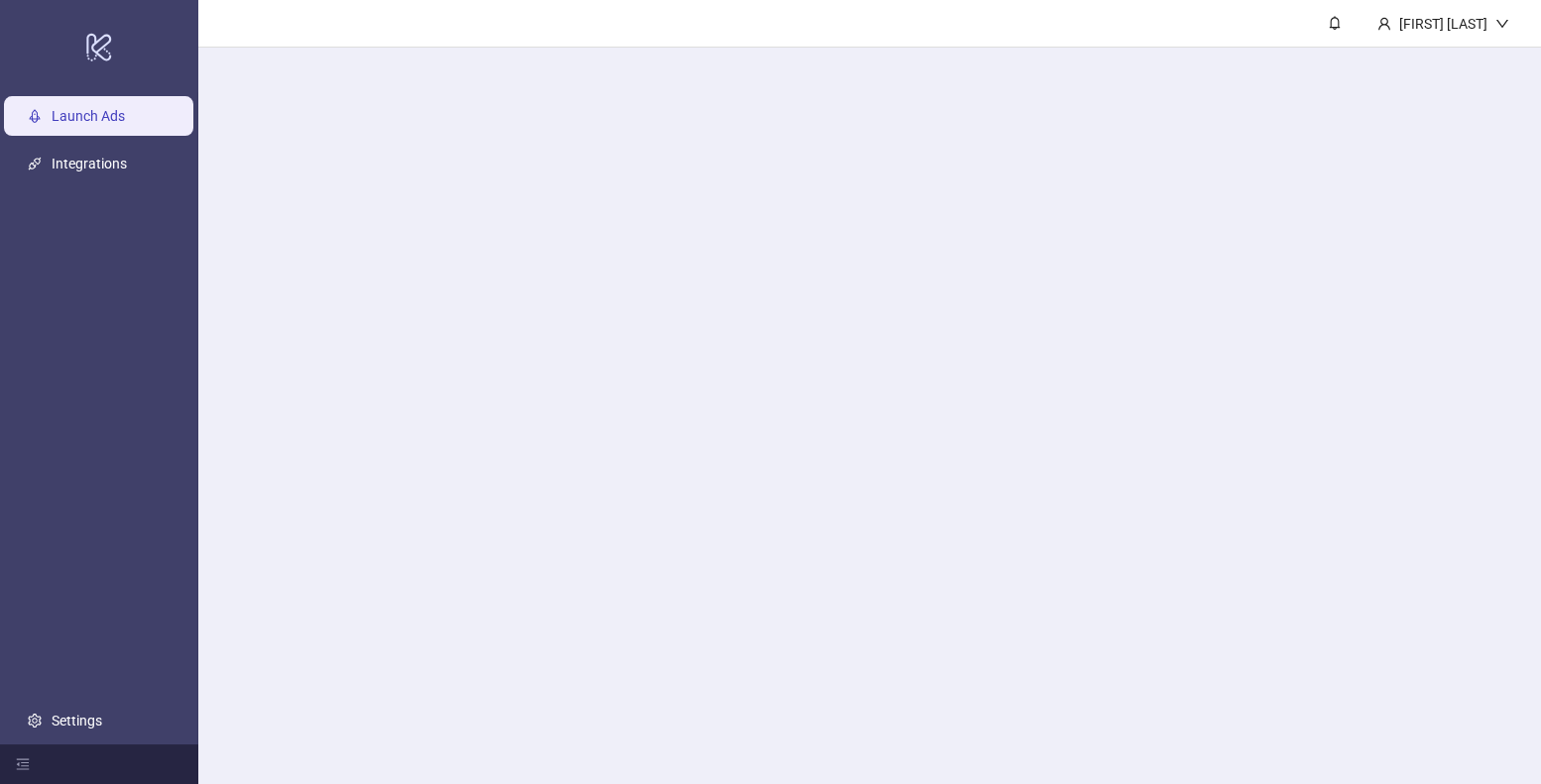 scroll, scrollTop: 0, scrollLeft: 0, axis: both 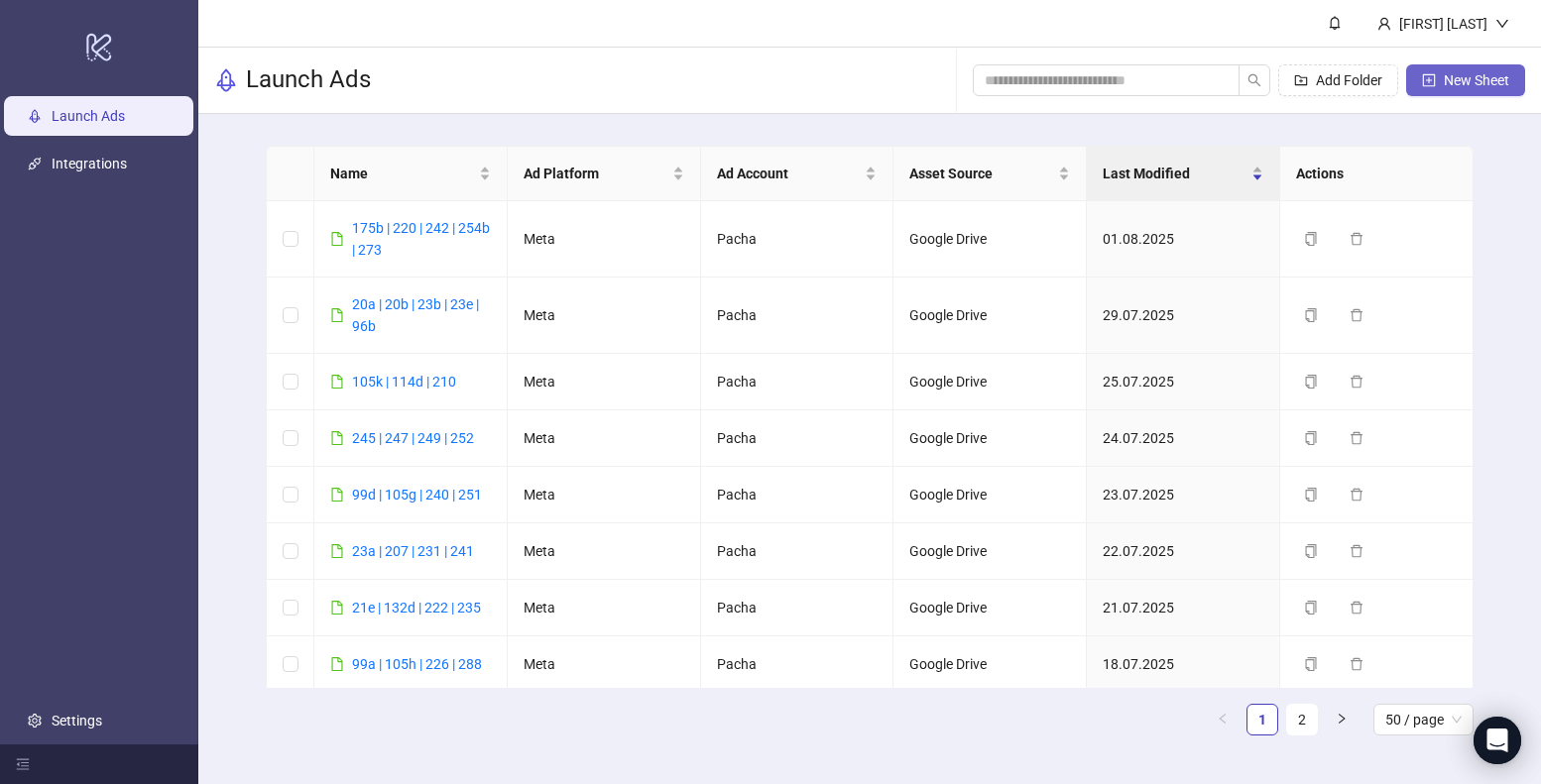 click on "New Sheet" at bounding box center (1477, 80) 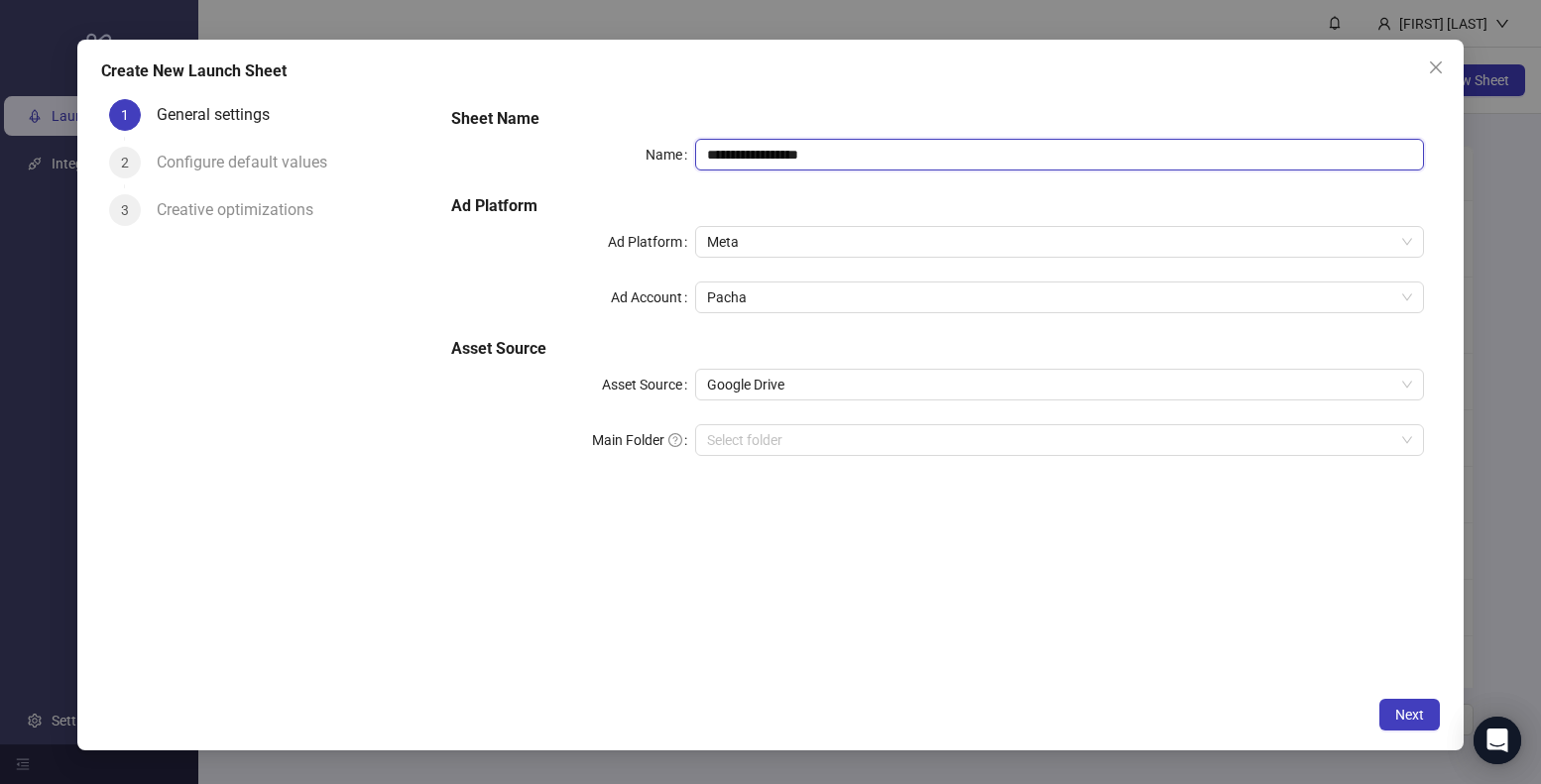 click on "**********" at bounding box center (1060, 155) 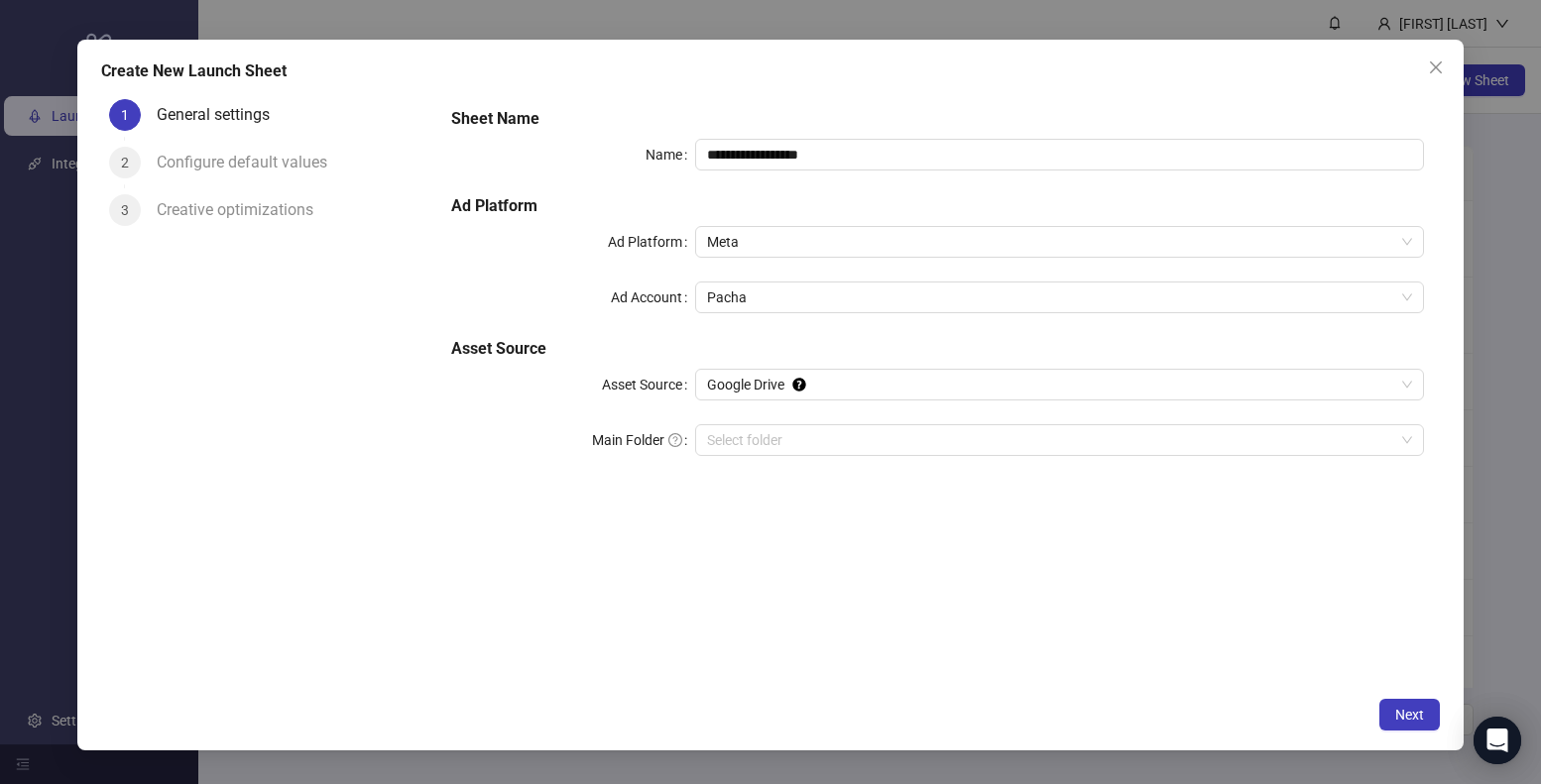drag, startPoint x: 352, startPoint y: 531, endPoint x: 505, endPoint y: 460, distance: 169 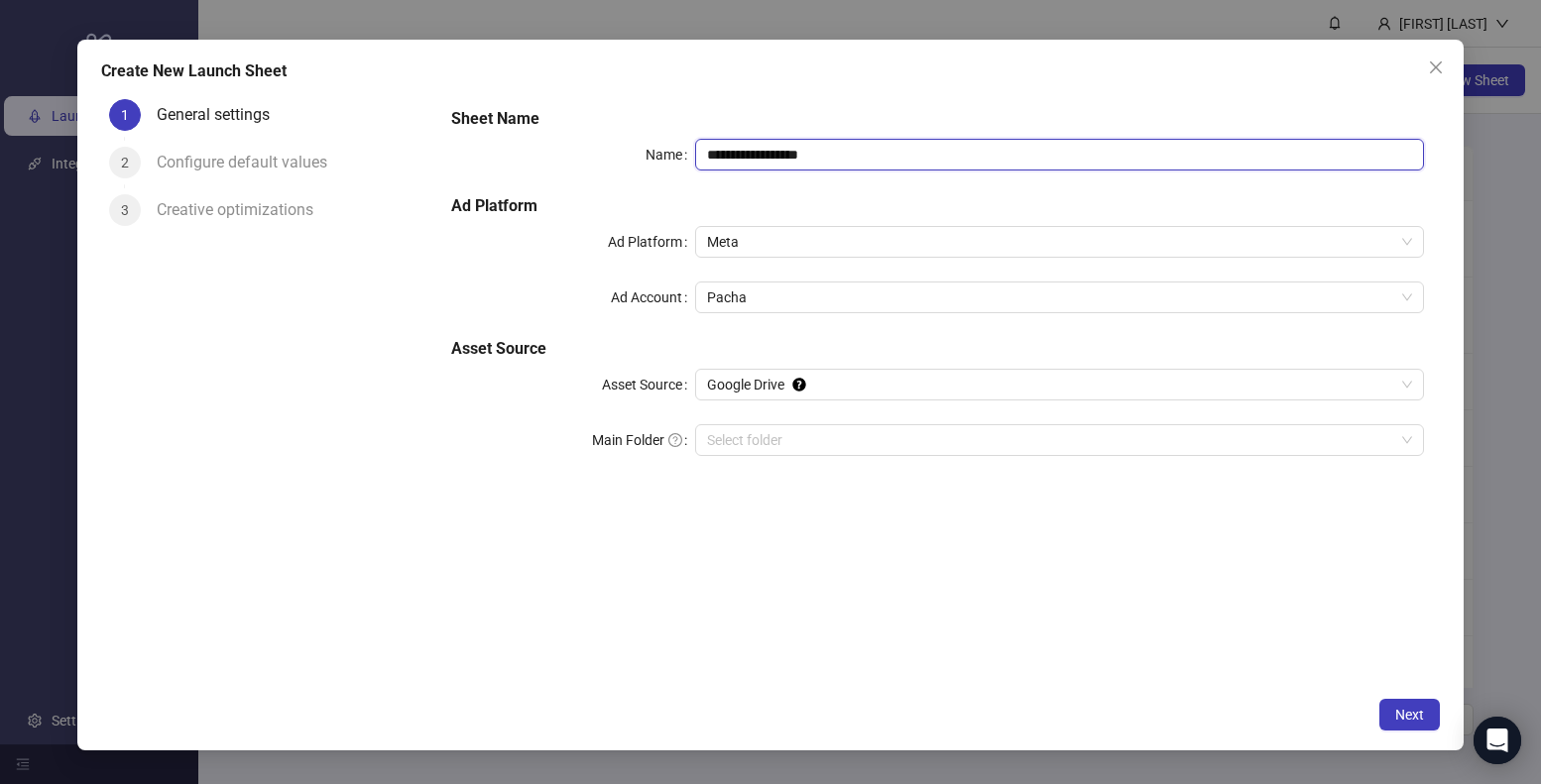 click on "**********" at bounding box center [1060, 155] 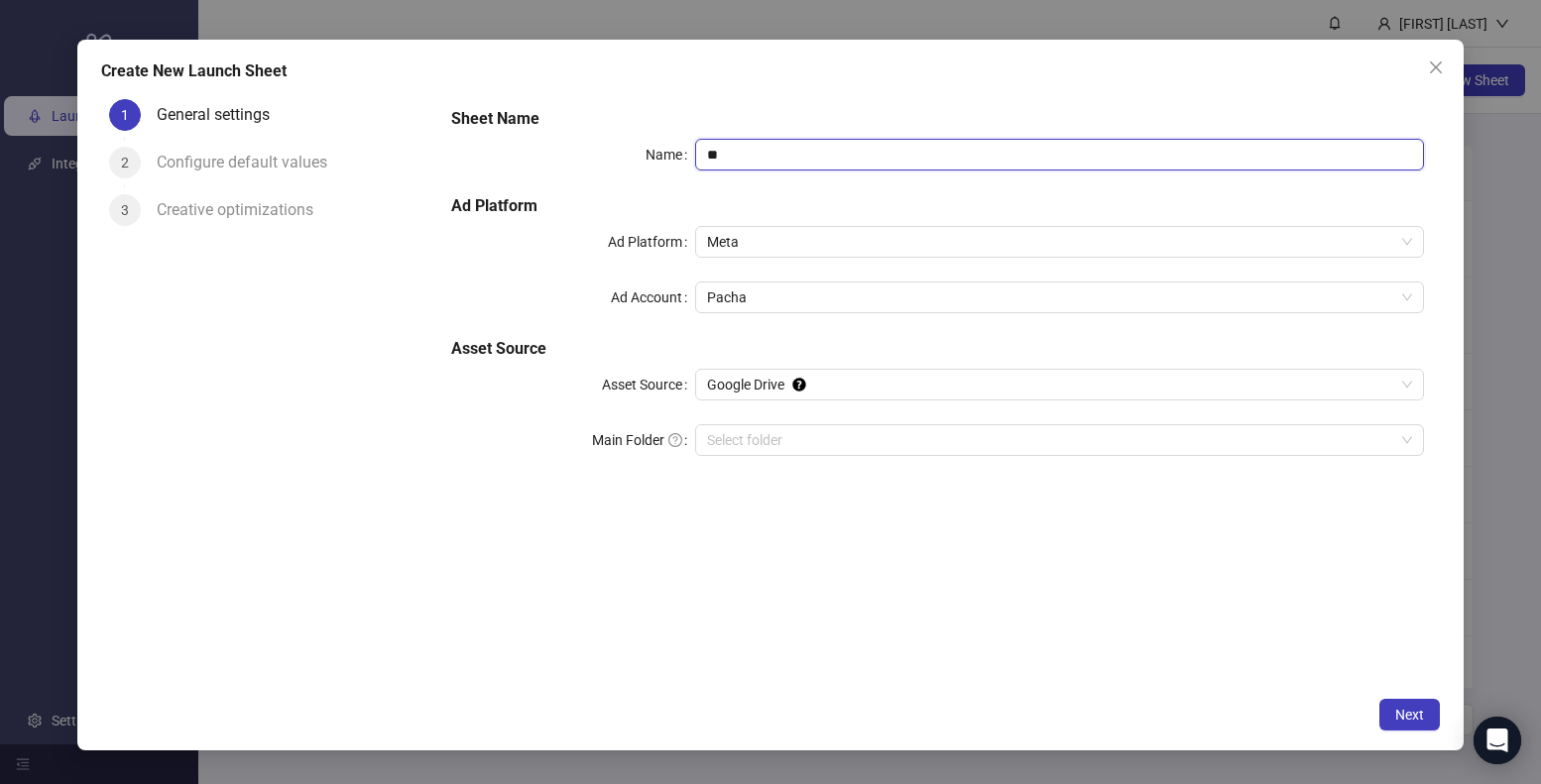 type on "*" 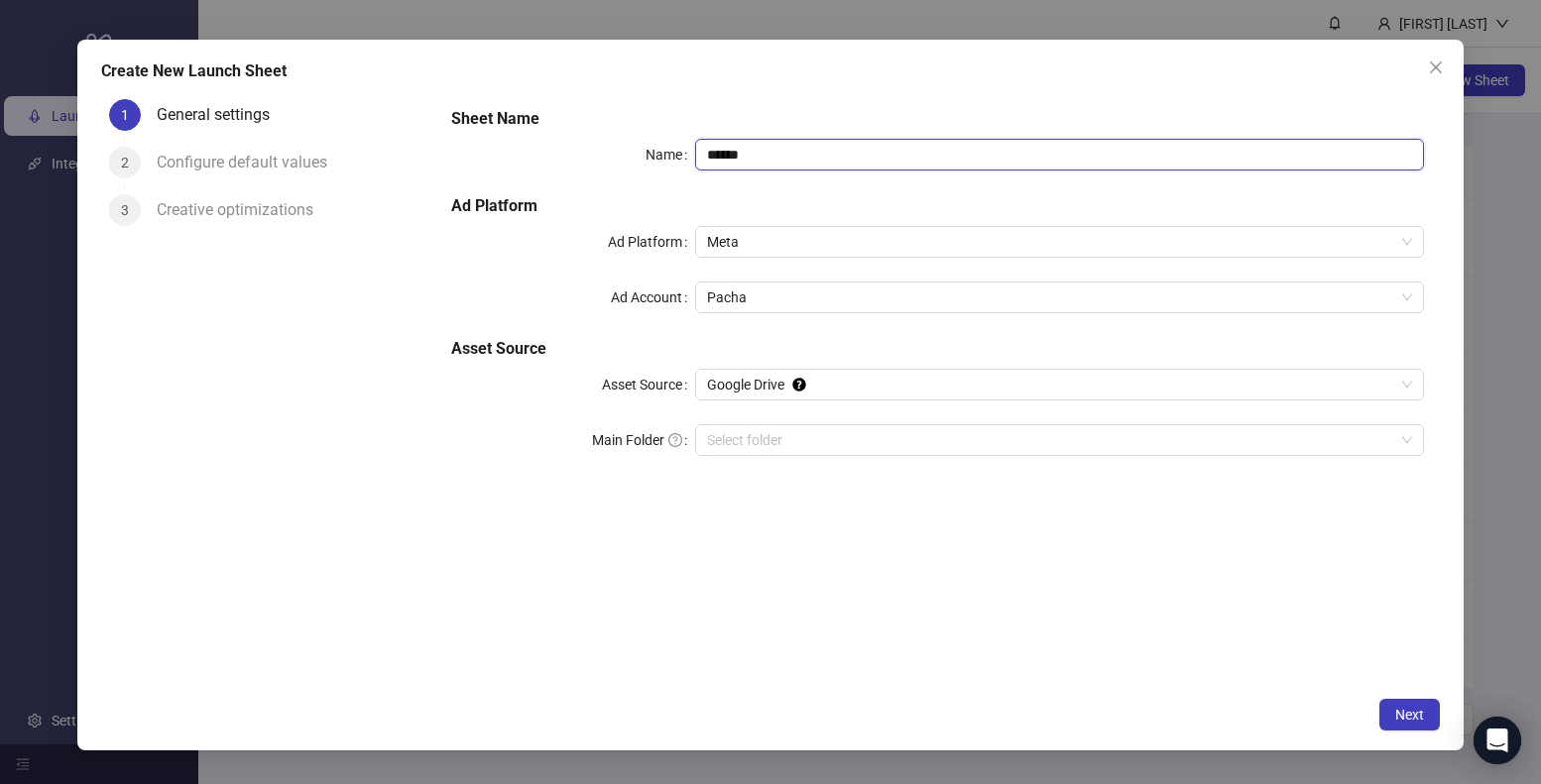 click on "*****" at bounding box center (1060, 155) 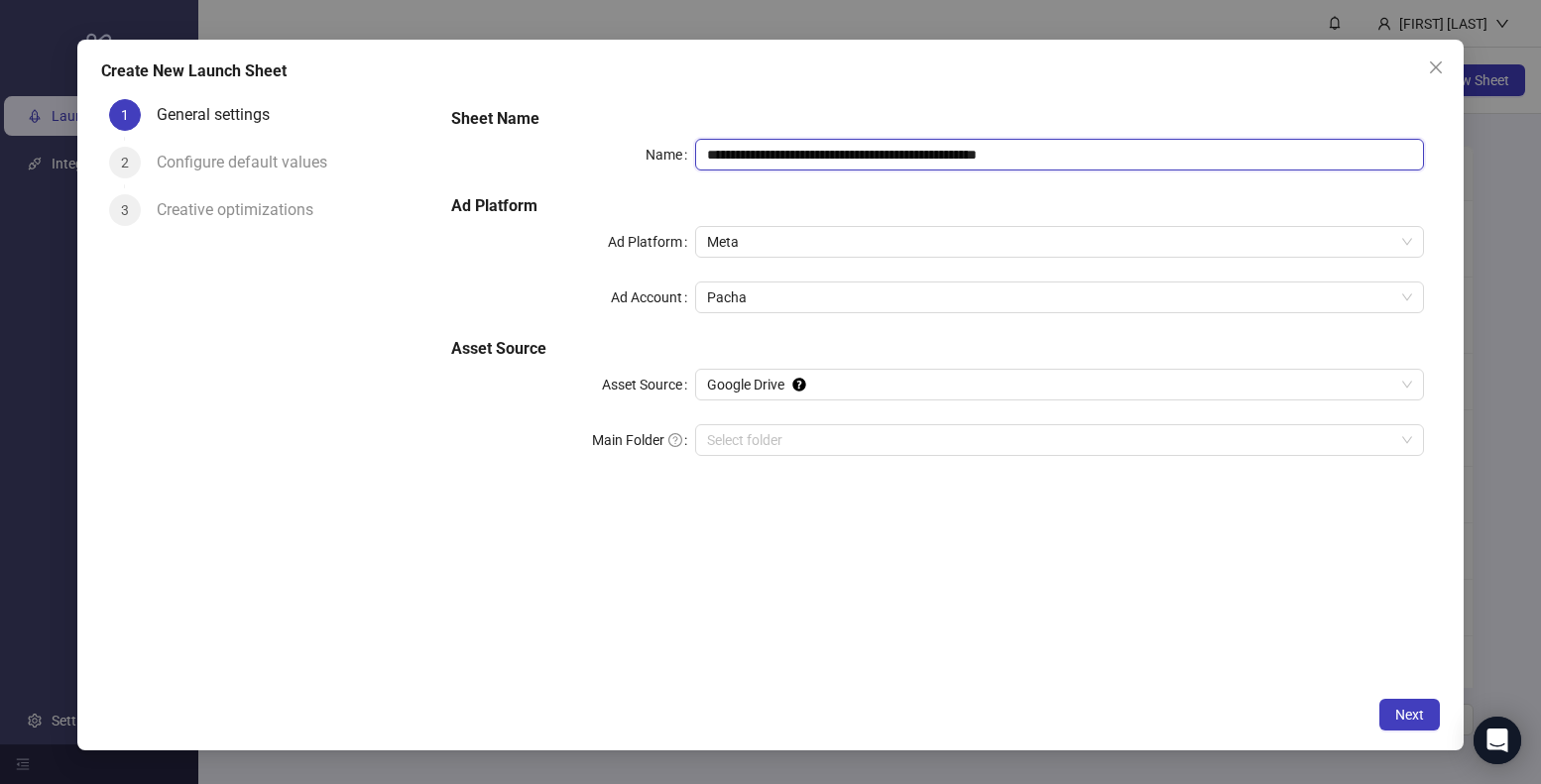 type on "**********" 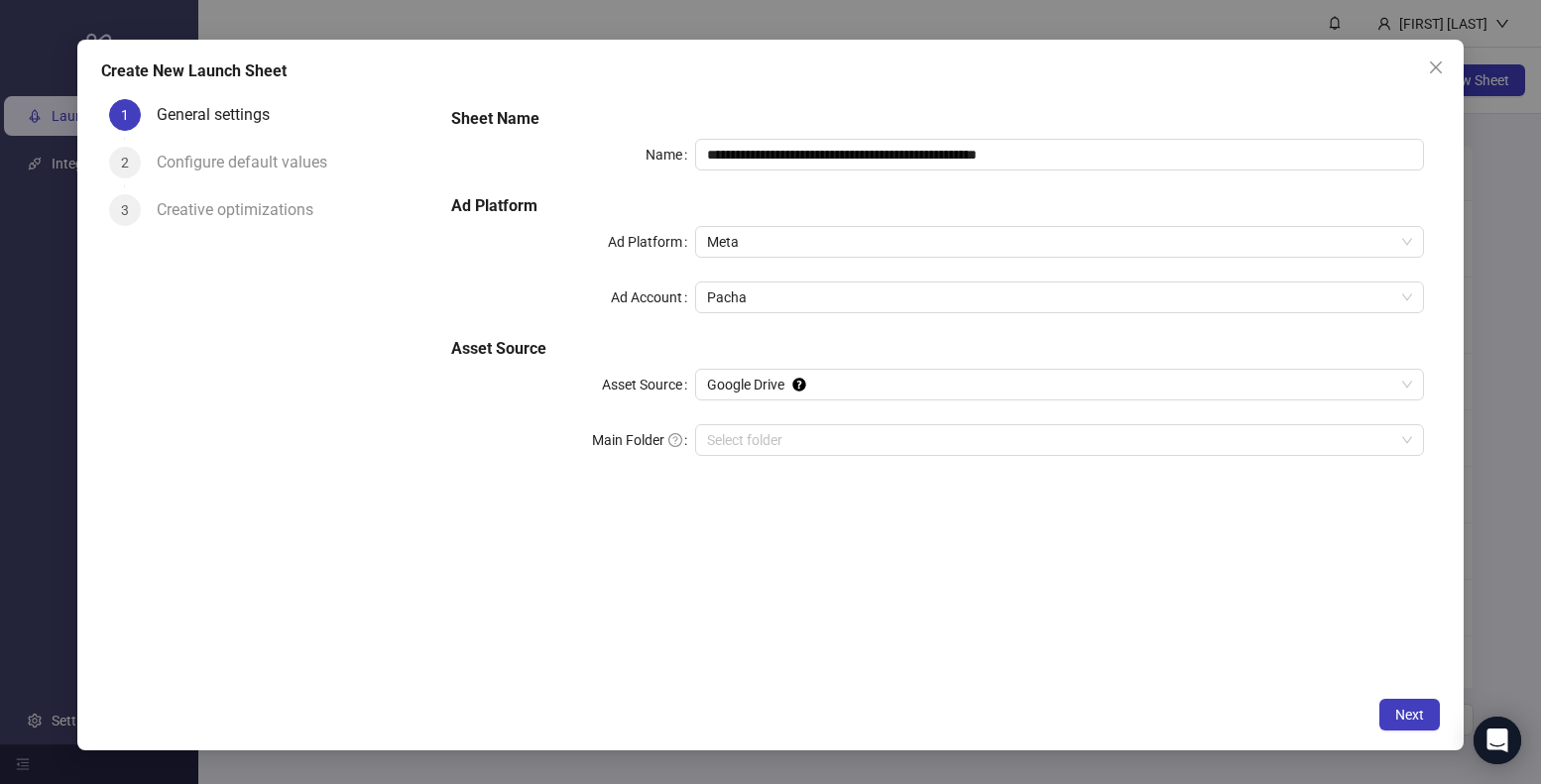 click on "**********" at bounding box center [937, 293] 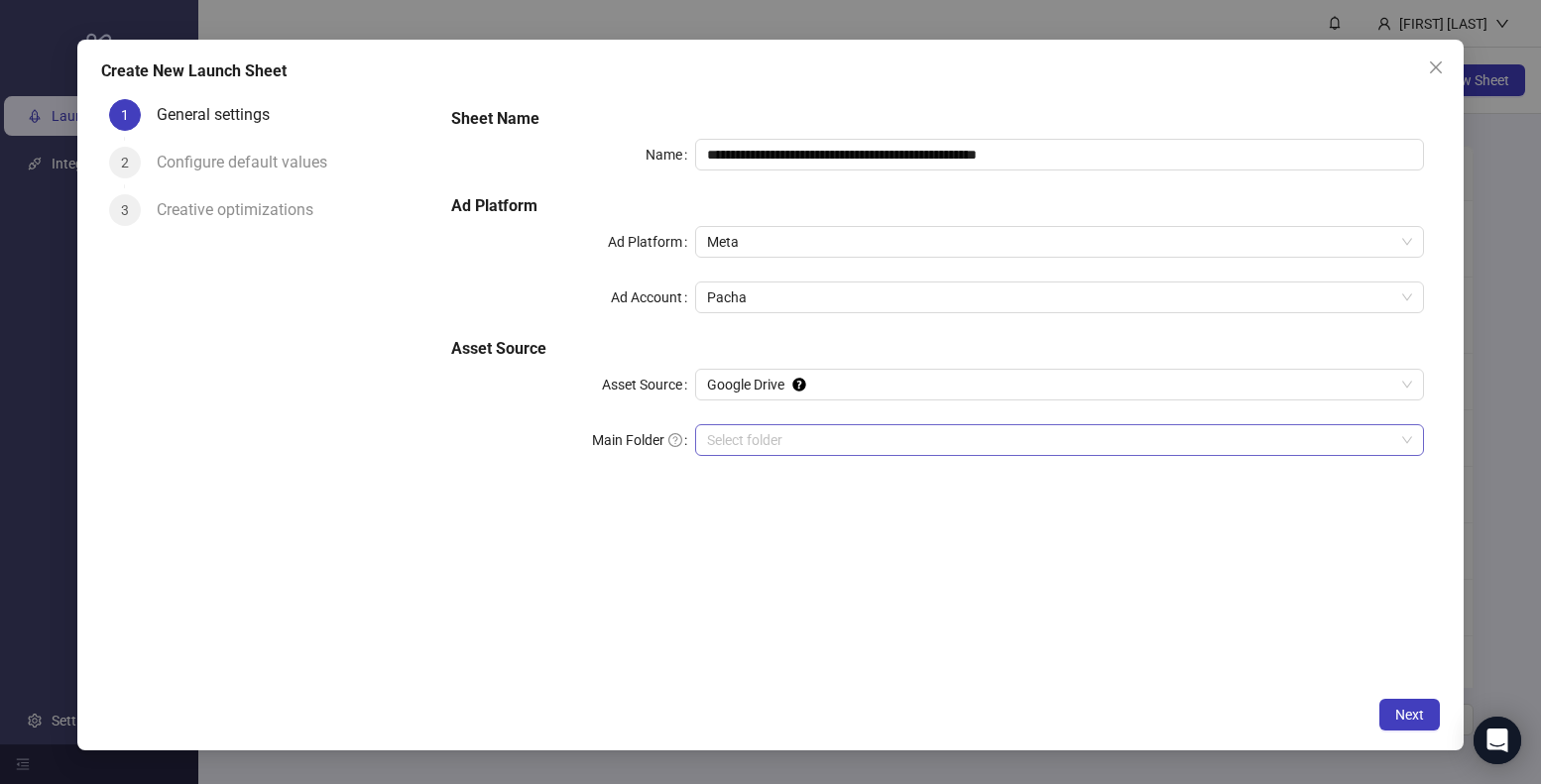 click on "Main Folder" at bounding box center [1051, 440] 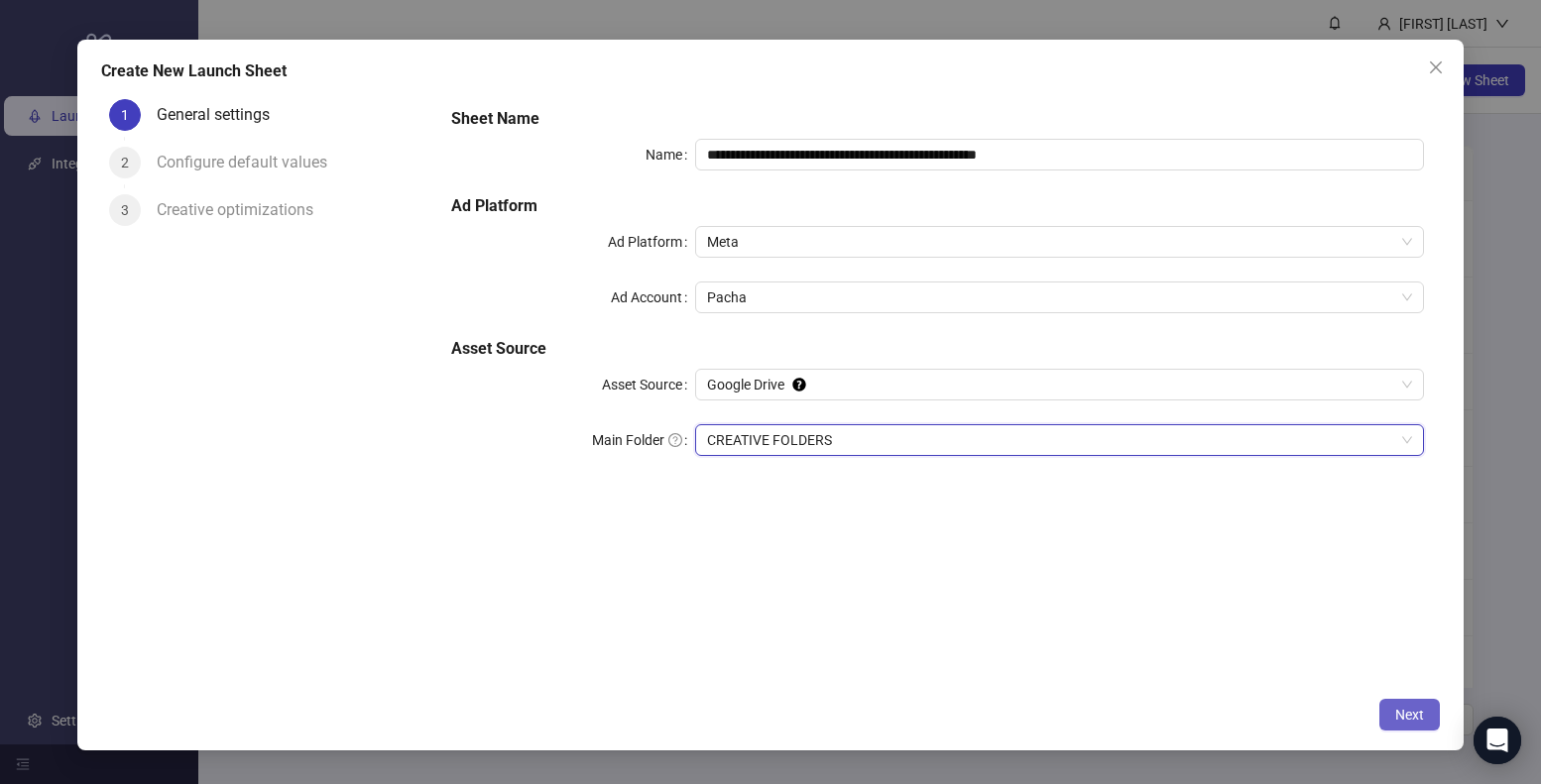 click on "Next" at bounding box center (1409, 715) 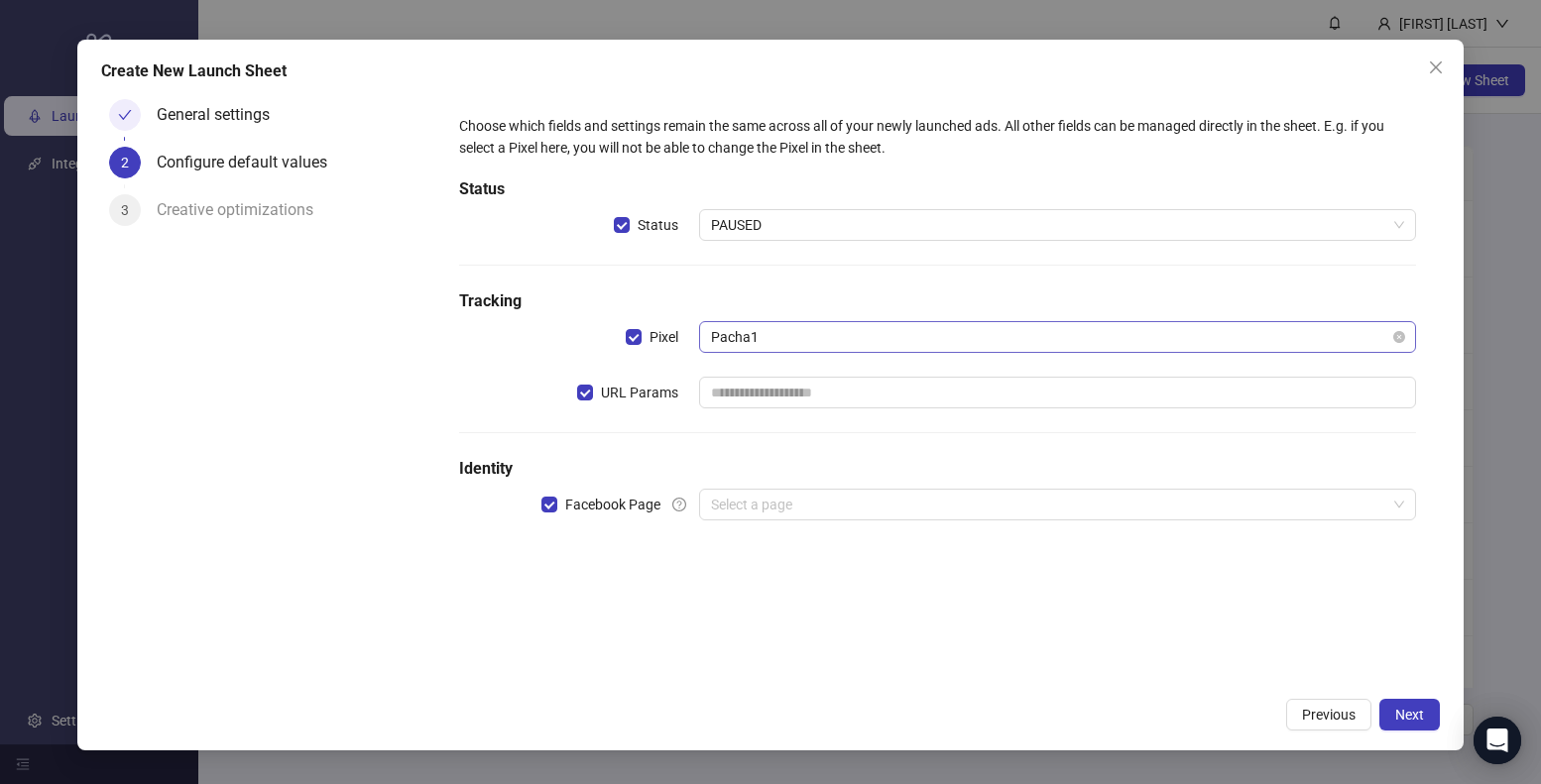 click on "Pacha1" at bounding box center [1058, 337] 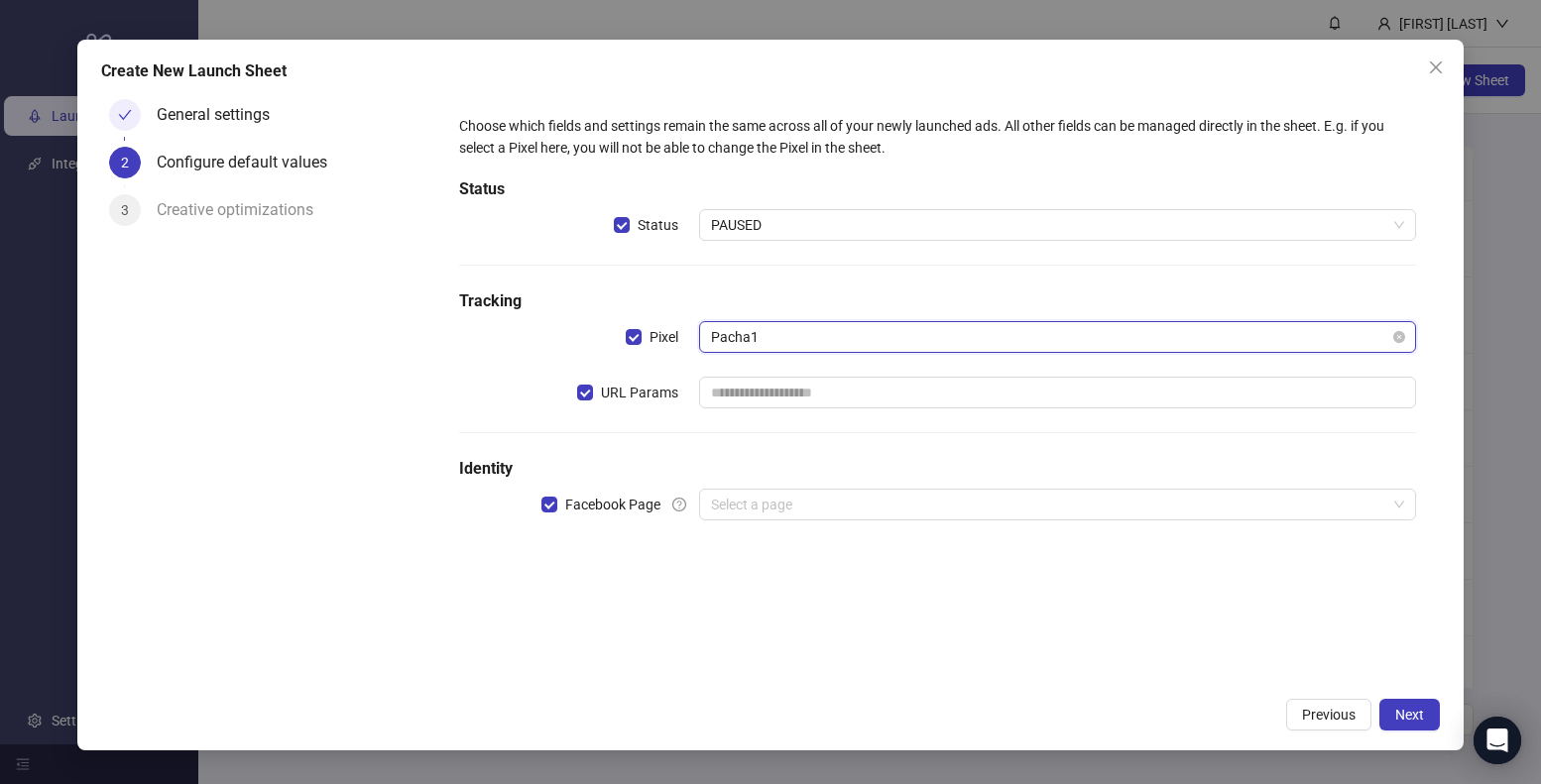click on "Pacha1" at bounding box center [1058, 337] 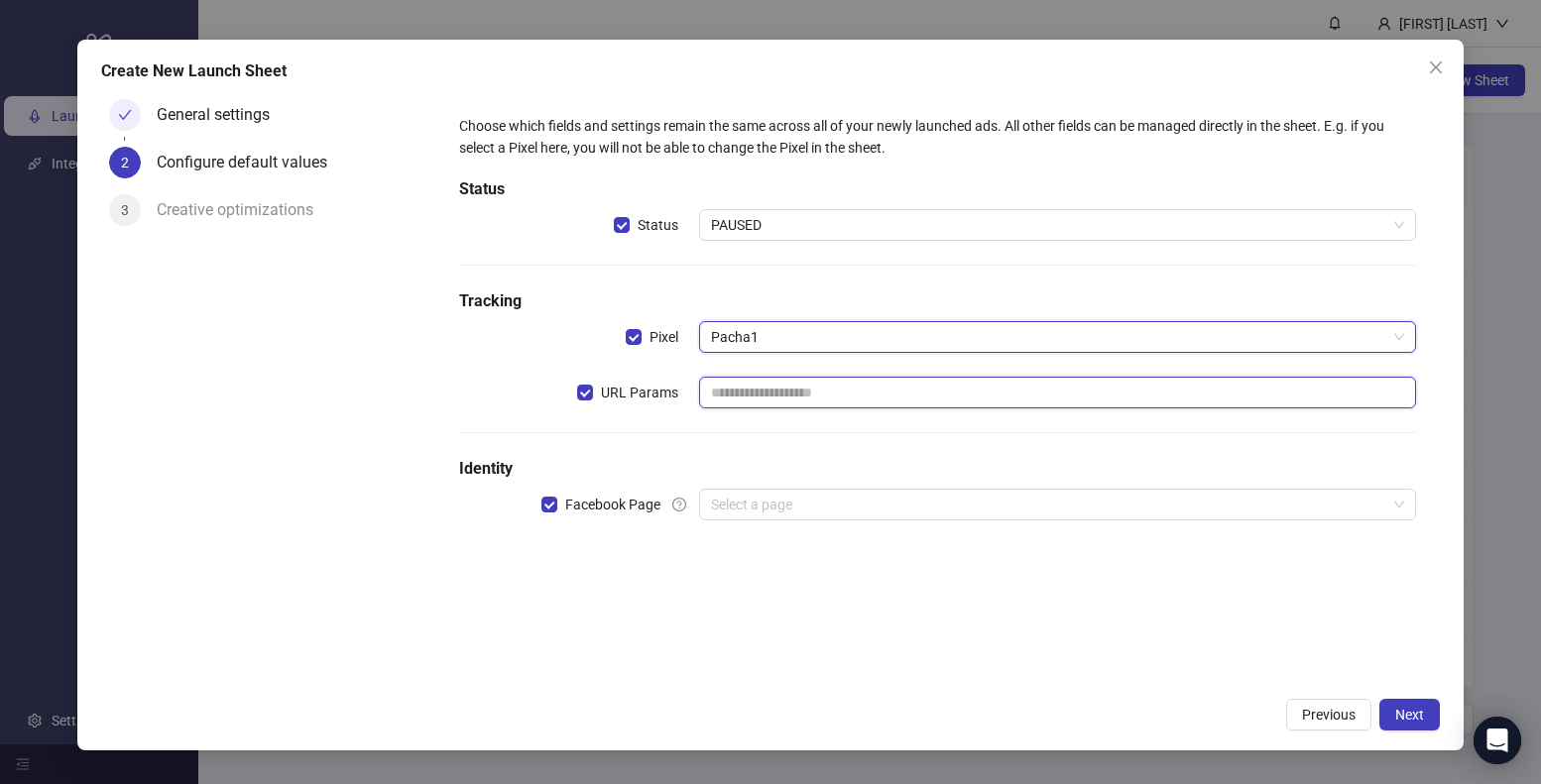 click at bounding box center (1058, 392) 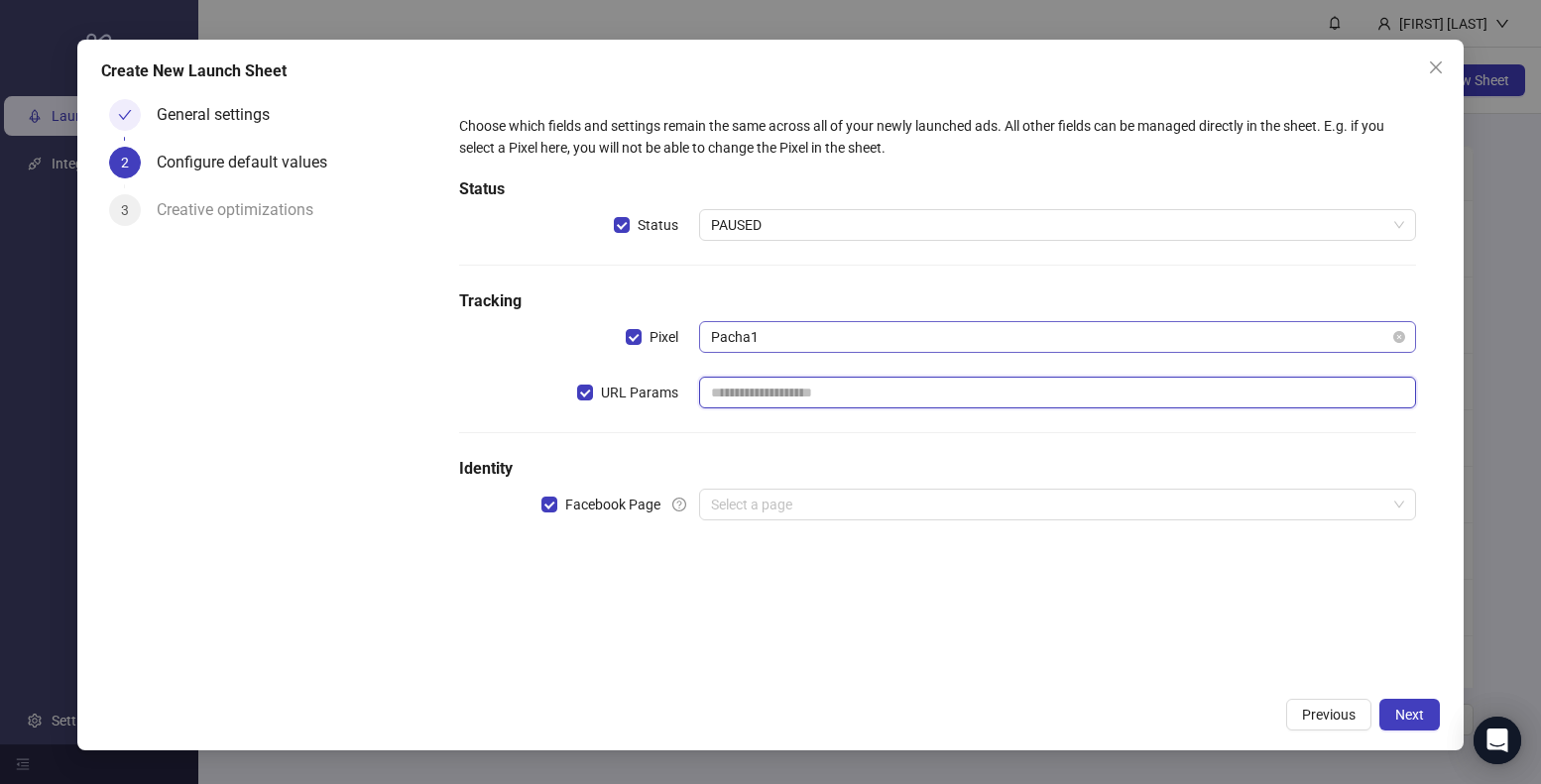 click on "Pacha1" at bounding box center (1058, 337) 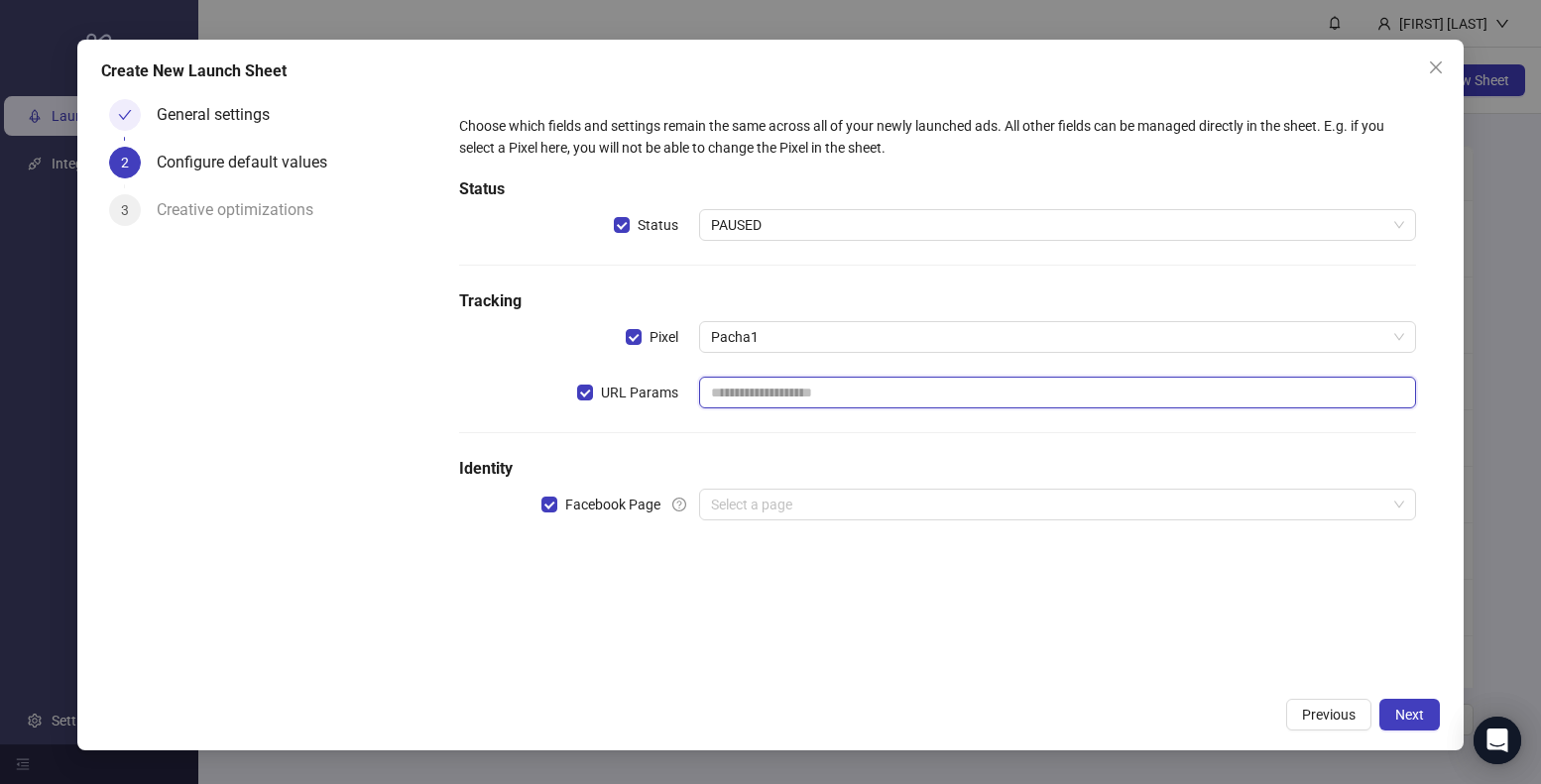 drag, startPoint x: 829, startPoint y: 389, endPoint x: 839, endPoint y: 392, distance: 10.440307 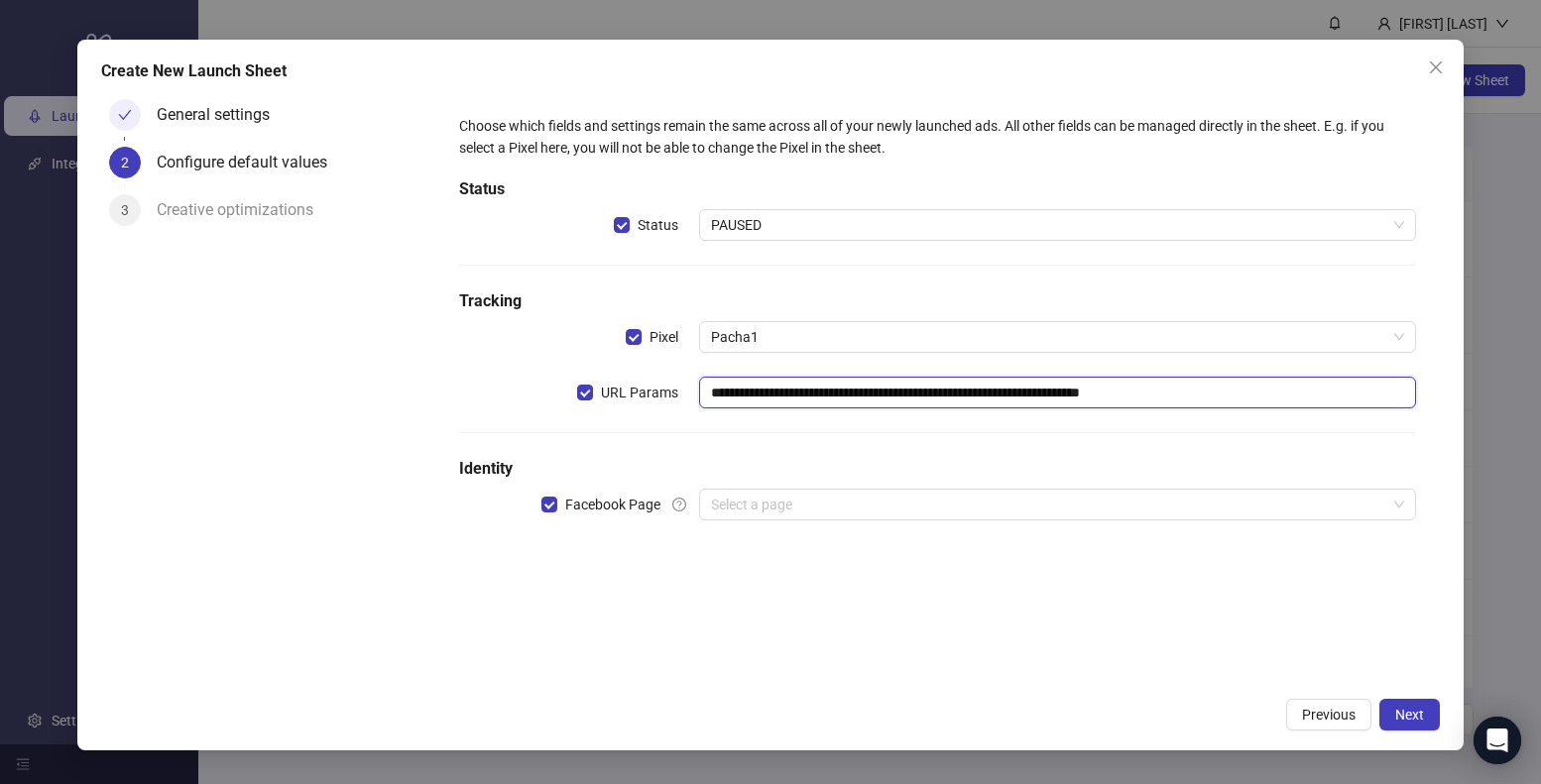 type on "**********" 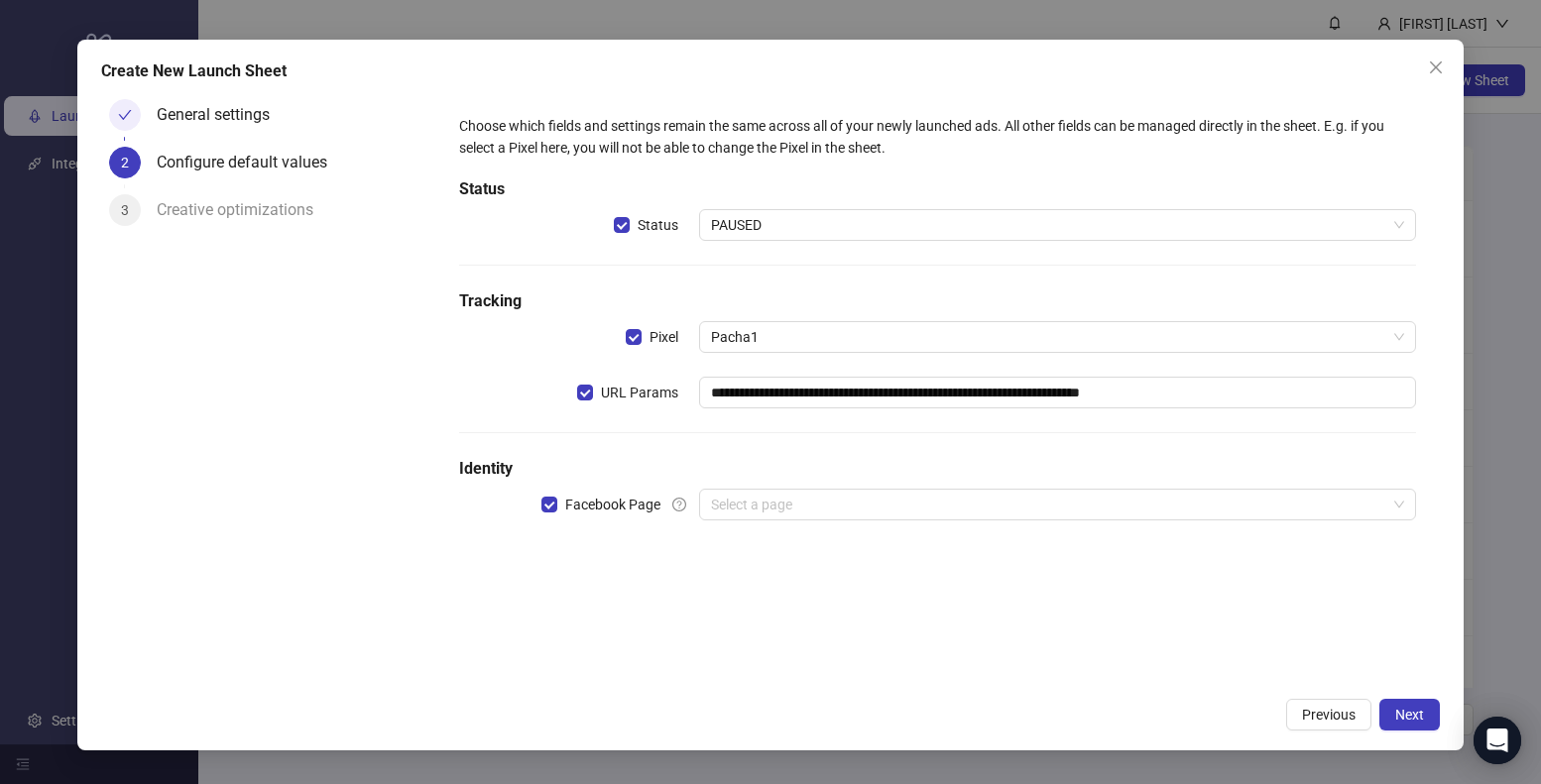 click on "**********" at bounding box center [937, 390] 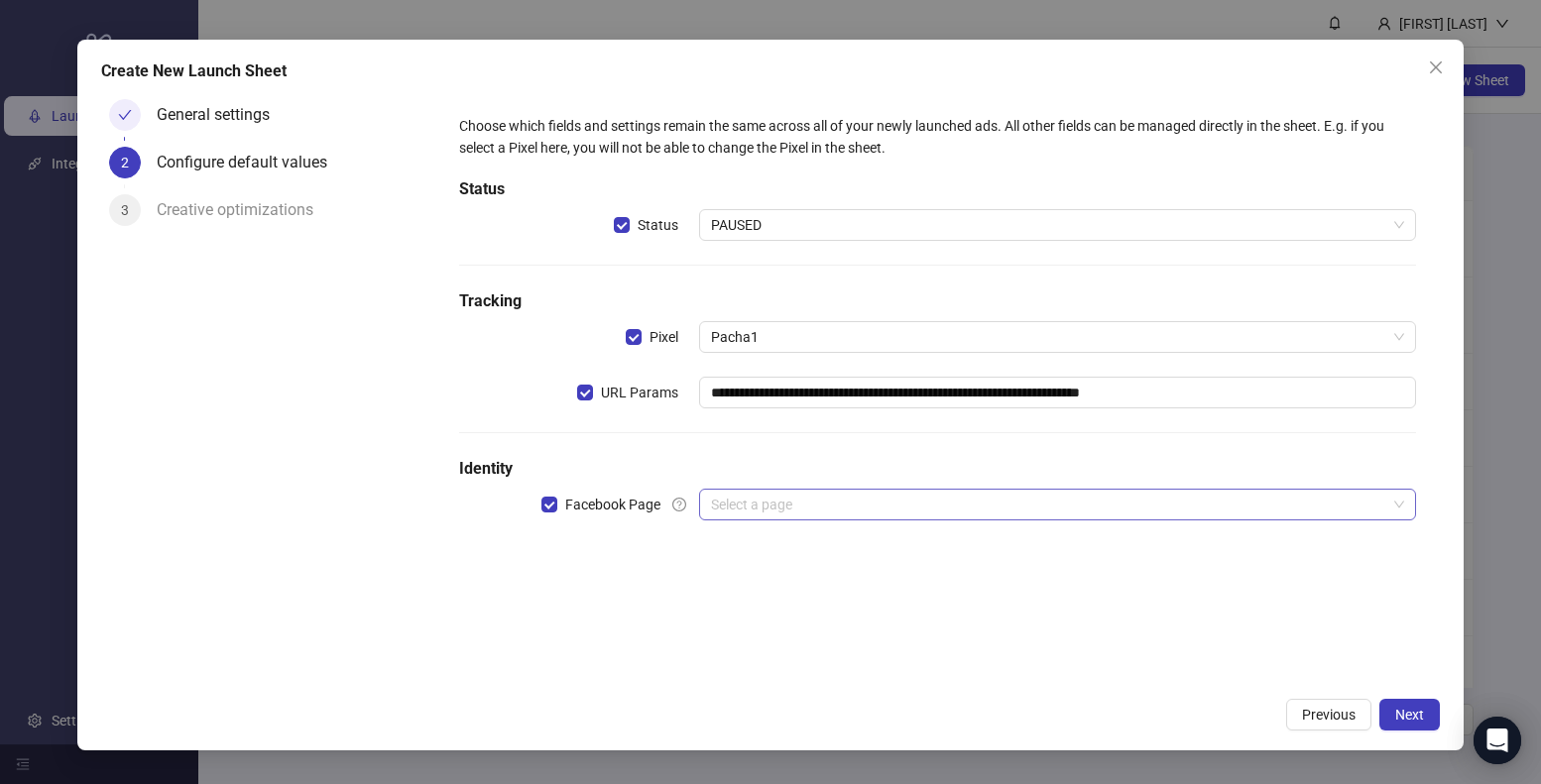 click at bounding box center (1049, 504) 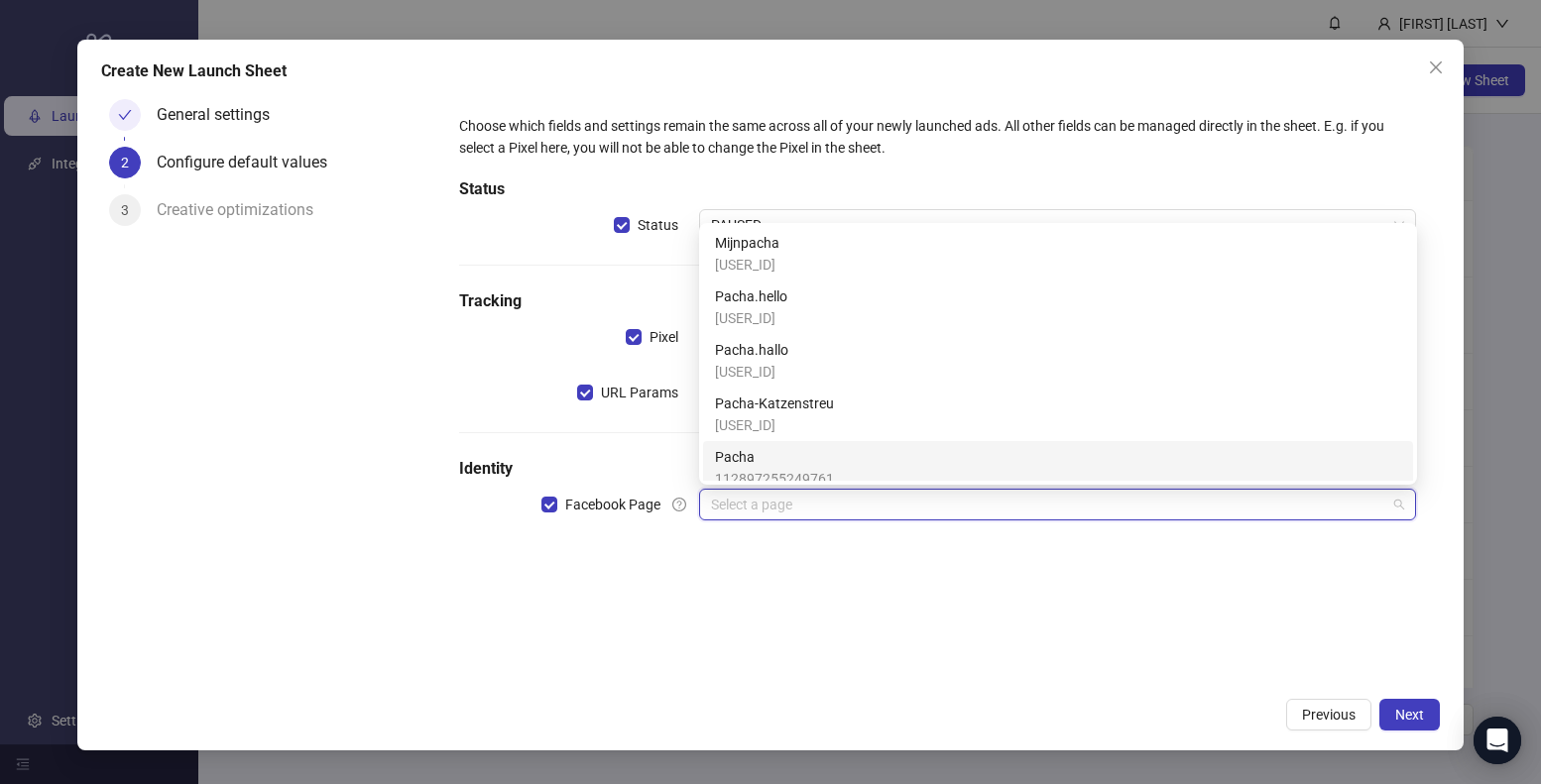click on "Pacha 112897255249761" at bounding box center [1058, 468] 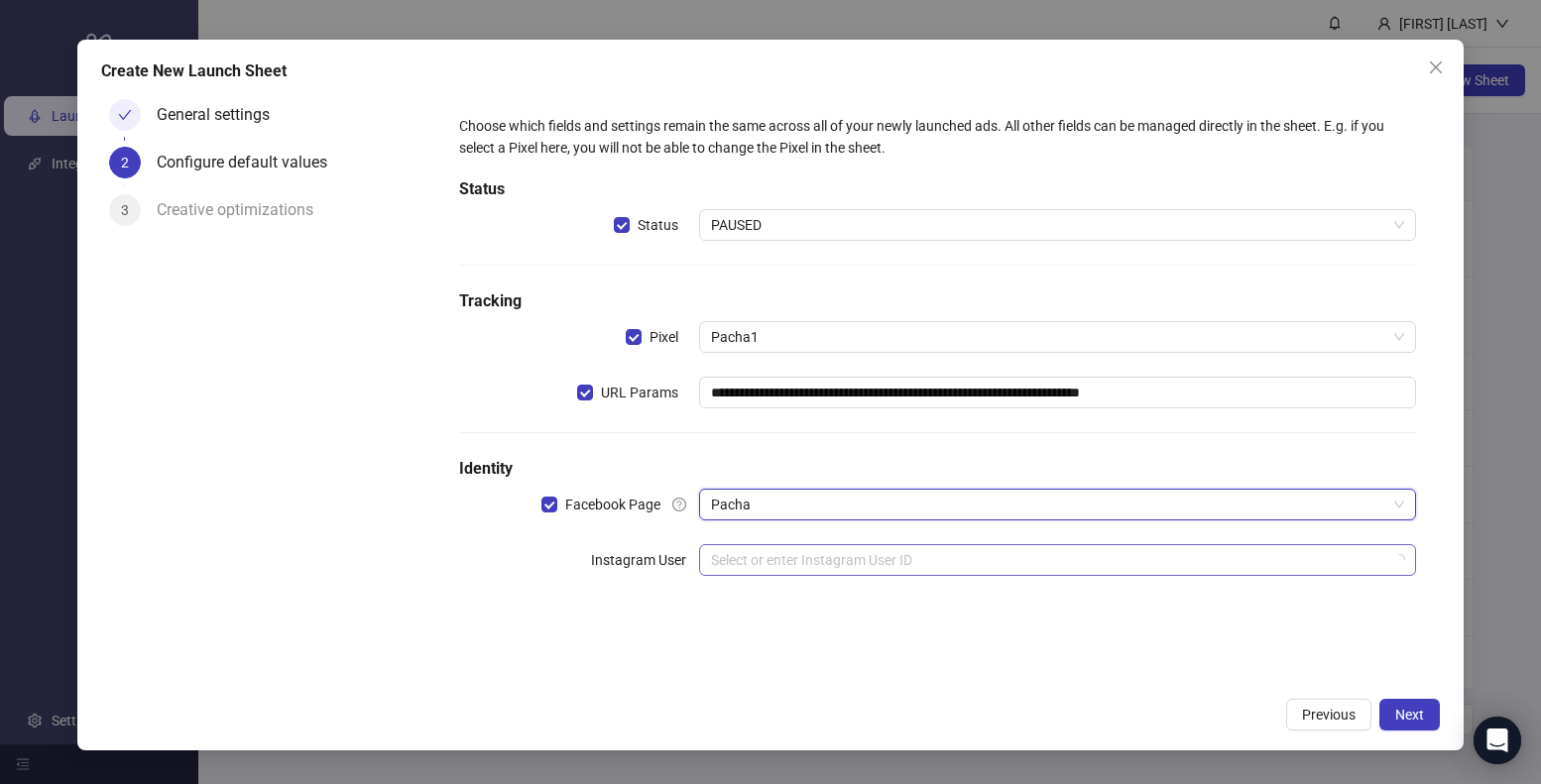 click at bounding box center [1049, 560] 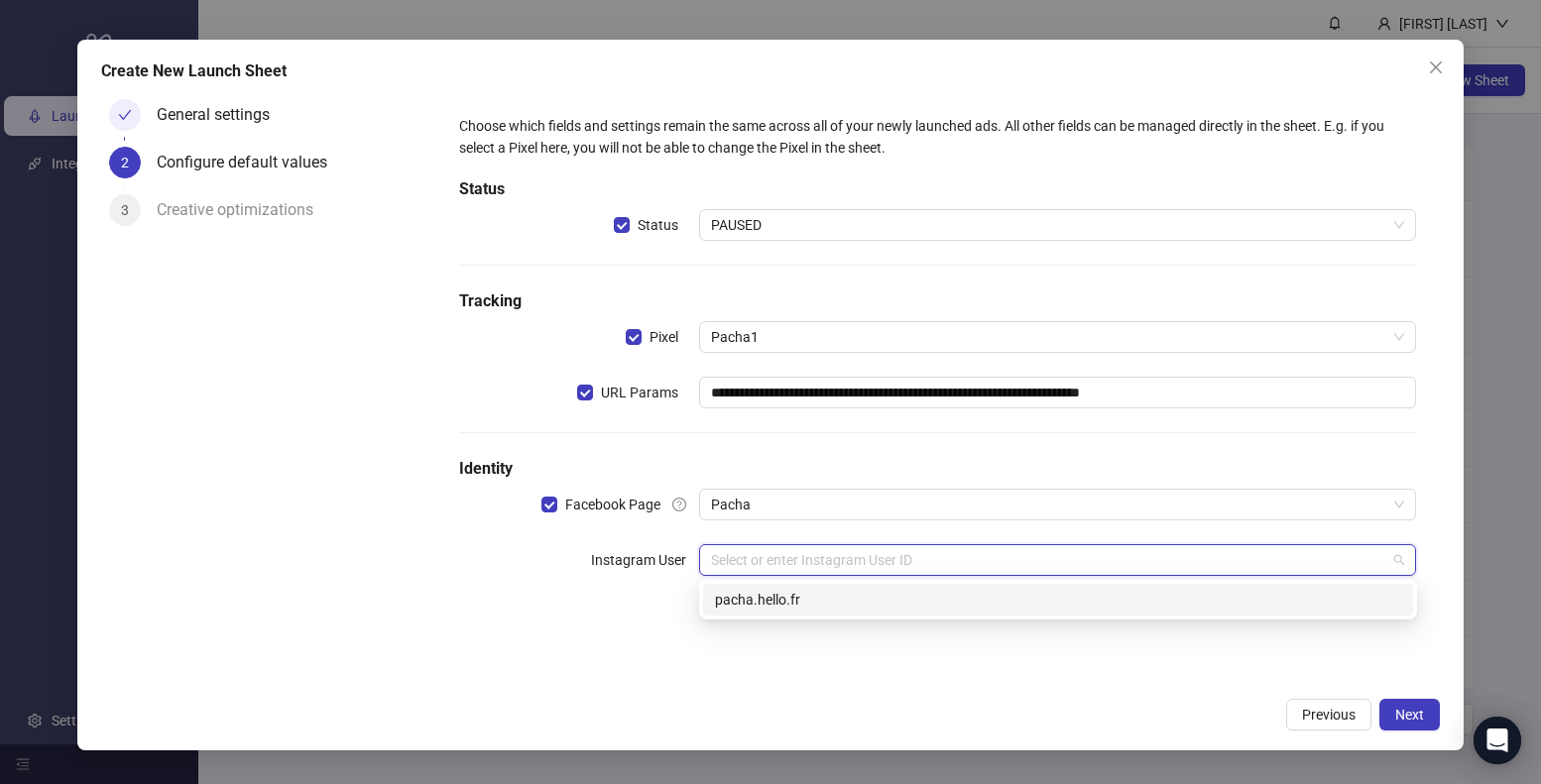 click on "pacha.hello.fr" at bounding box center [1058, 600] 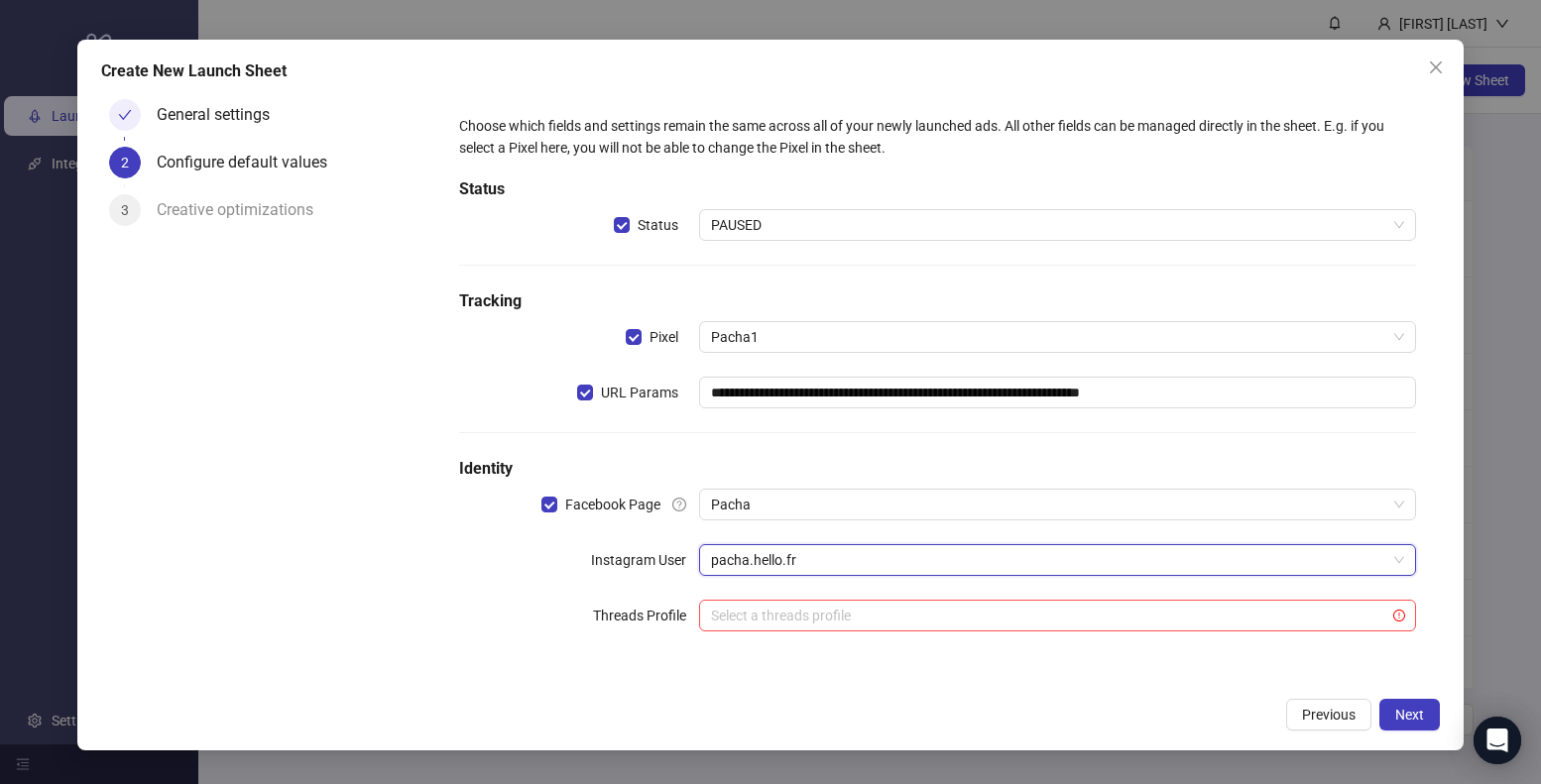 click on "**********" at bounding box center [937, 385] 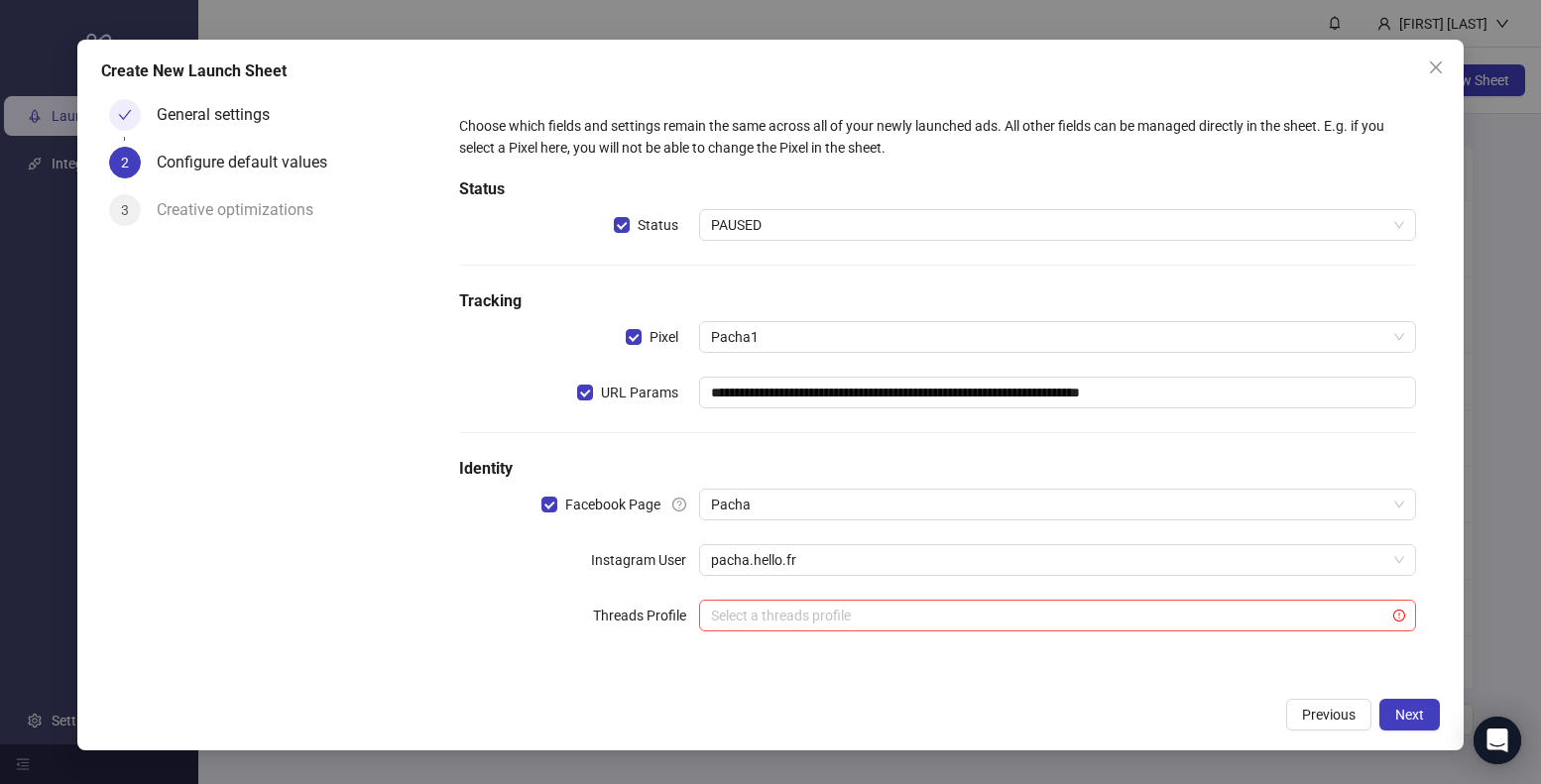 click on "**********" at bounding box center (937, 385) 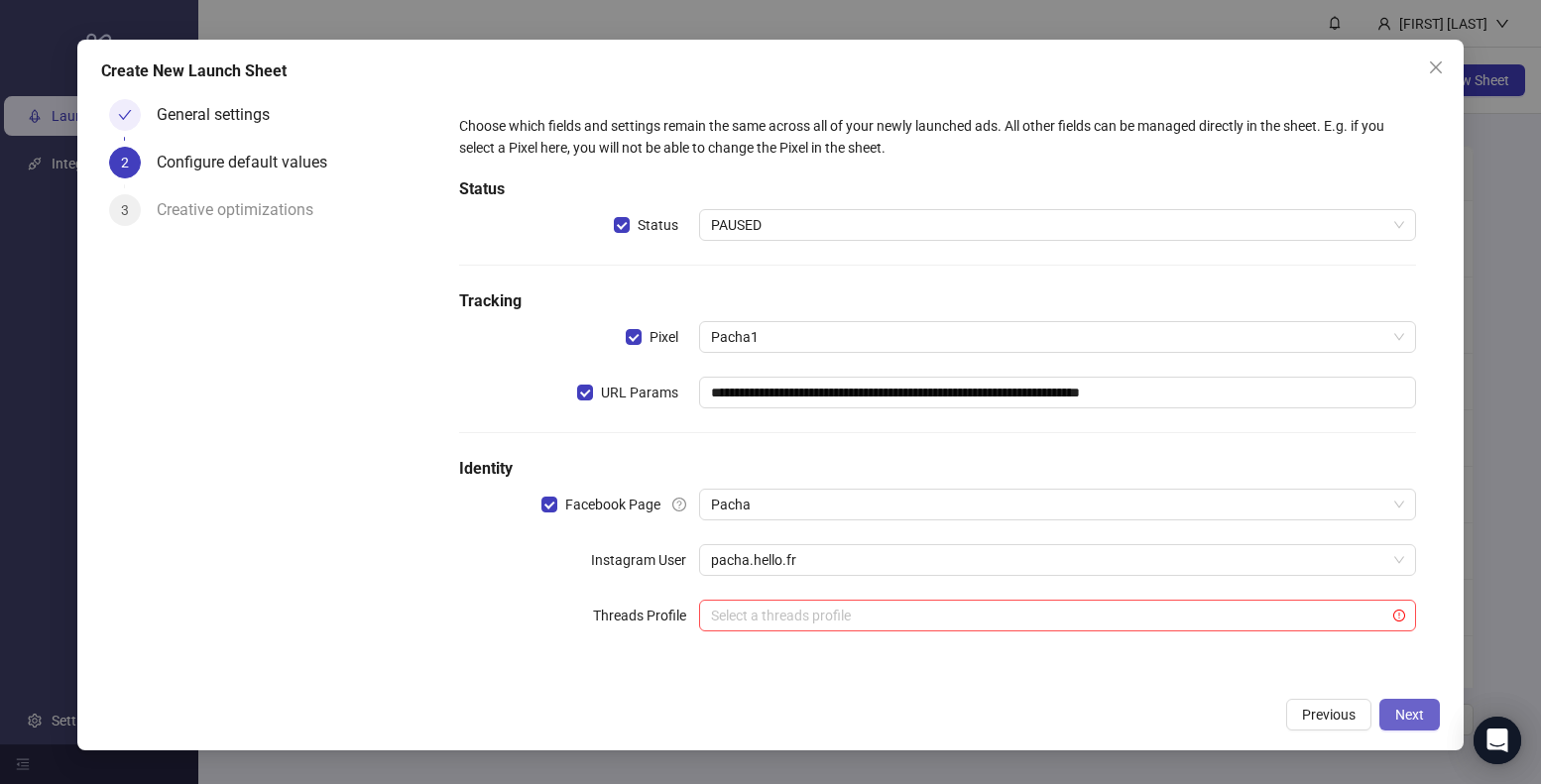 click on "Next" at bounding box center [1409, 715] 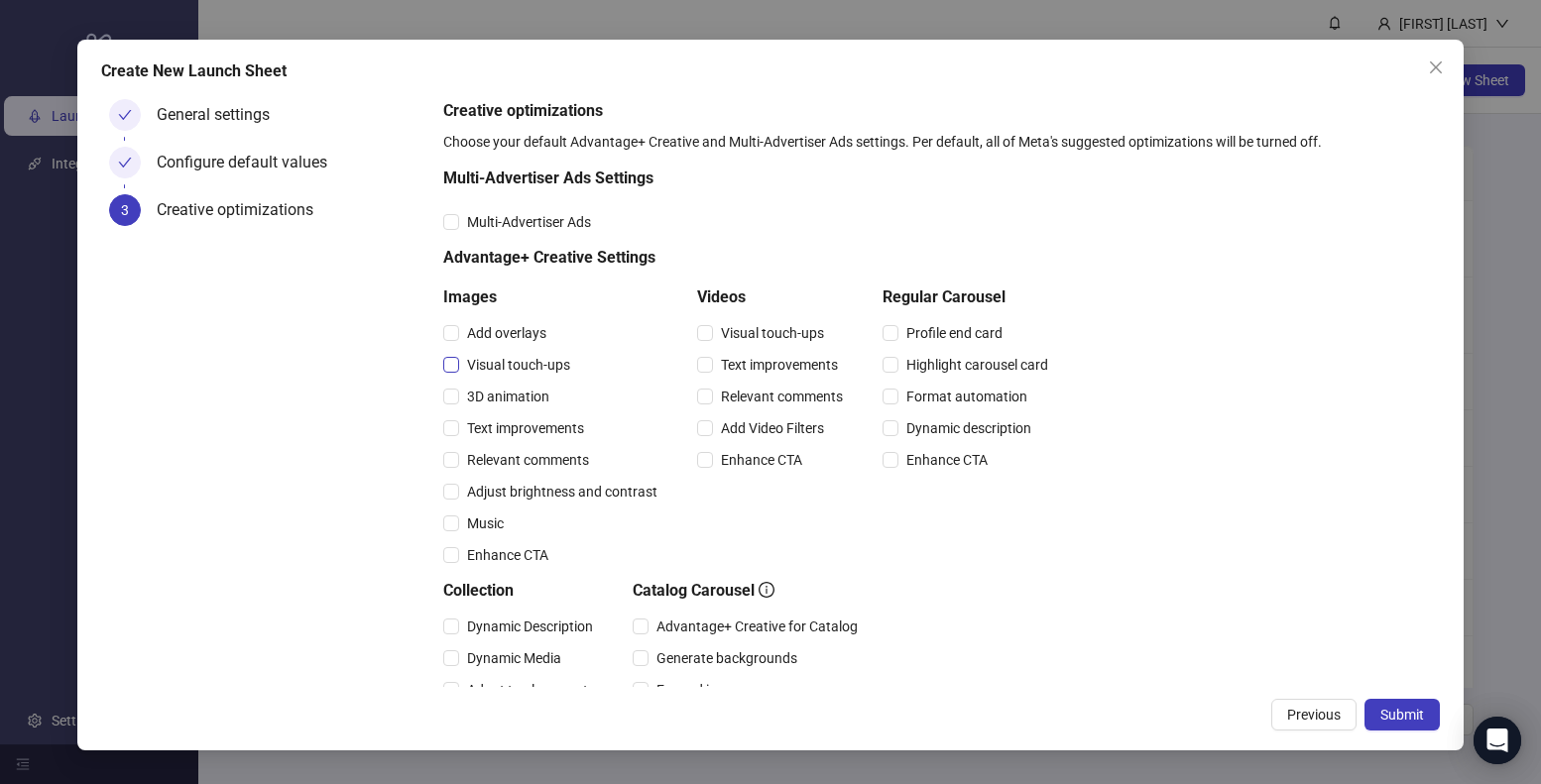 click on "Visual touch-ups" at bounding box center (519, 365) 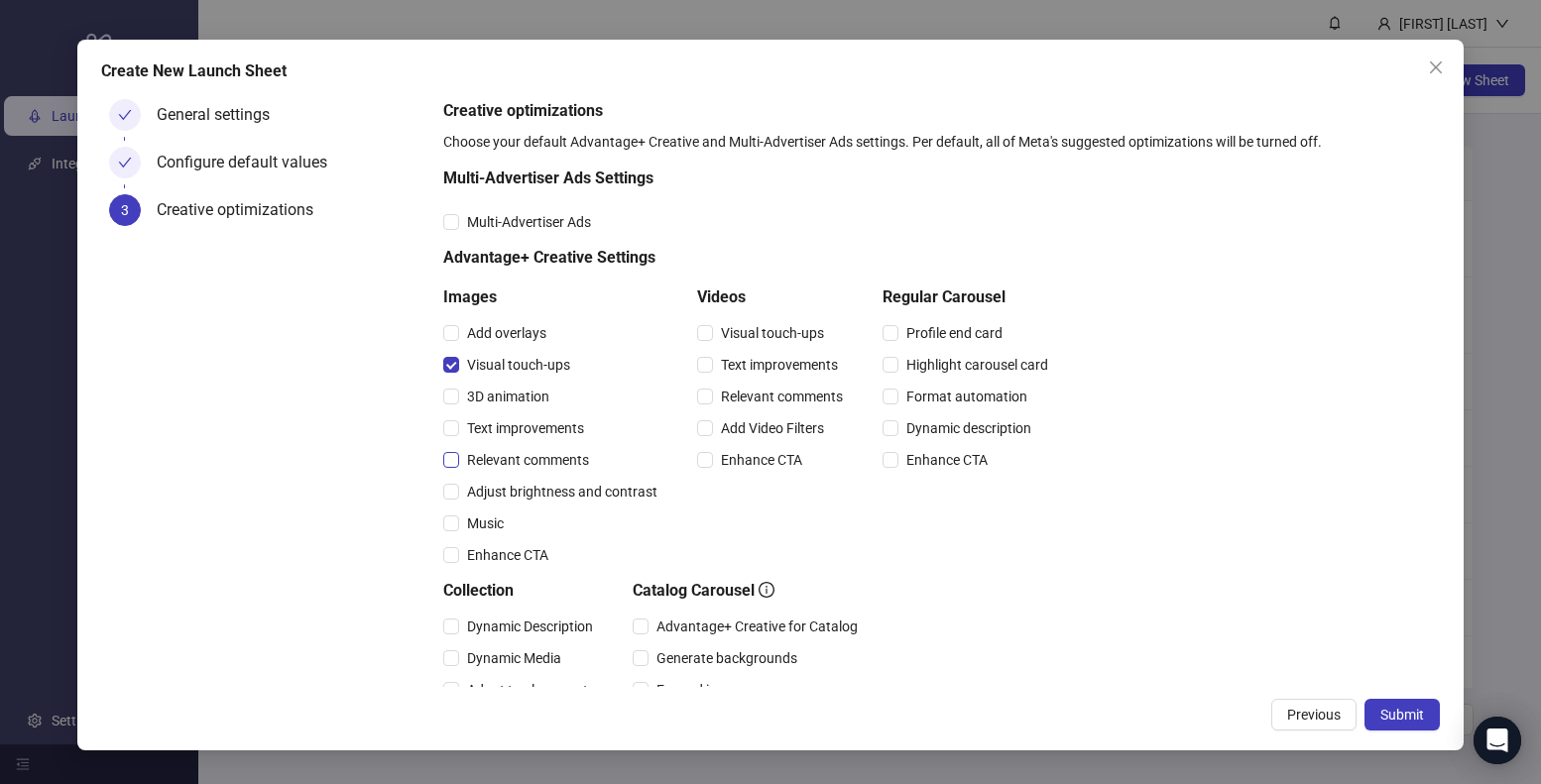 click on "Relevant comments" at bounding box center (528, 460) 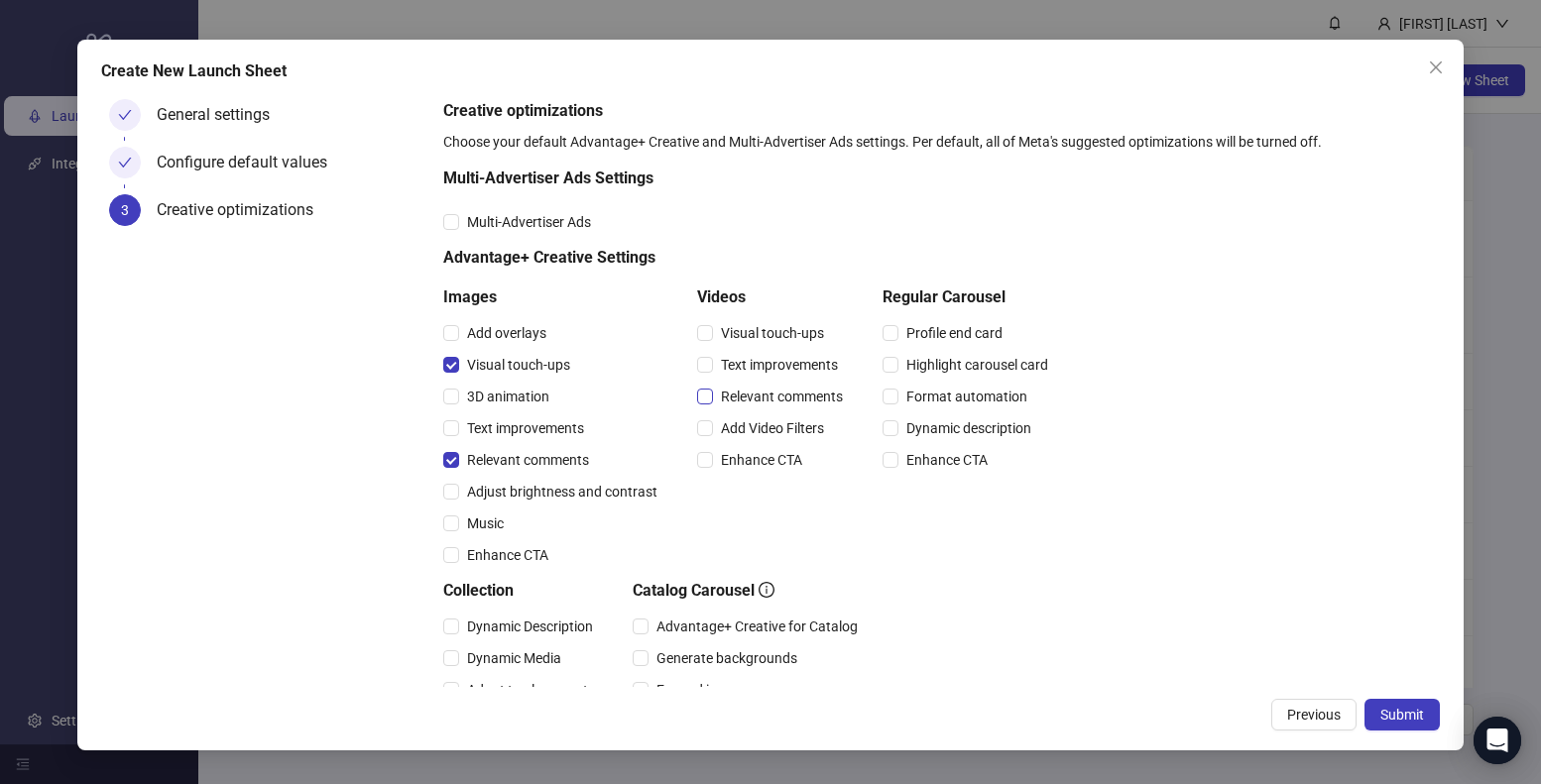 click on "Relevant comments" at bounding box center [781, 396] 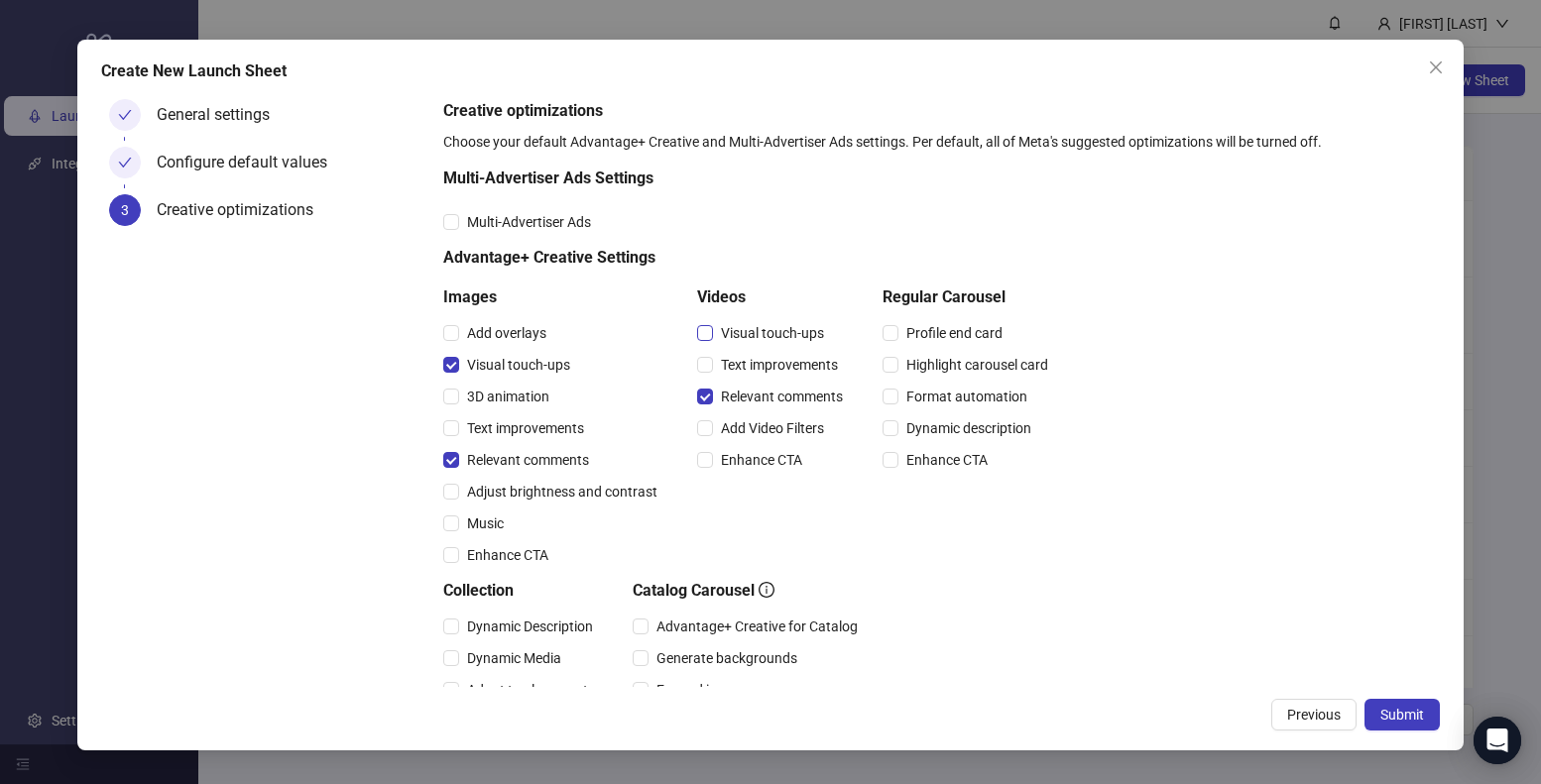 click on "Visual touch-ups" at bounding box center (772, 333) 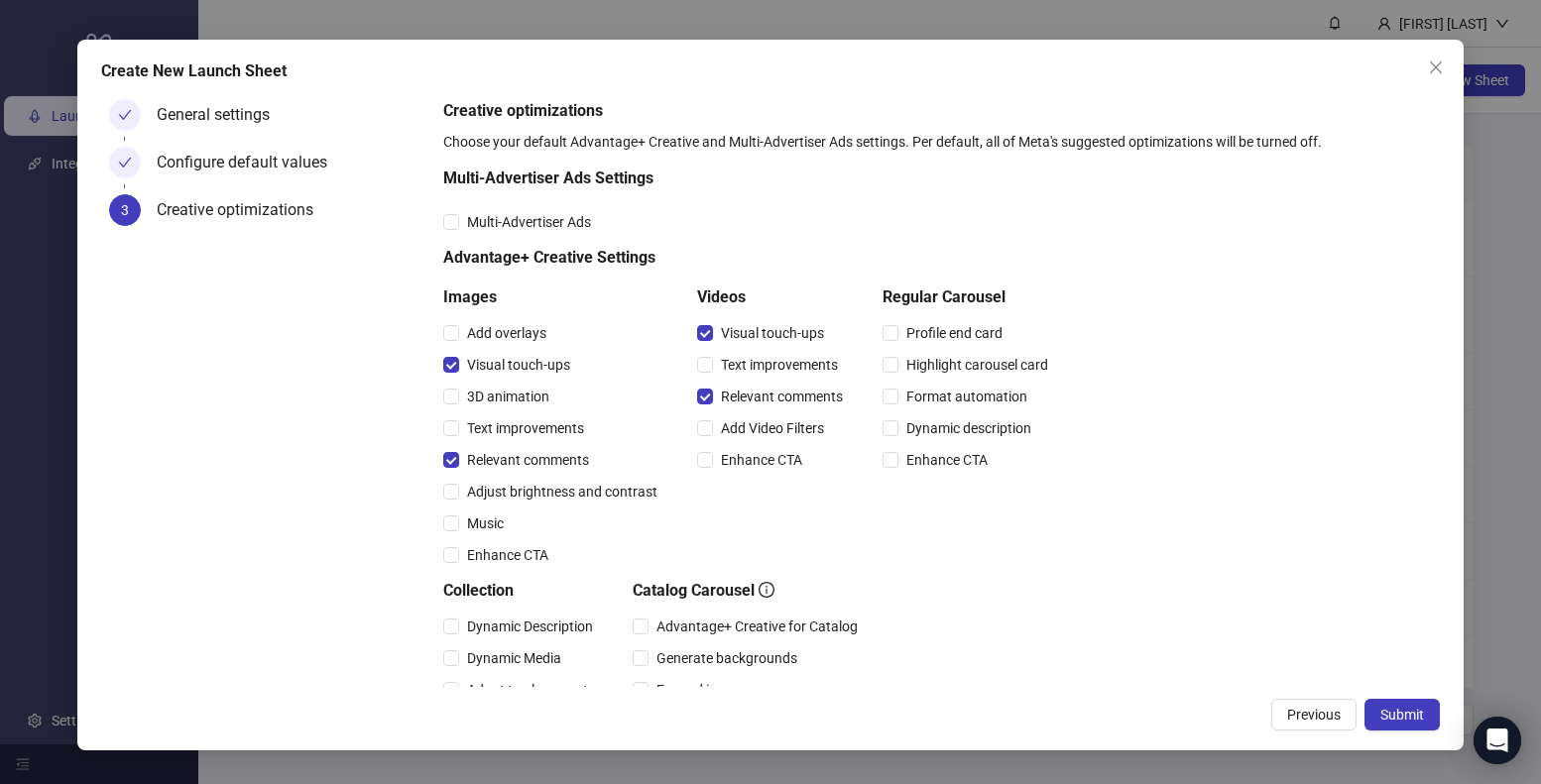 click on "Creative optimizations Choose your default Advantage+ Creative and Multi-Advertiser Ads settings. Per default, all of Meta's suggested optimizations will be turned off. Multi-Advertiser Ads Settings Multi-Advertiser Ads Advantage+ Creative Settings Images Add overlays Visual touch-ups 3D animation Text improvements Relevant comments Adjust brightness and contrast Music Enhance CTA Videos Visual touch-ups Text improvements Relevant comments Add Video Filters Enhance CTA Regular Carousel Profile end card Highlight carousel card Format automation Dynamic description Enhance CTA Collection Dynamic Description Dynamic Media Adapt to placement Enhance CTA Catalog Carousel   Advantage+ Creative for Catalog Generate backgrounds Expand image Info labels Enhance CTA Creative Setup Add Site Links Add Catalog Items" at bounding box center (937, 502) 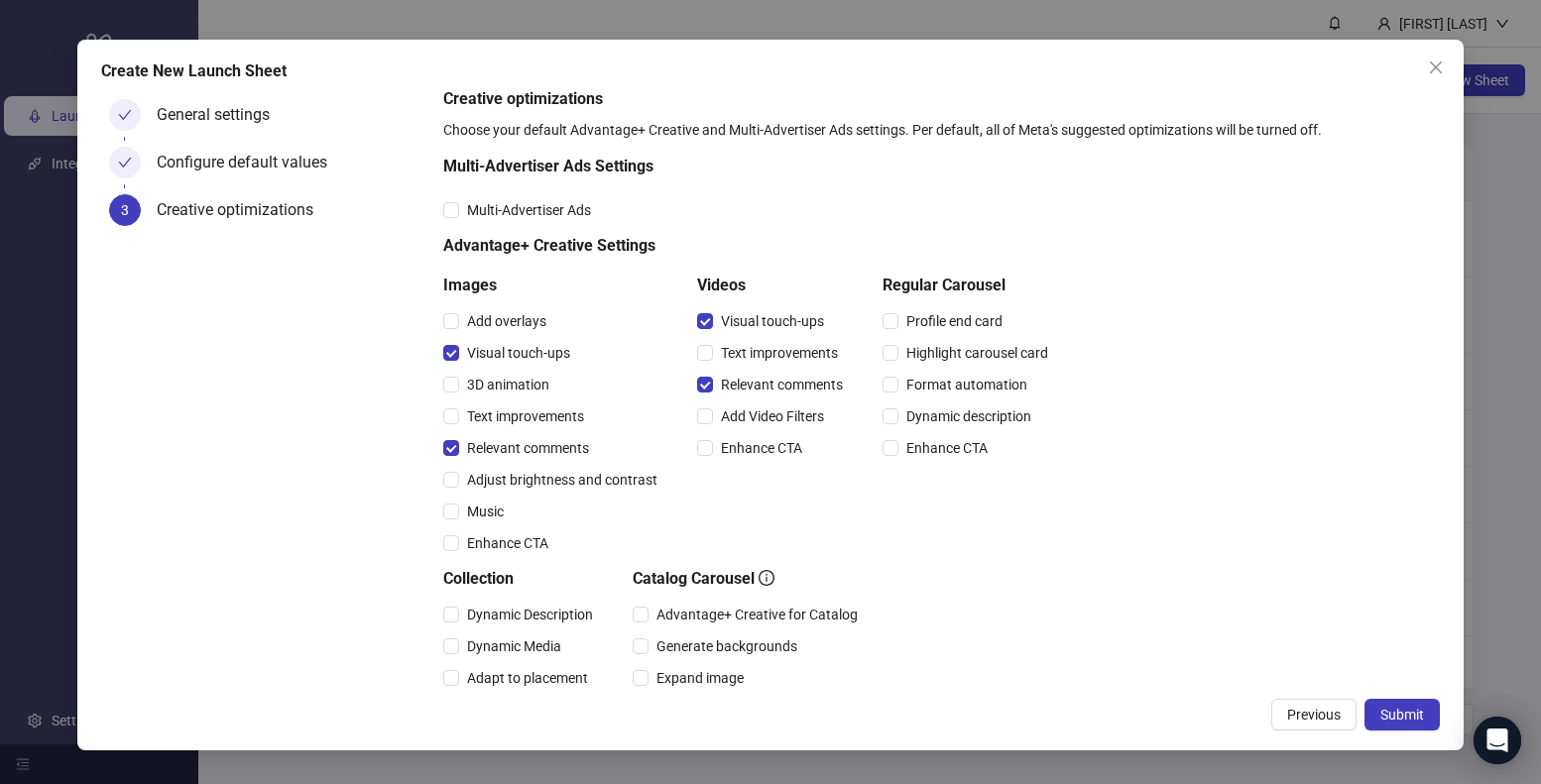 scroll, scrollTop: 0, scrollLeft: 0, axis: both 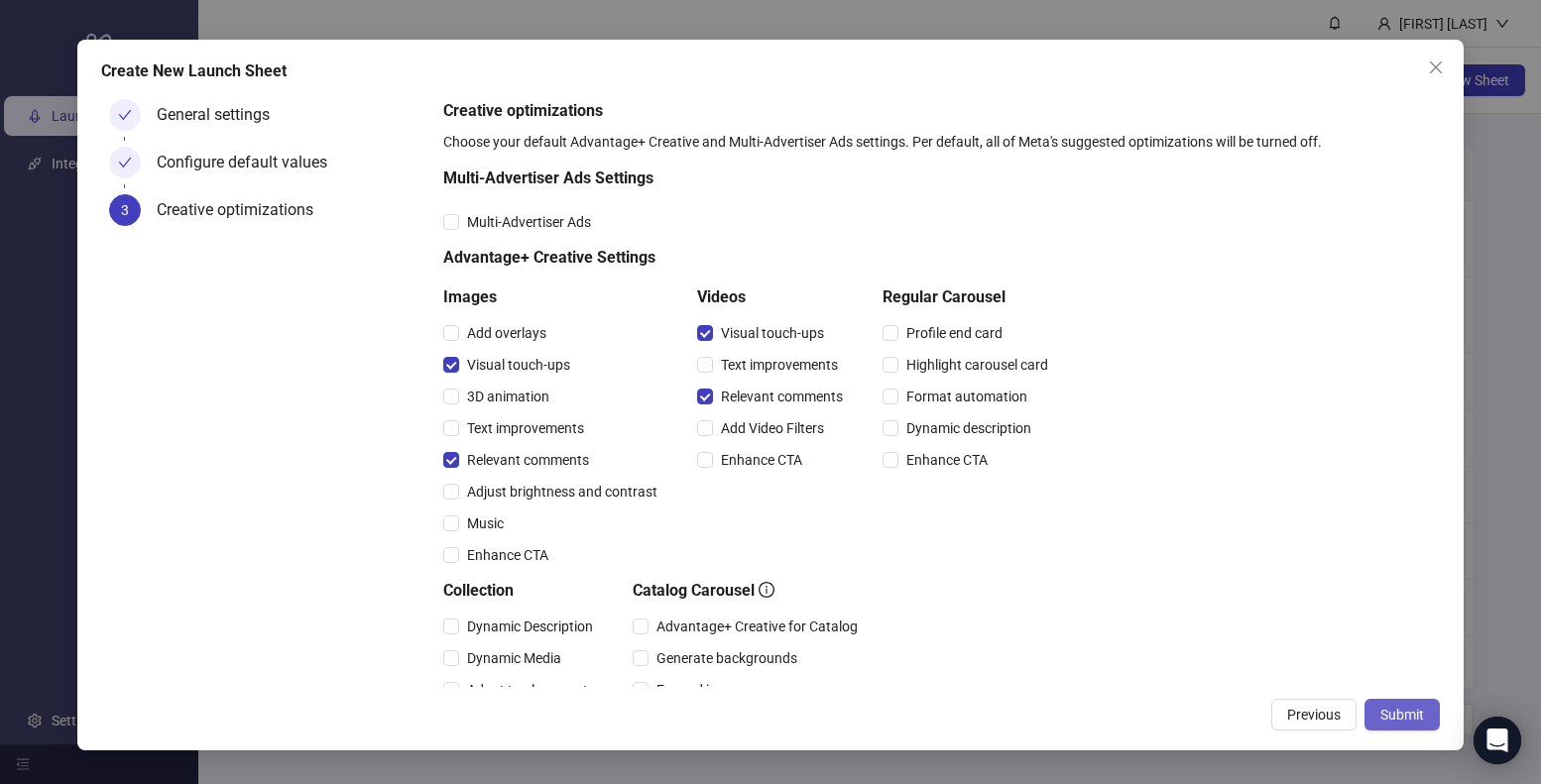 click on "Submit" at bounding box center [1402, 715] 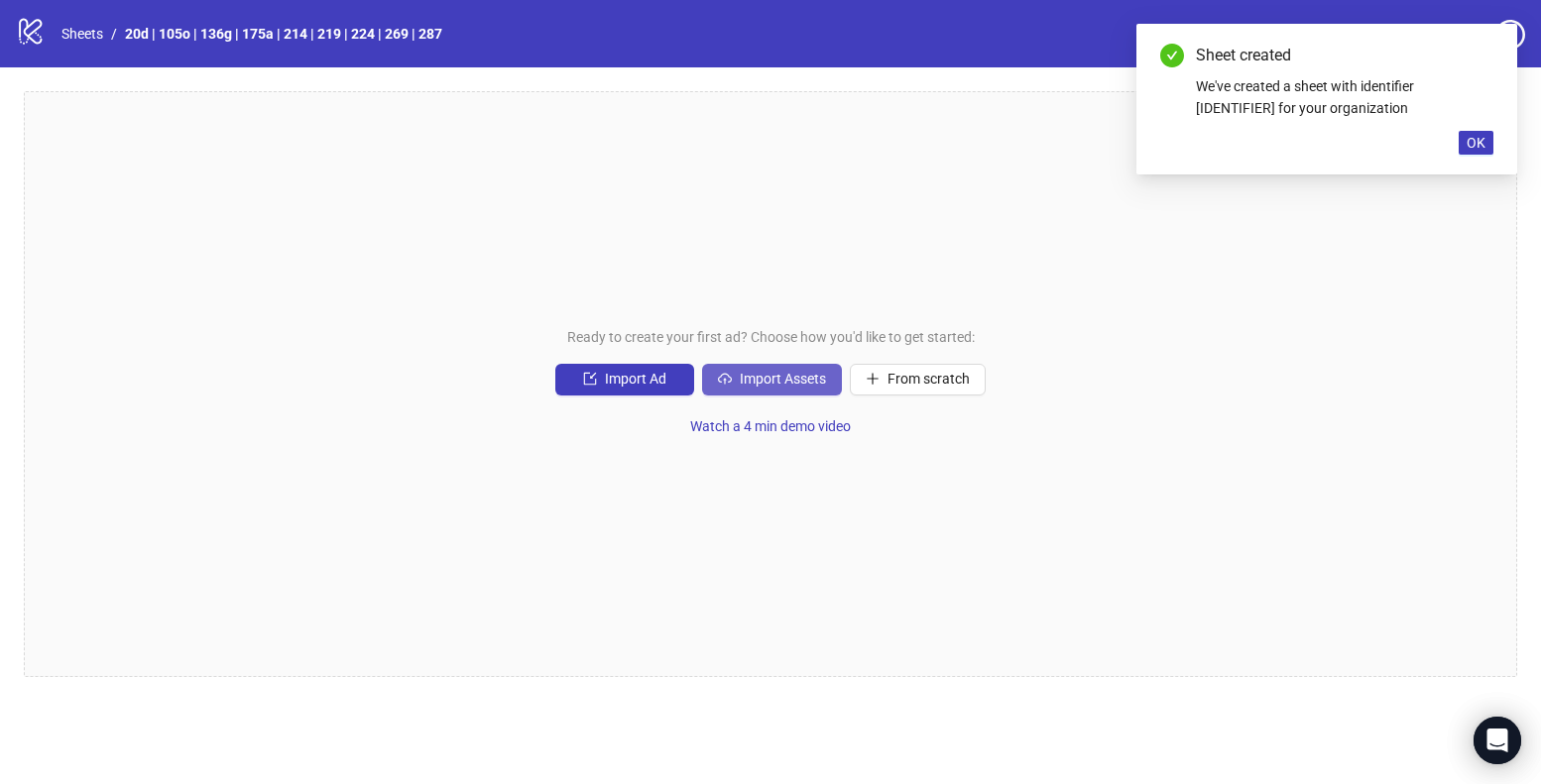 click on "Import Assets" at bounding box center [771, 380] 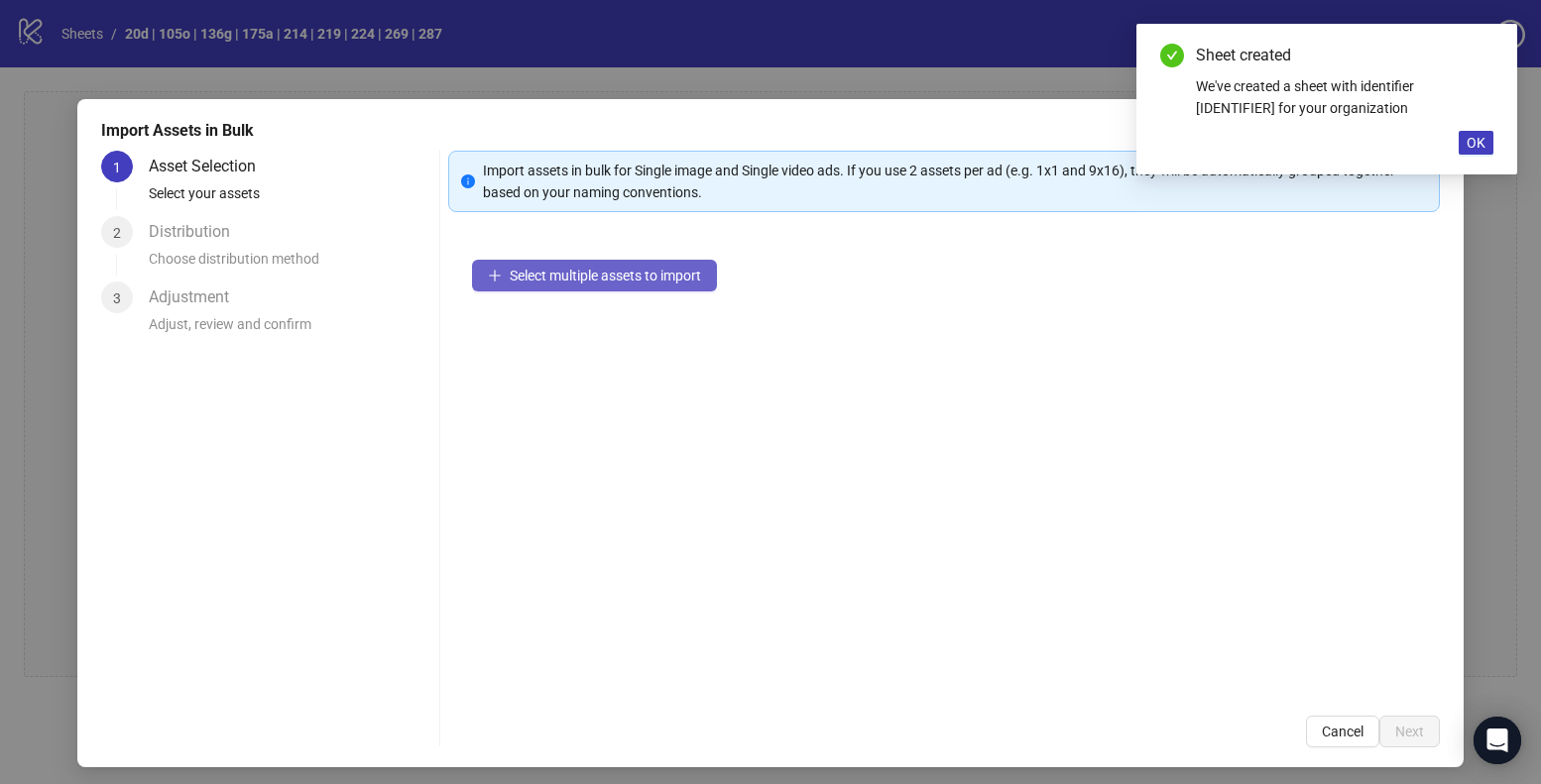 click on "Select multiple assets to import" at bounding box center [605, 276] 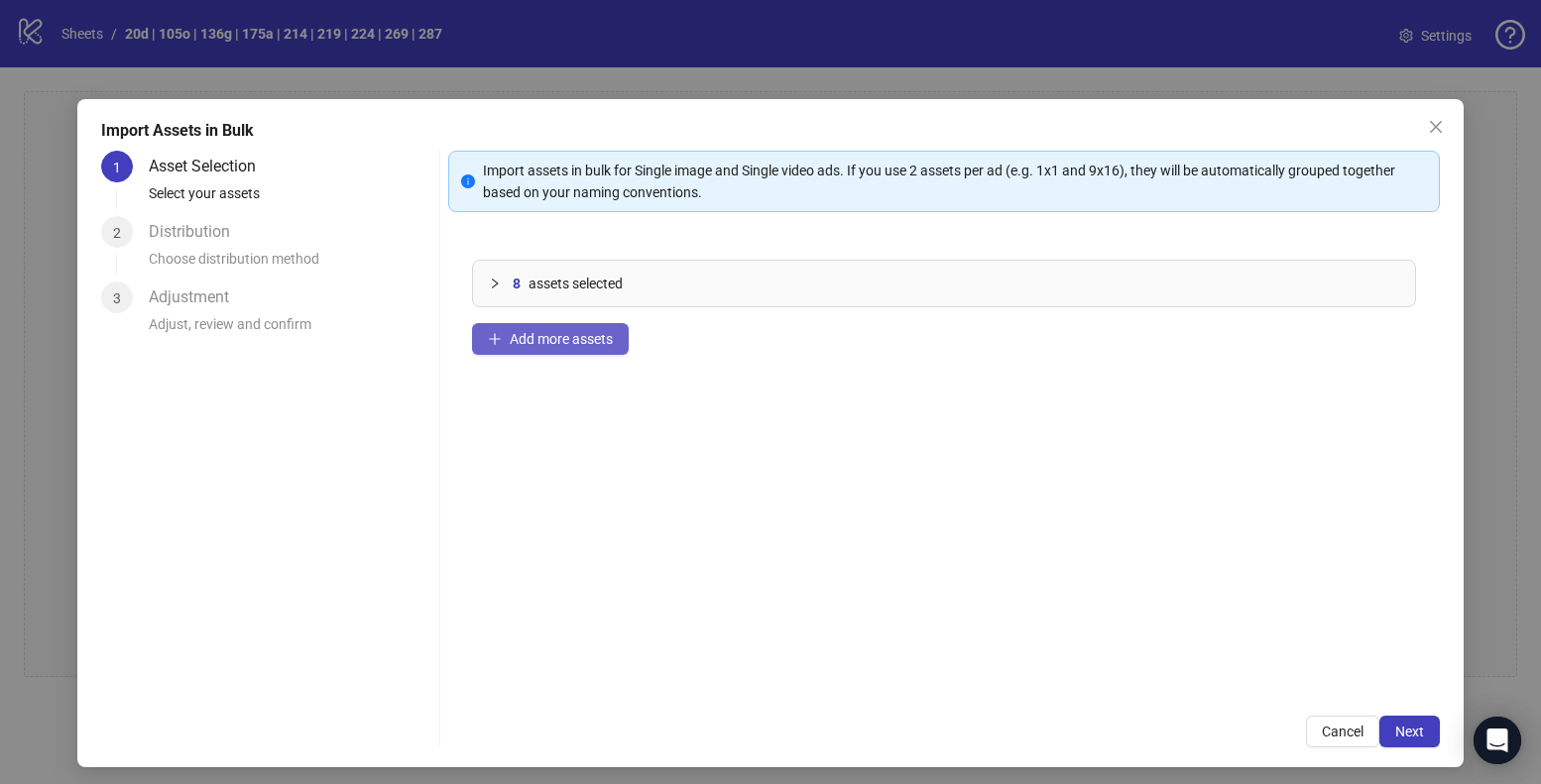click on "Add more assets" at bounding box center (550, 339) 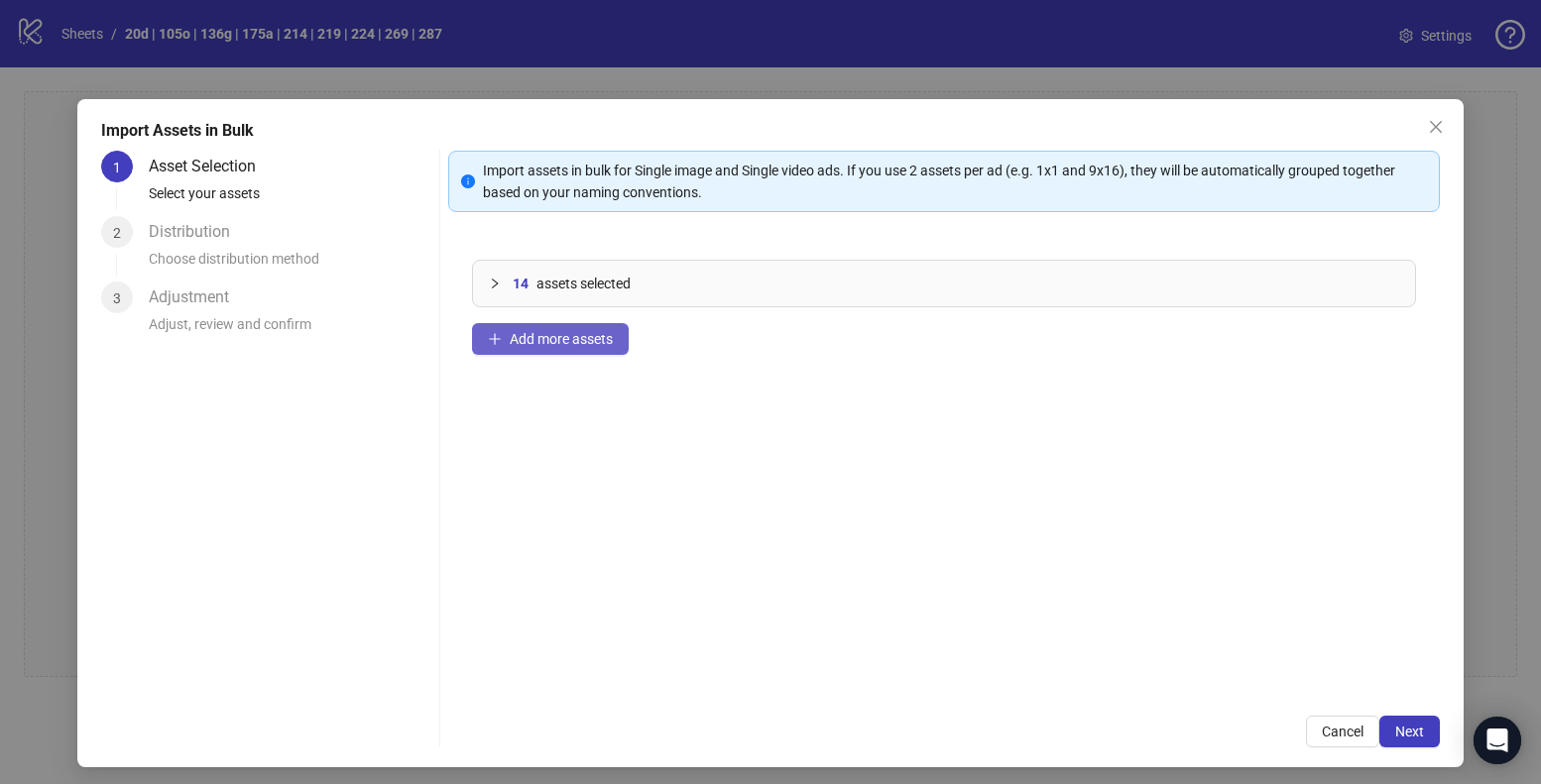 click on "Add more assets" at bounding box center [561, 339] 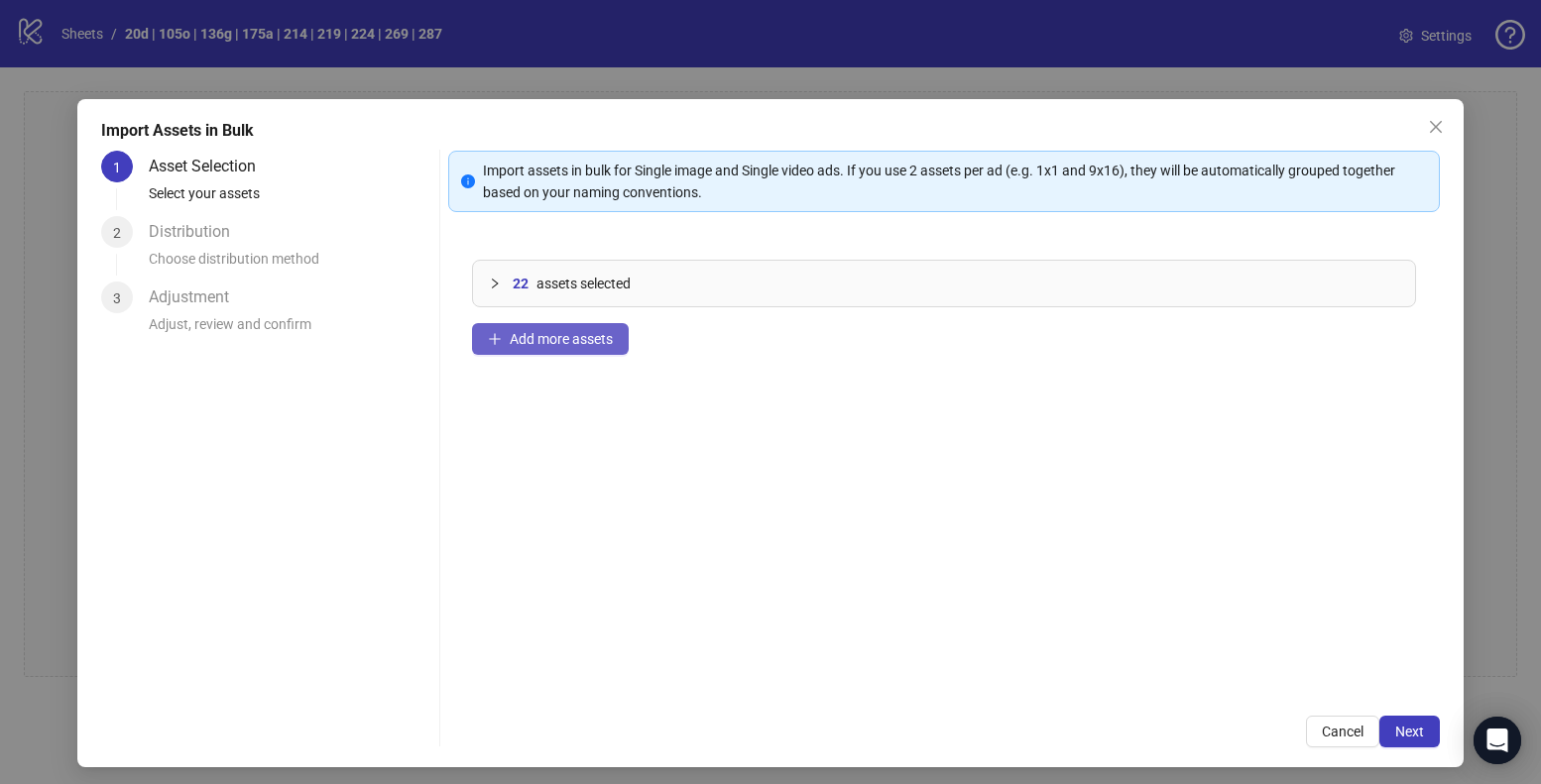 click on "Add more assets" at bounding box center [550, 339] 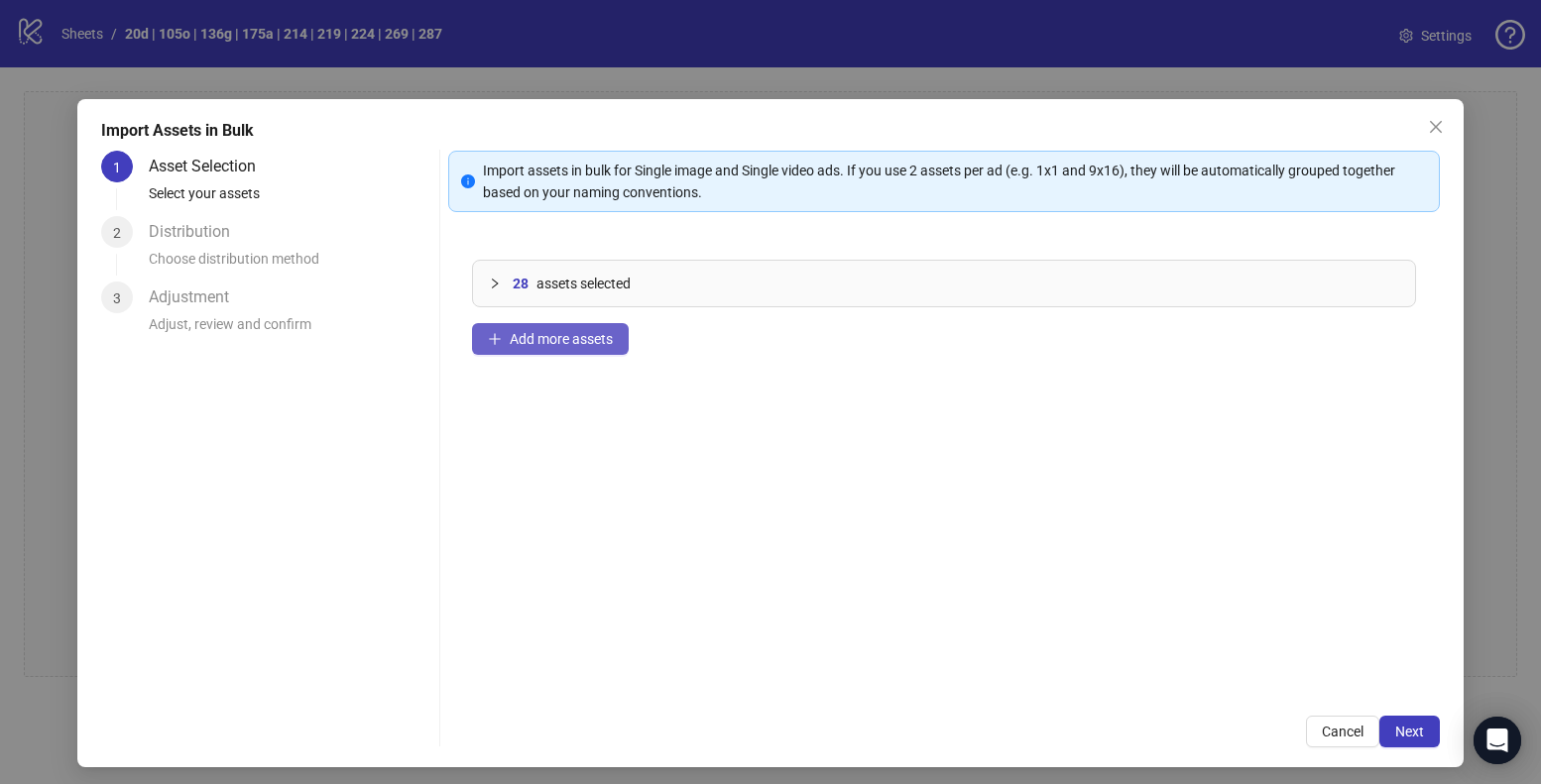 click on "Add more assets" at bounding box center (561, 339) 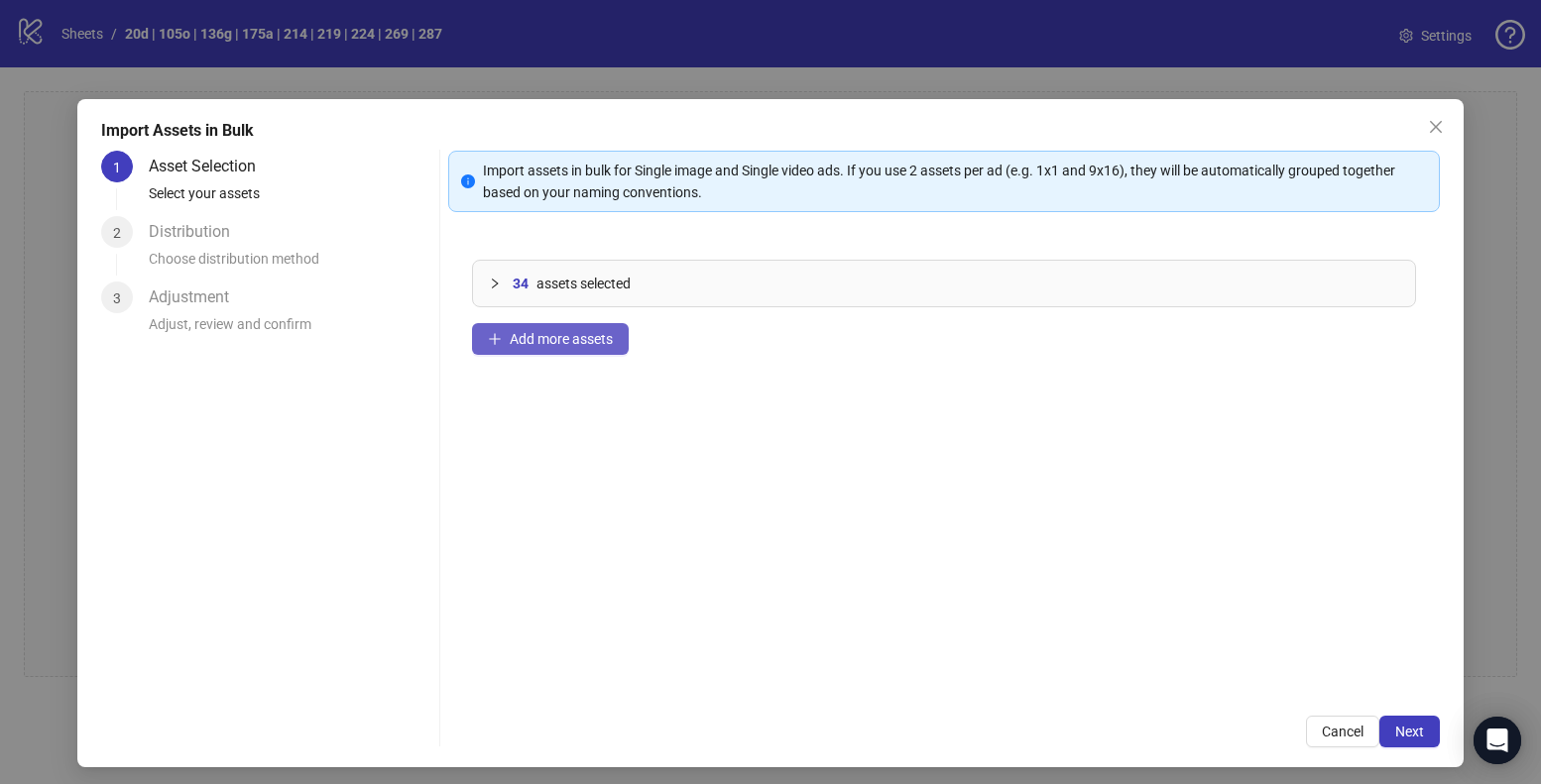 click on "Add more assets" at bounding box center (561, 339) 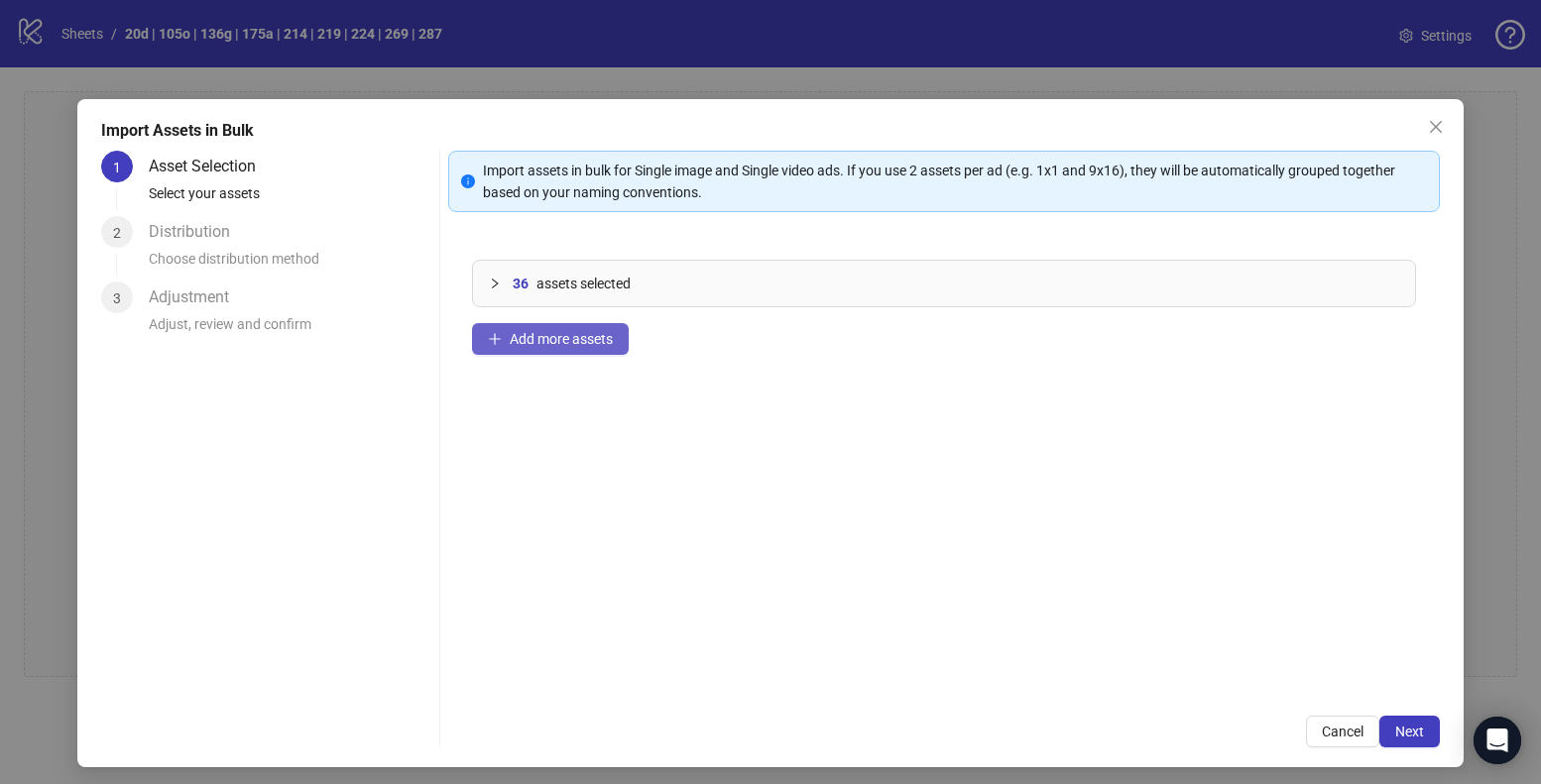 click on "Add more assets" at bounding box center (561, 339) 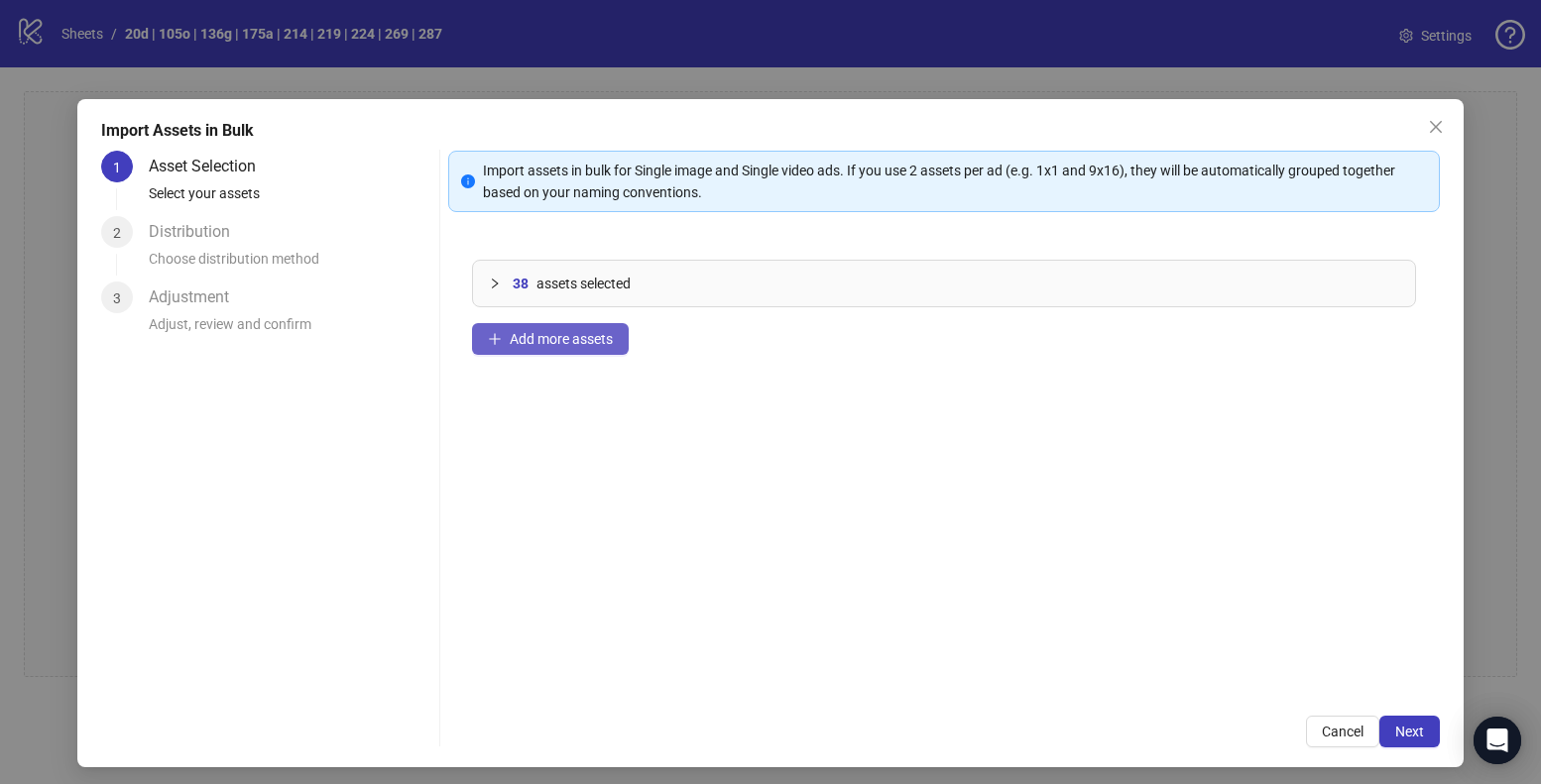 click on "Add more assets" at bounding box center [561, 339] 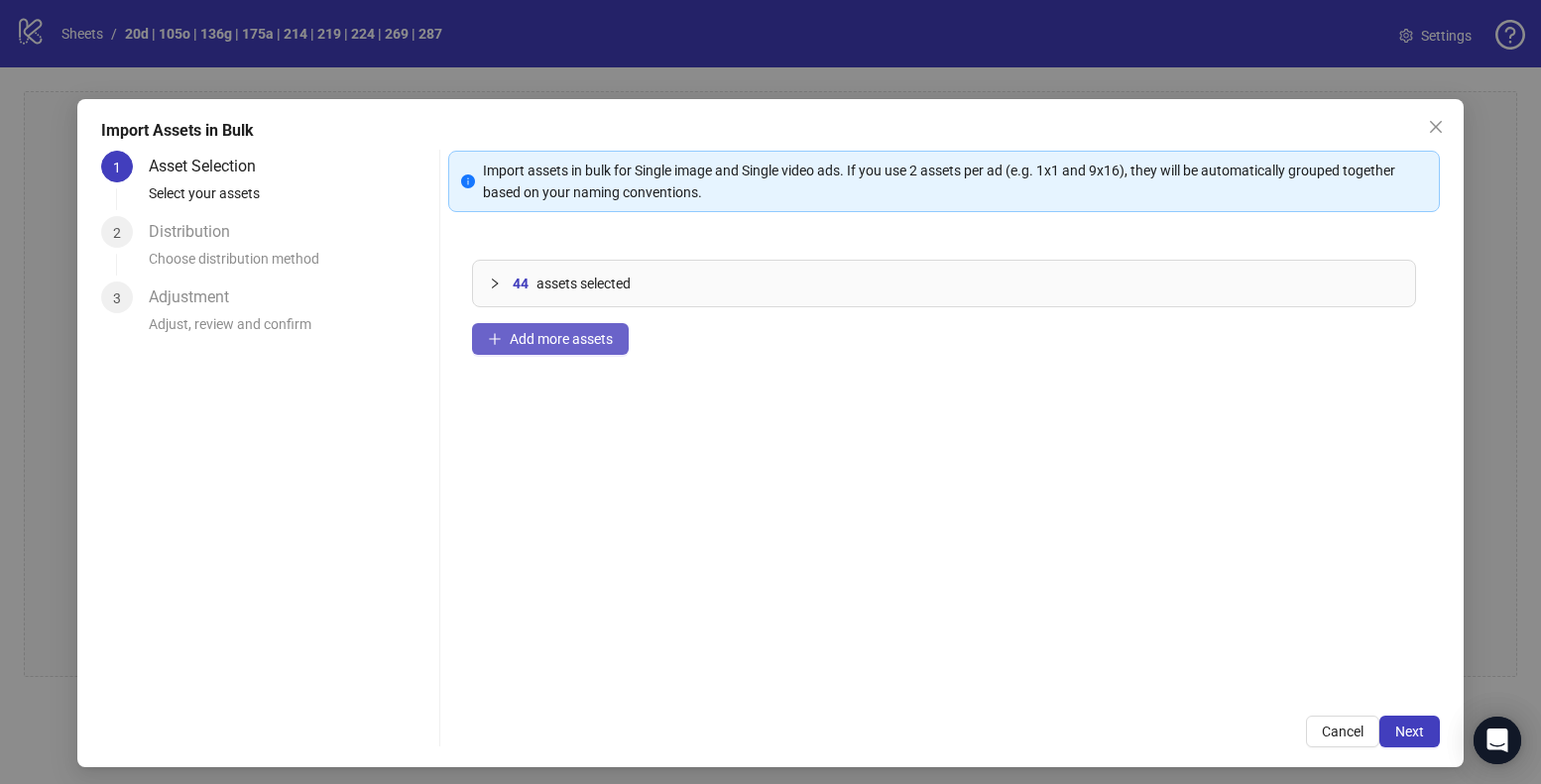 click on "Add more assets" at bounding box center (561, 339) 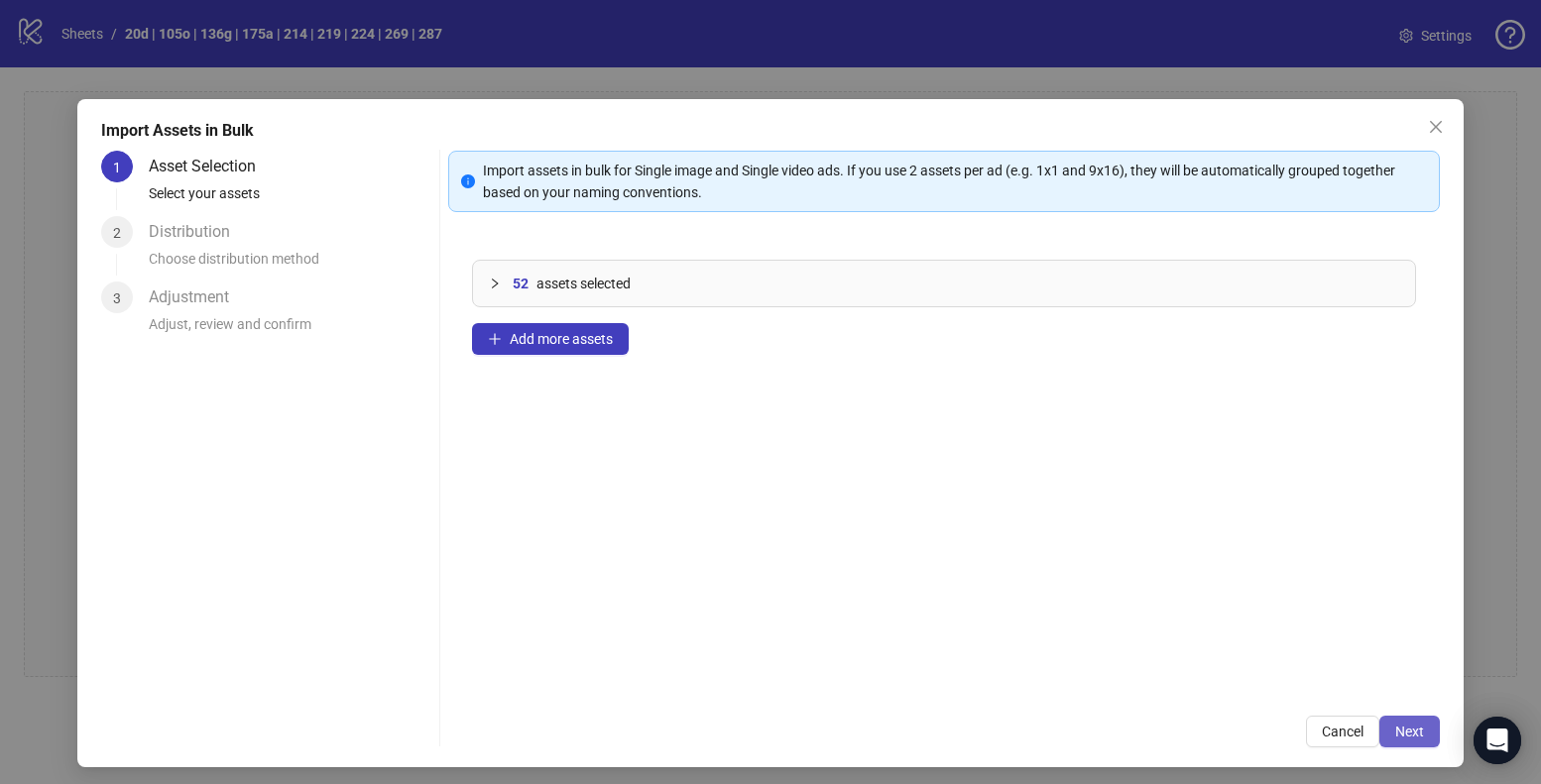 click on "Next" at bounding box center (1409, 731) 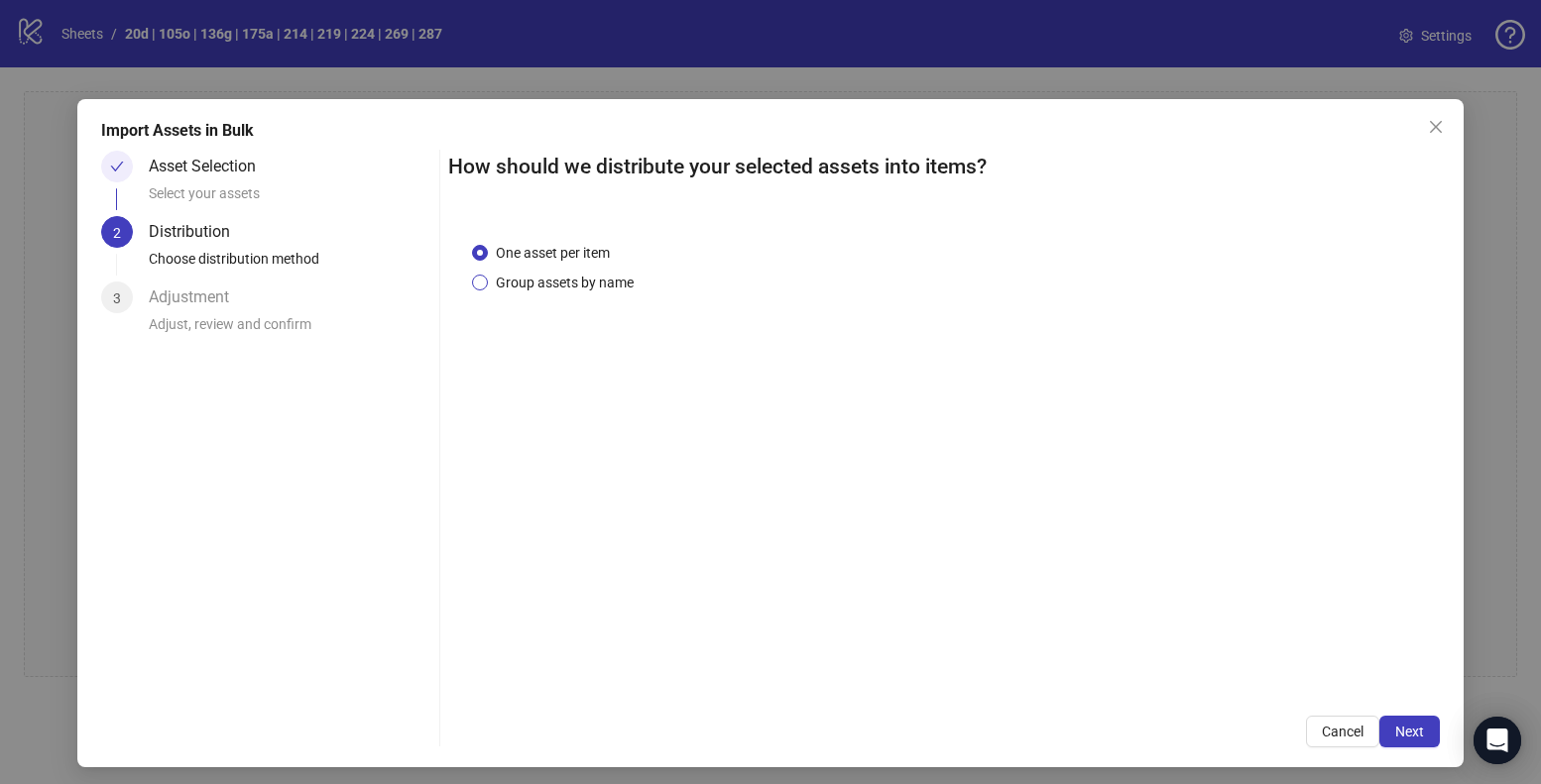 click on "Group assets by name" at bounding box center [564, 282] 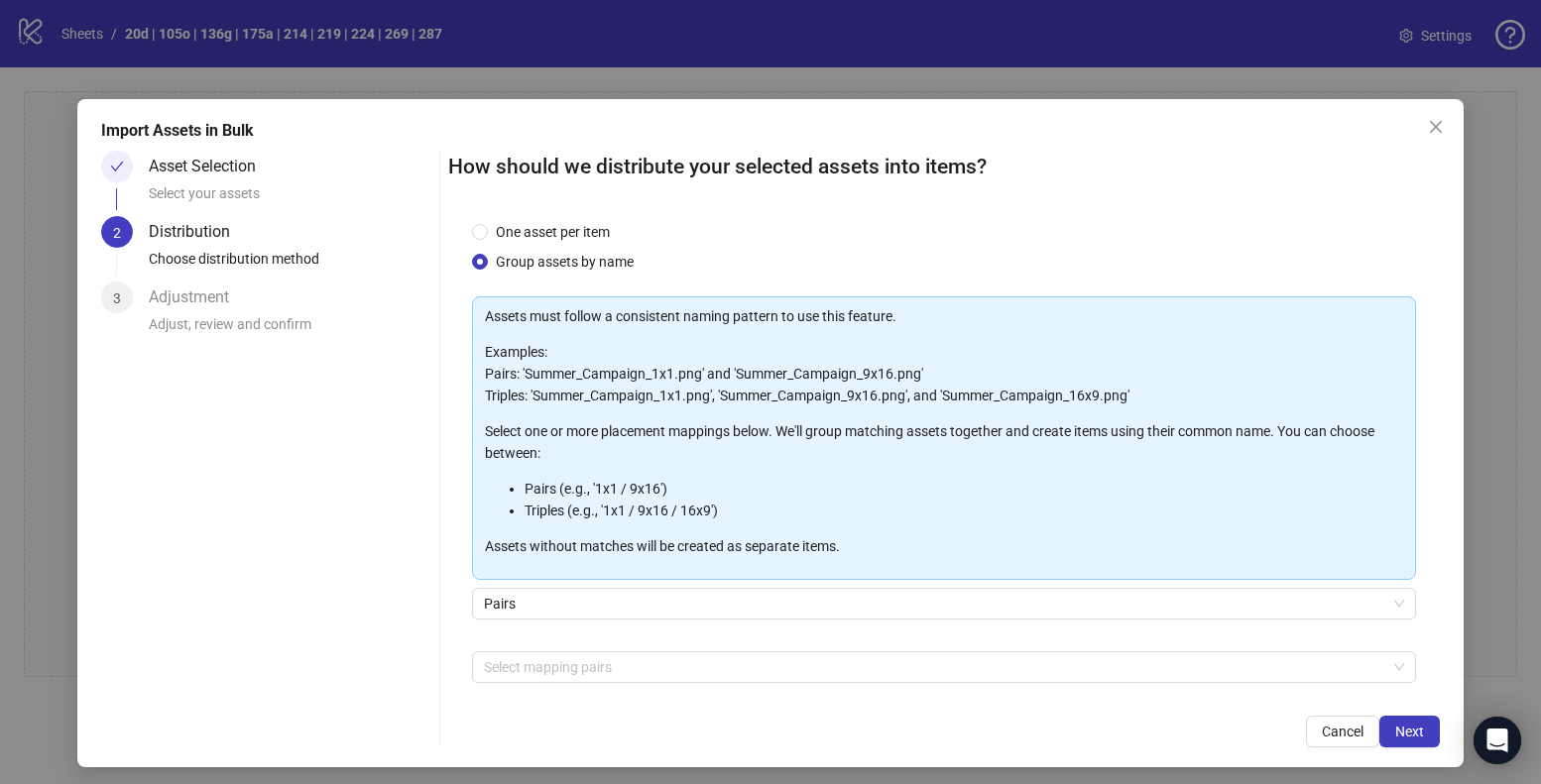 scroll, scrollTop: 107, scrollLeft: 0, axis: vertical 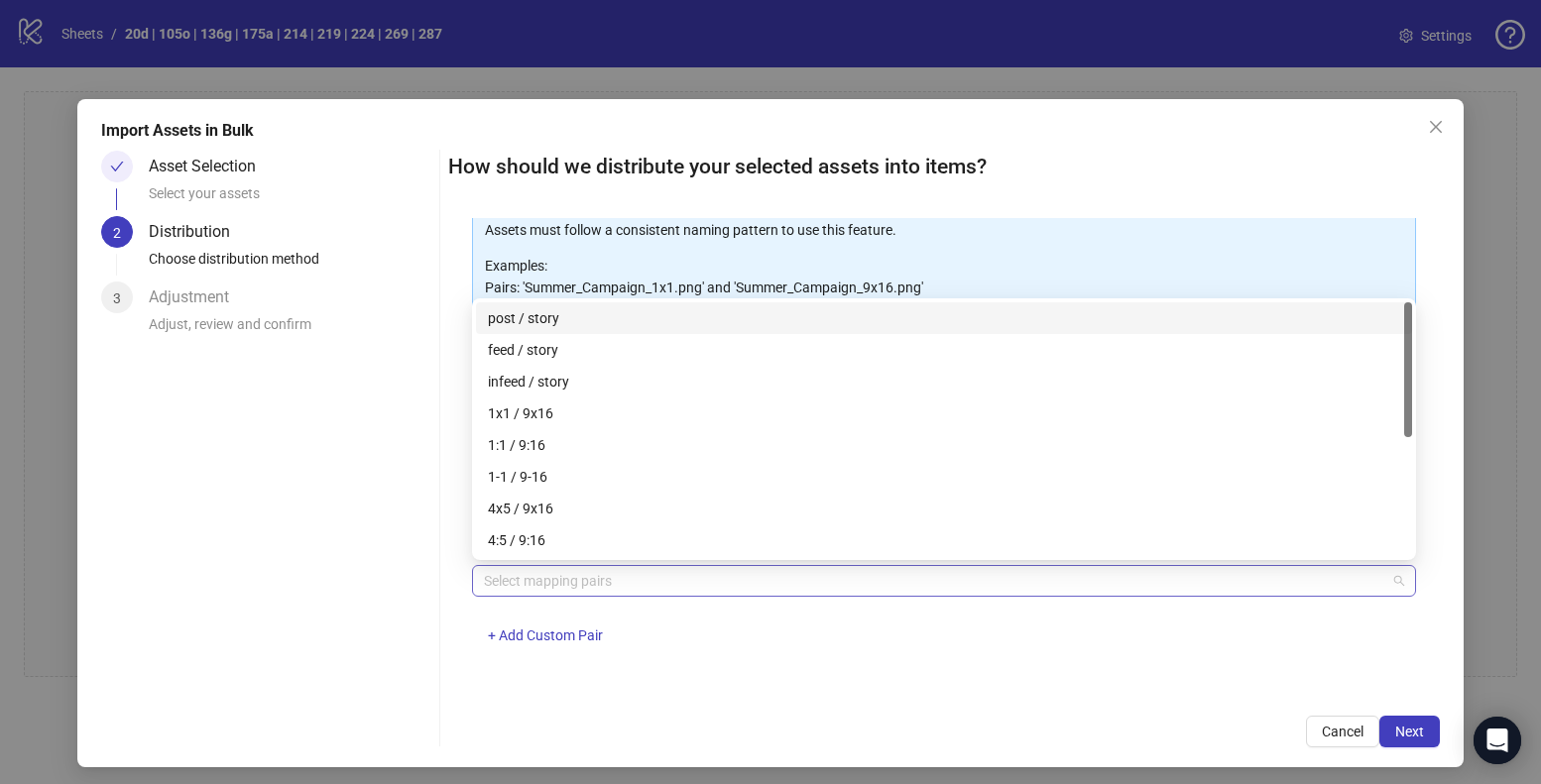click at bounding box center [933, 581] 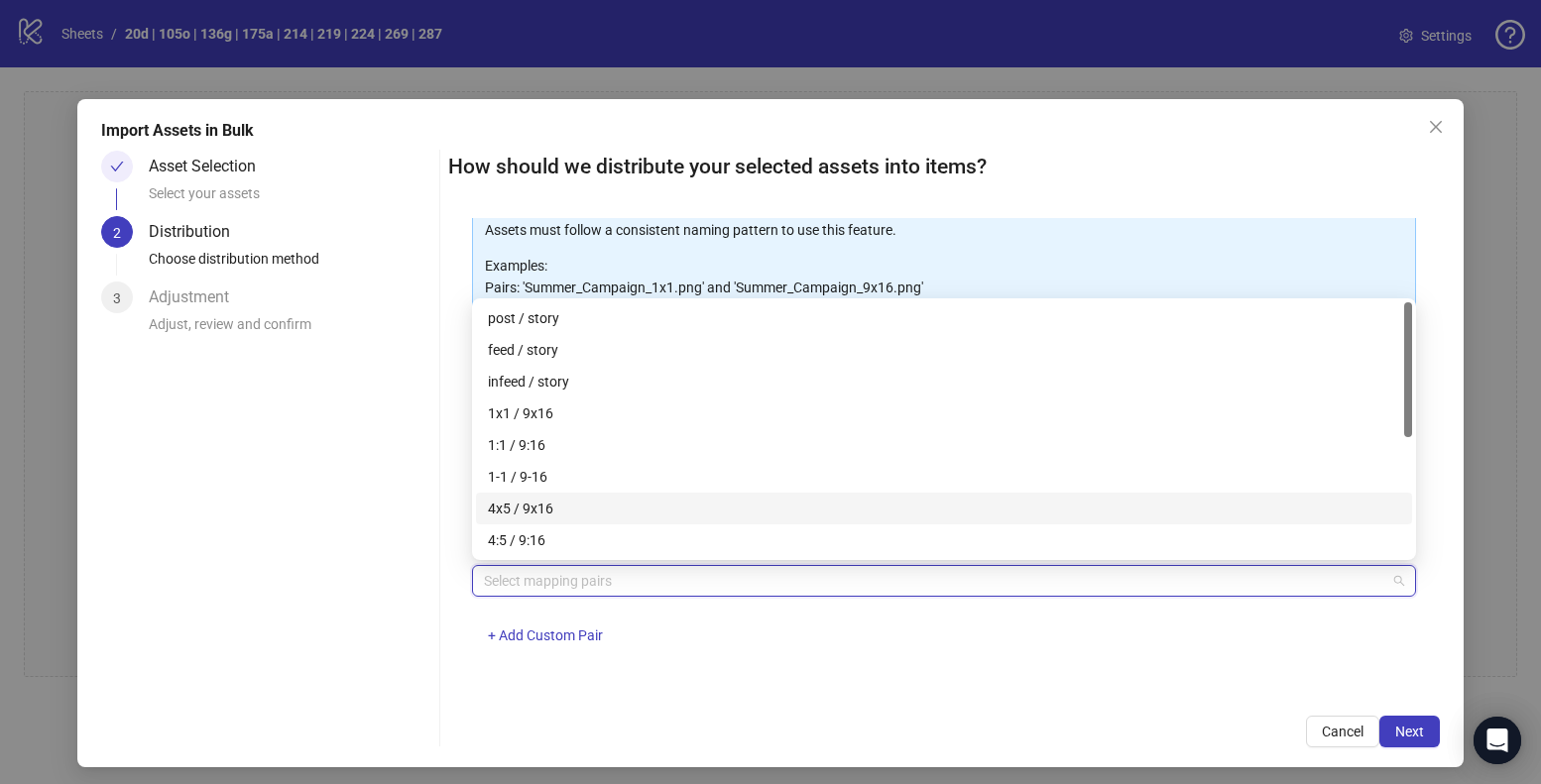drag, startPoint x: 636, startPoint y: 502, endPoint x: 651, endPoint y: 504, distance: 15.132746 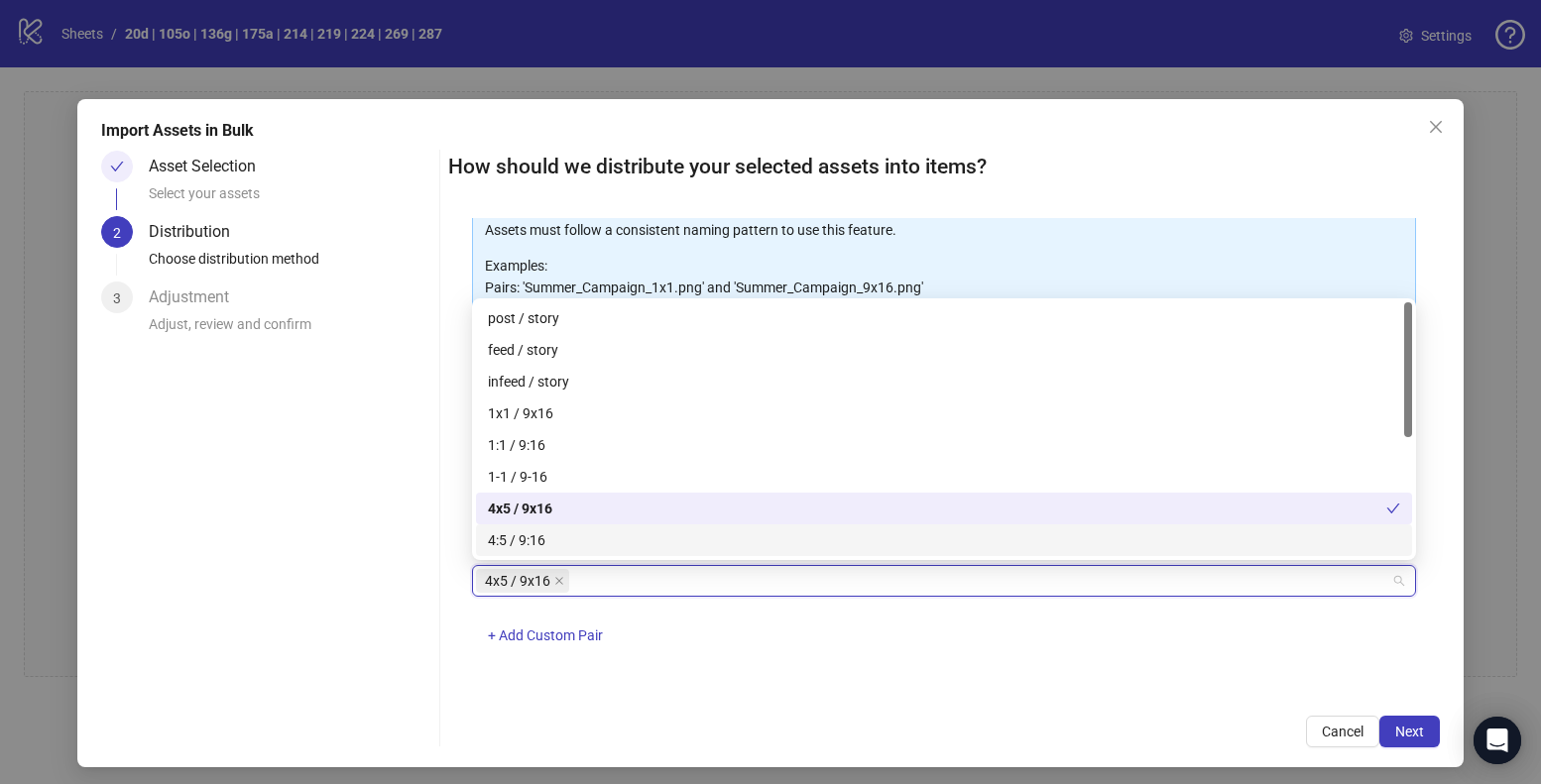 click on "4x5 / 9x16   + Add Custom Pair" at bounding box center (944, 616) 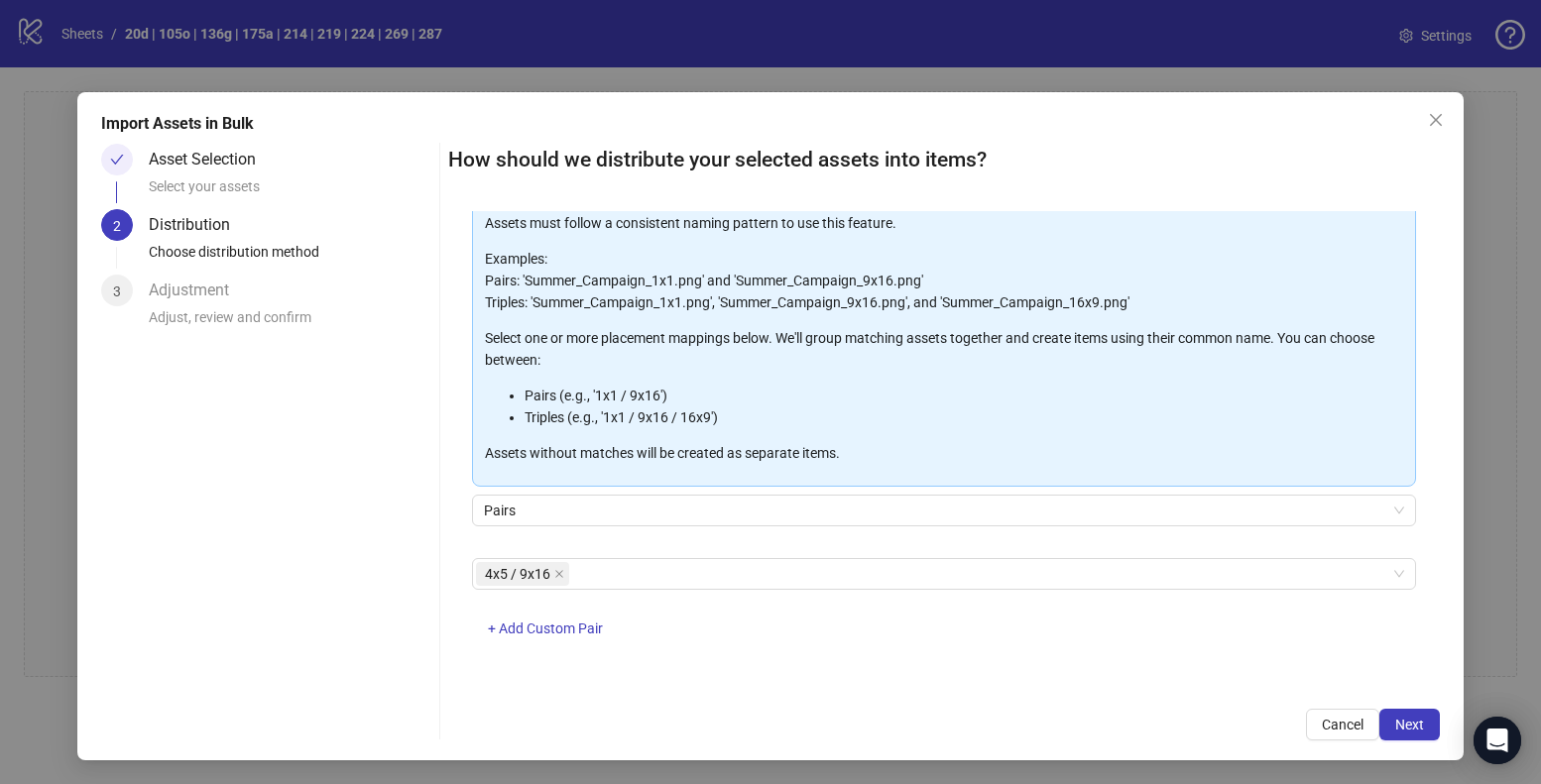 scroll, scrollTop: 0, scrollLeft: 0, axis: both 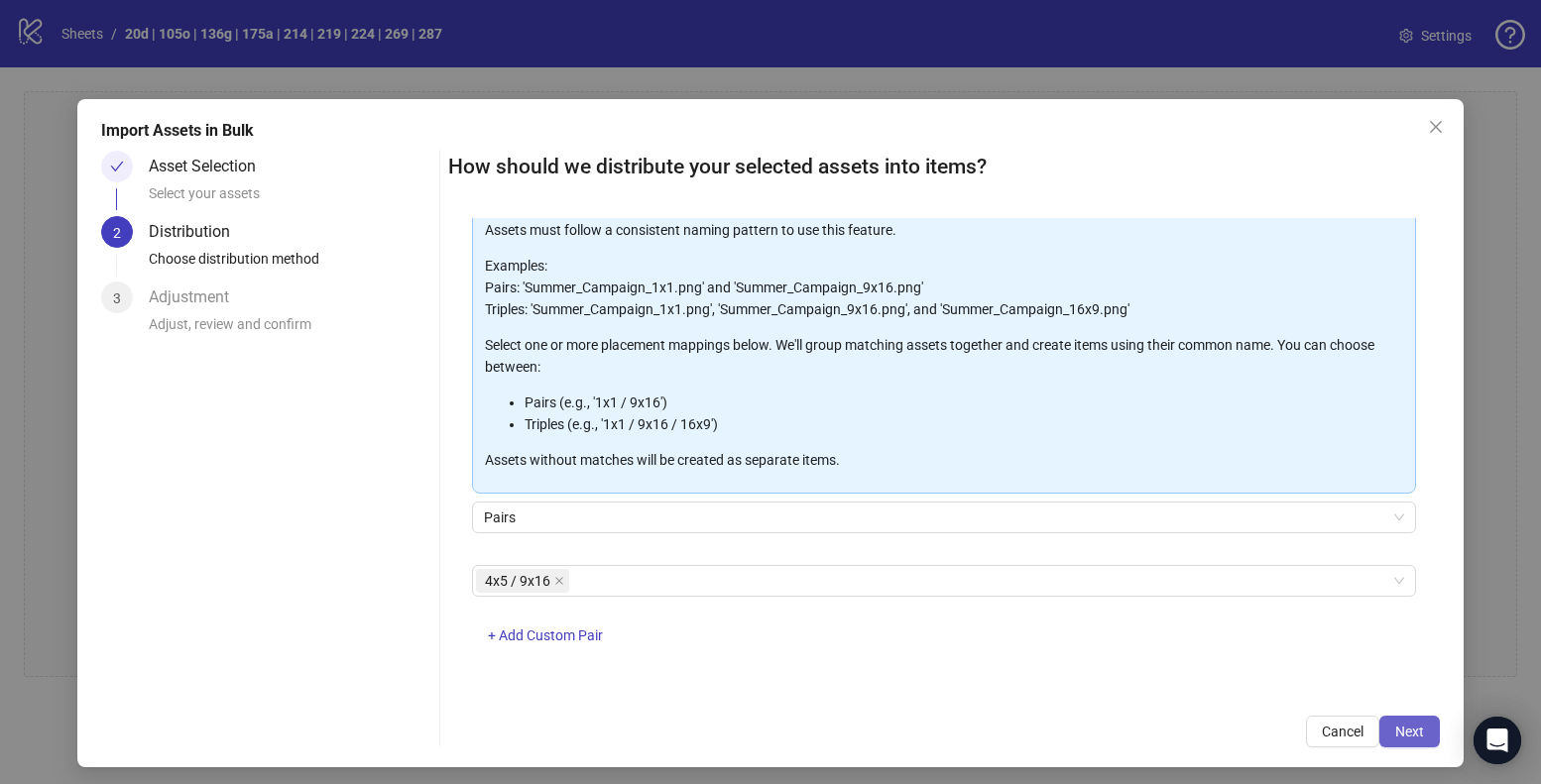 click on "Next" at bounding box center [1409, 731] 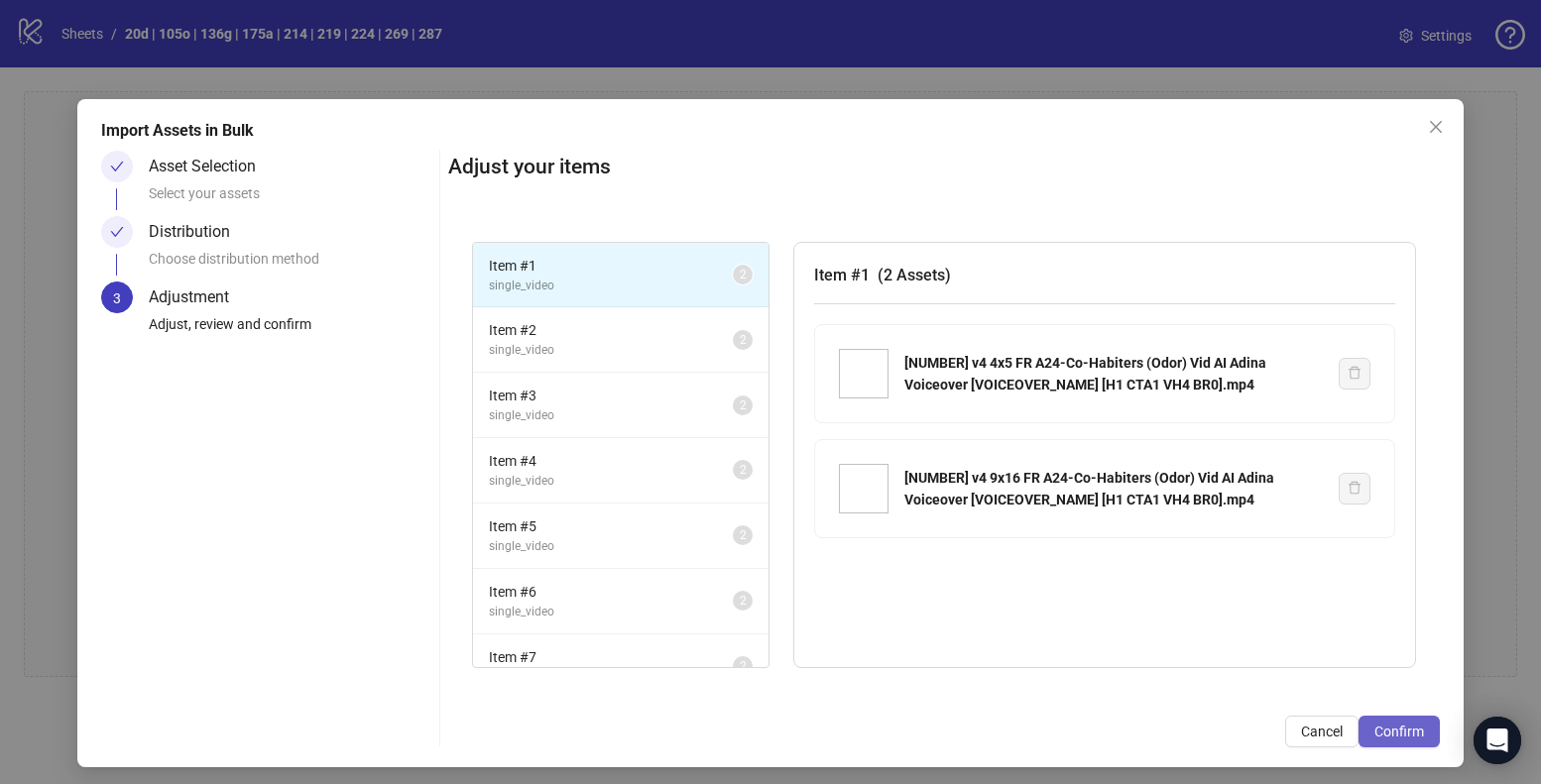 click on "Confirm" at bounding box center (1399, 731) 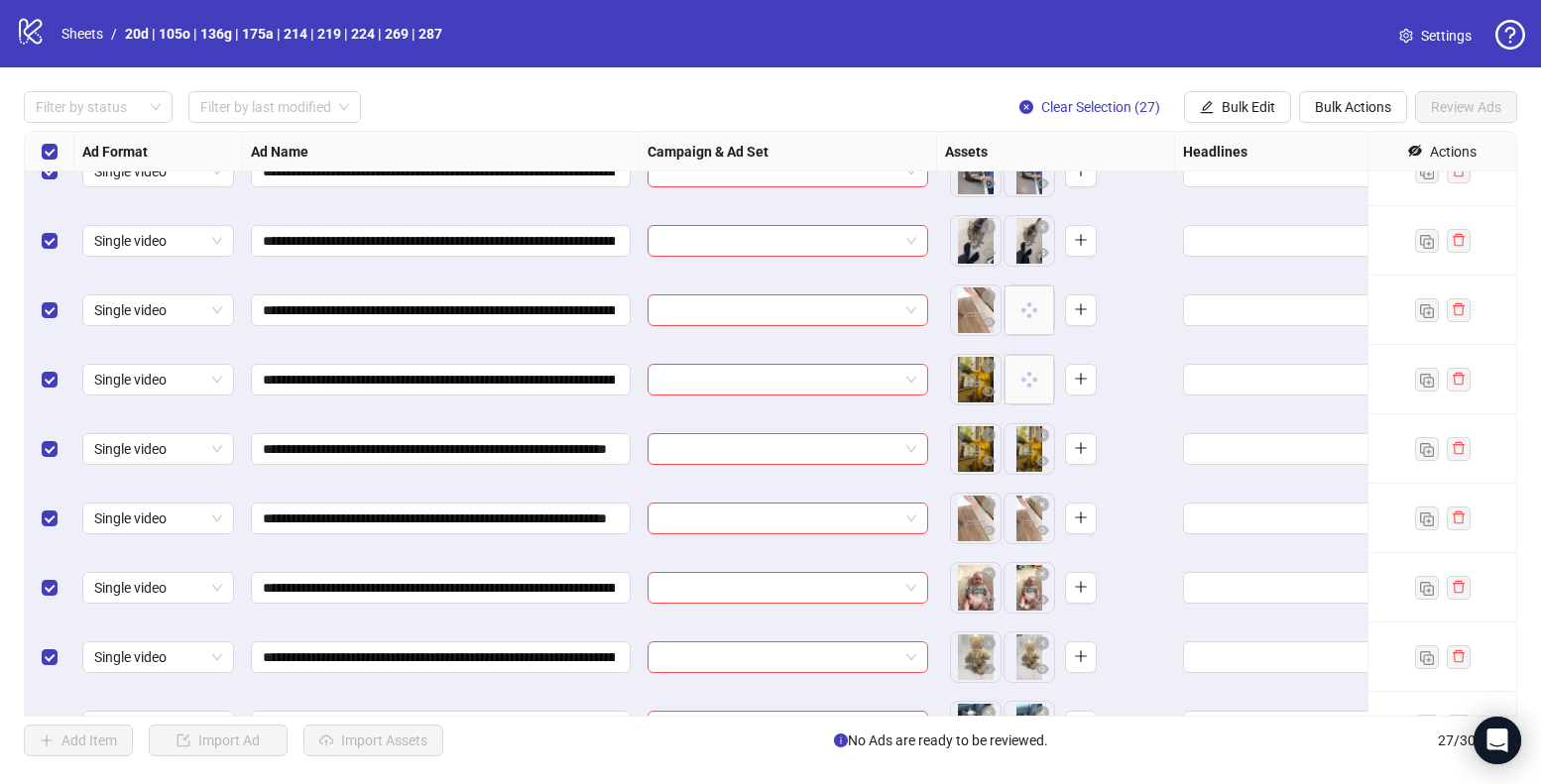 scroll, scrollTop: 0, scrollLeft: 0, axis: both 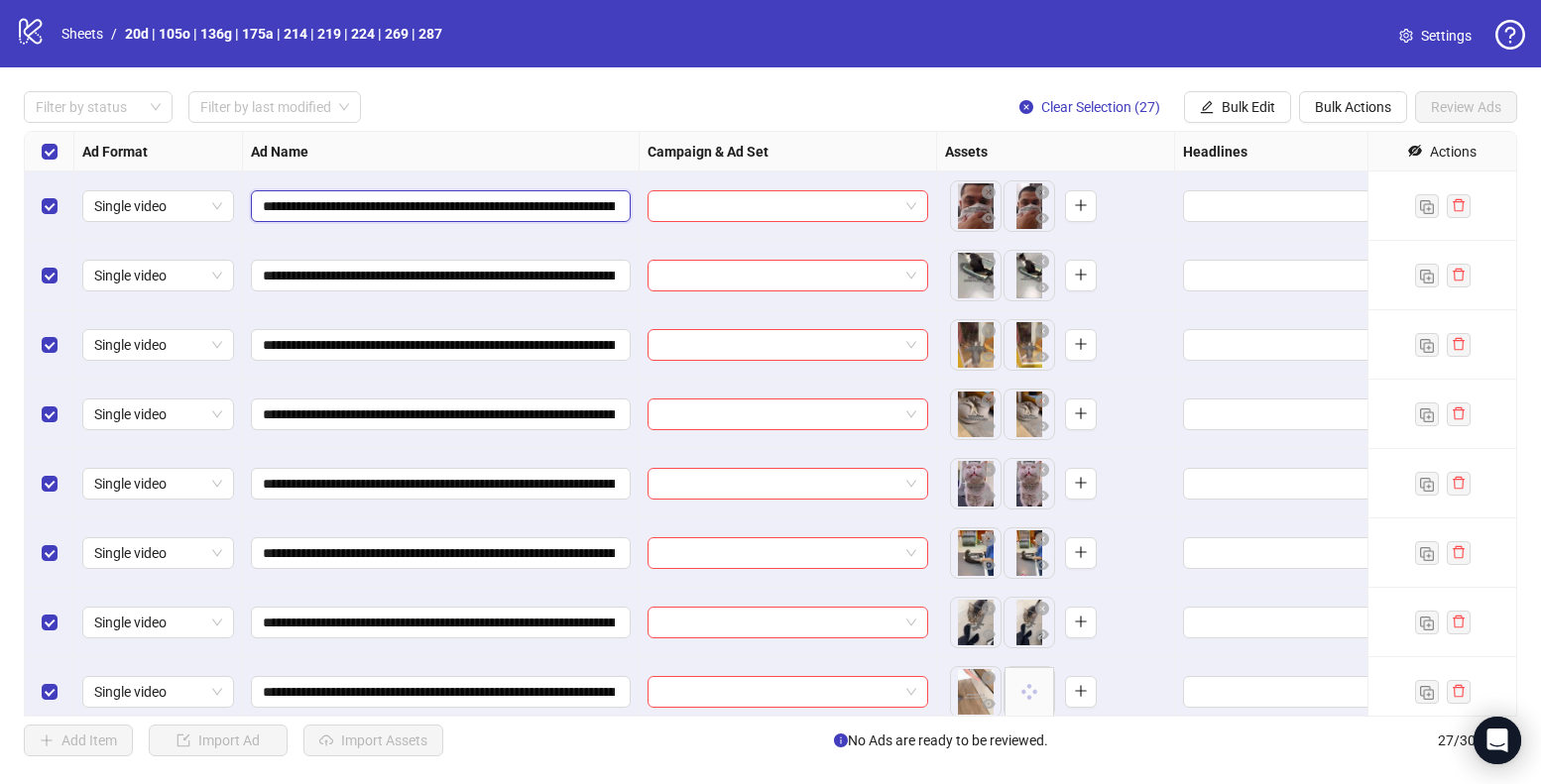 click on "**********" at bounding box center [438, 206] 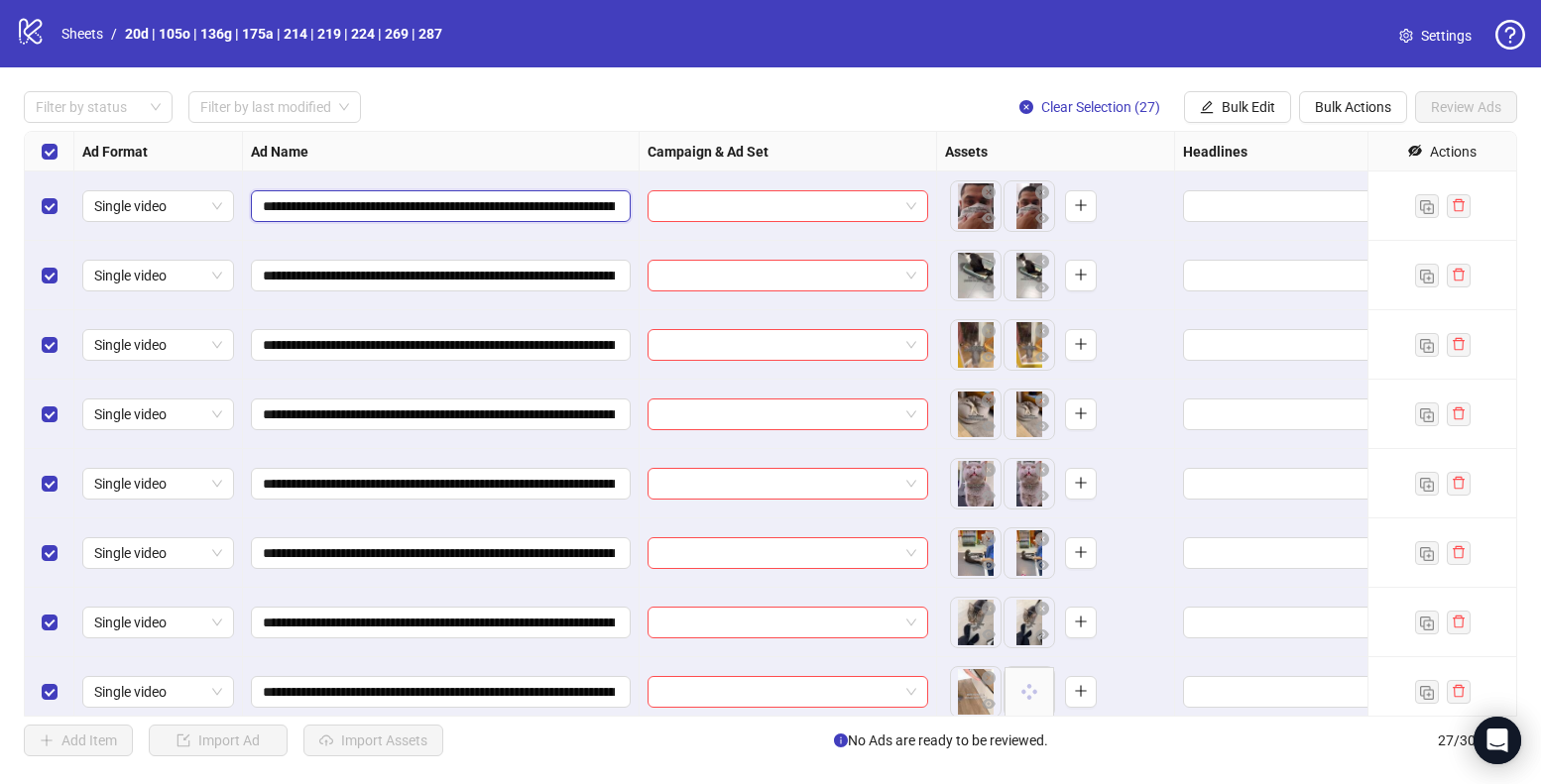 type on "**********" 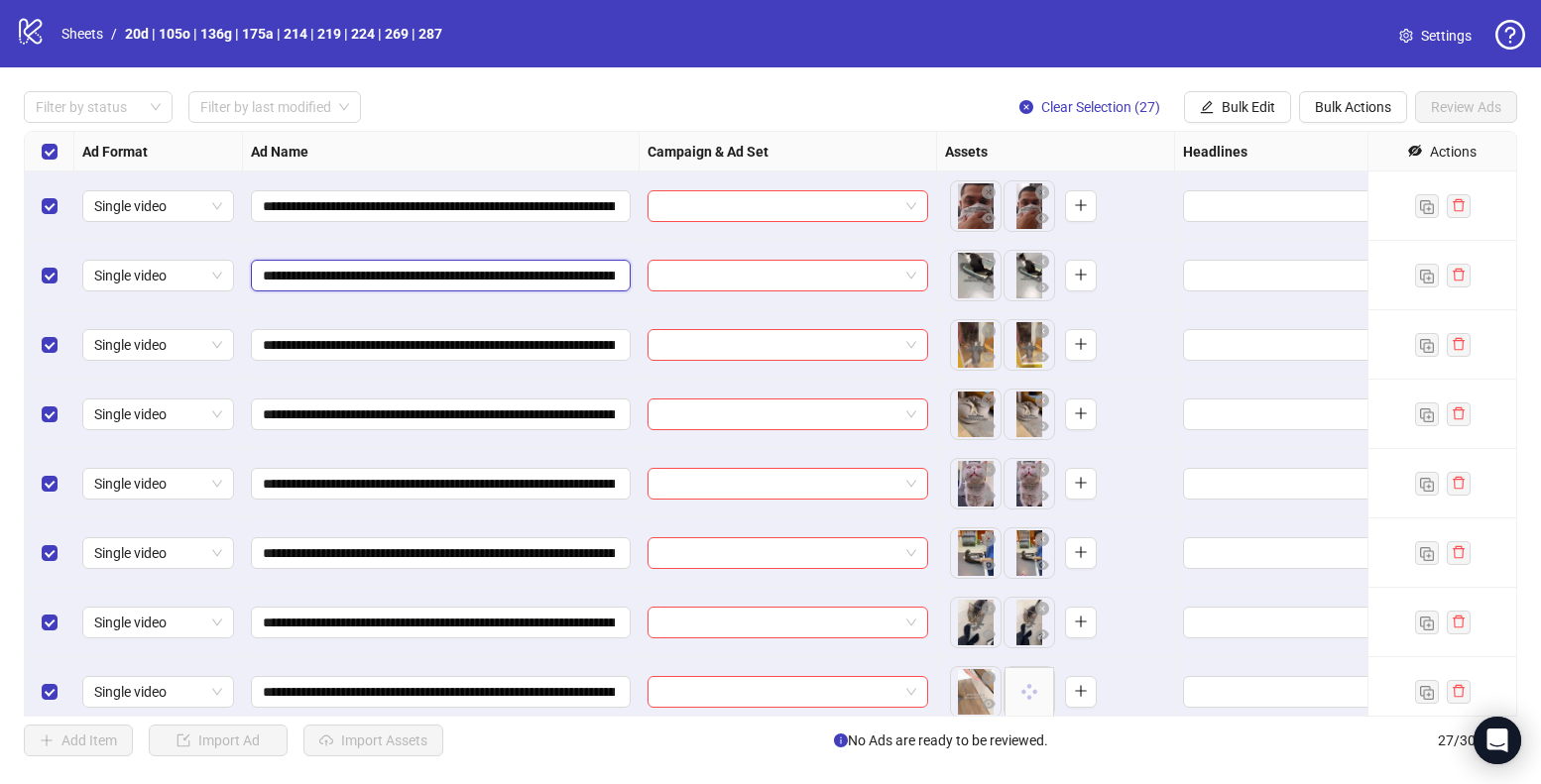 click on "**********" at bounding box center (438, 276) 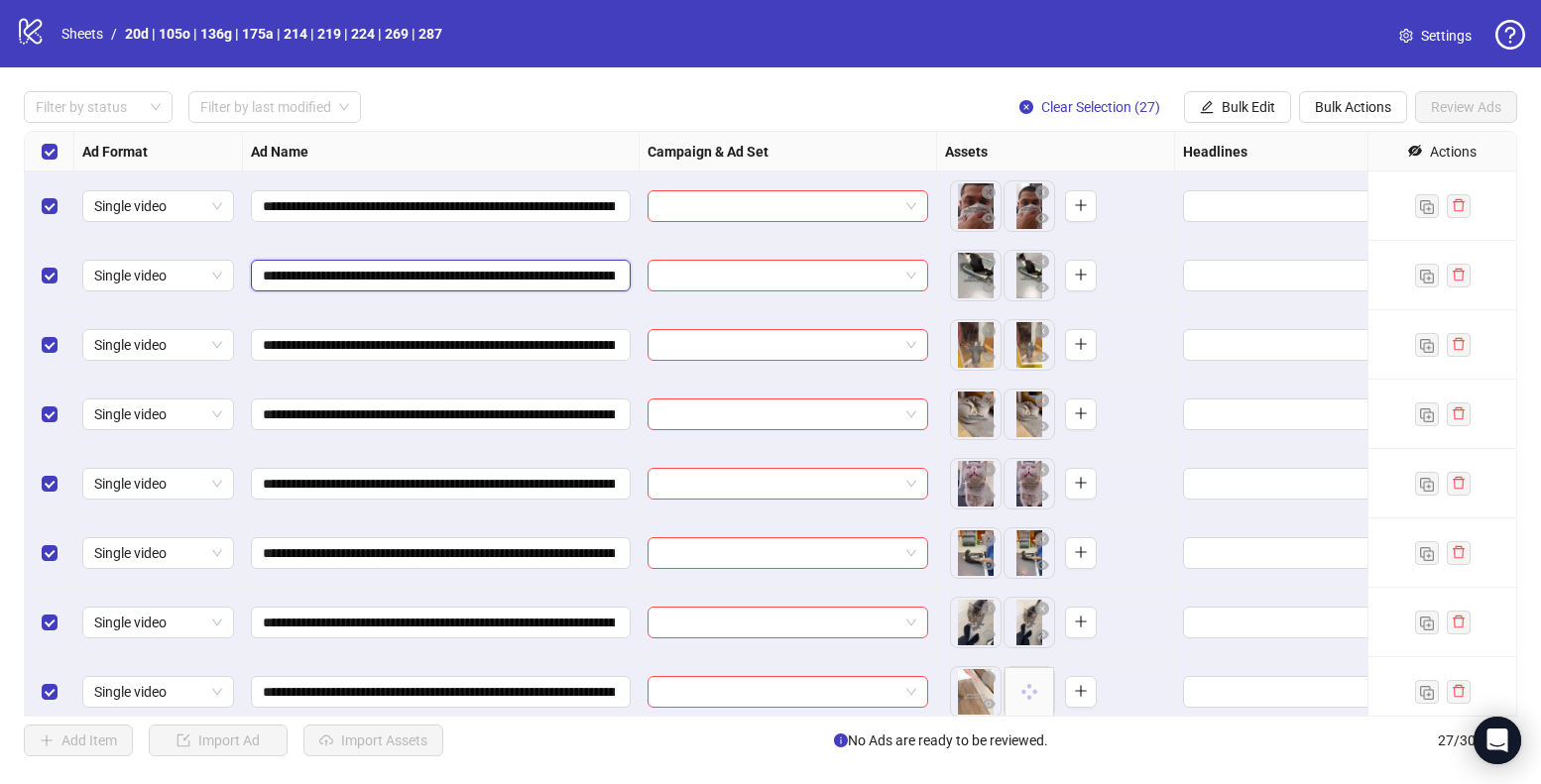 type on "**********" 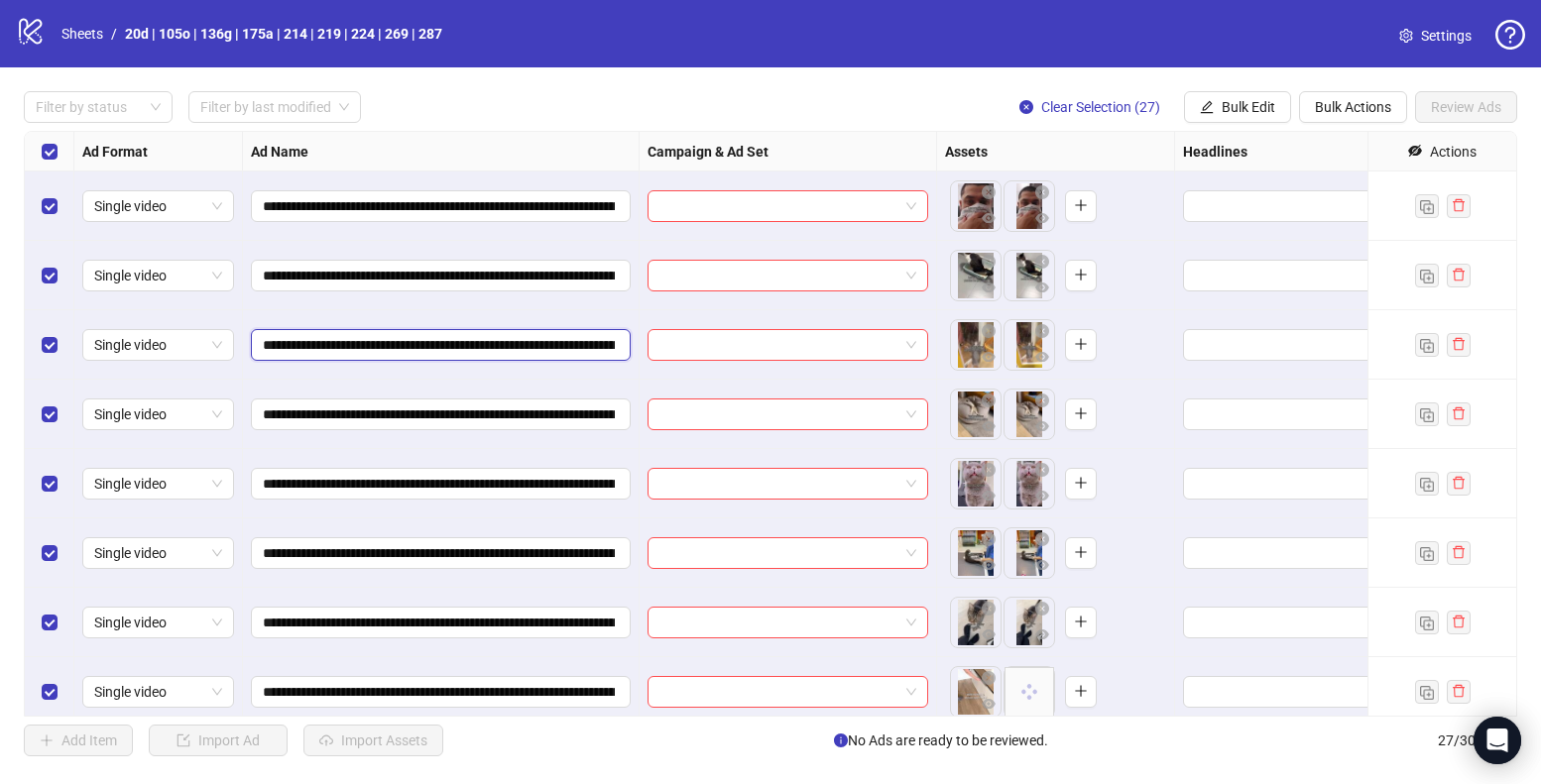 drag, startPoint x: 266, startPoint y: 343, endPoint x: 284, endPoint y: 348, distance: 18.681542 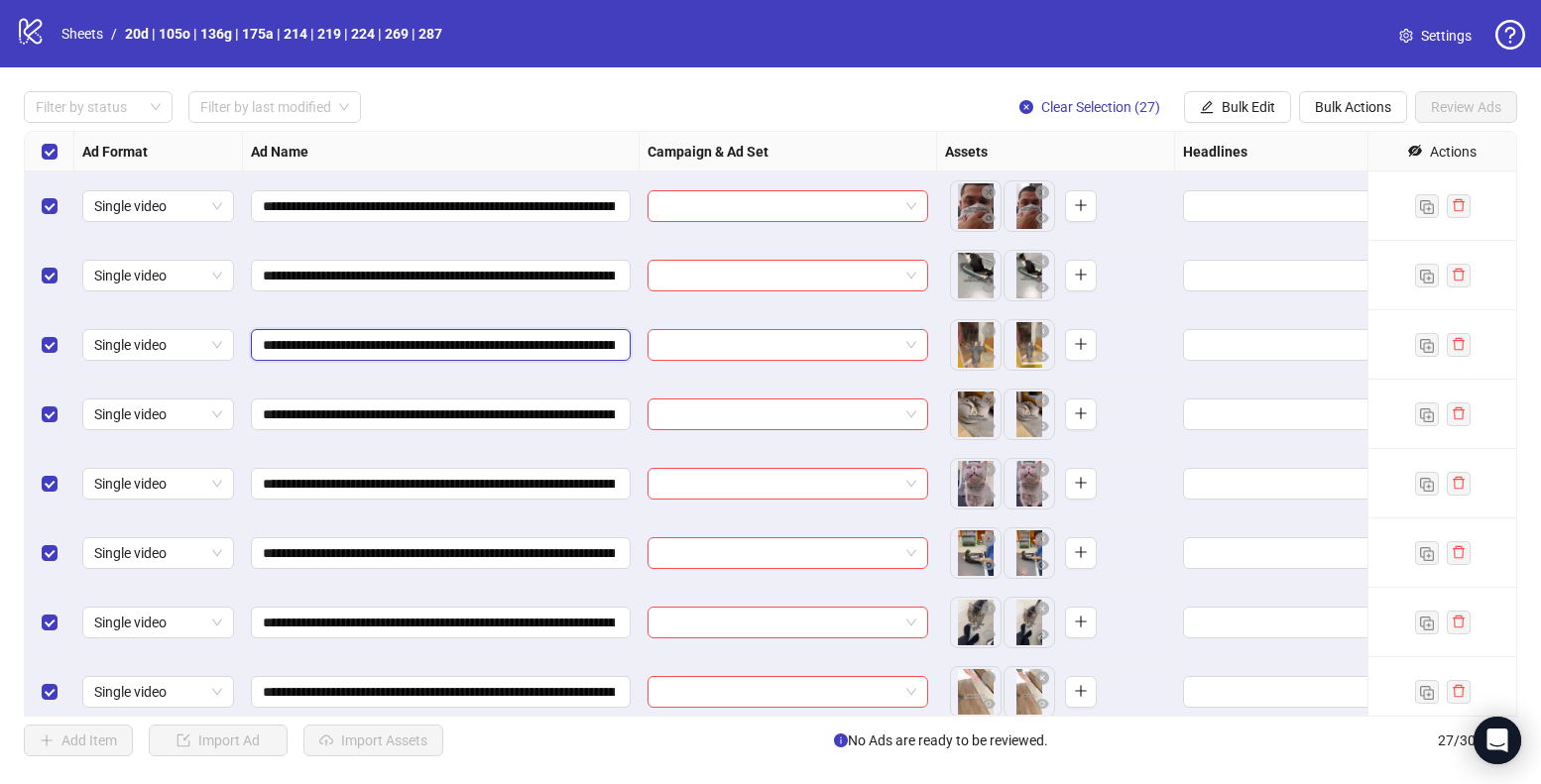 type on "**********" 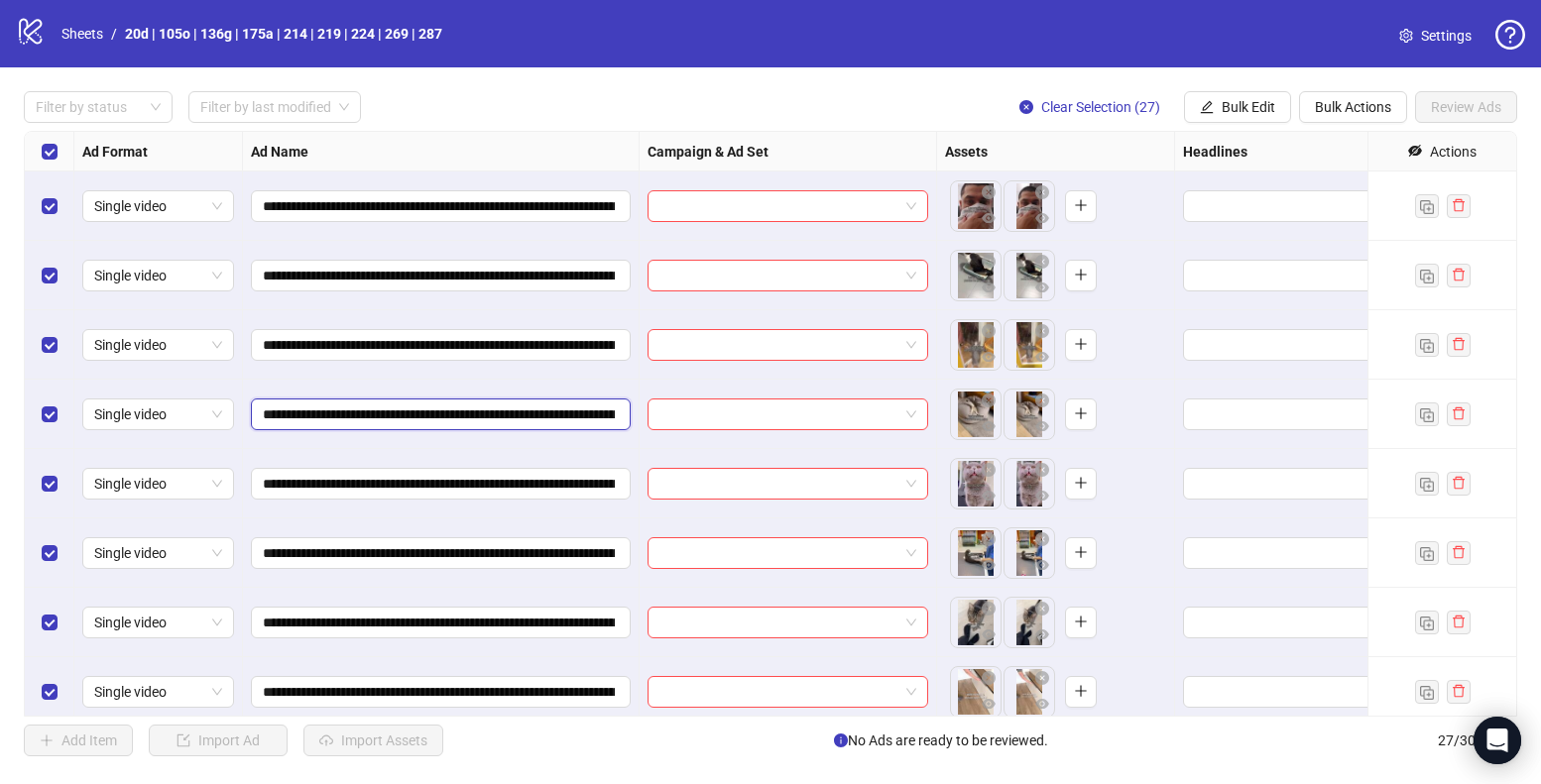 click on "**********" at bounding box center [438, 414] 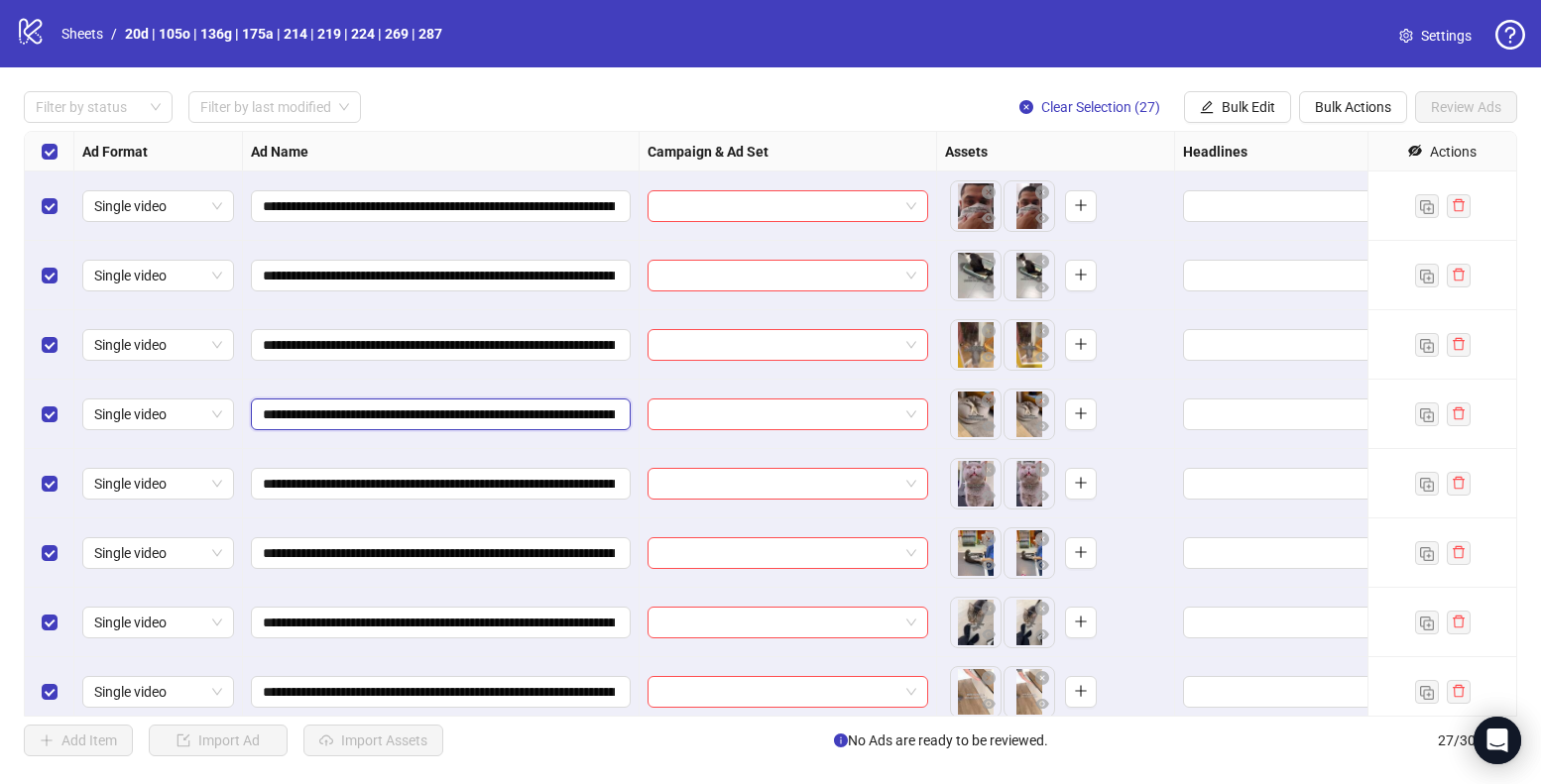 type on "**********" 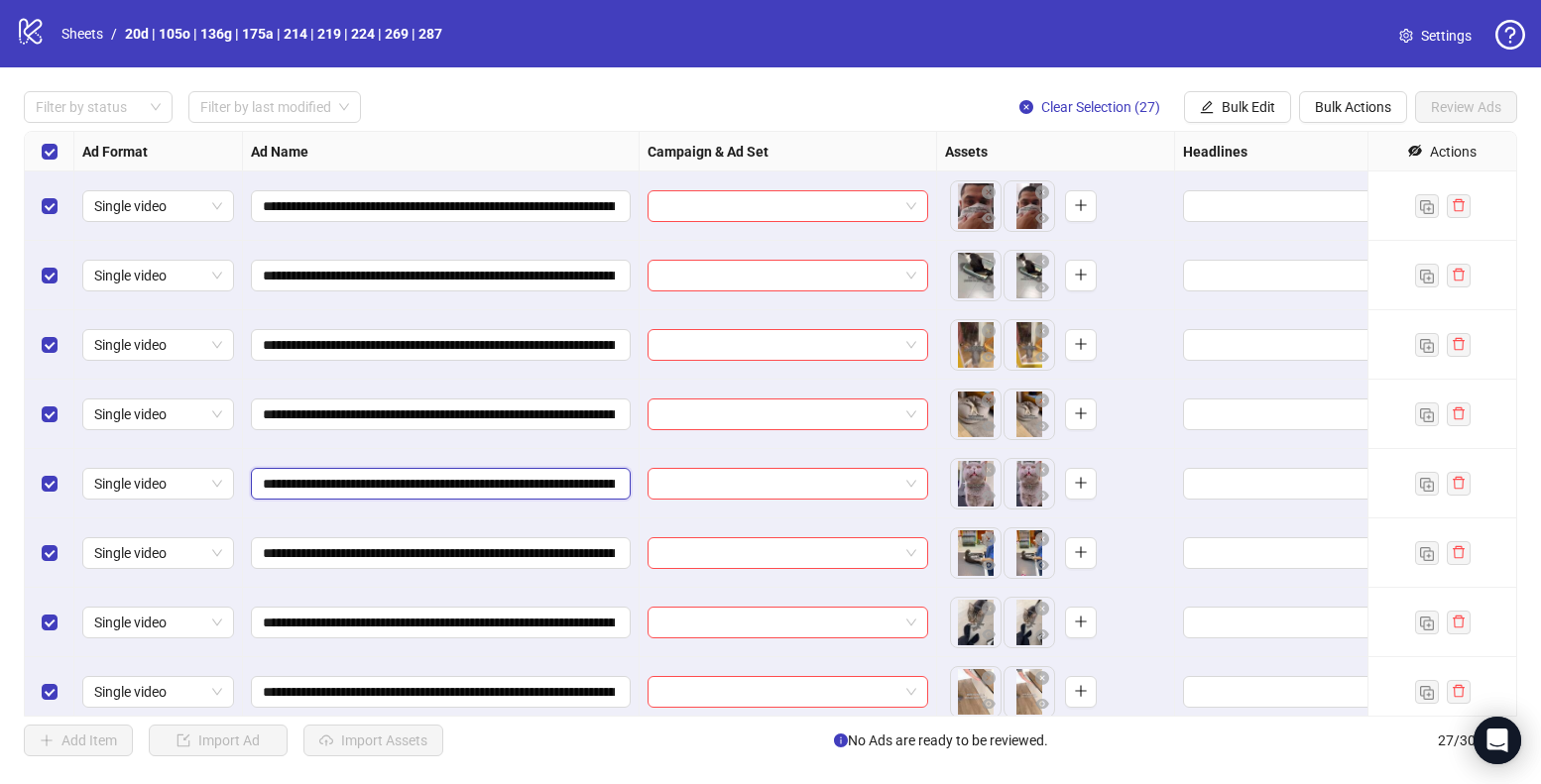 click on "**********" at bounding box center [438, 484] 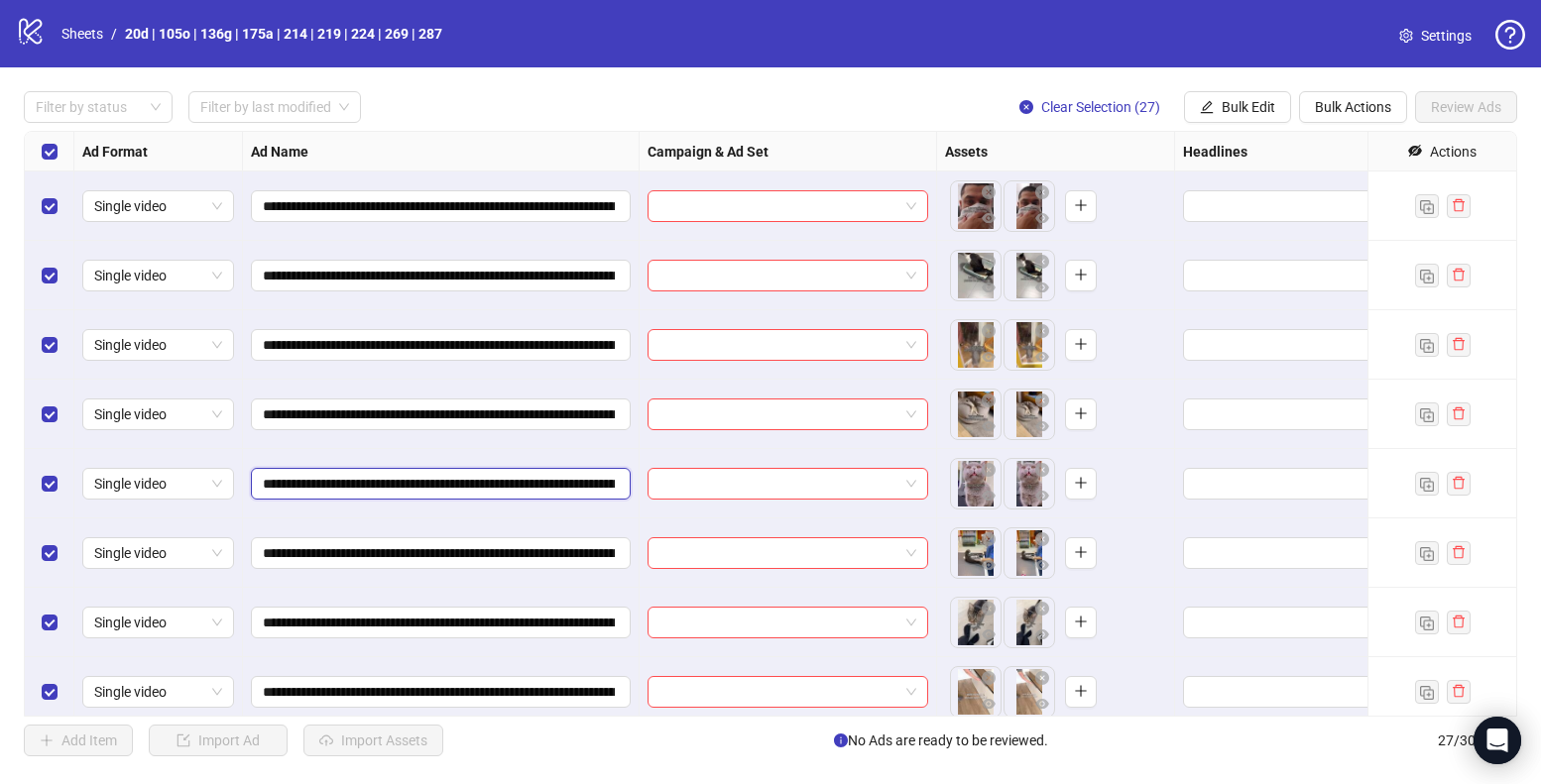 type on "**********" 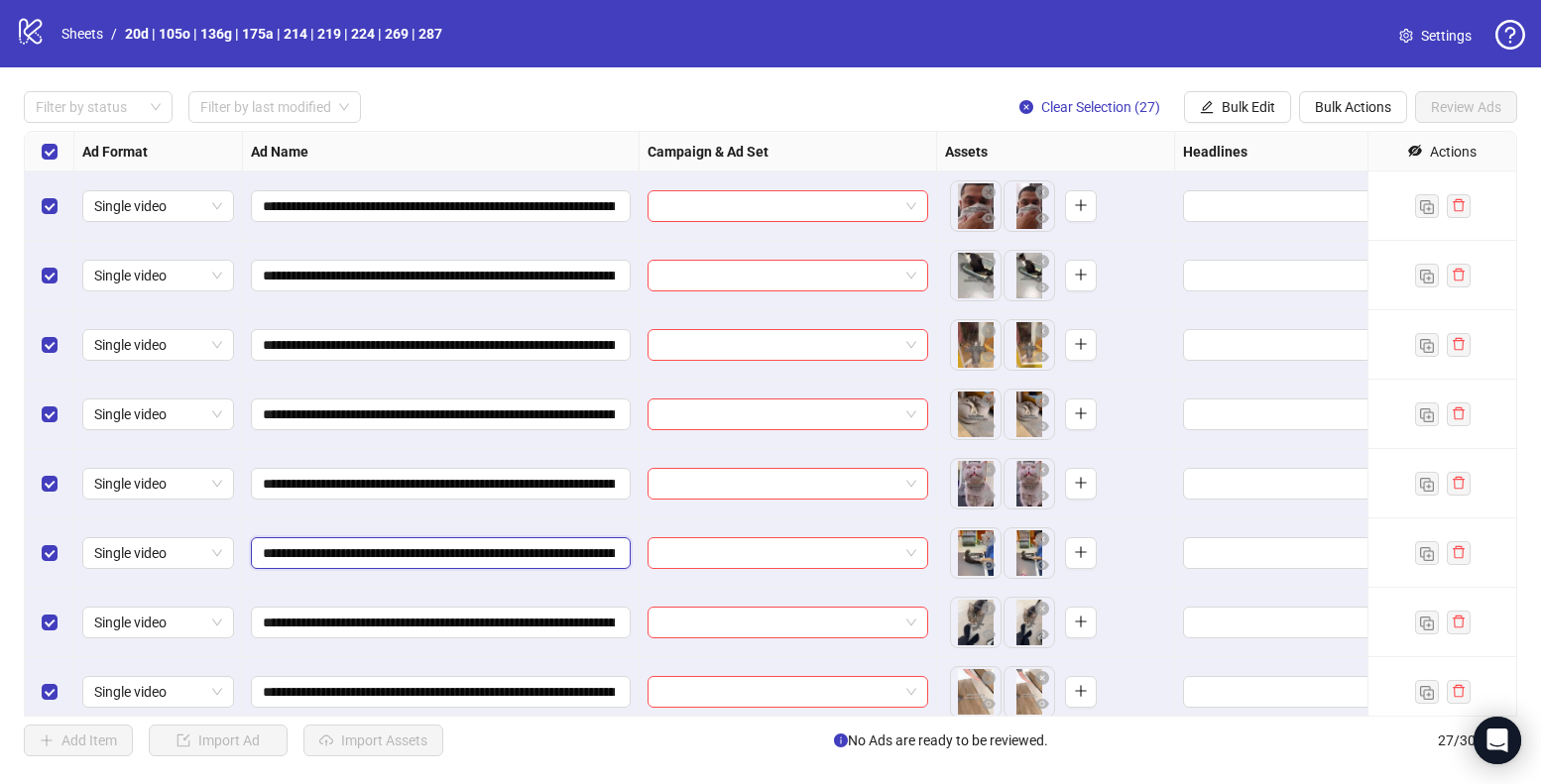 click on "**********" at bounding box center [438, 553] 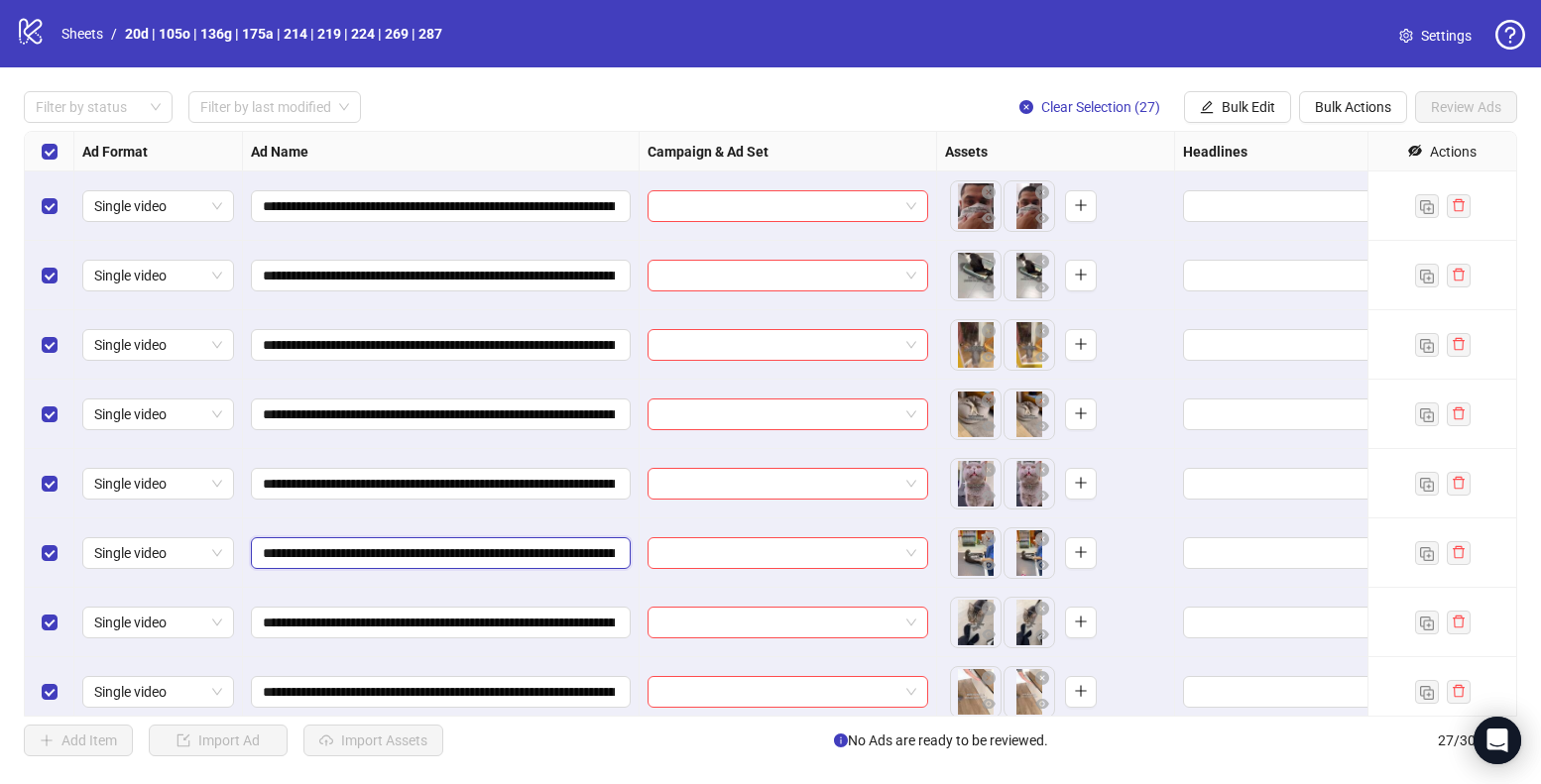 type on "**********" 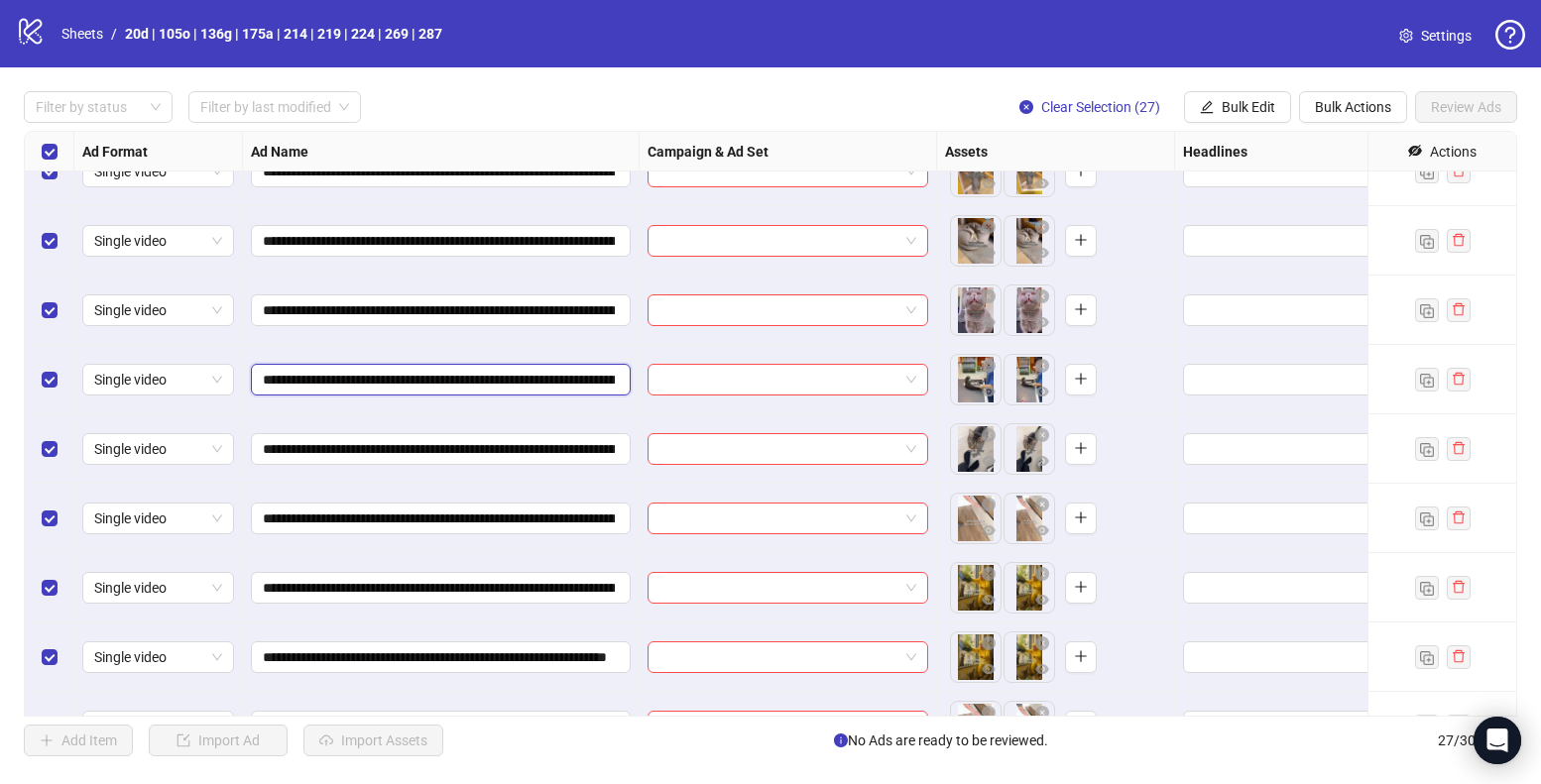 scroll, scrollTop: 209, scrollLeft: 0, axis: vertical 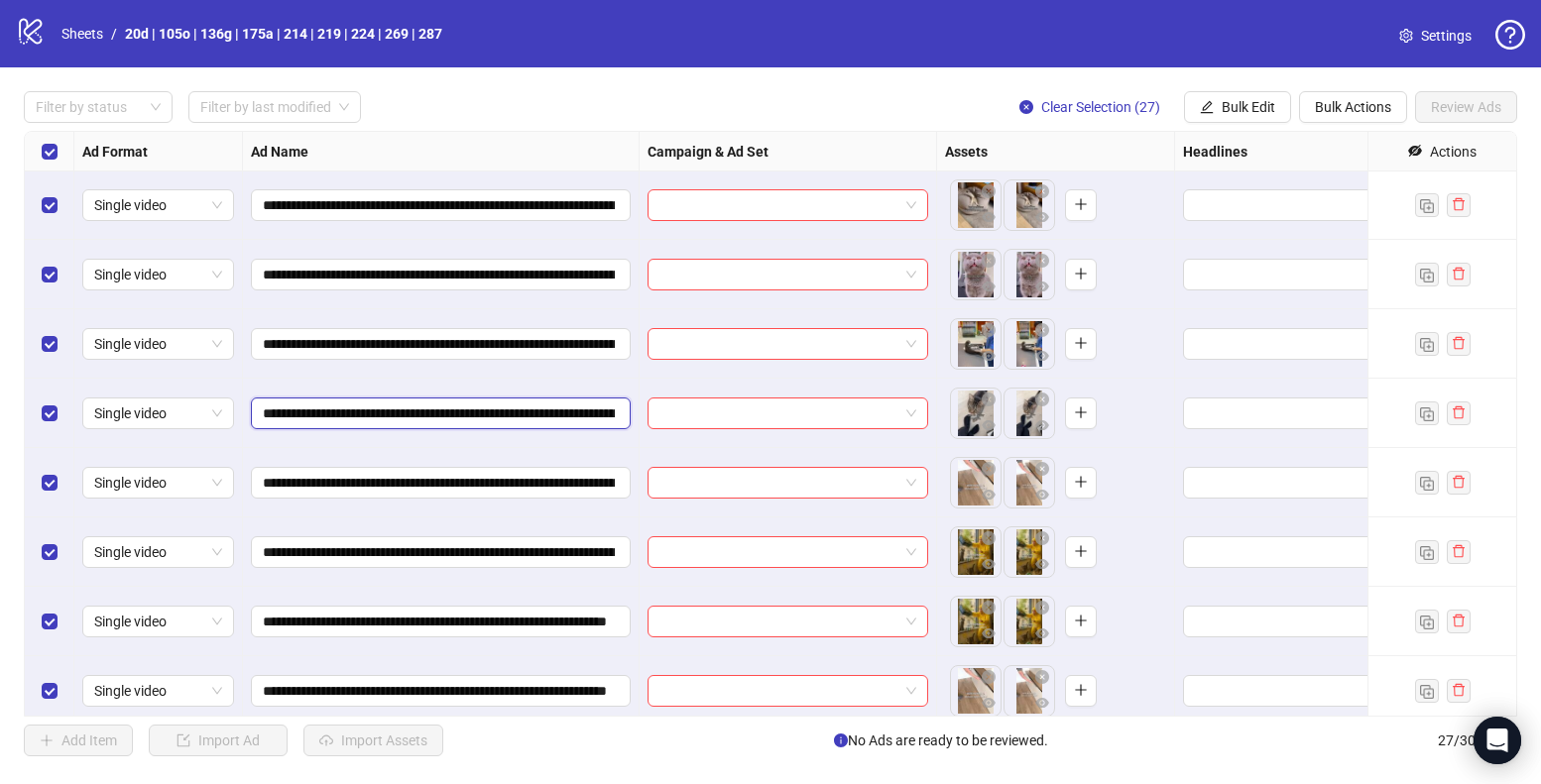 drag, startPoint x: 271, startPoint y: 417, endPoint x: 288, endPoint y: 426, distance: 19.235384 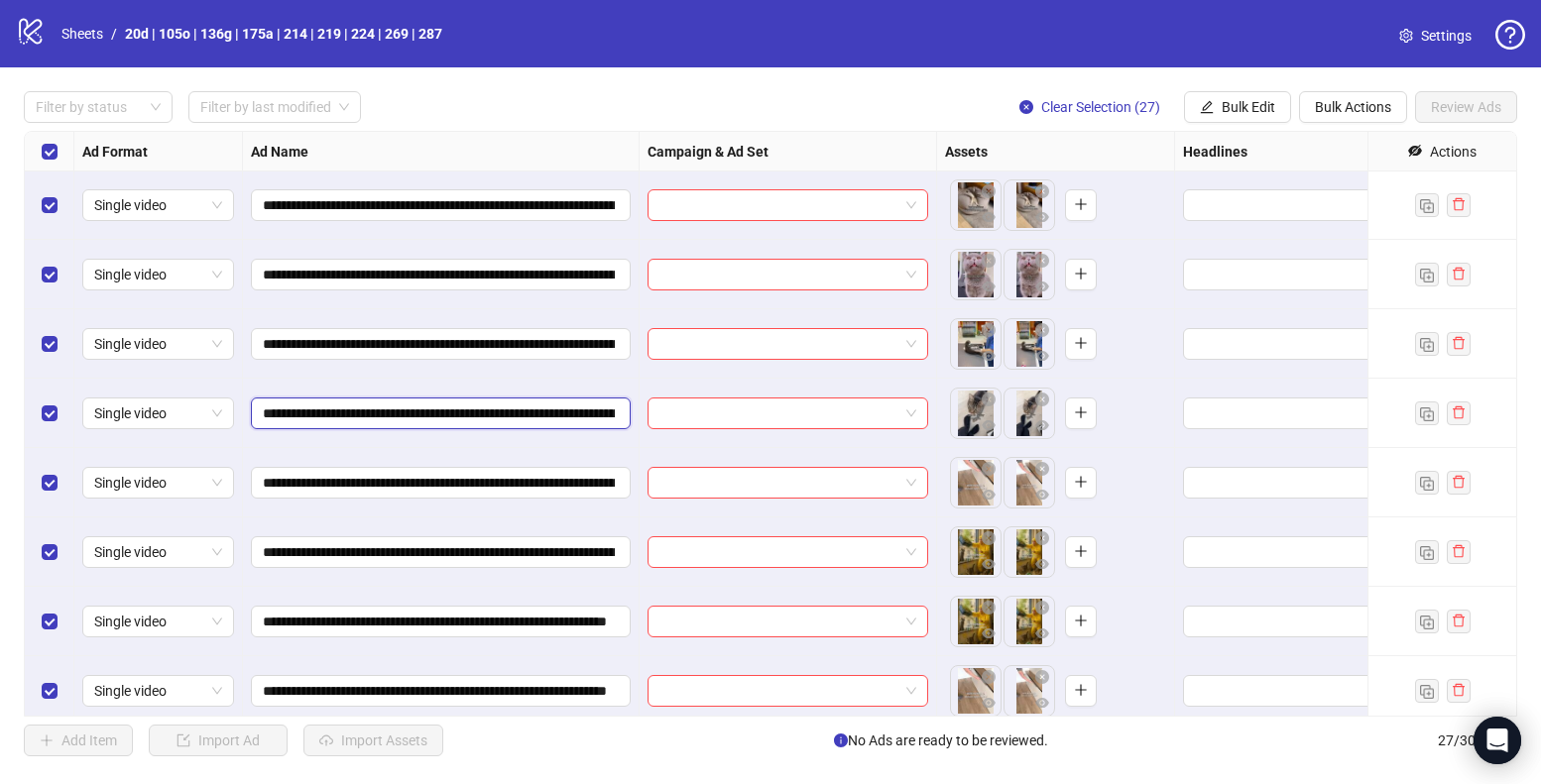 type on "**********" 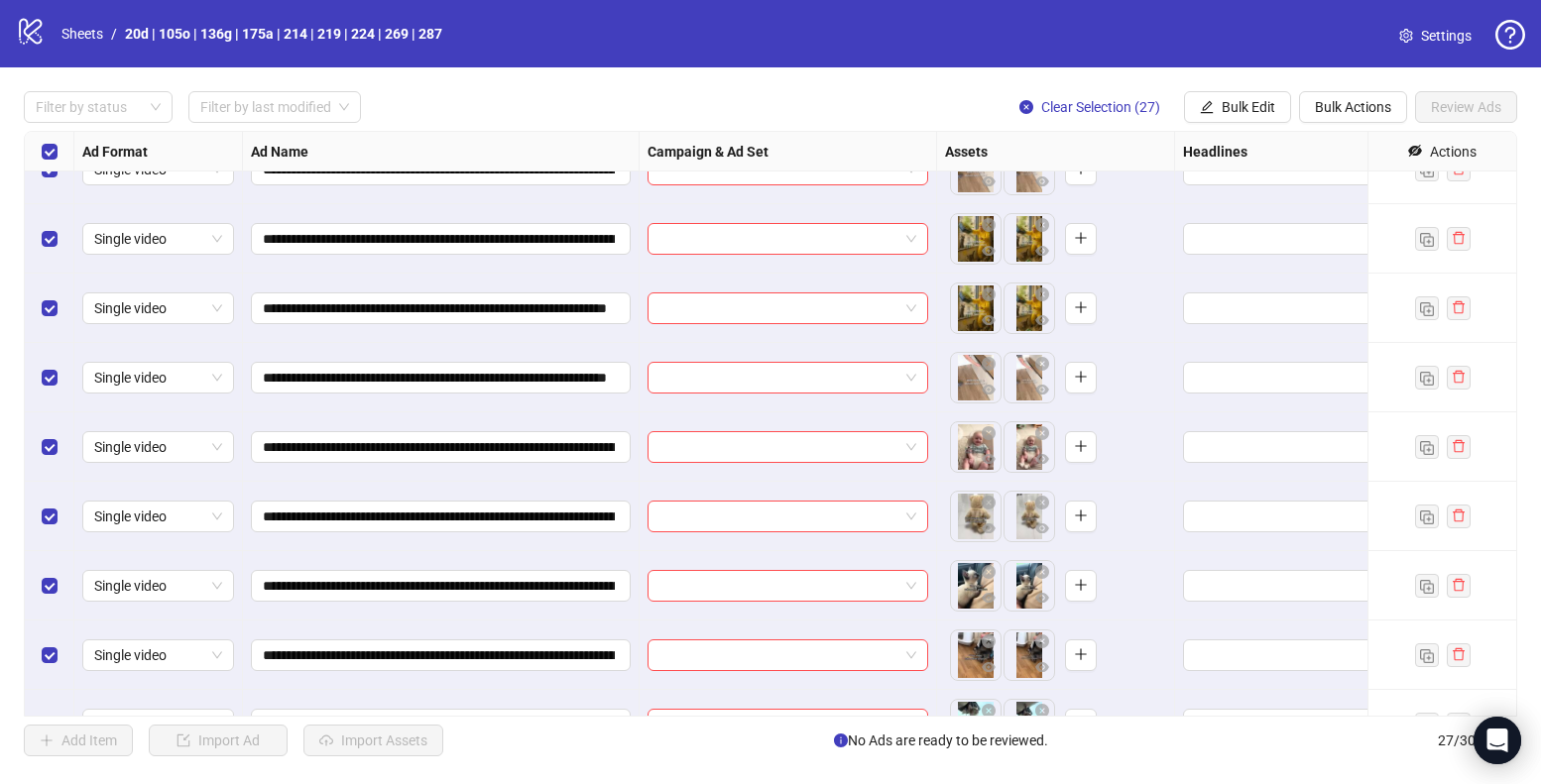 scroll, scrollTop: 512, scrollLeft: 0, axis: vertical 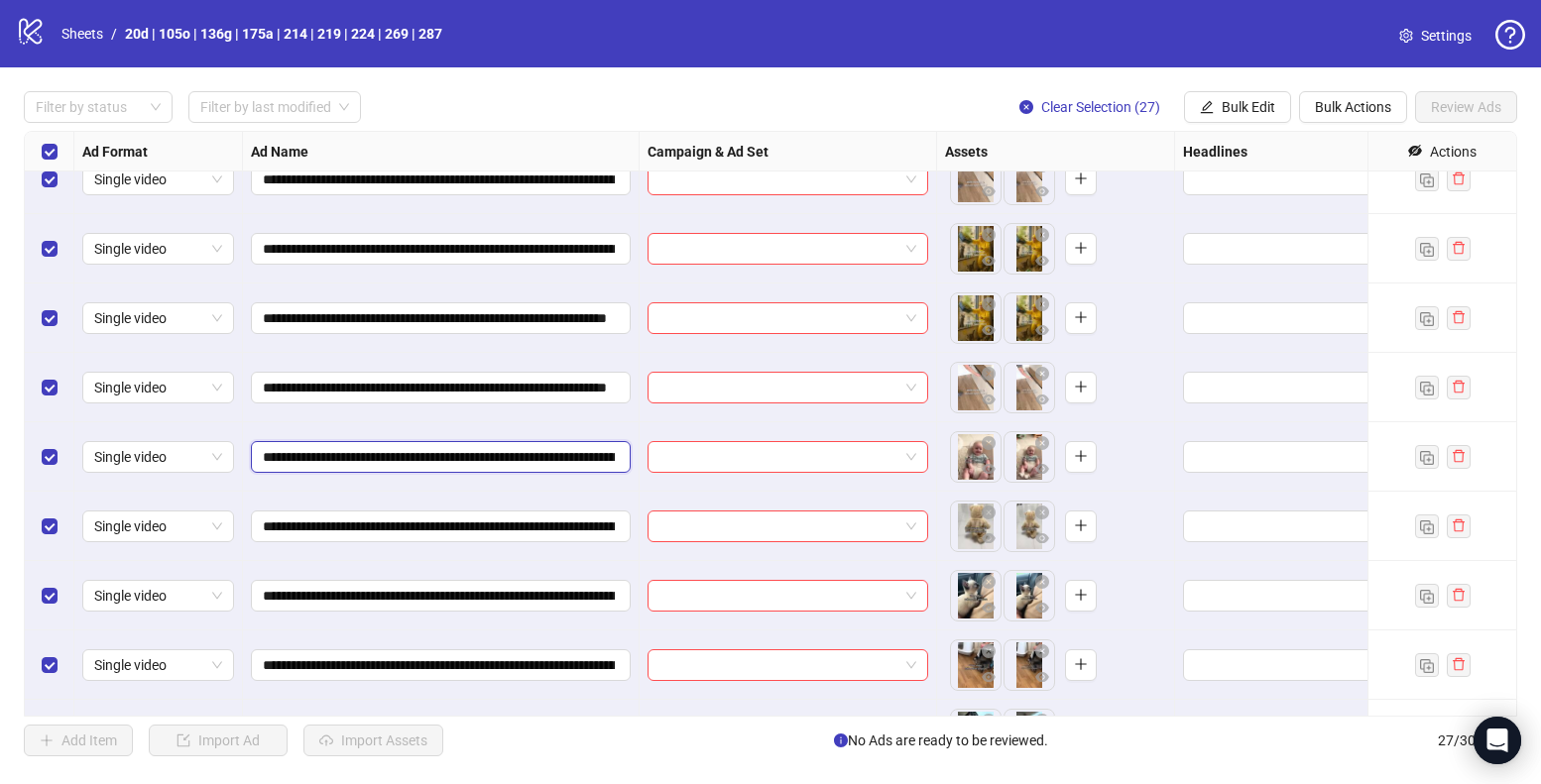 click on "**********" at bounding box center (438, 457) 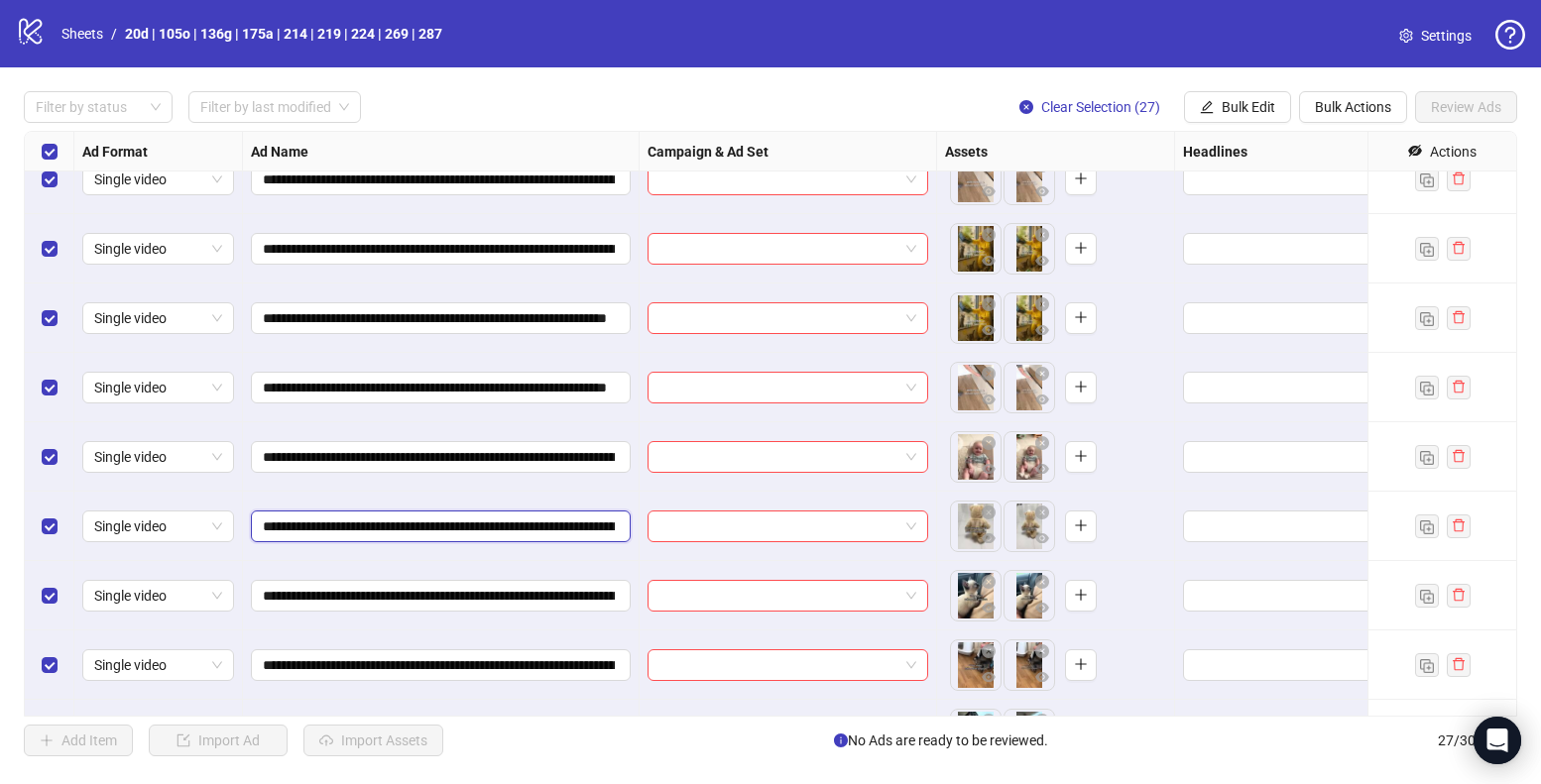 click on "**********" at bounding box center (438, 526) 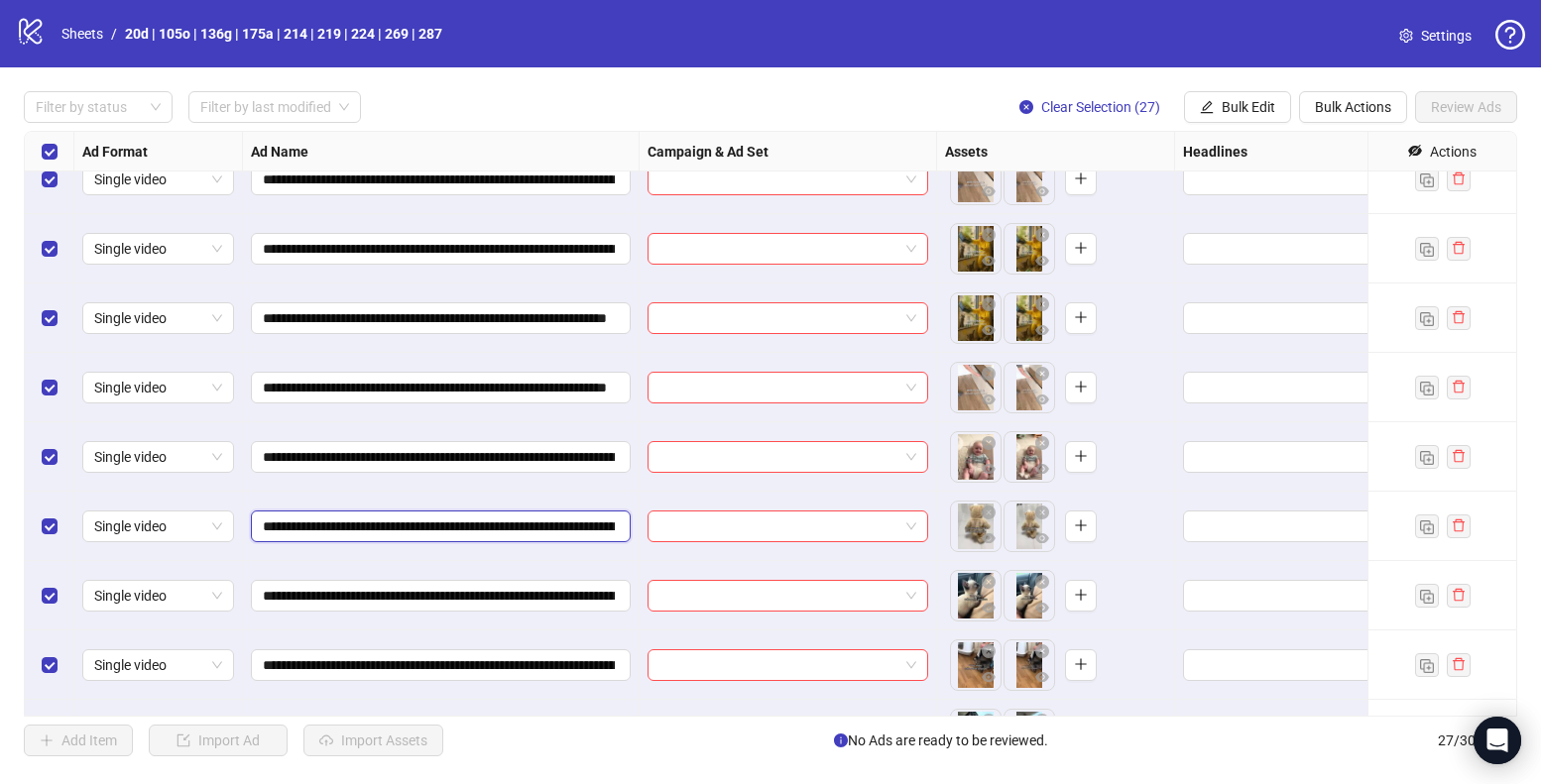 type on "**********" 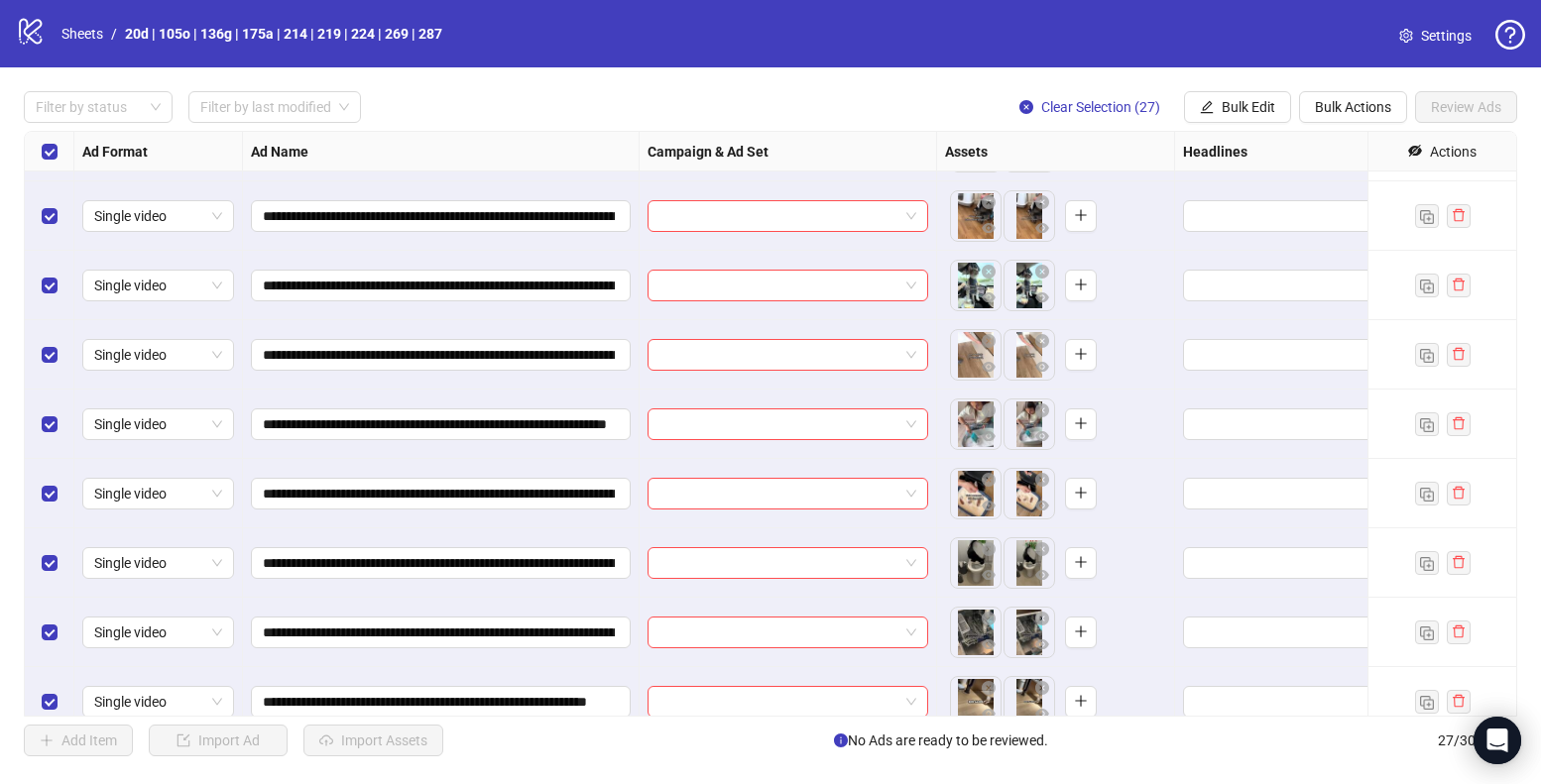 scroll, scrollTop: 952, scrollLeft: 0, axis: vertical 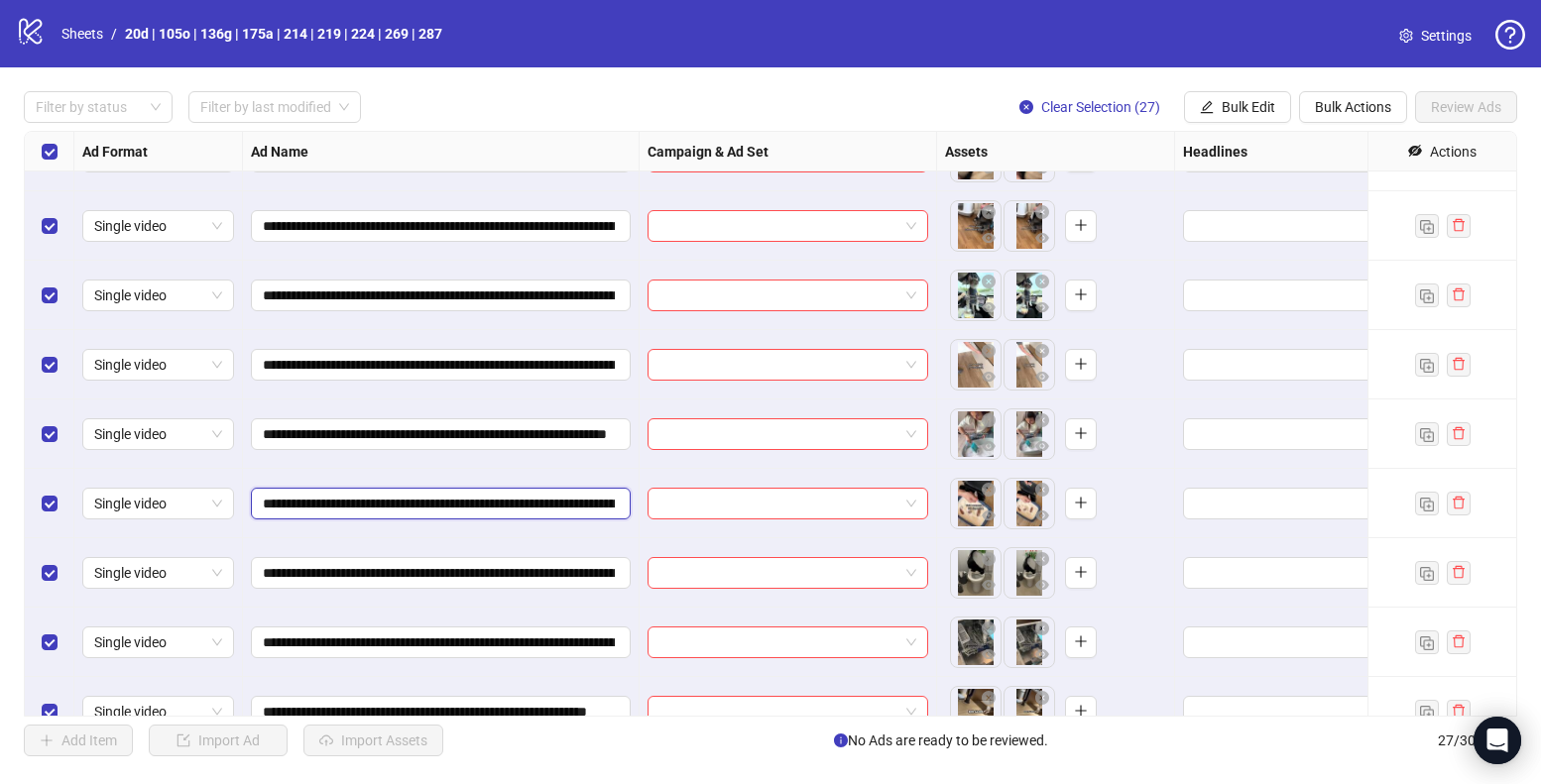 click on "**********" at bounding box center (438, 504) 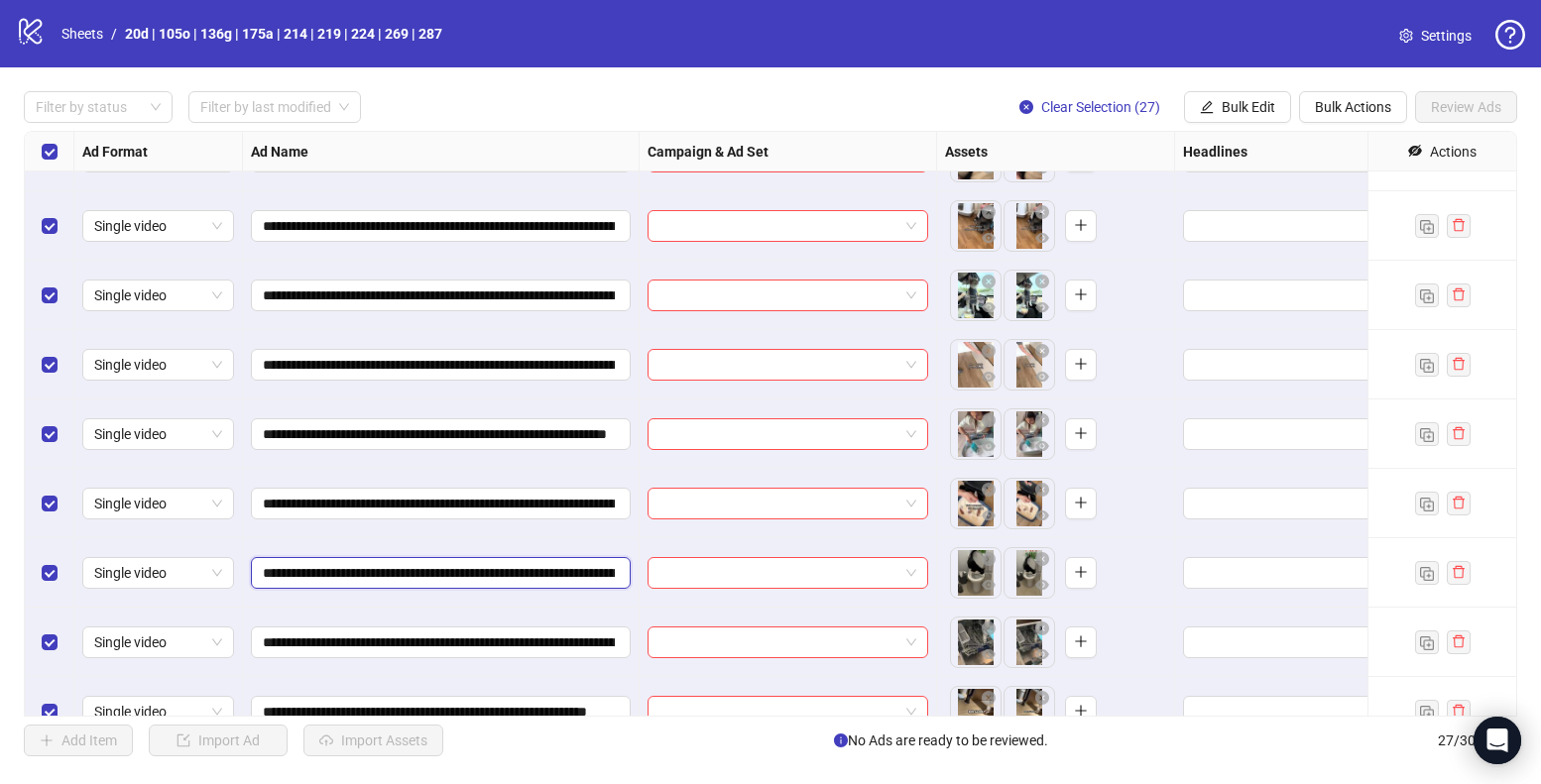 click on "**********" at bounding box center [438, 573] 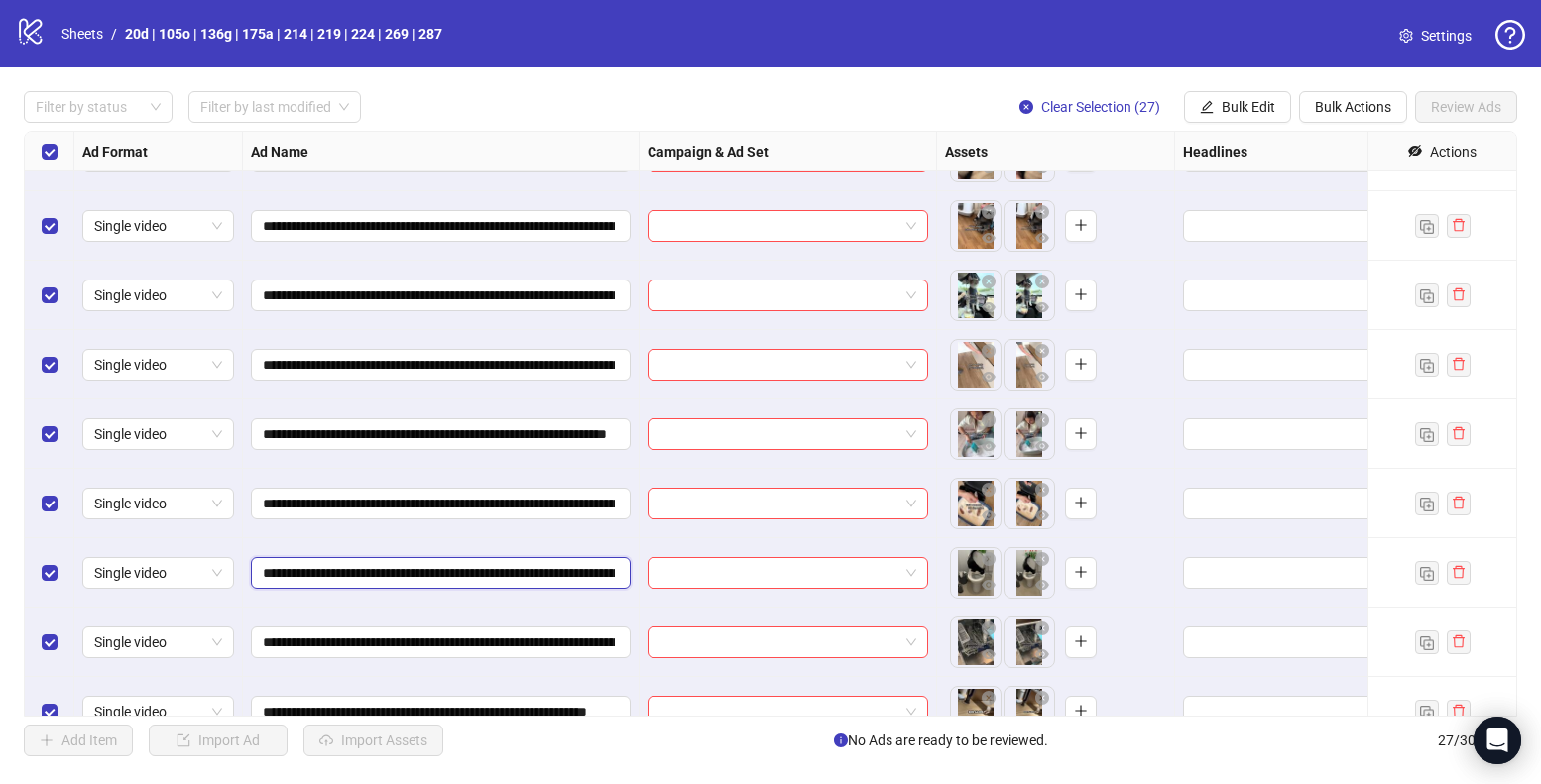 type on "**********" 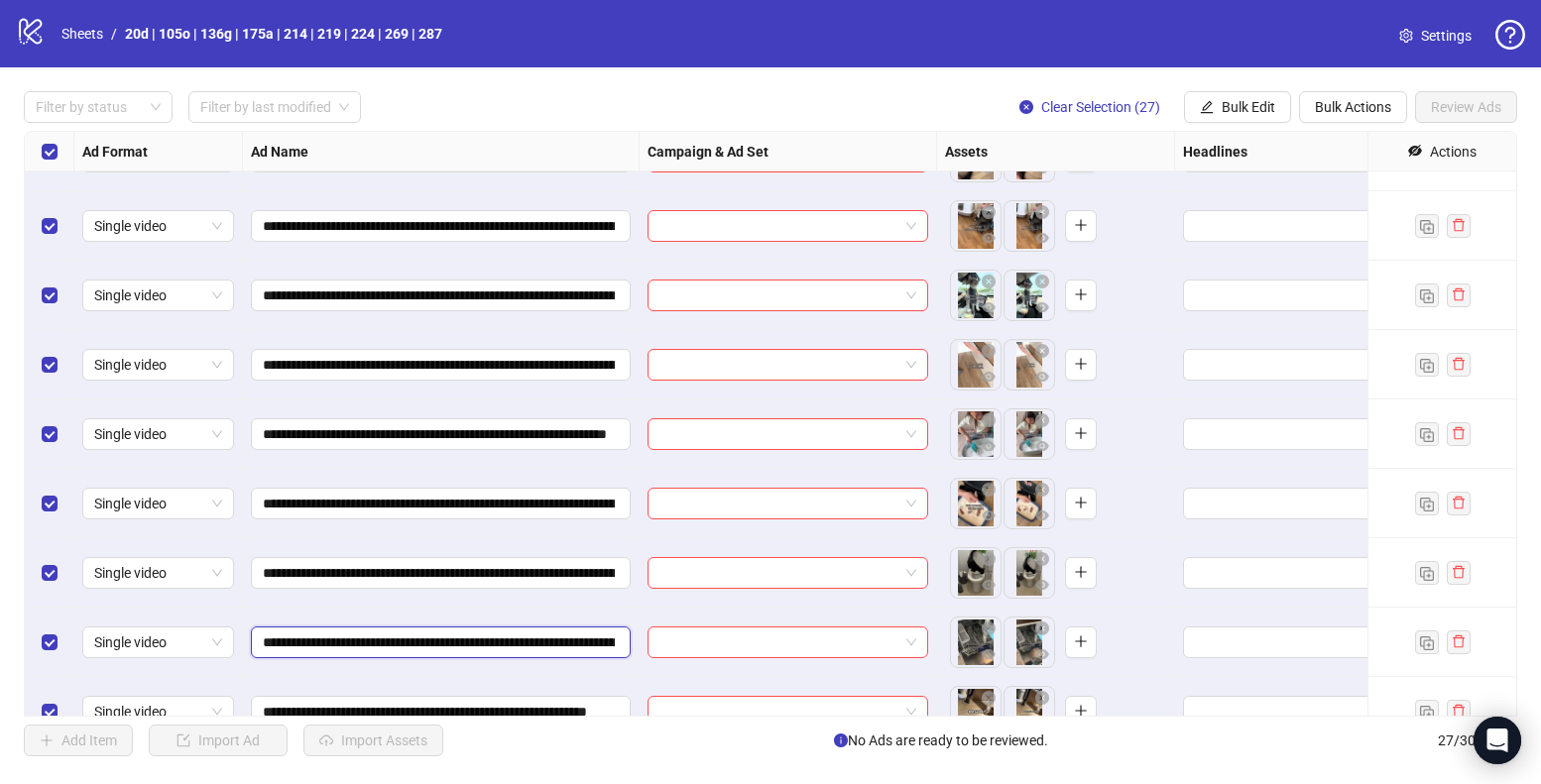 click on "**********" at bounding box center (438, 642) 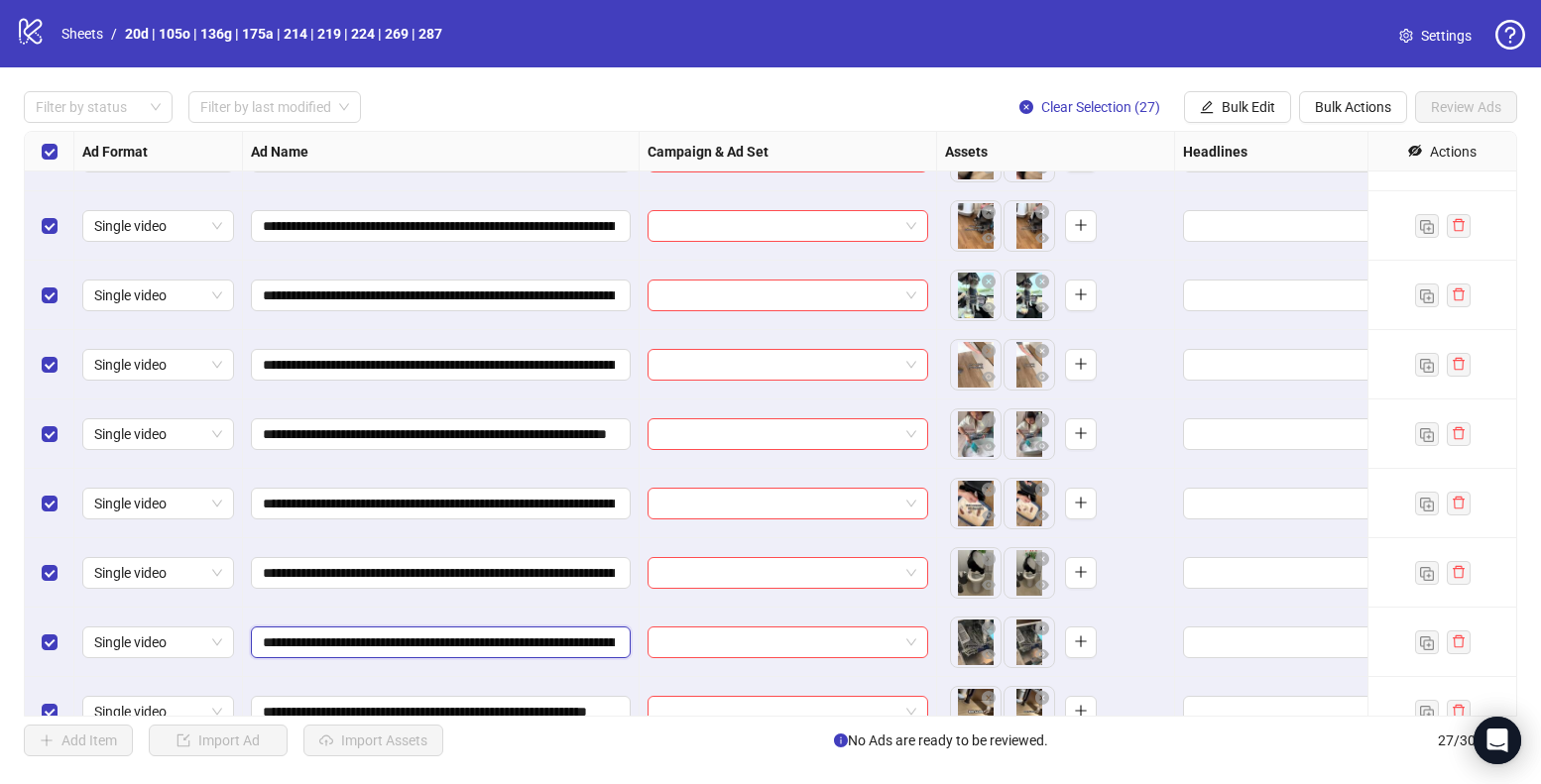 type on "**********" 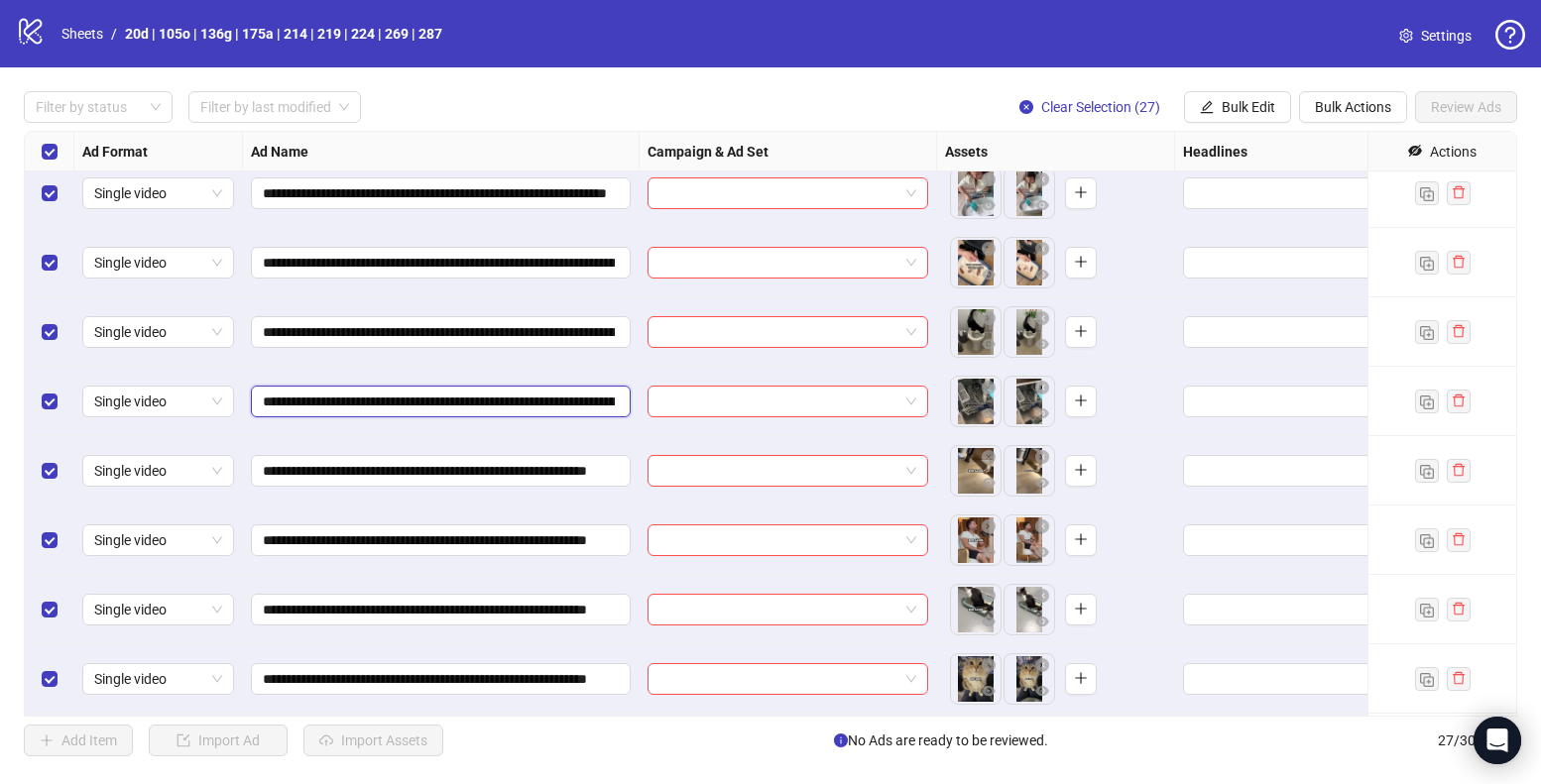 scroll, scrollTop: 1227, scrollLeft: 0, axis: vertical 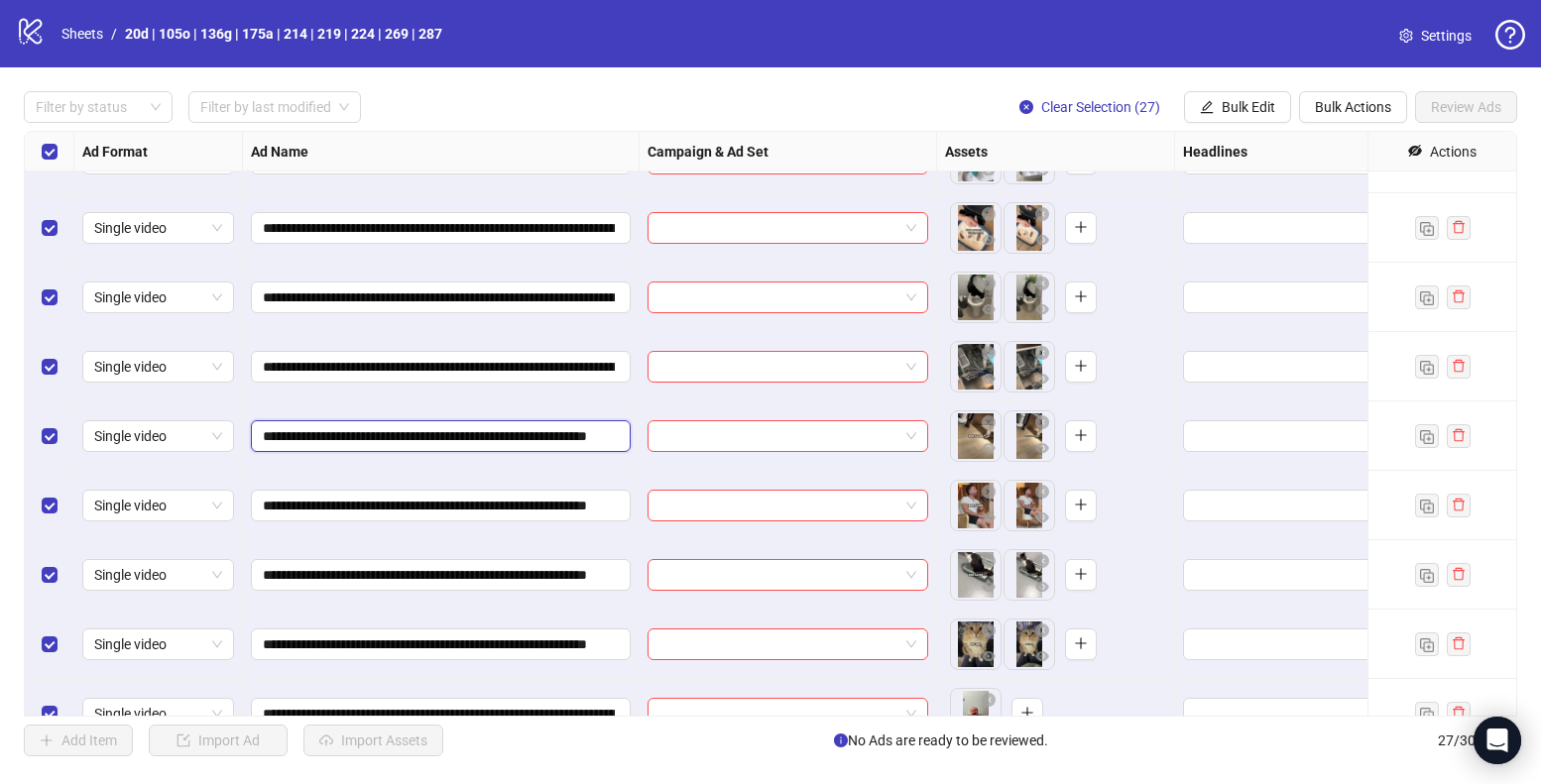 click on "**********" at bounding box center (438, 436) 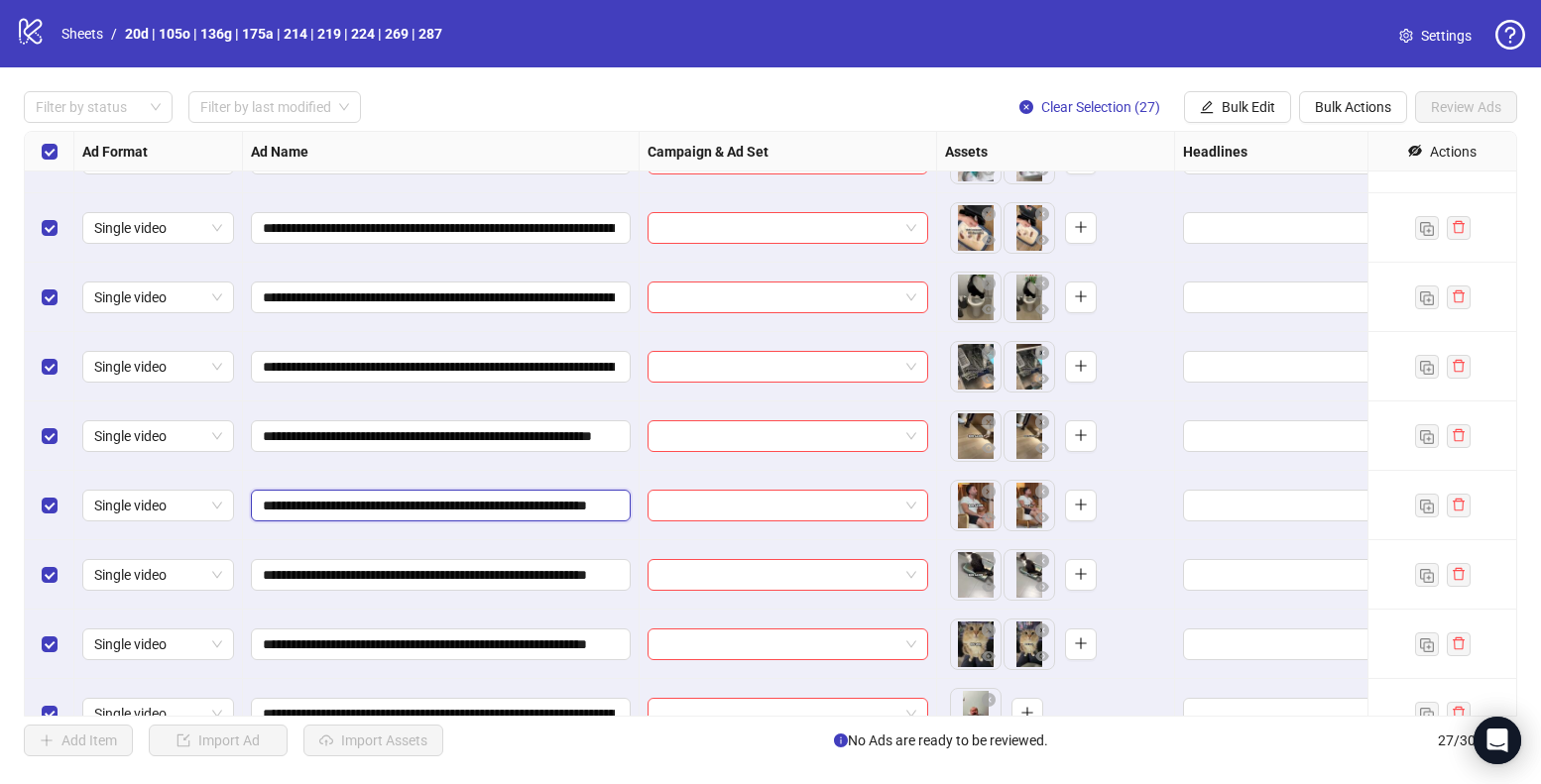 click on "**********" at bounding box center [438, 505] 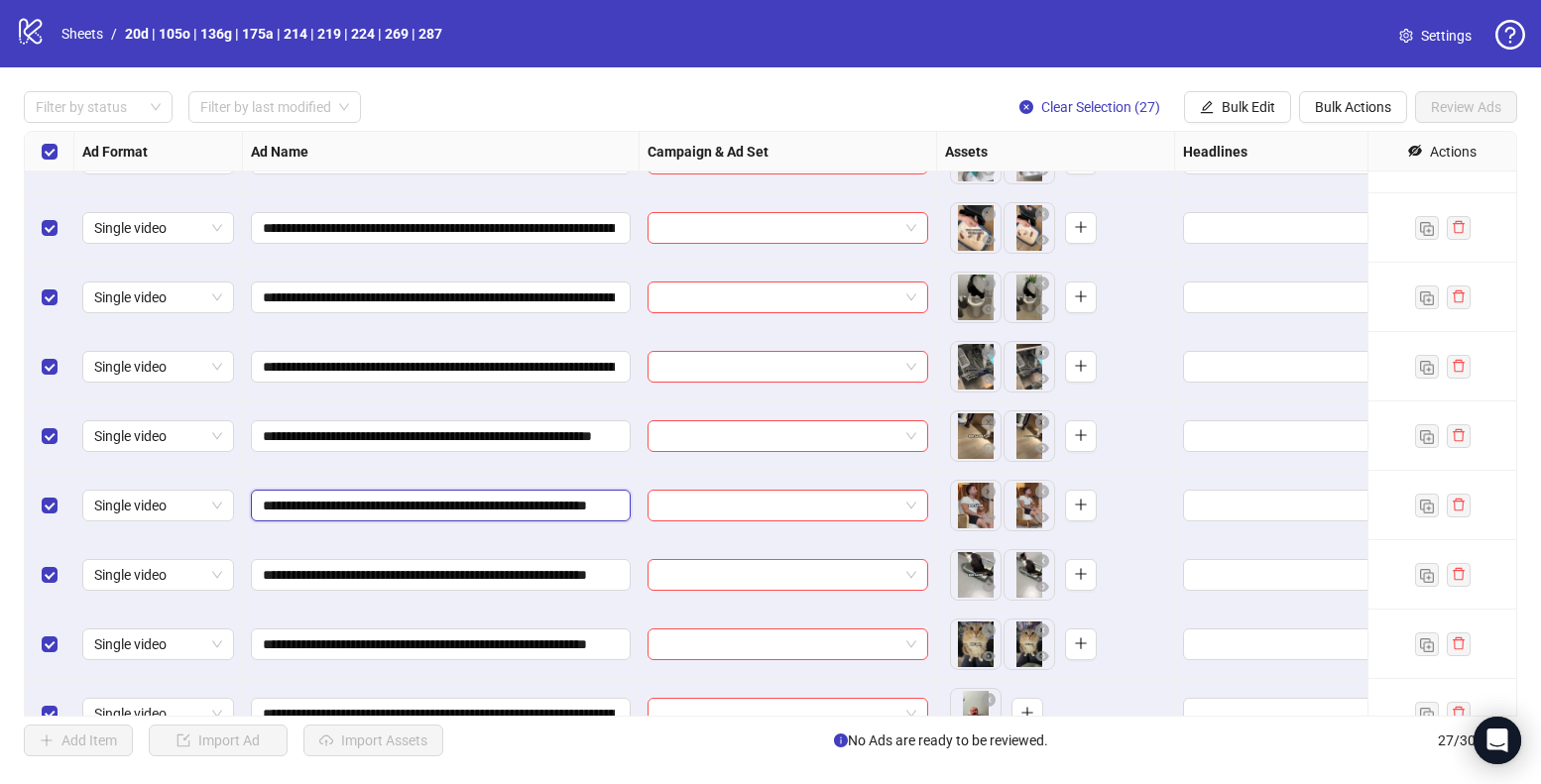 type on "**********" 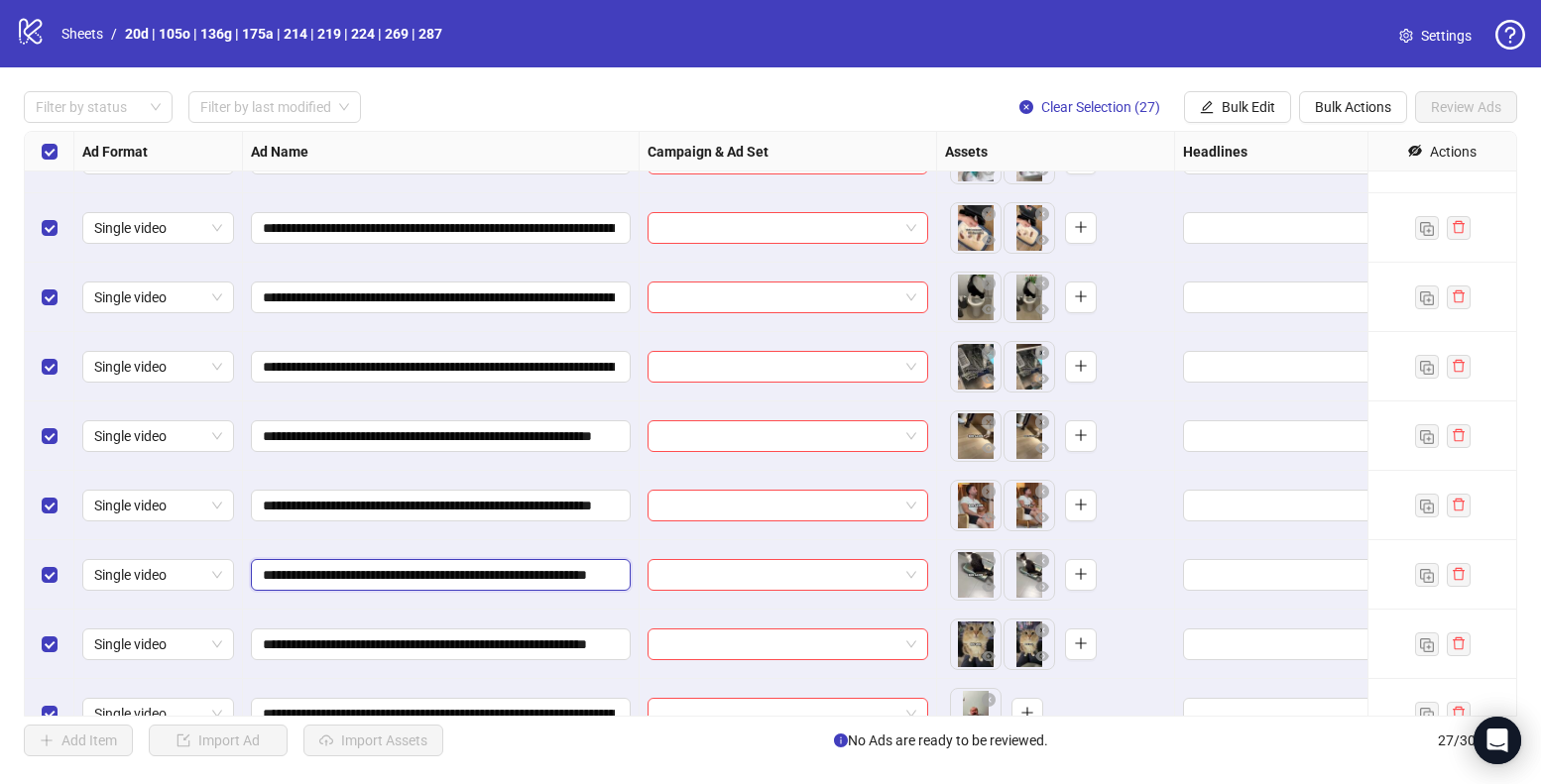 click on "**********" at bounding box center [438, 575] 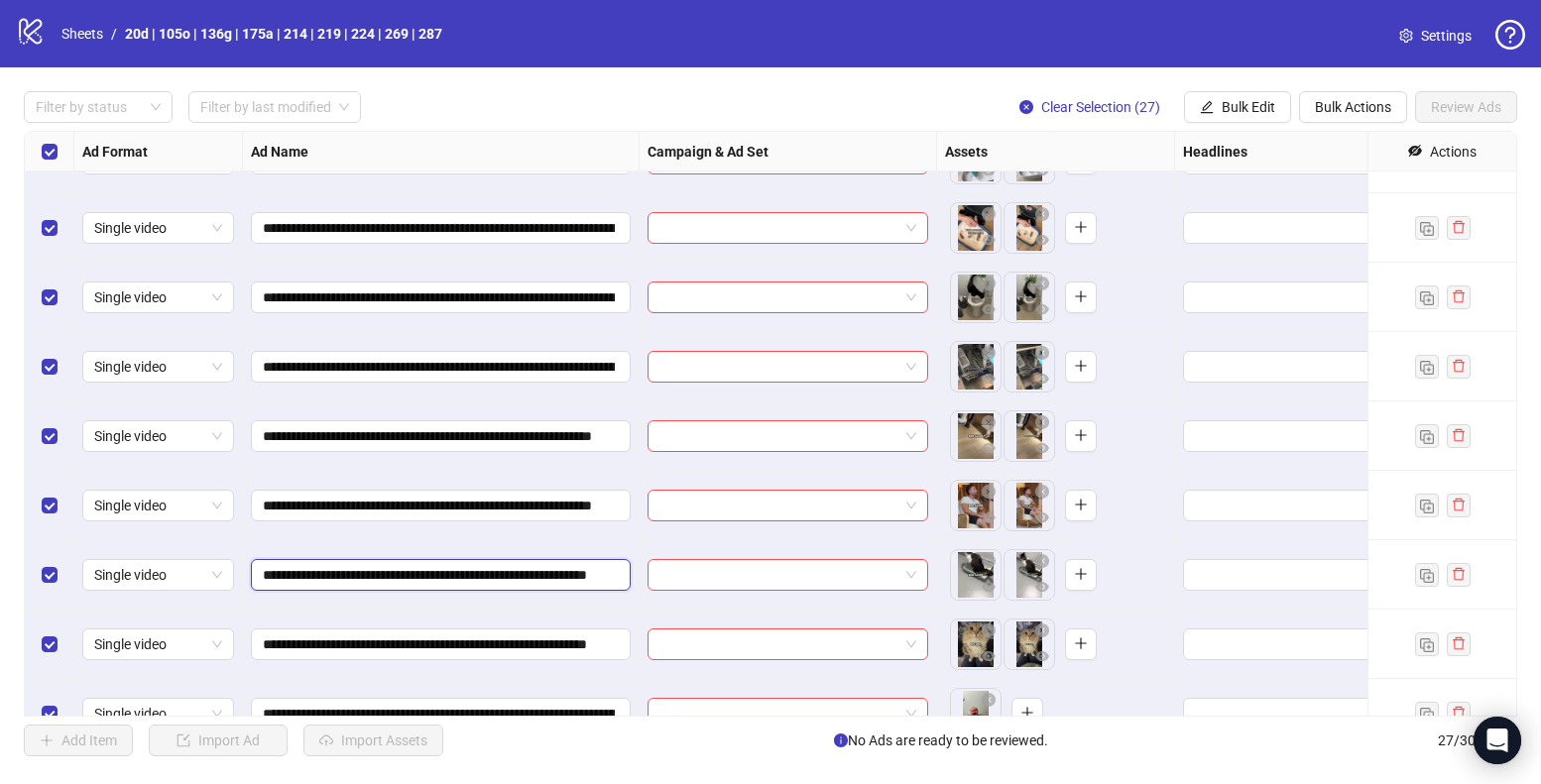 type on "**********" 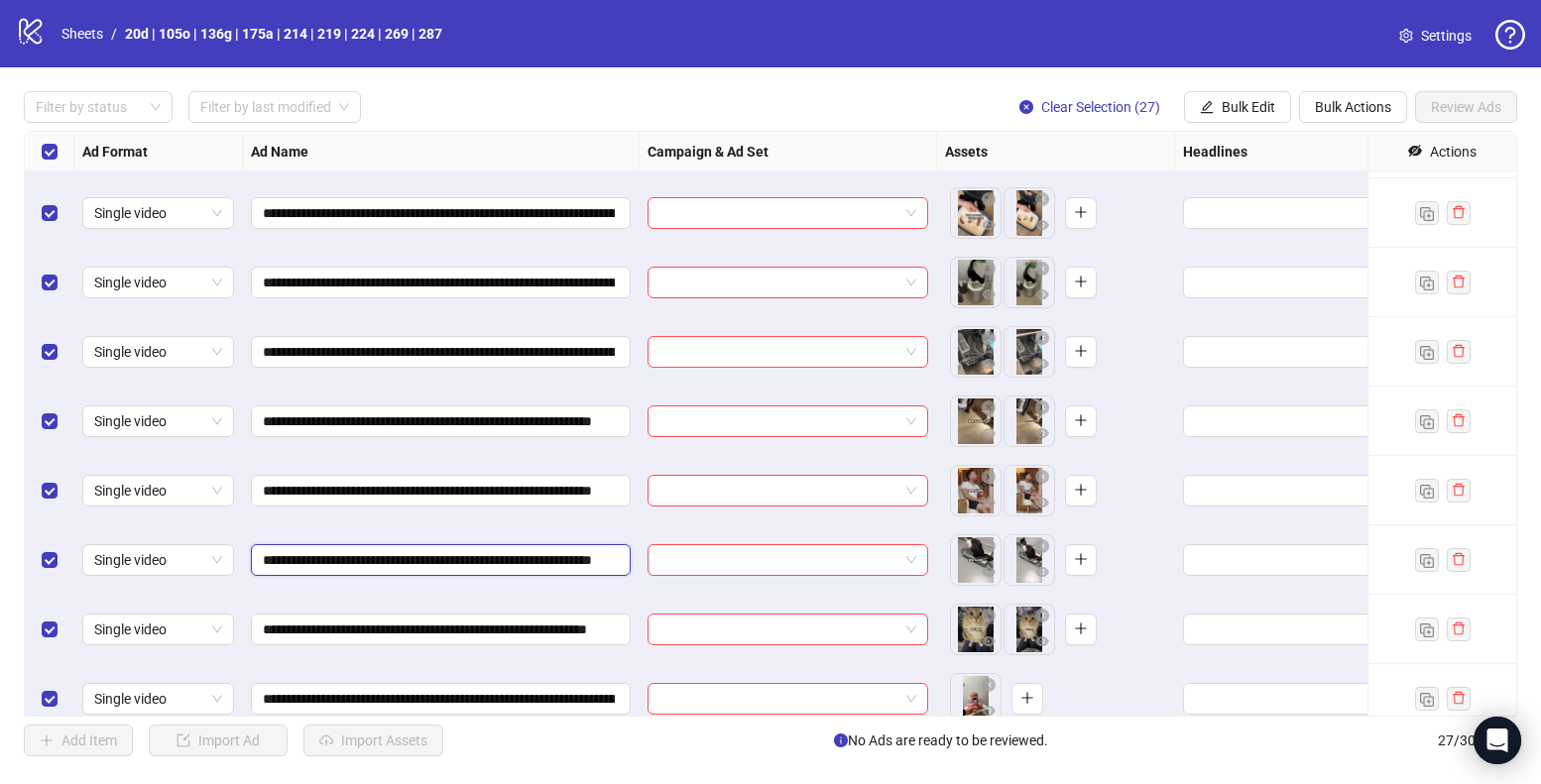 scroll, scrollTop: 1252, scrollLeft: 0, axis: vertical 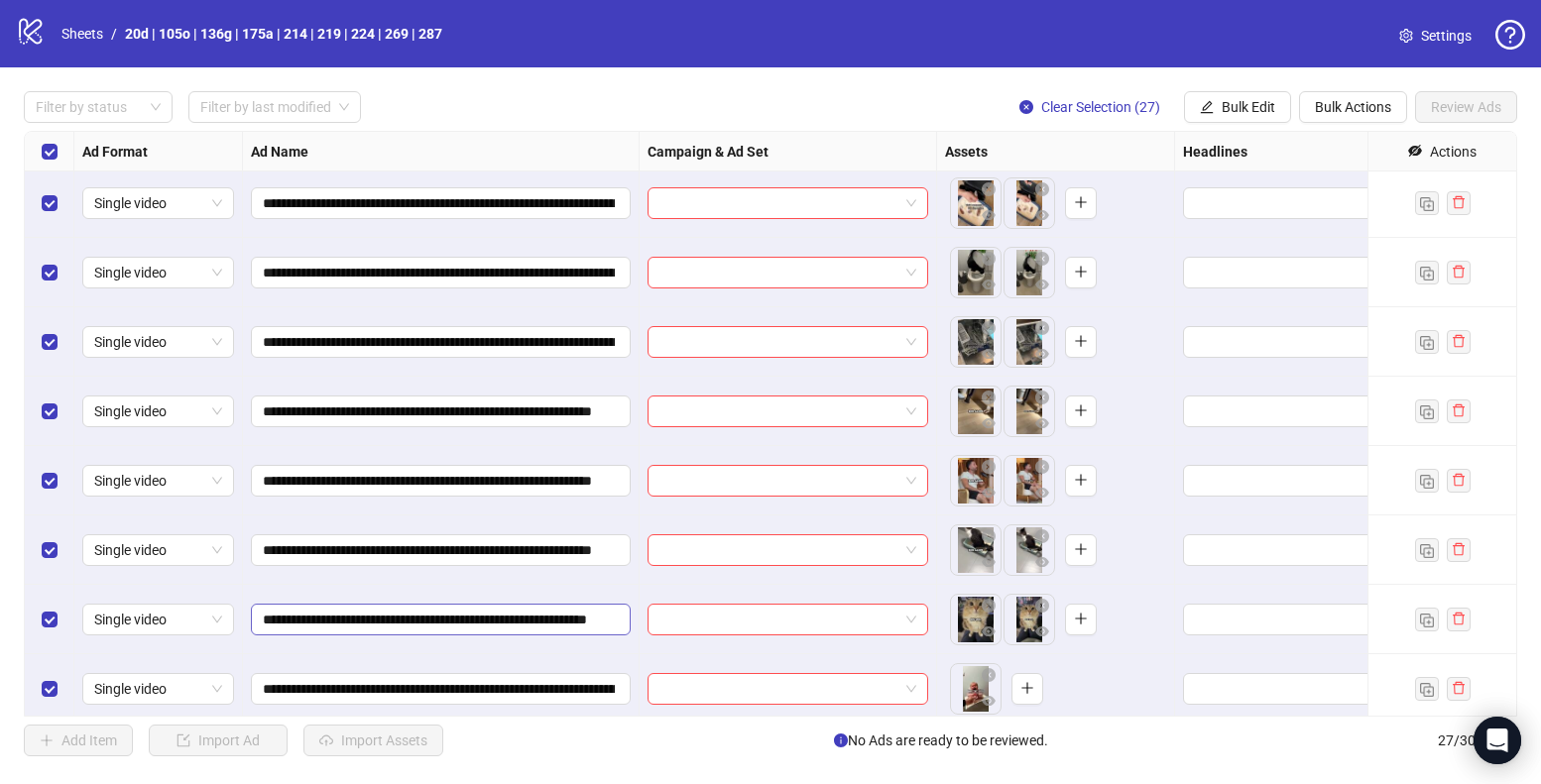 click on "**********" at bounding box center (440, 619) 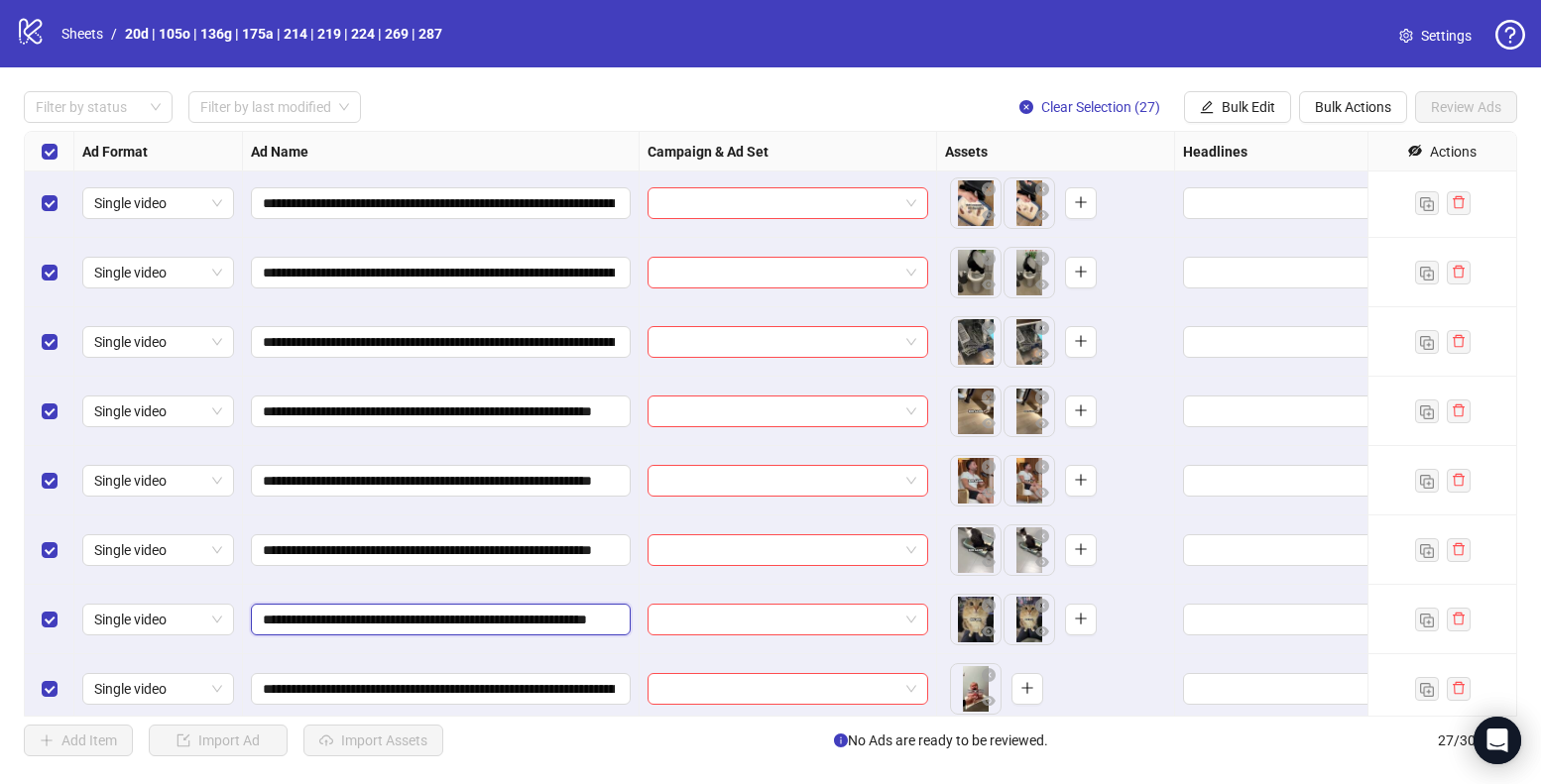 scroll, scrollTop: 0, scrollLeft: 0, axis: both 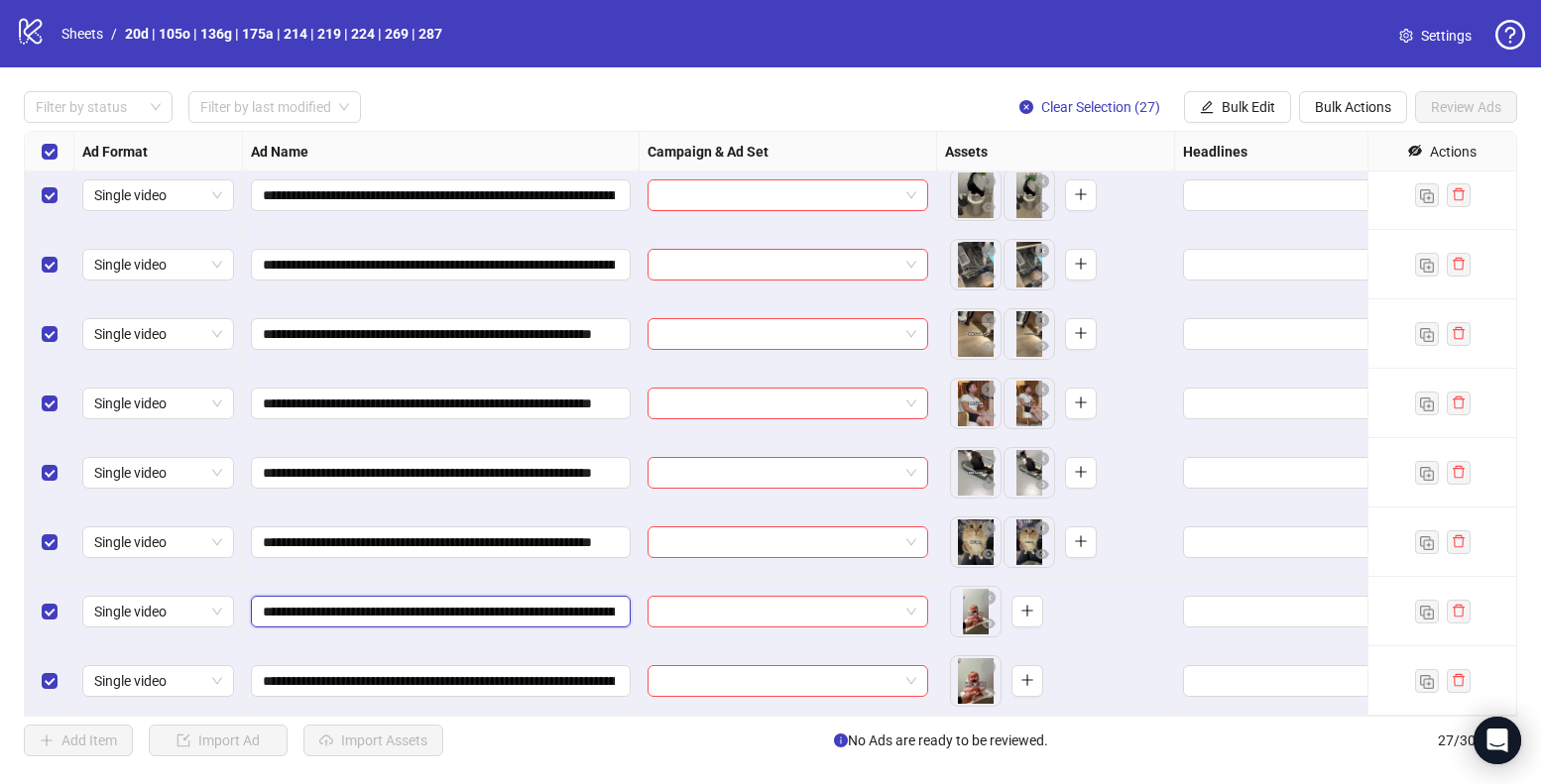 drag, startPoint x: 268, startPoint y: 615, endPoint x: 285, endPoint y: 621, distance: 18.027756 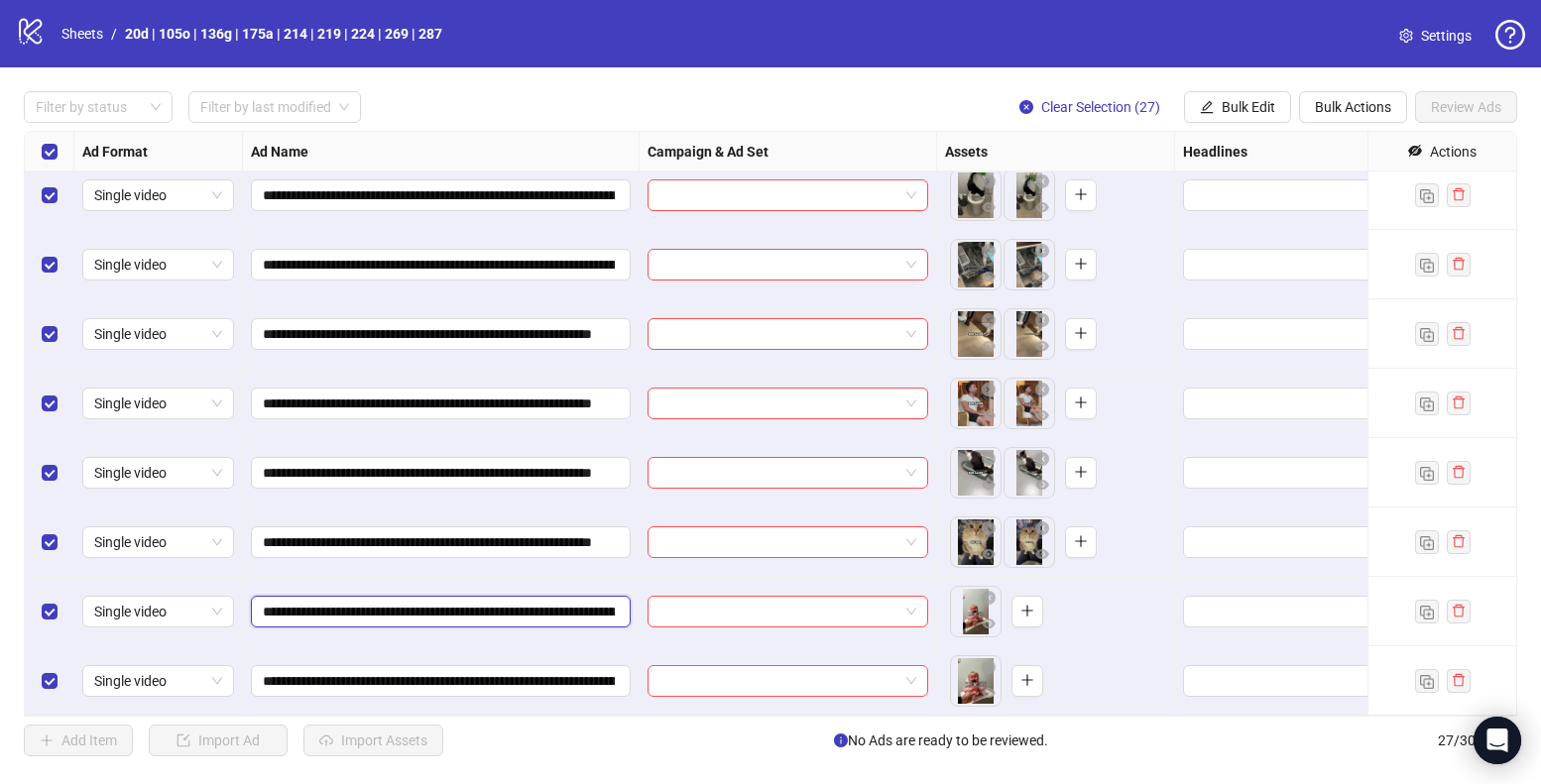 type on "**********" 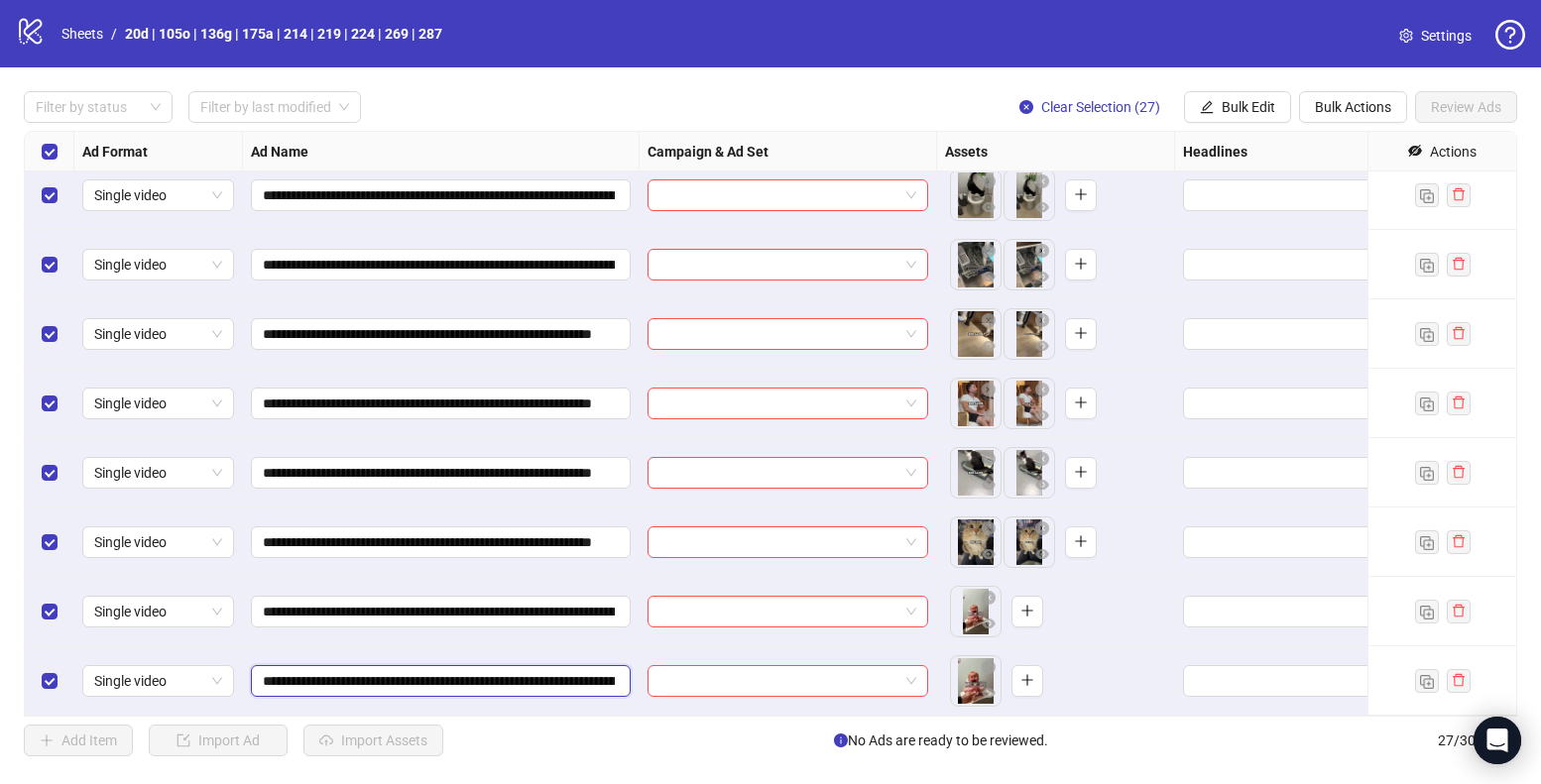 click on "**********" at bounding box center (438, 681) 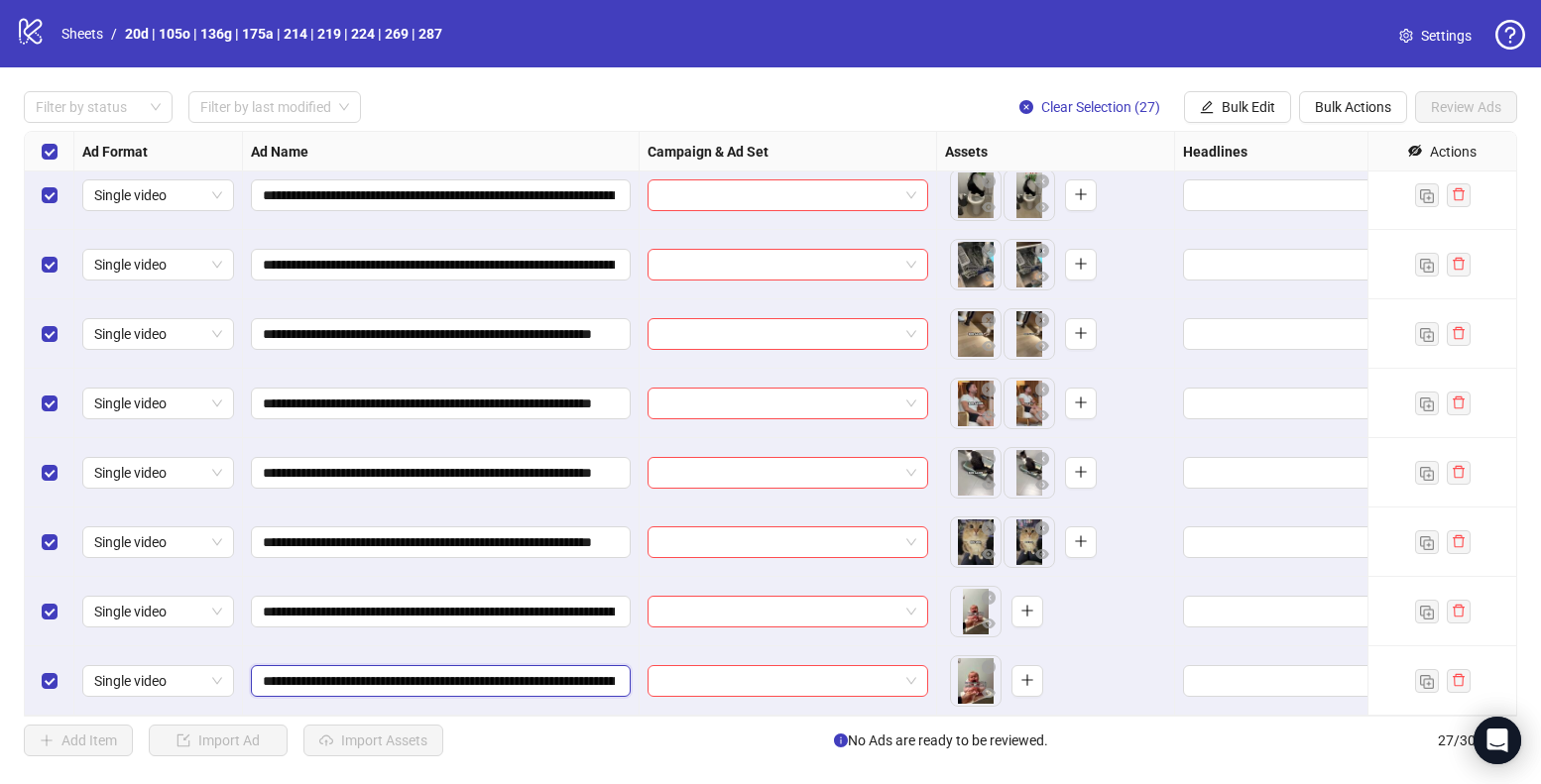 type on "**********" 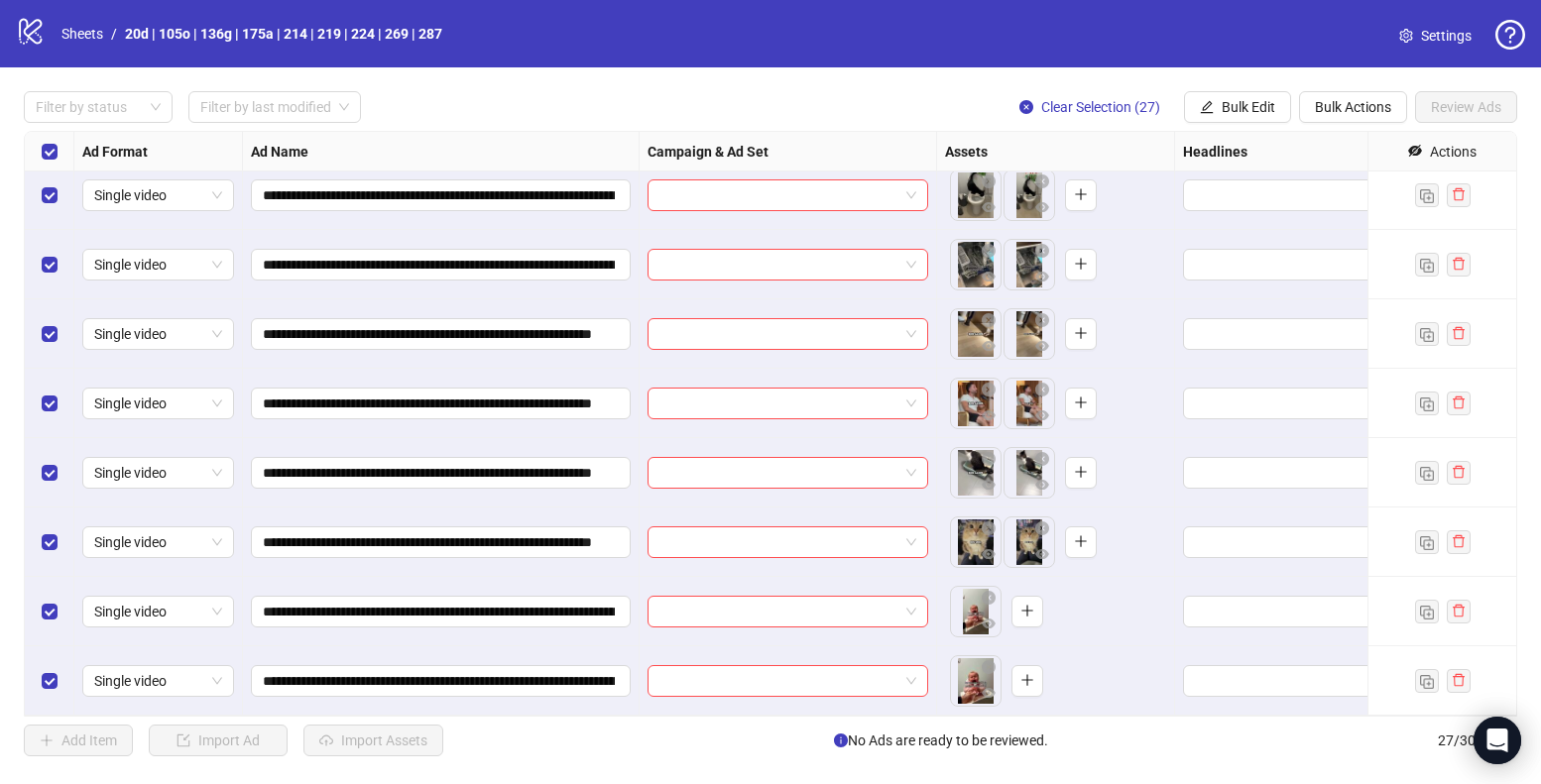 click on "**********" at bounding box center (441, 542) 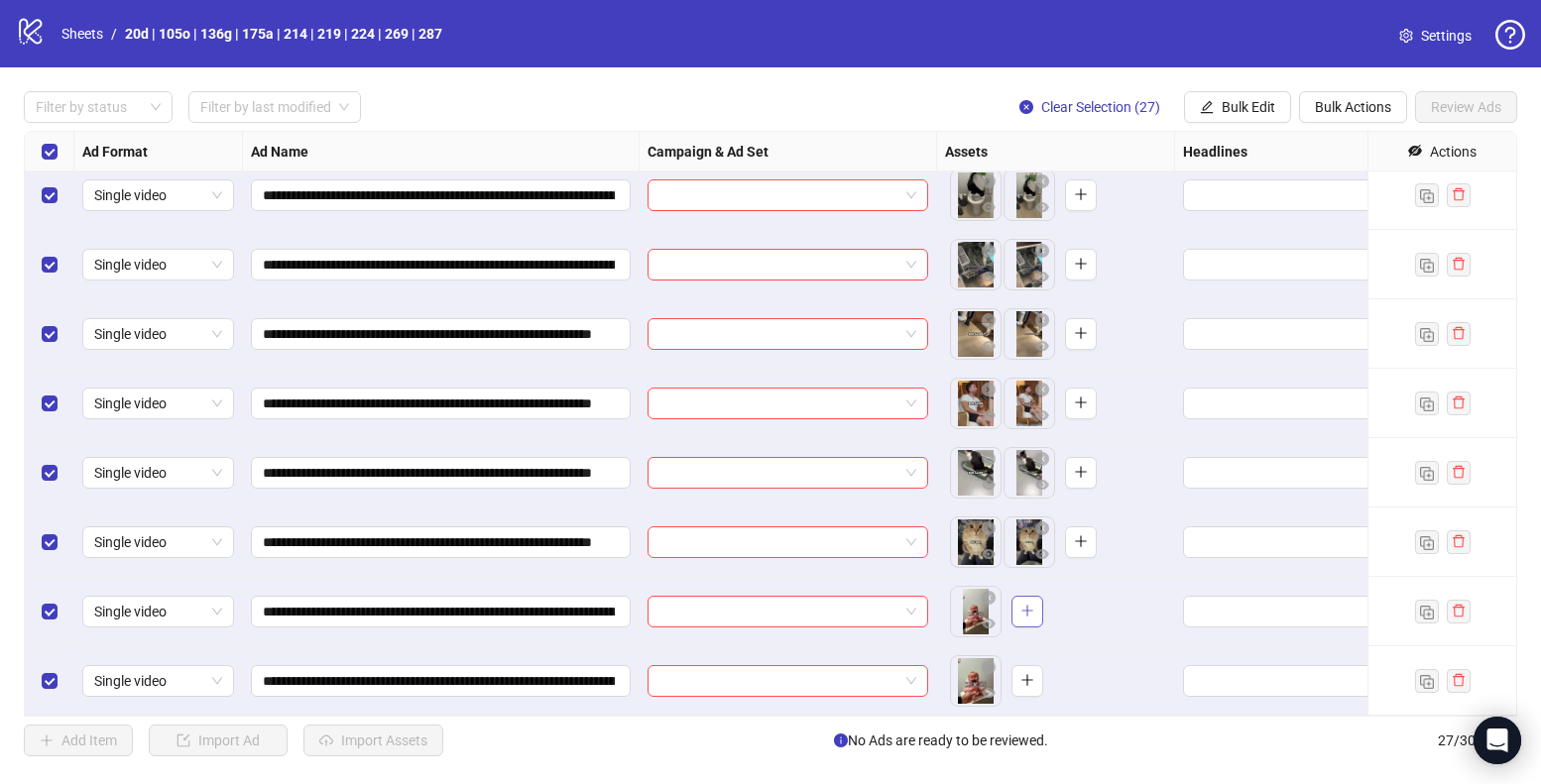 click 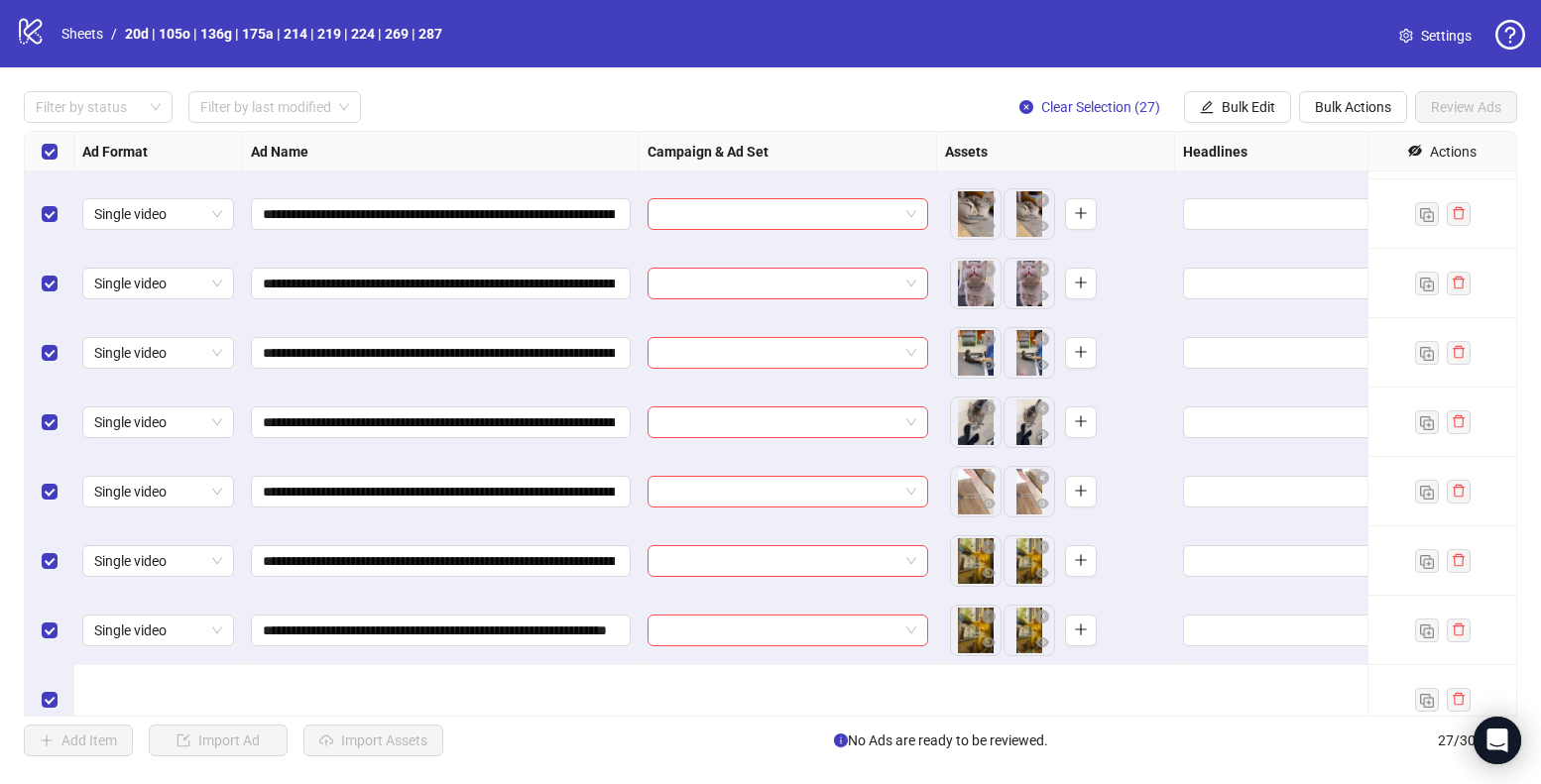 scroll, scrollTop: 0, scrollLeft: 0, axis: both 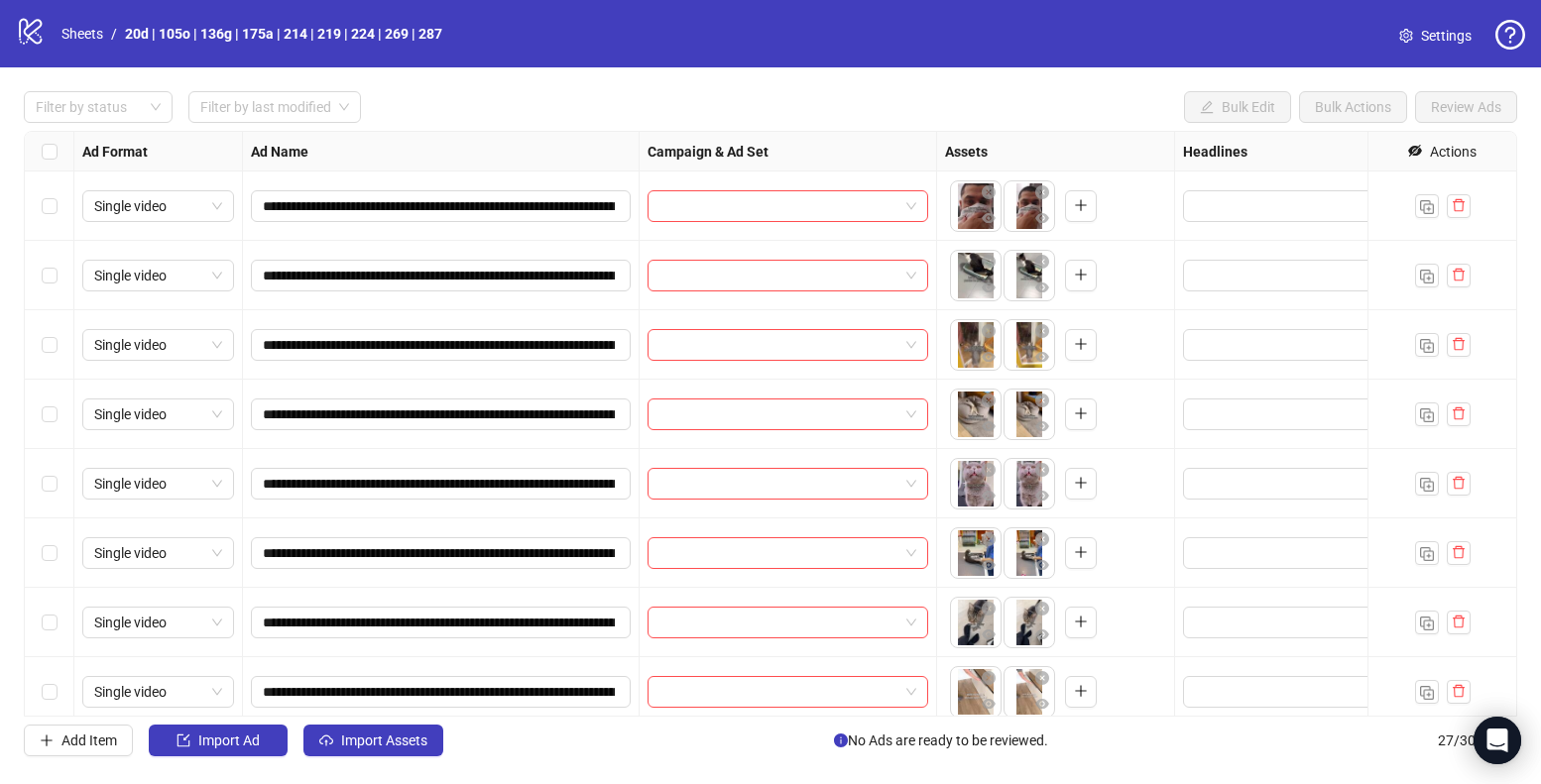 click on "Filter by status Filter by last modified Bulk Edit Bulk Actions Review Ads" at bounding box center (770, 107) 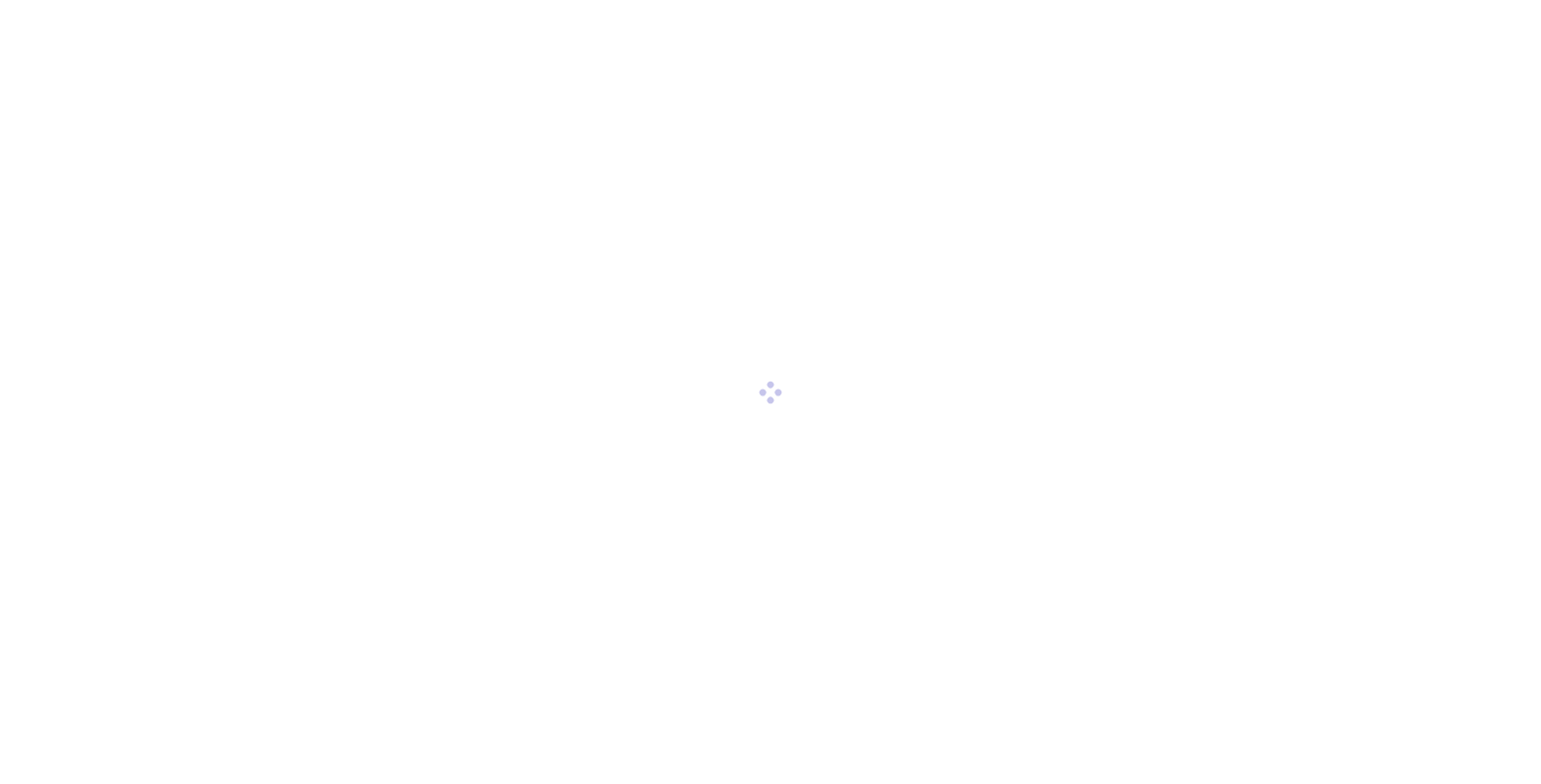 scroll, scrollTop: 0, scrollLeft: 0, axis: both 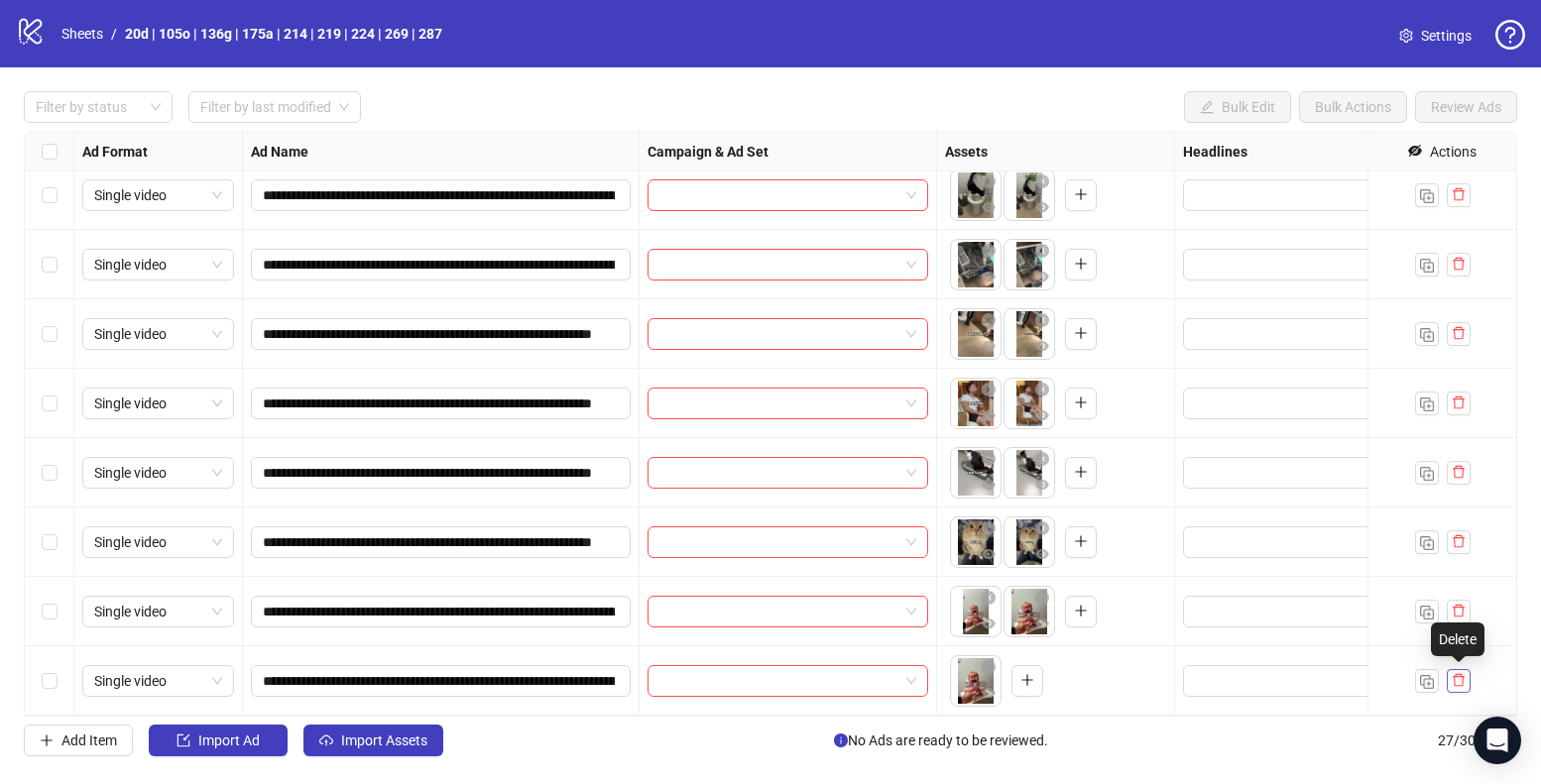 click 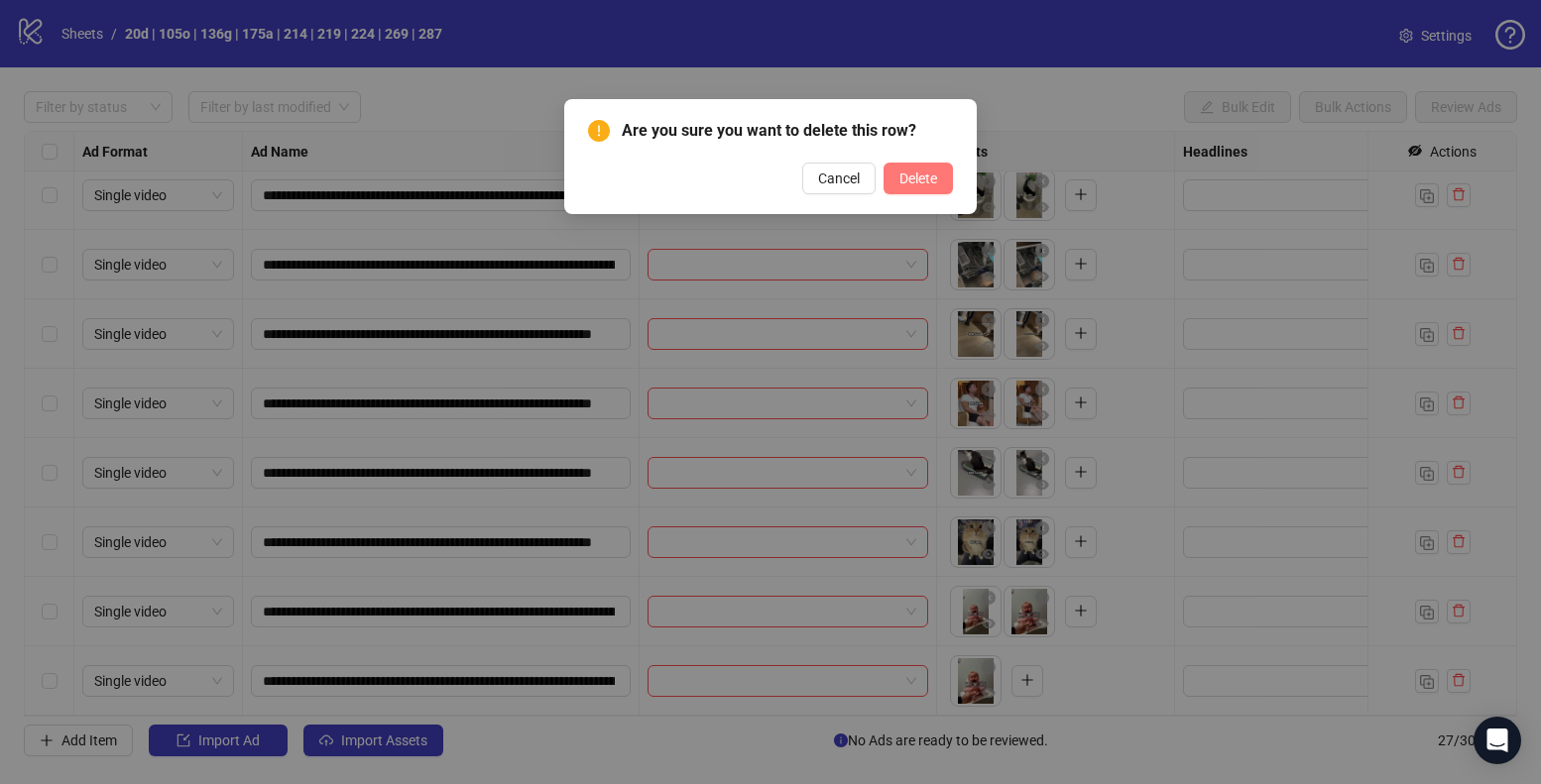 click on "Delete" at bounding box center [918, 178] 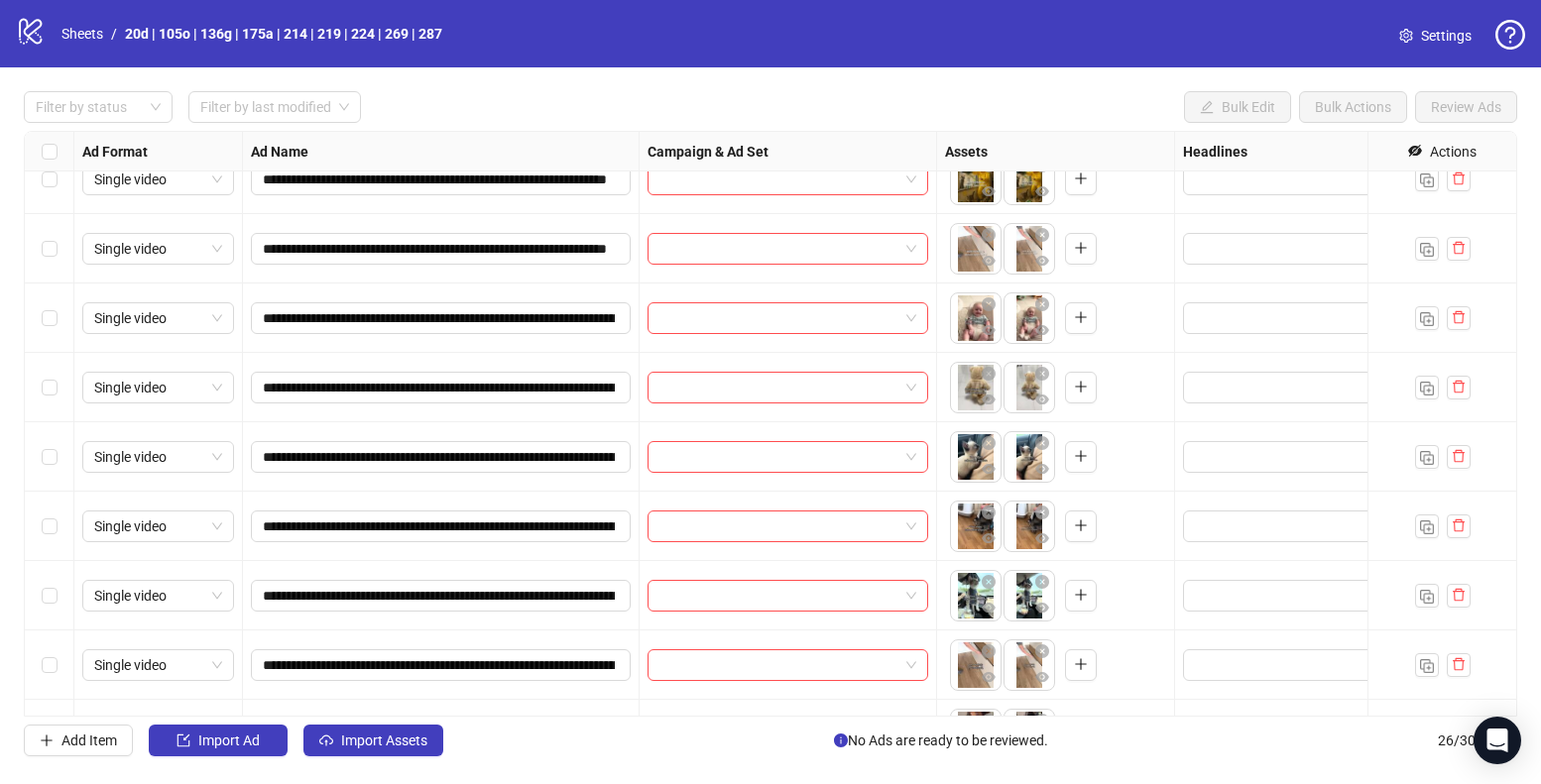 scroll, scrollTop: 571, scrollLeft: 0, axis: vertical 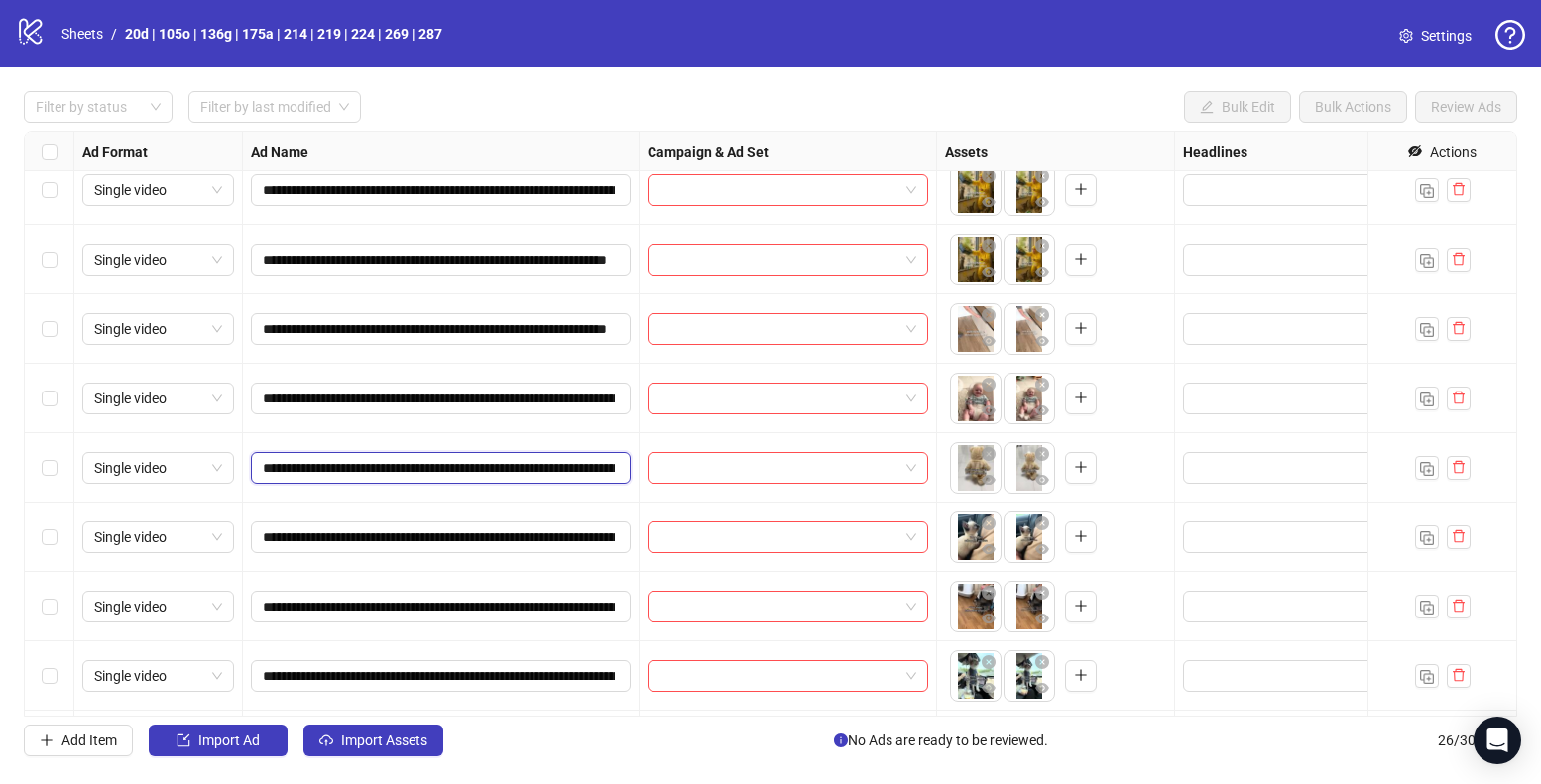click on "**********" at bounding box center [438, 468] 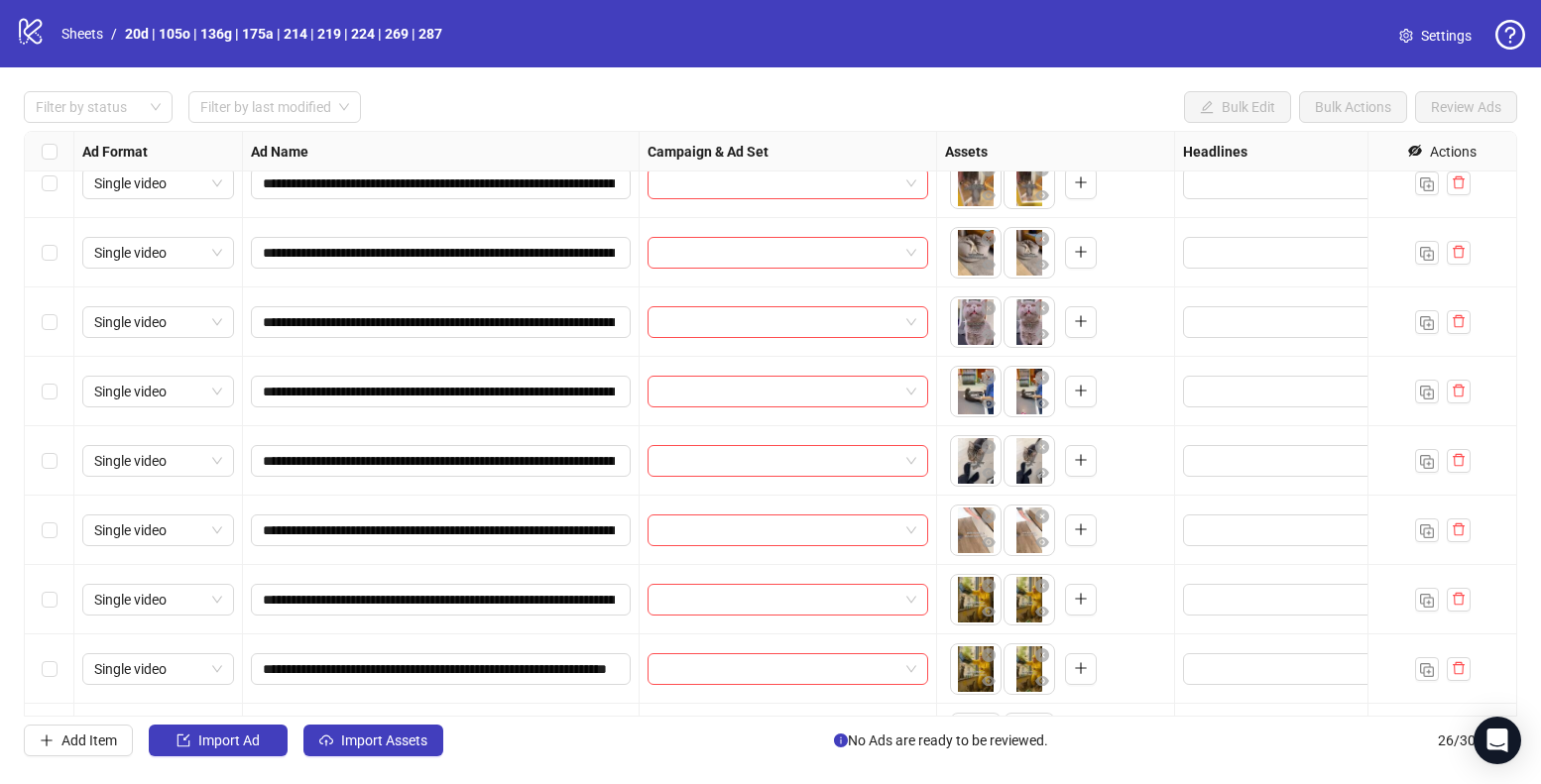 scroll, scrollTop: 172, scrollLeft: 0, axis: vertical 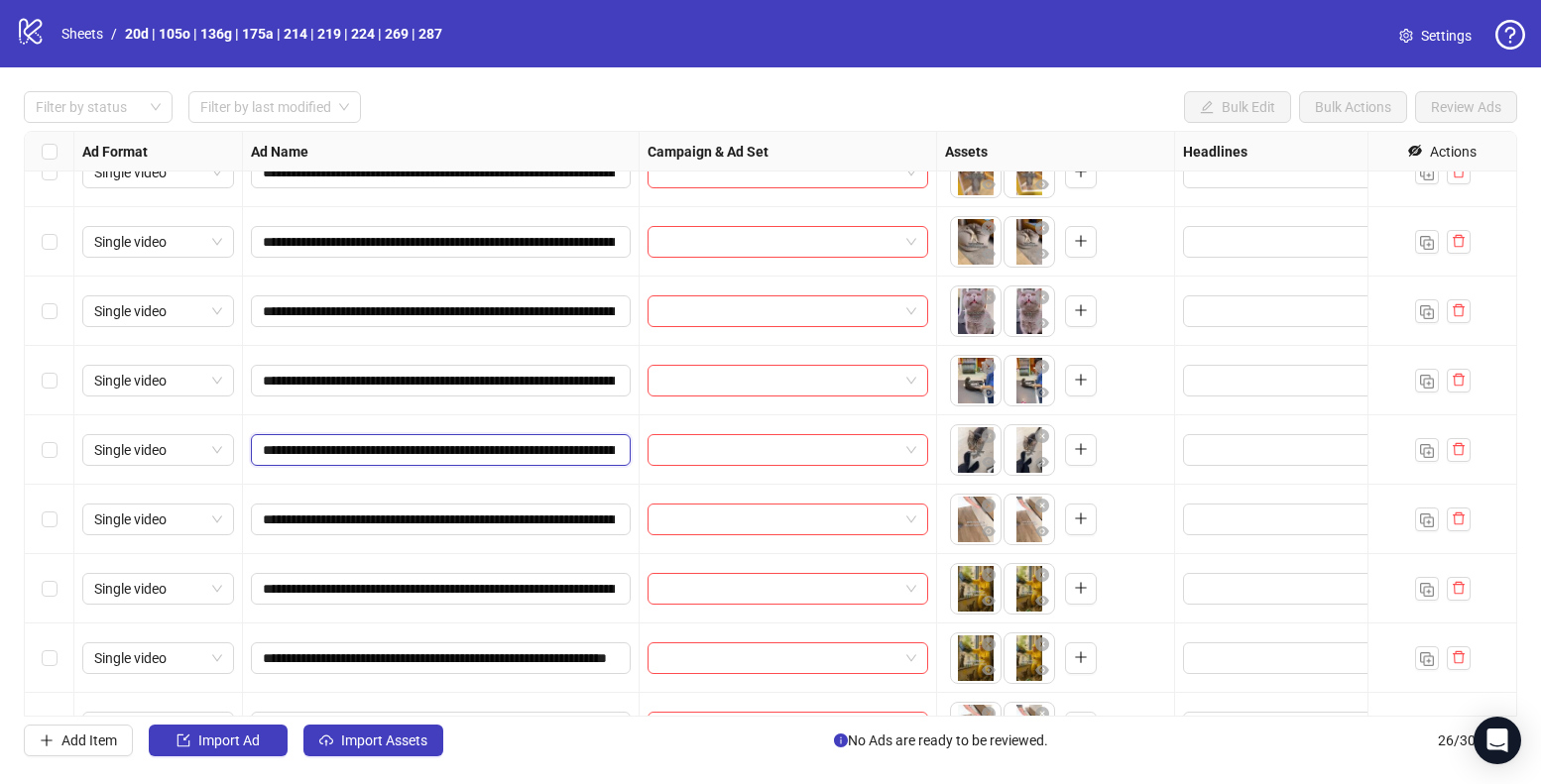 drag, startPoint x: 263, startPoint y: 449, endPoint x: 274, endPoint y: 457, distance: 13.601471 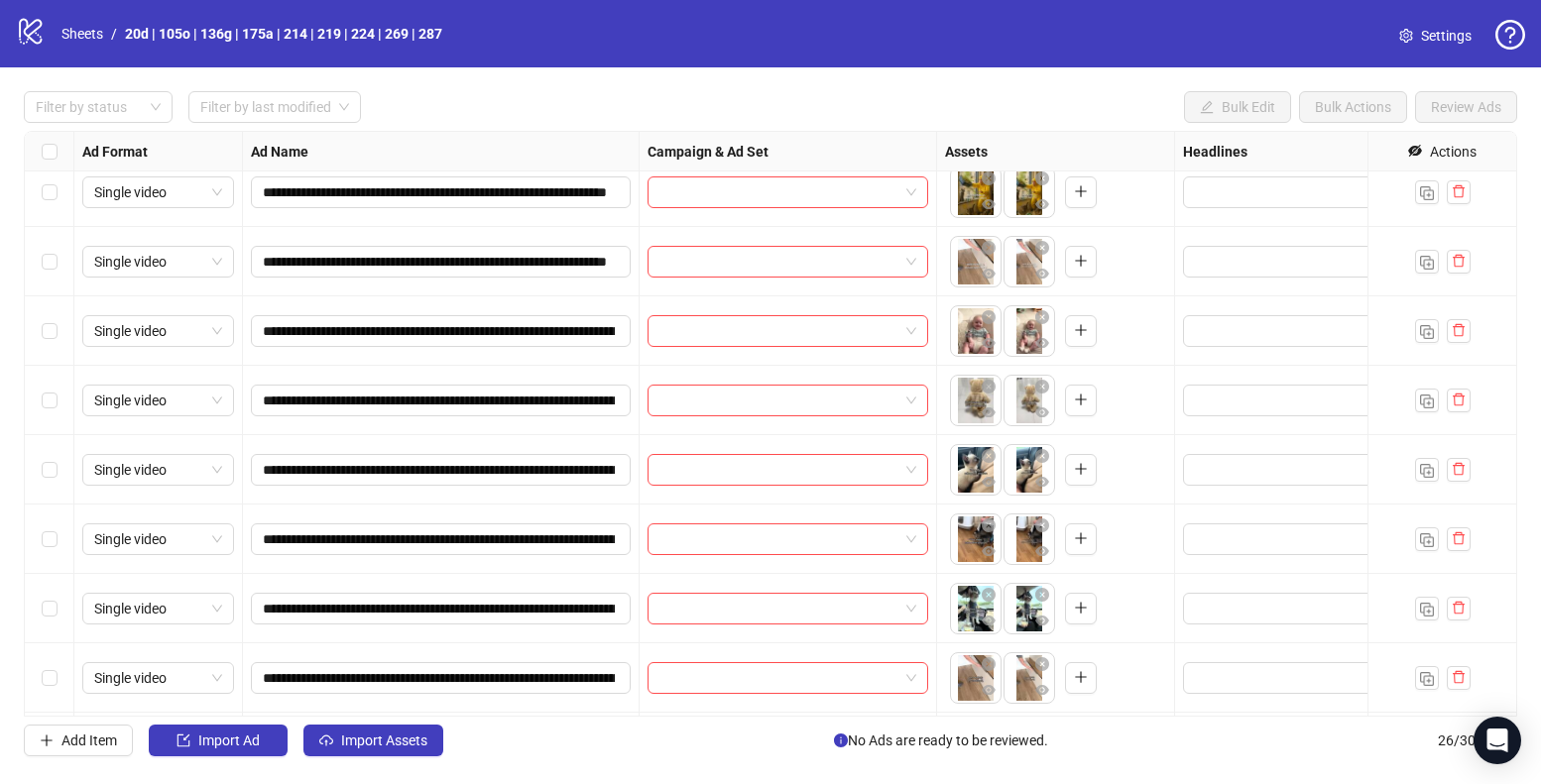 scroll, scrollTop: 673, scrollLeft: 0, axis: vertical 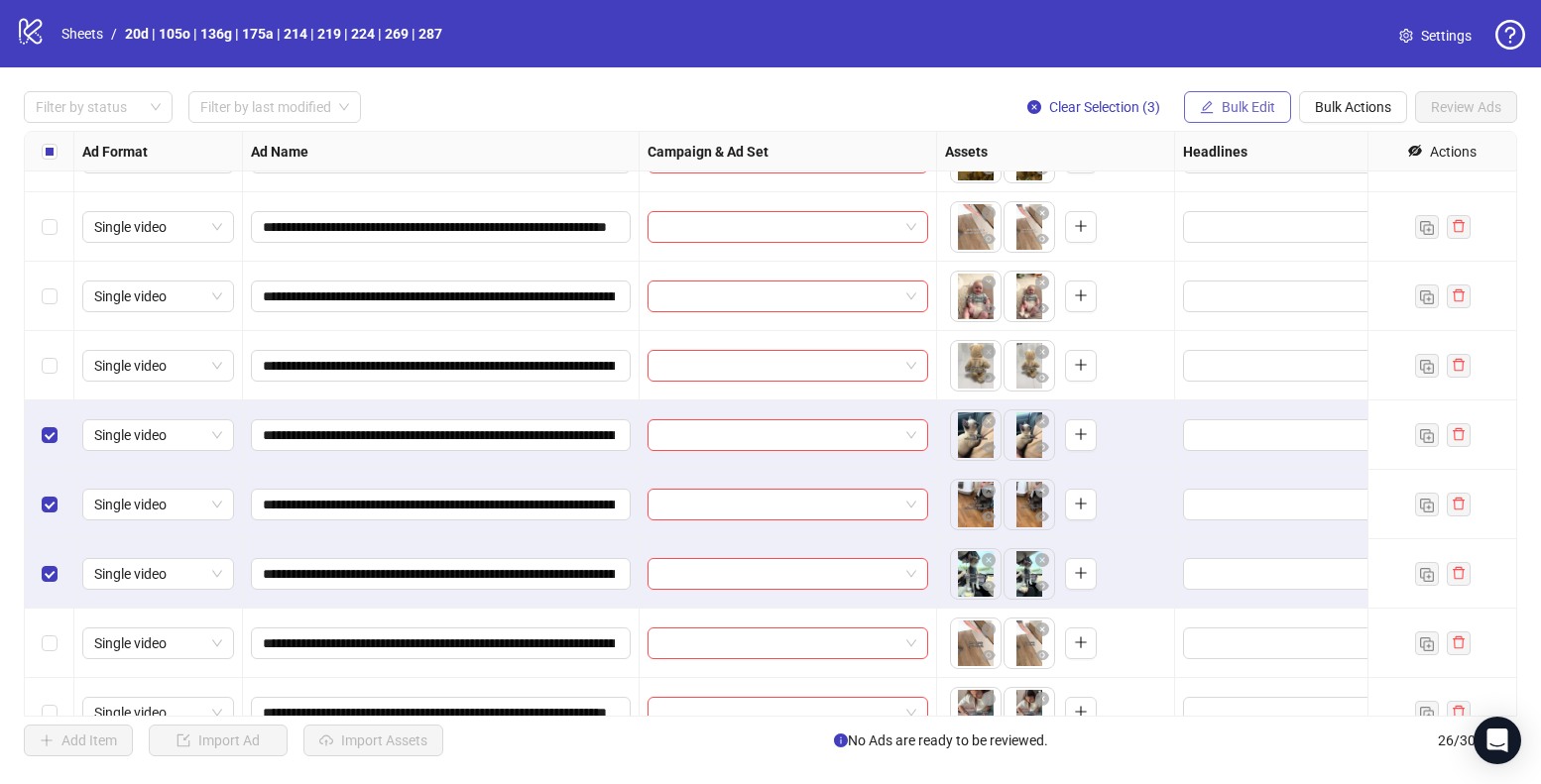 click on "Bulk Edit" at bounding box center [1248, 107] 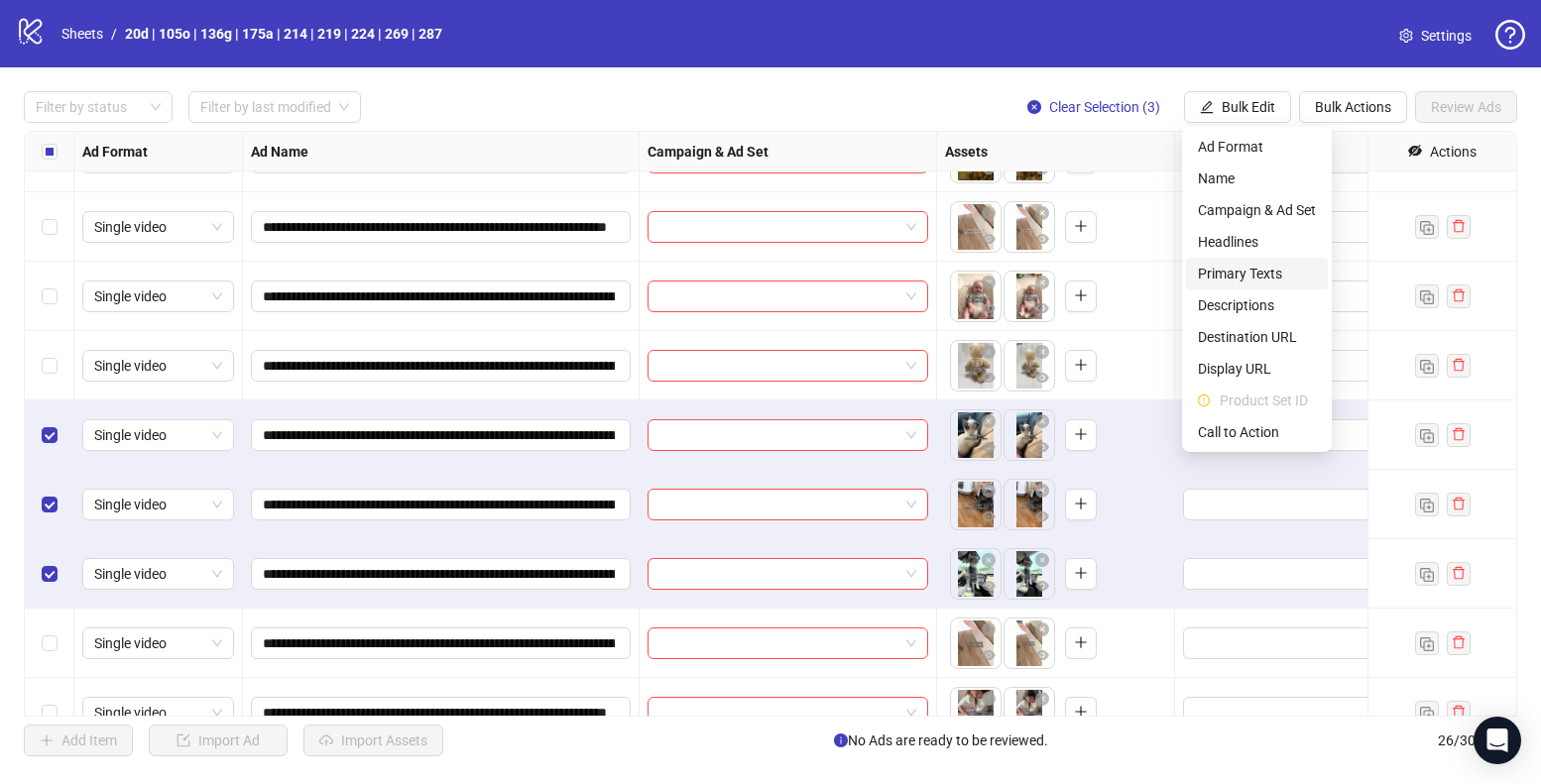 click on "Primary Texts" at bounding box center [1256, 274] 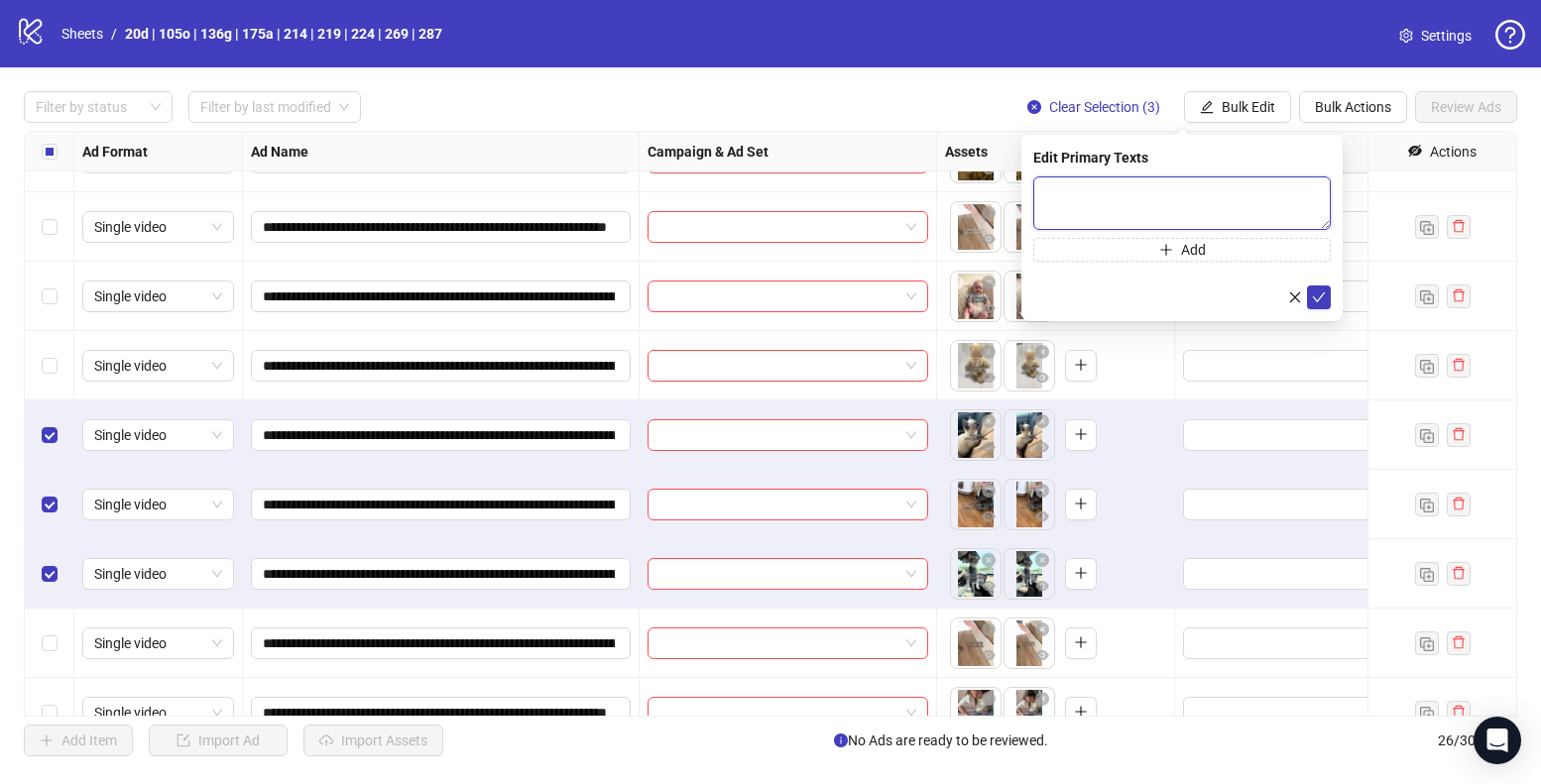 click at bounding box center (1182, 203) 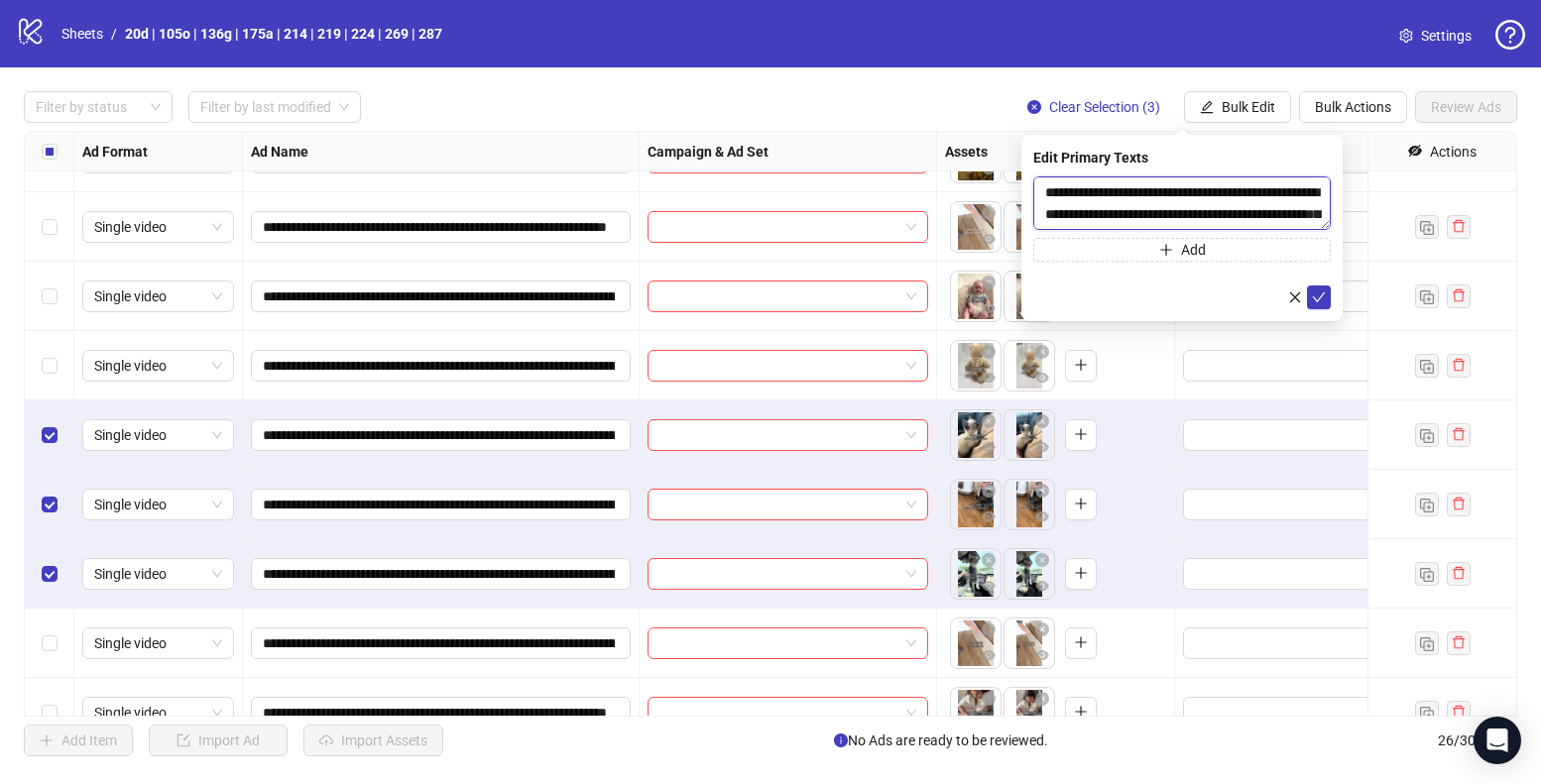 scroll, scrollTop: 342, scrollLeft: 0, axis: vertical 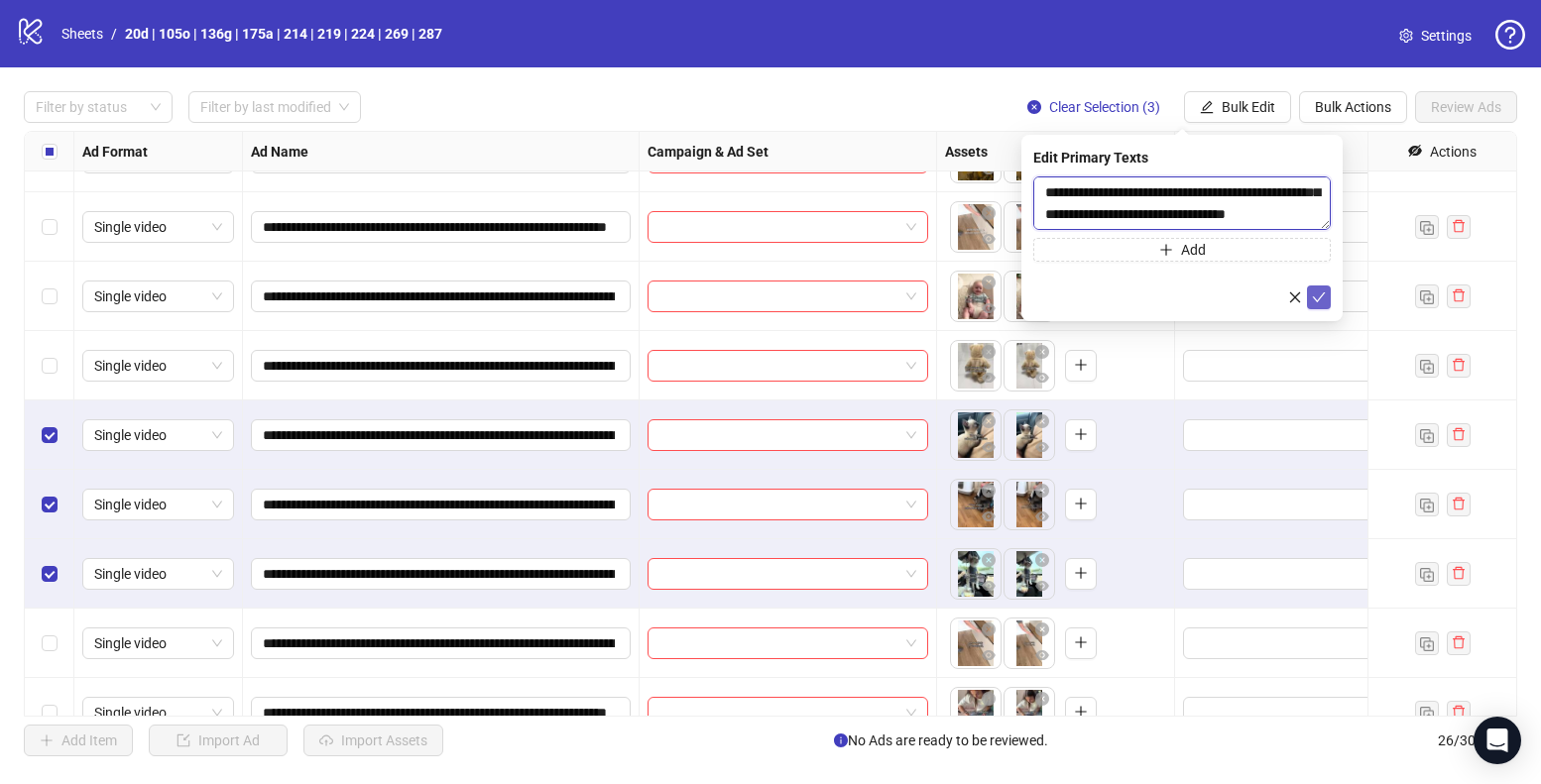 type on "**********" 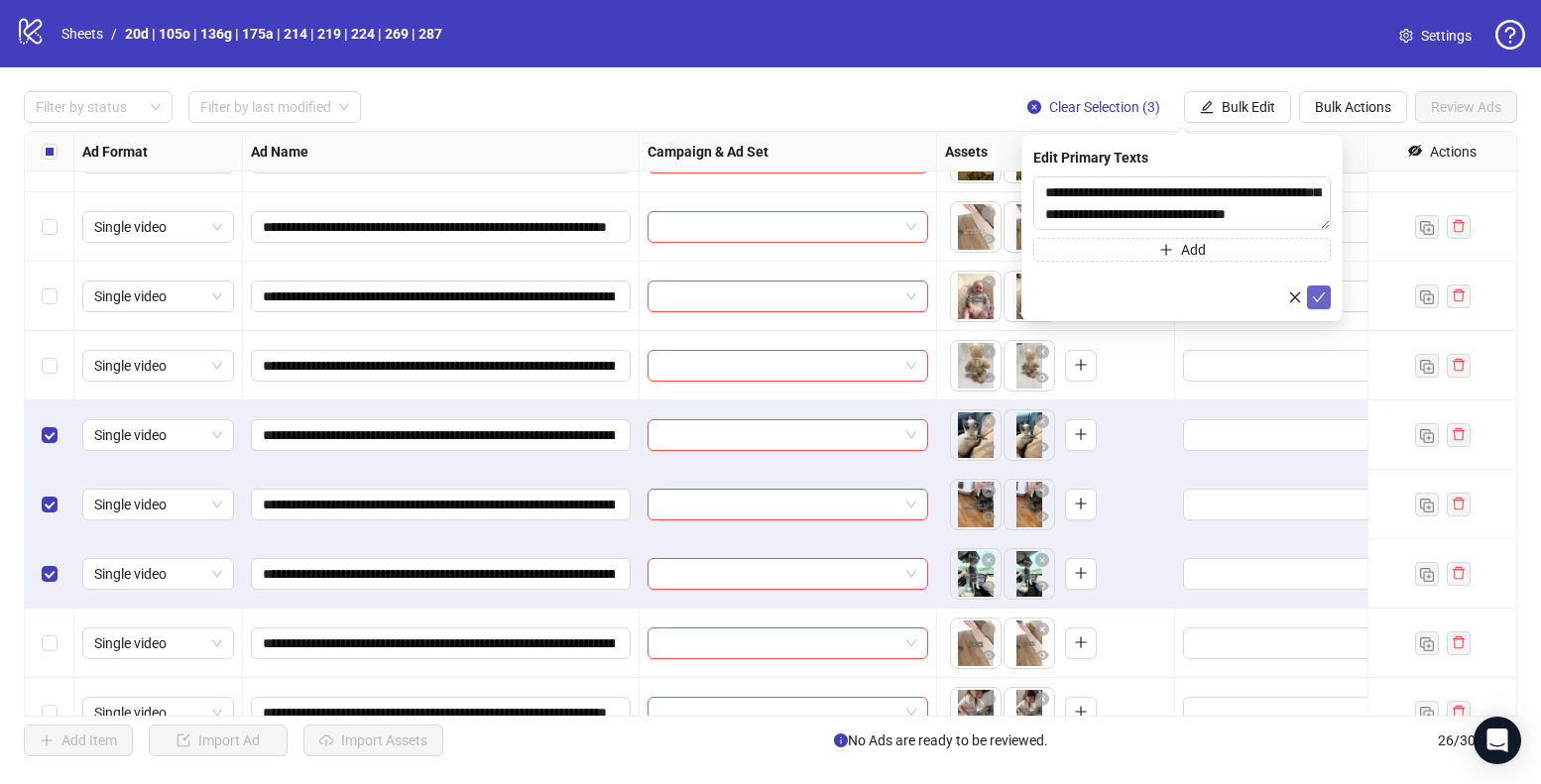 click 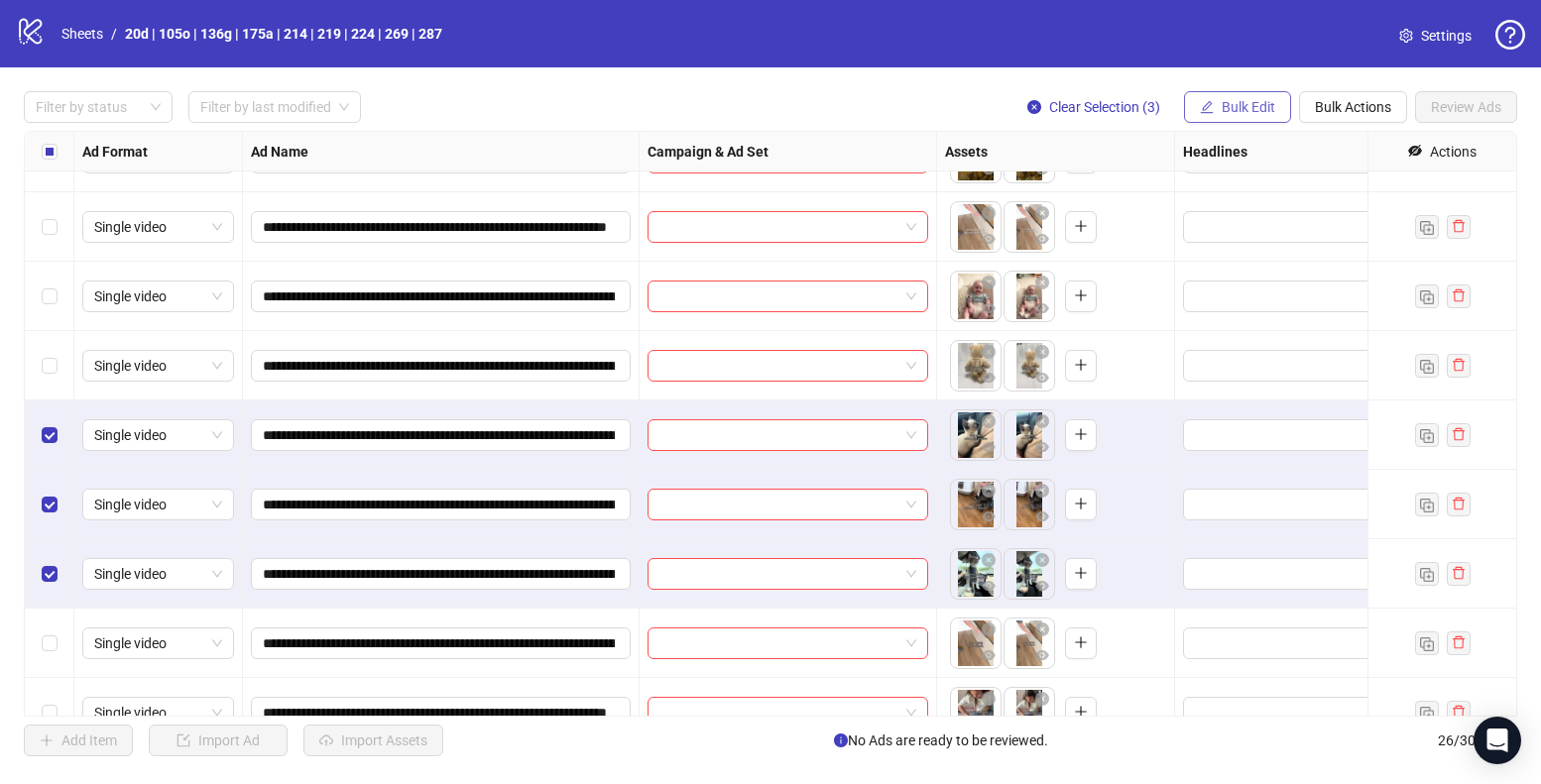 click on "Bulk Edit" at bounding box center (1248, 107) 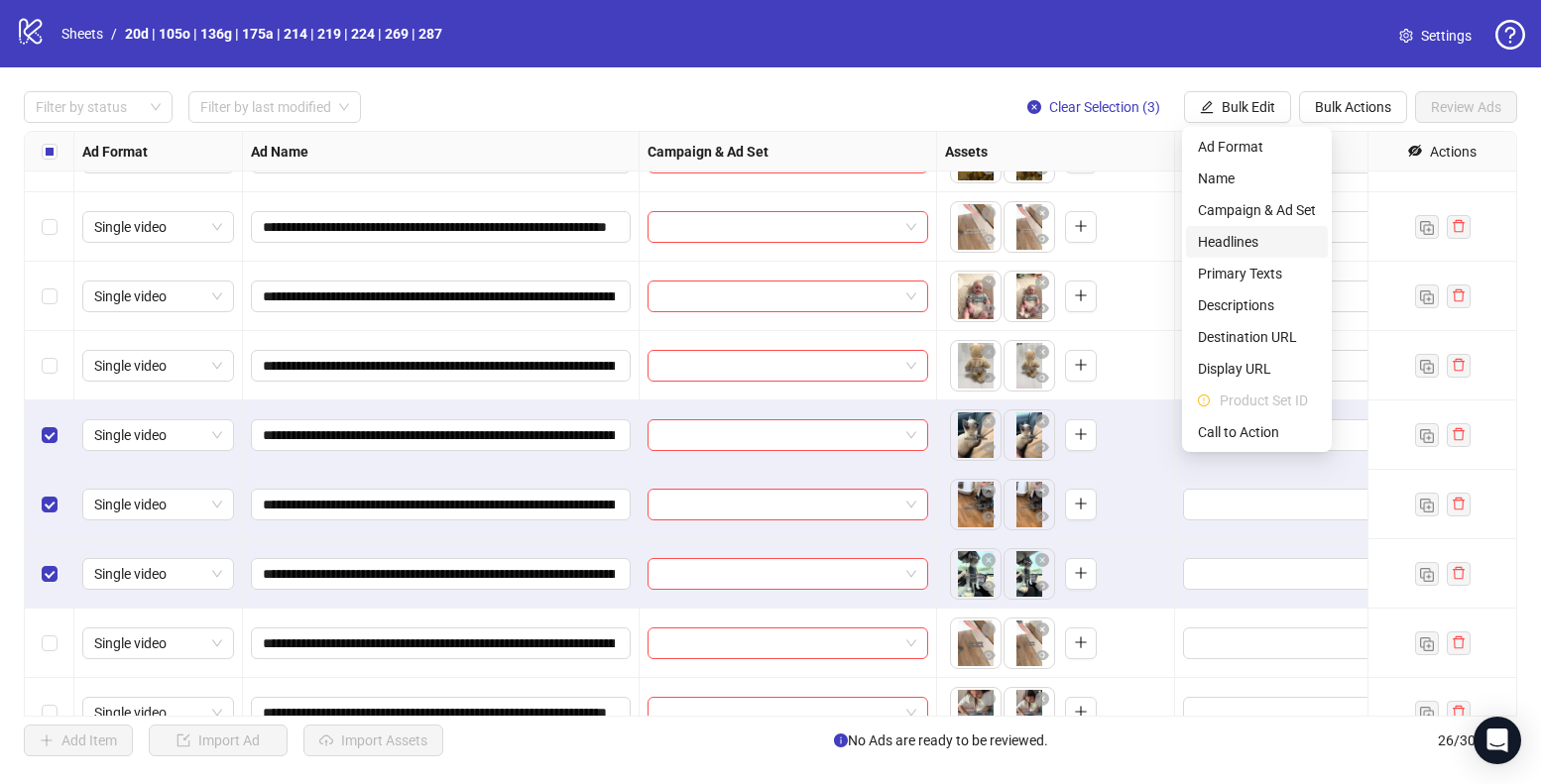 click on "Headlines" at bounding box center (1256, 242) 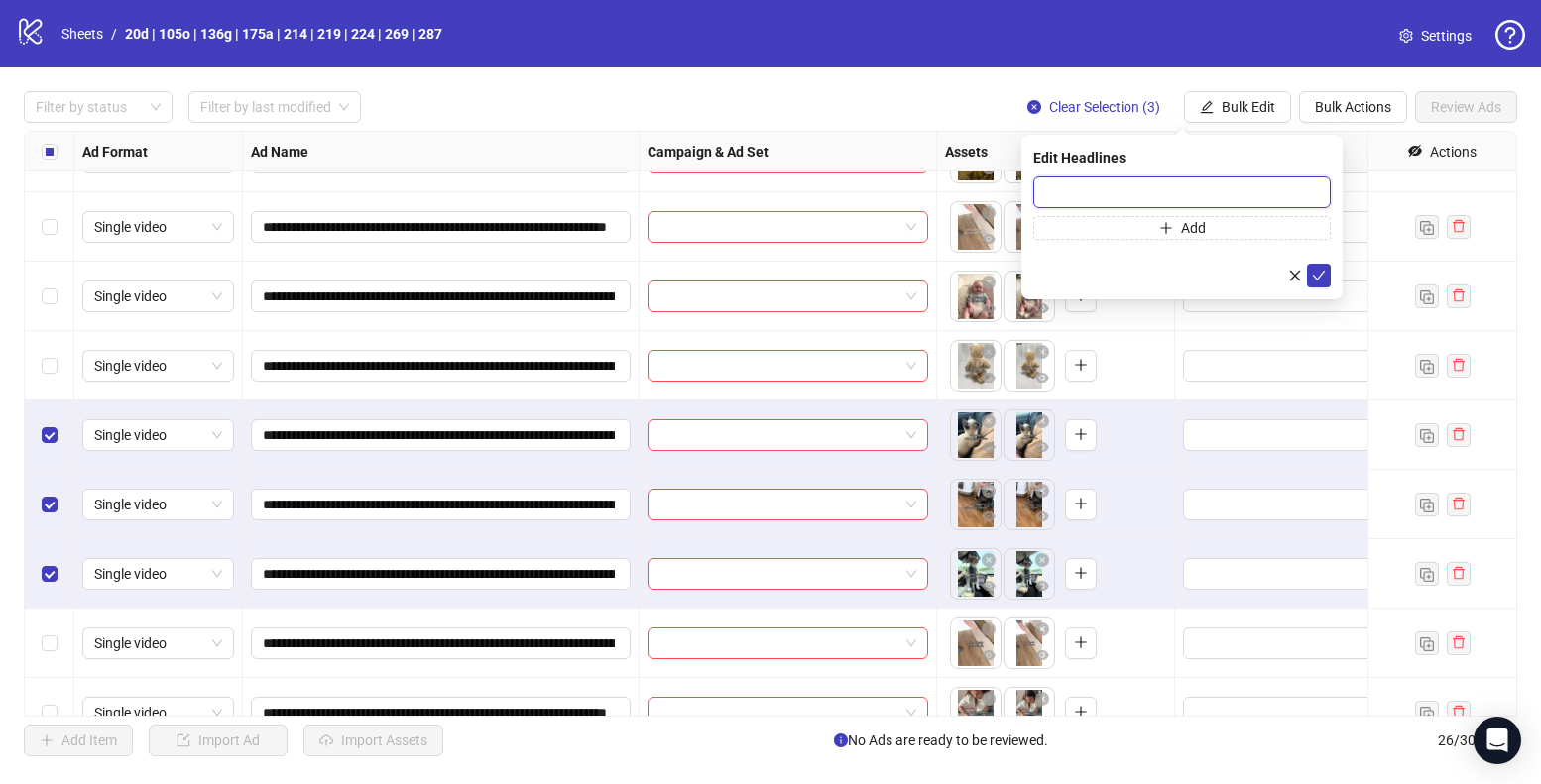 click at bounding box center (1182, 192) 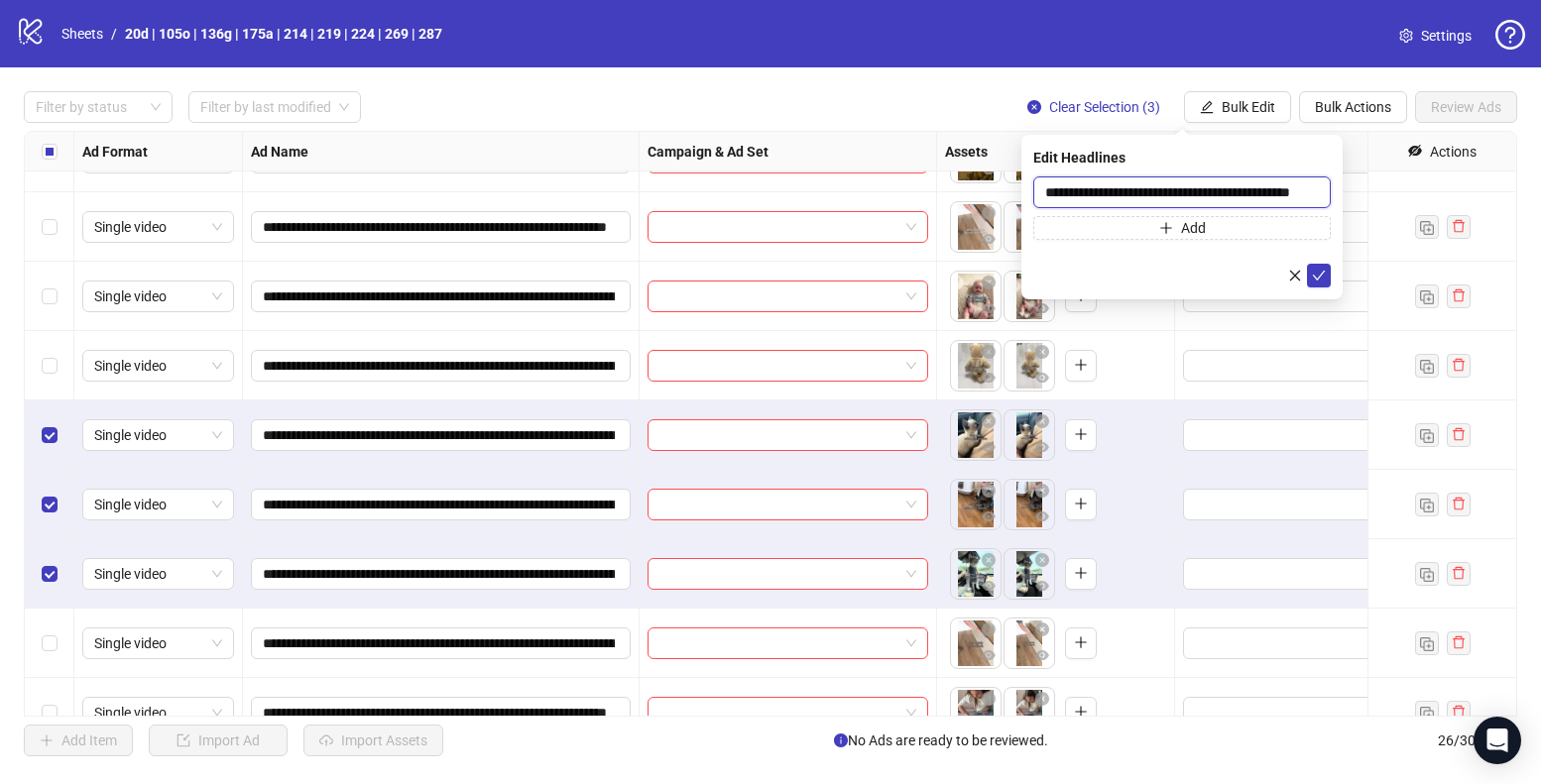 scroll, scrollTop: 0, scrollLeft: 35, axis: horizontal 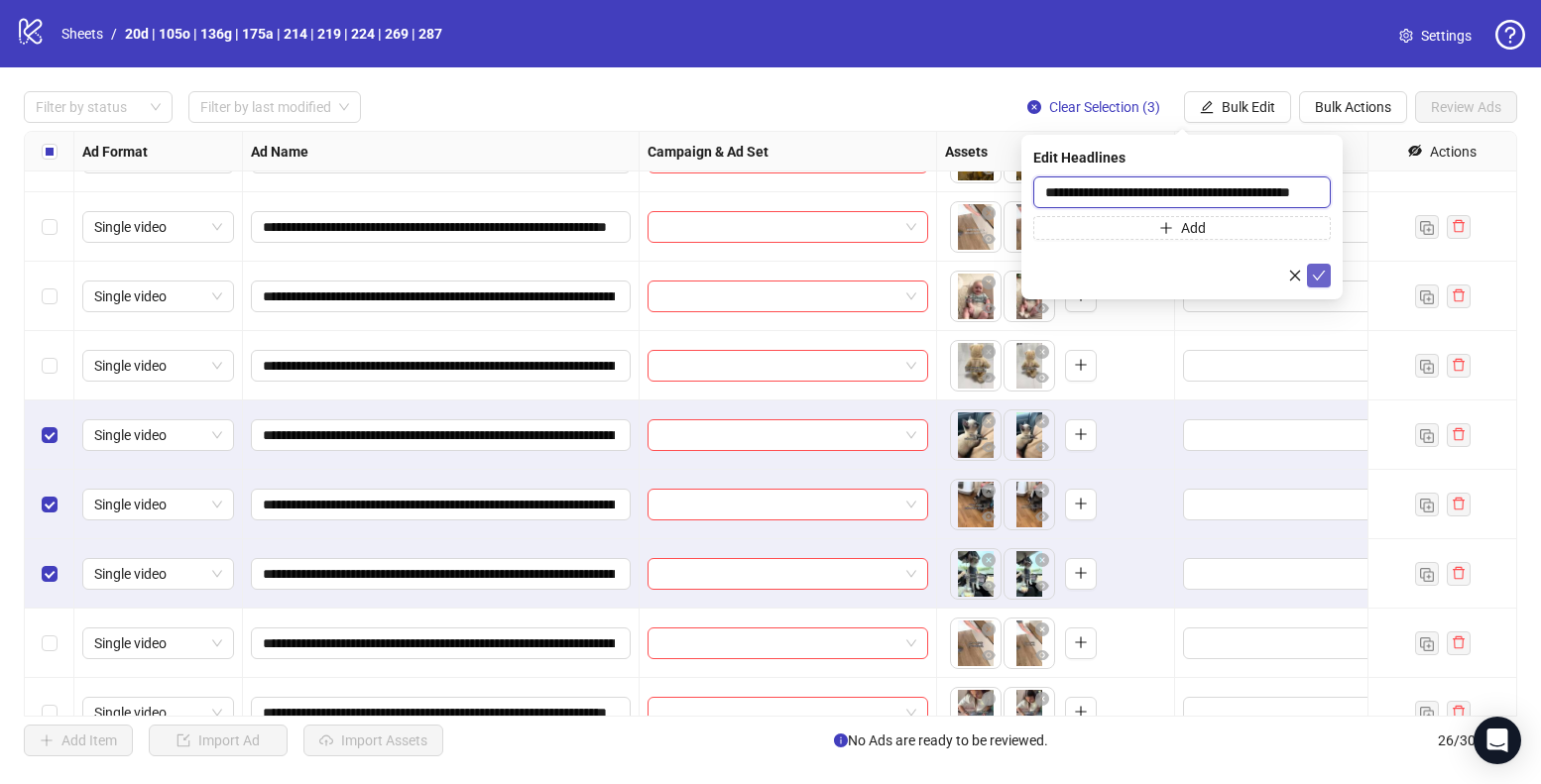 type on "**********" 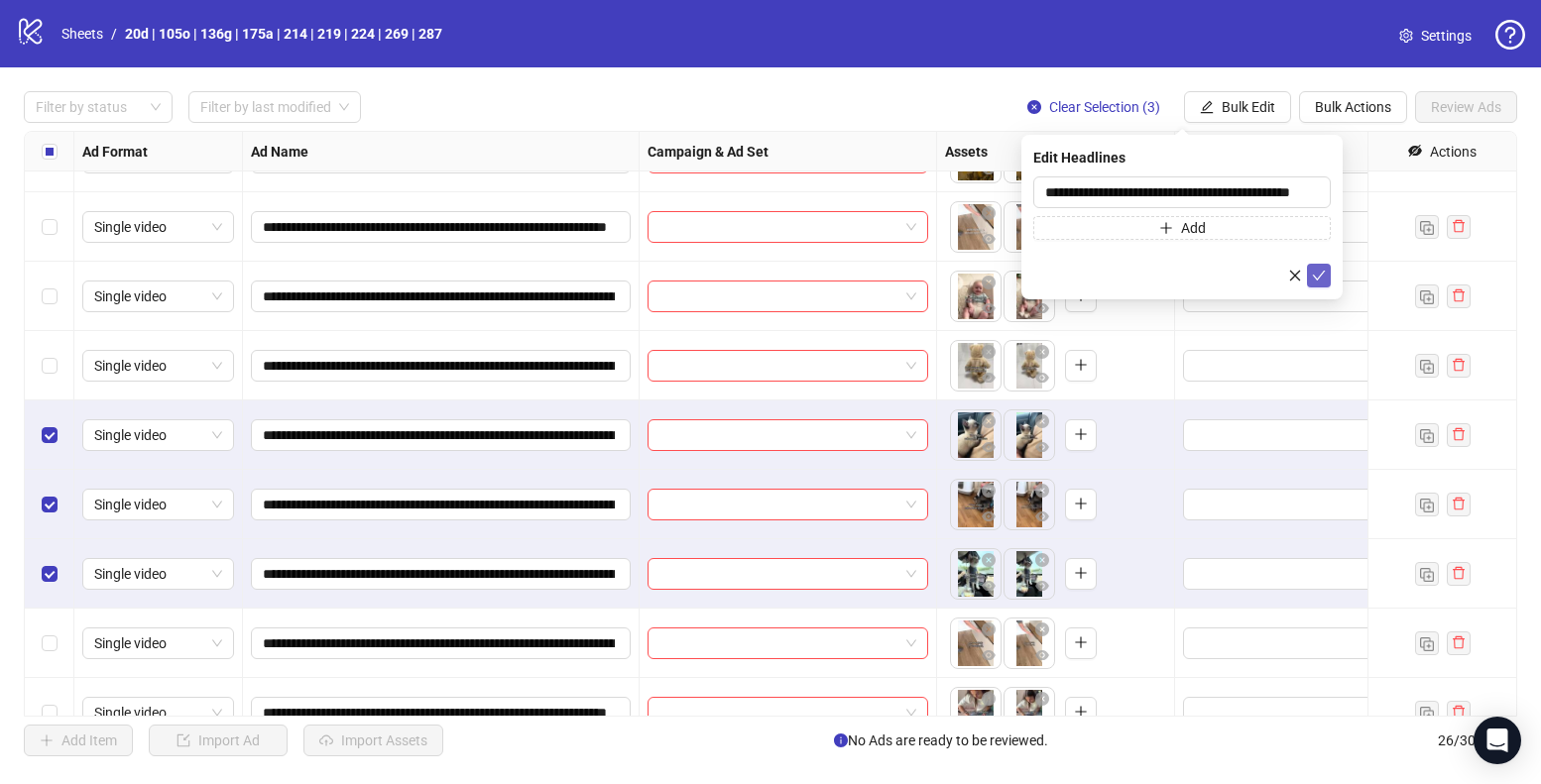 click 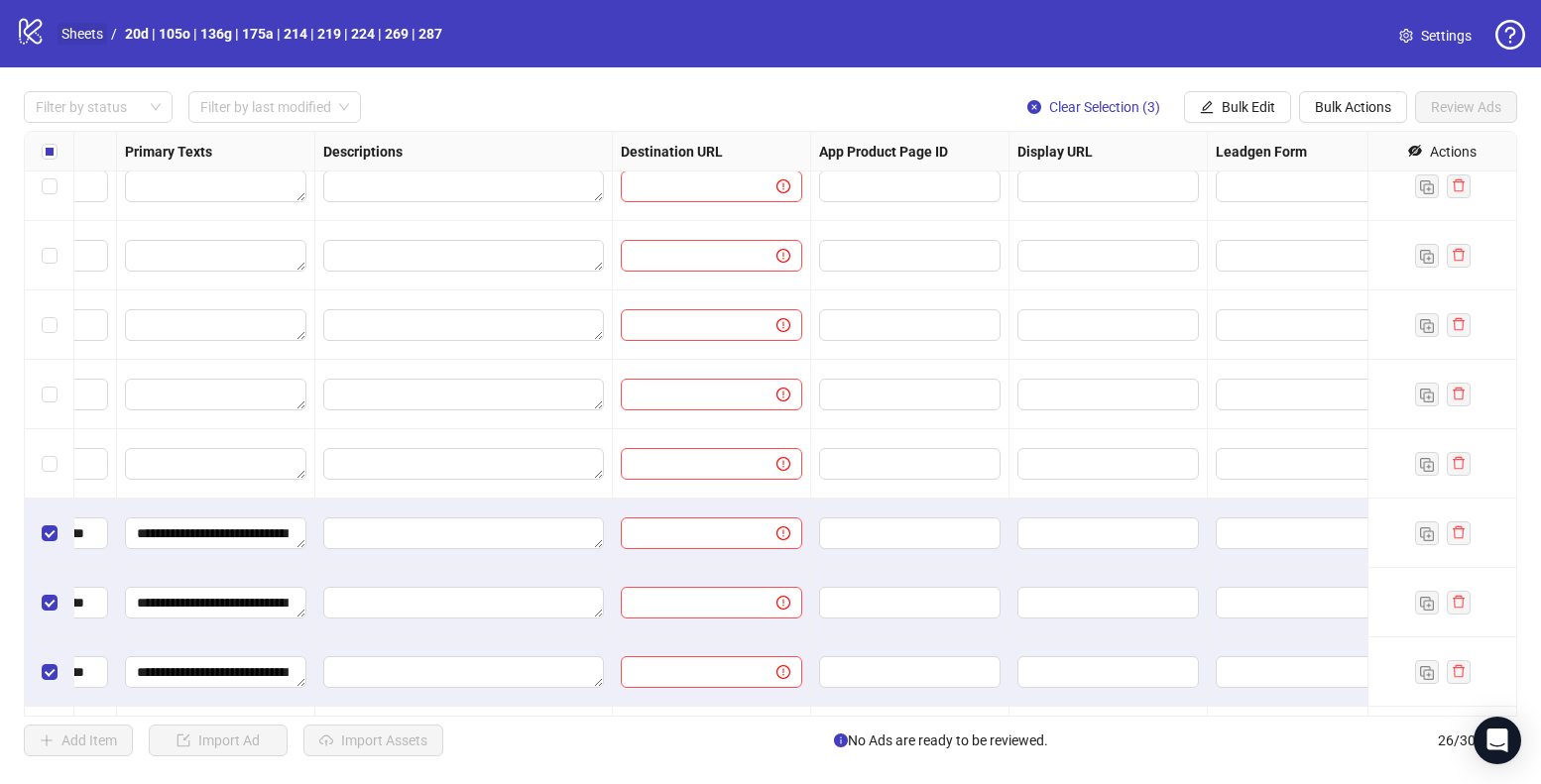 scroll, scrollTop: 570, scrollLeft: 1356, axis: both 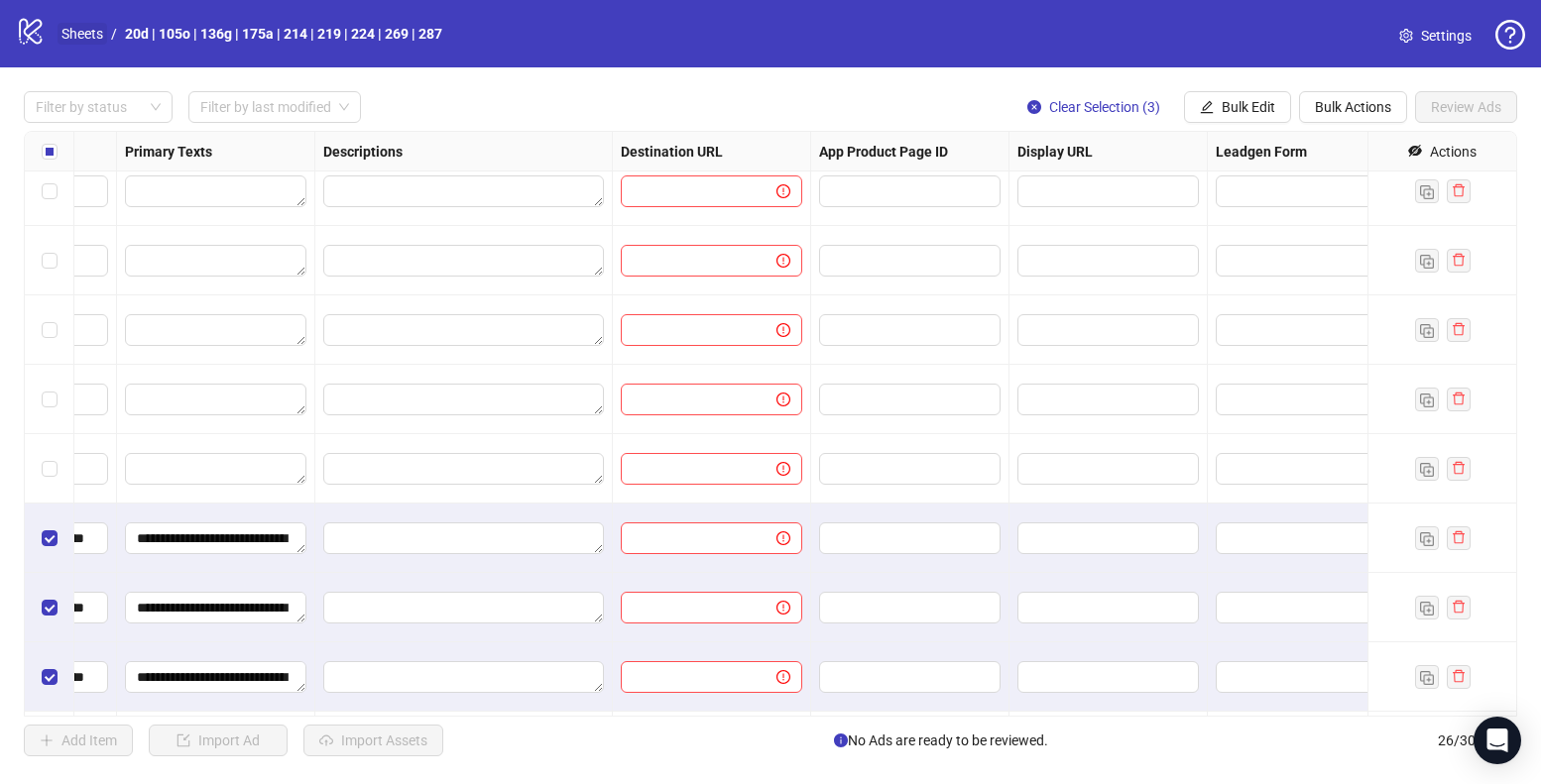 click on "Sheets" at bounding box center (82, 34) 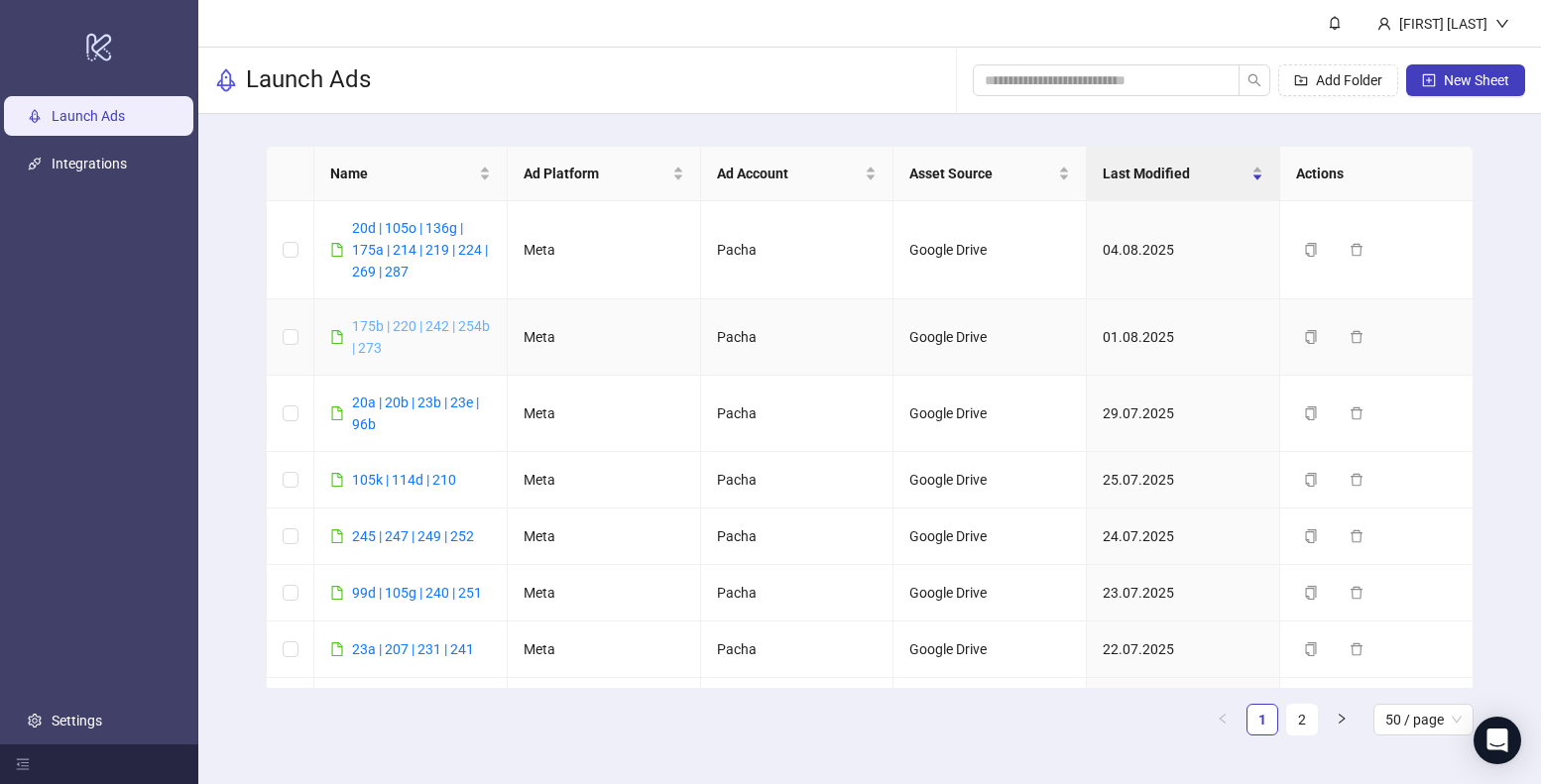 click on "175b | 220 | 242 | 254b | 273" at bounding box center [420, 337] 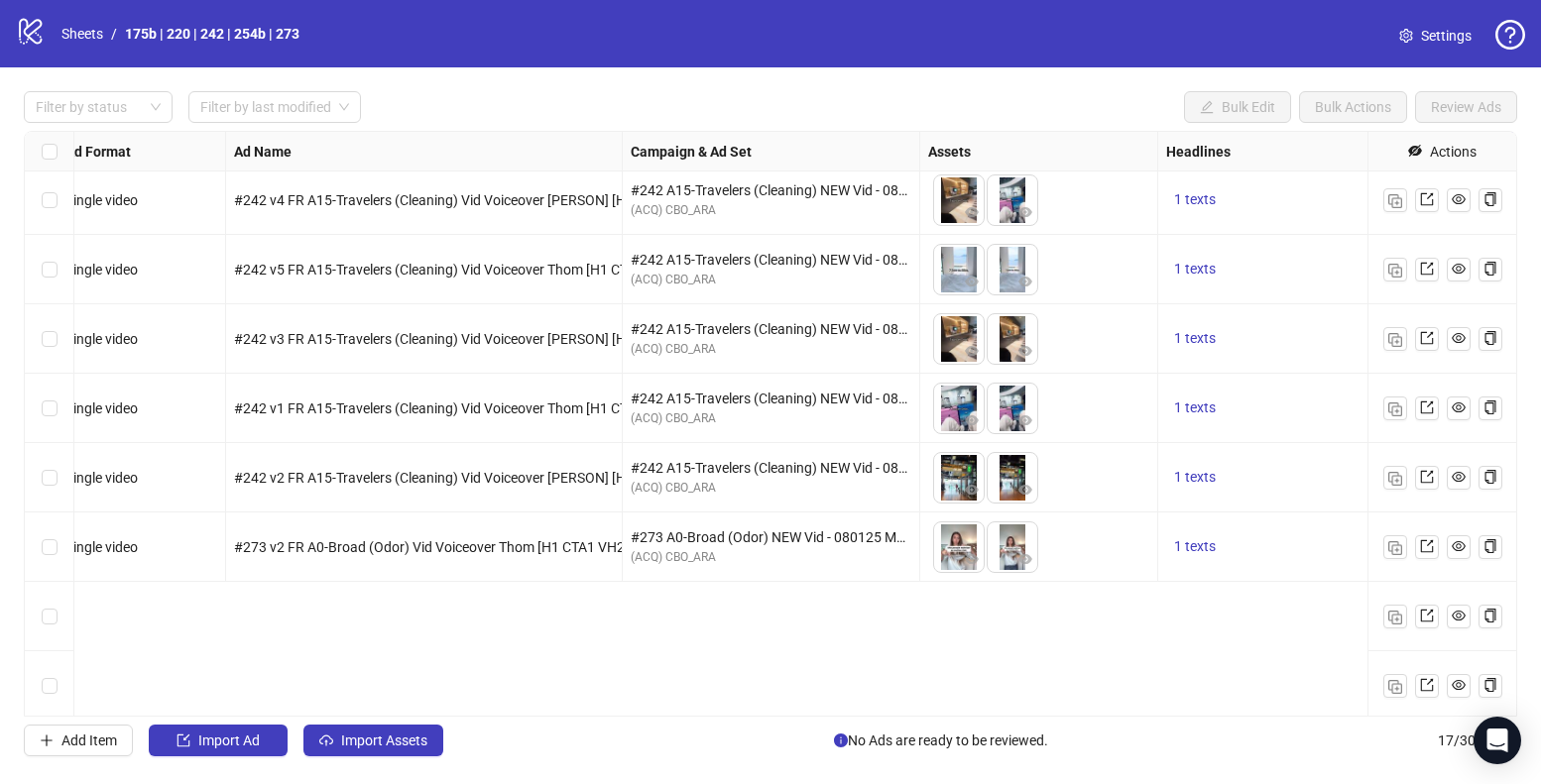 scroll, scrollTop: 0, scrollLeft: 17, axis: horizontal 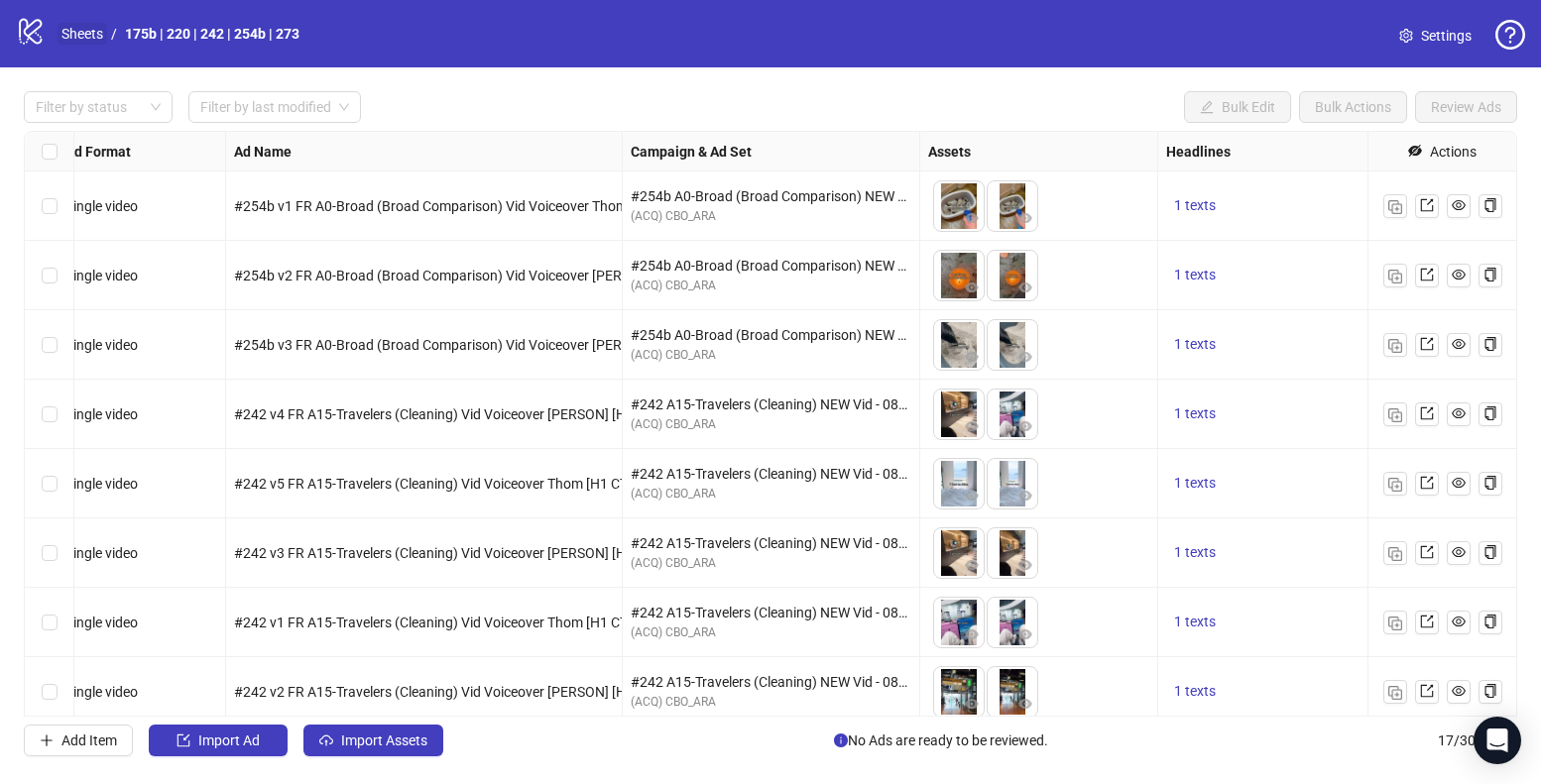 click on "Sheets" at bounding box center [82, 34] 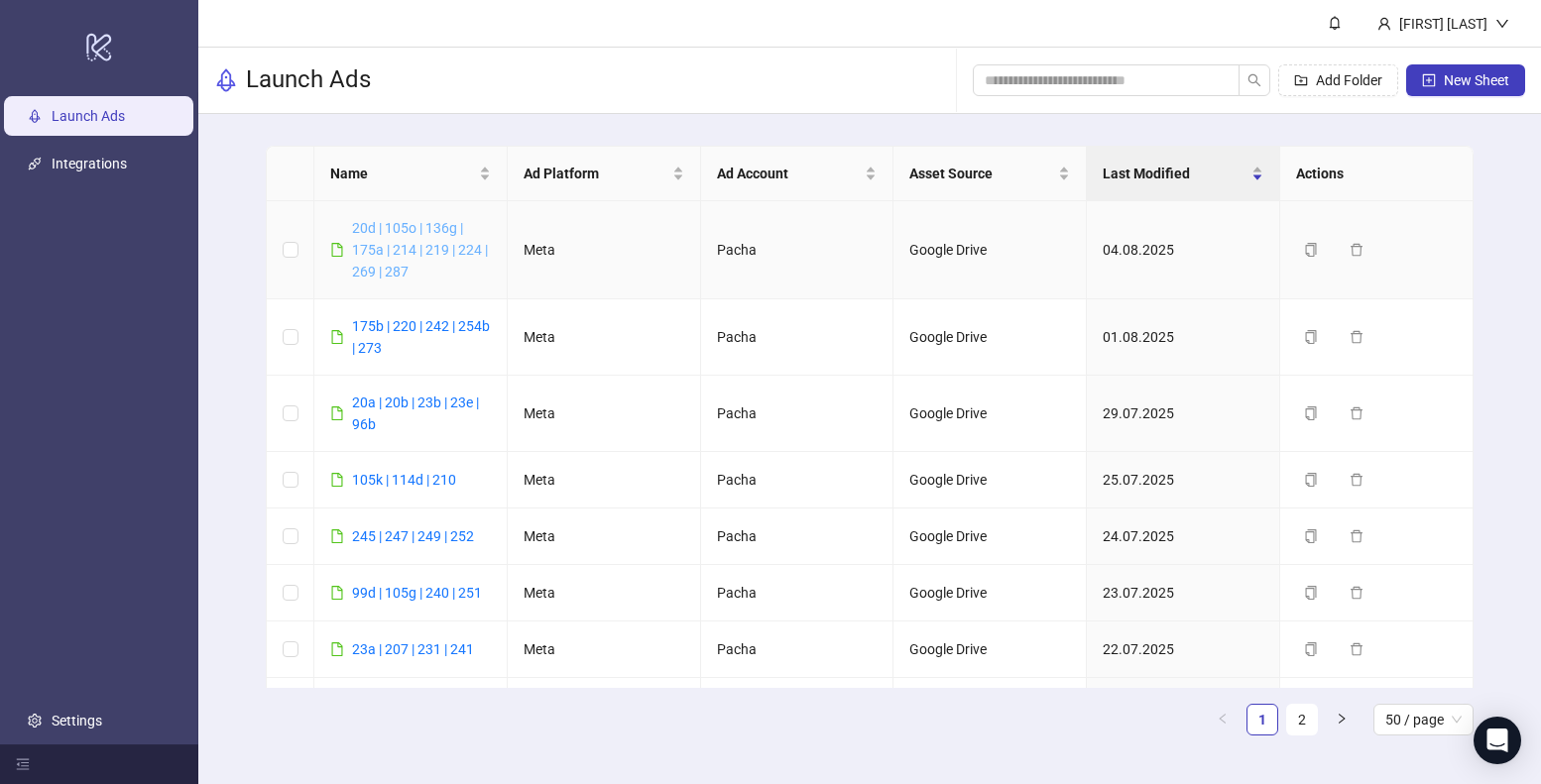 click on "20d | 105o | 136g | 175a | 214 | 219 | 224 | 269 | 287" at bounding box center [419, 250] 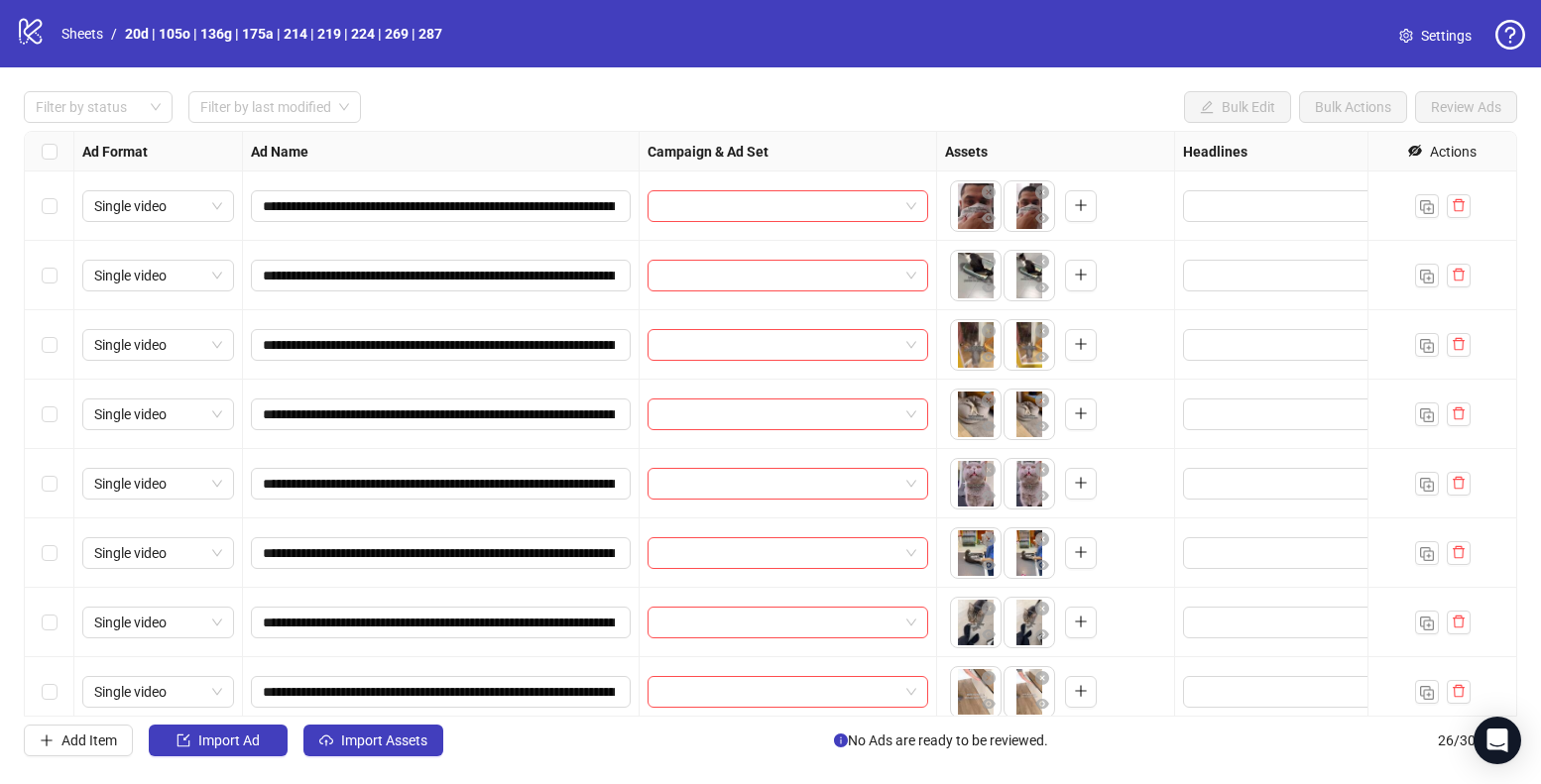 click on "Filter by status Filter by last modified Bulk Edit Bulk Actions Review Ads" at bounding box center (770, 107) 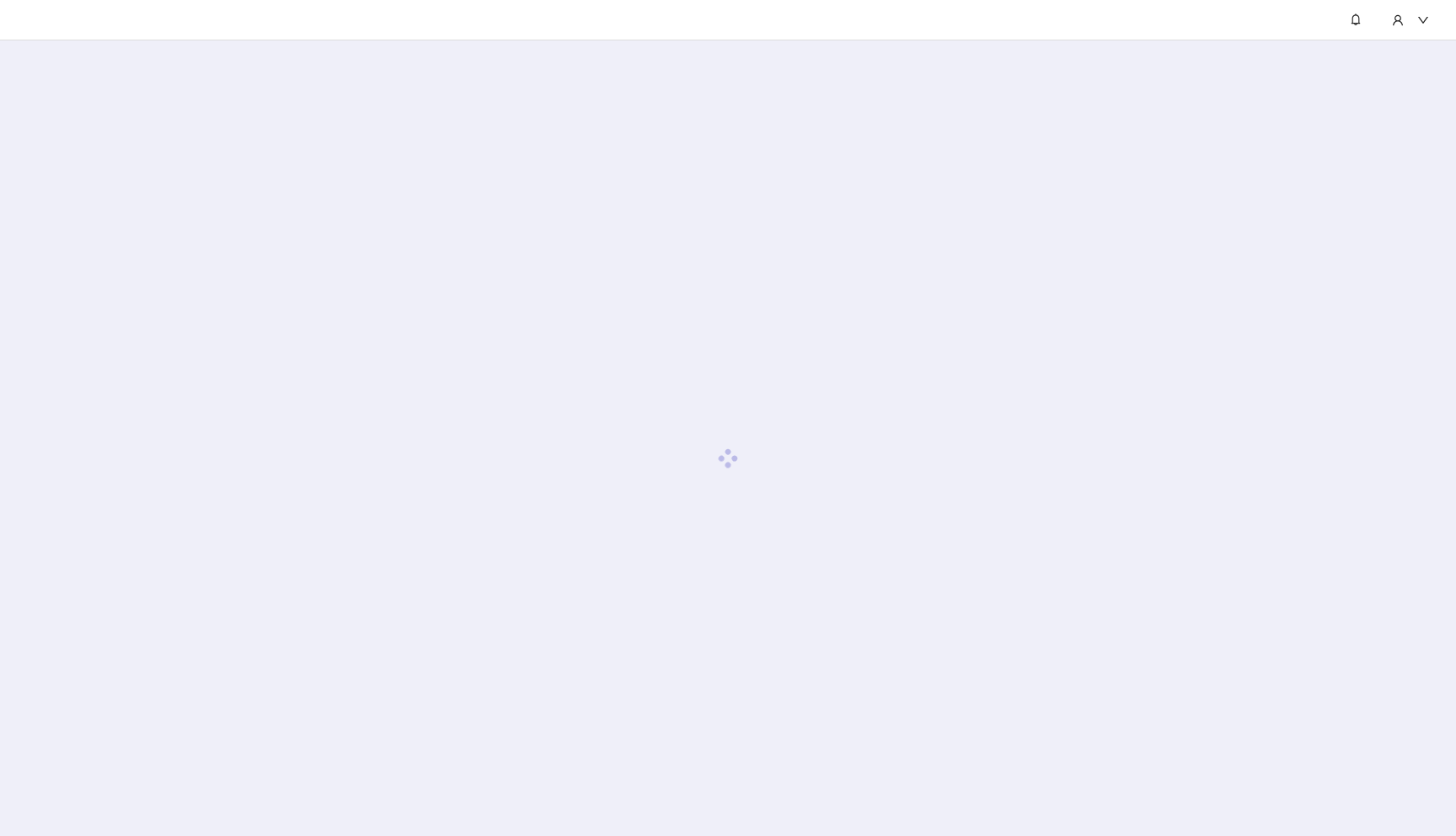 scroll, scrollTop: 0, scrollLeft: 0, axis: both 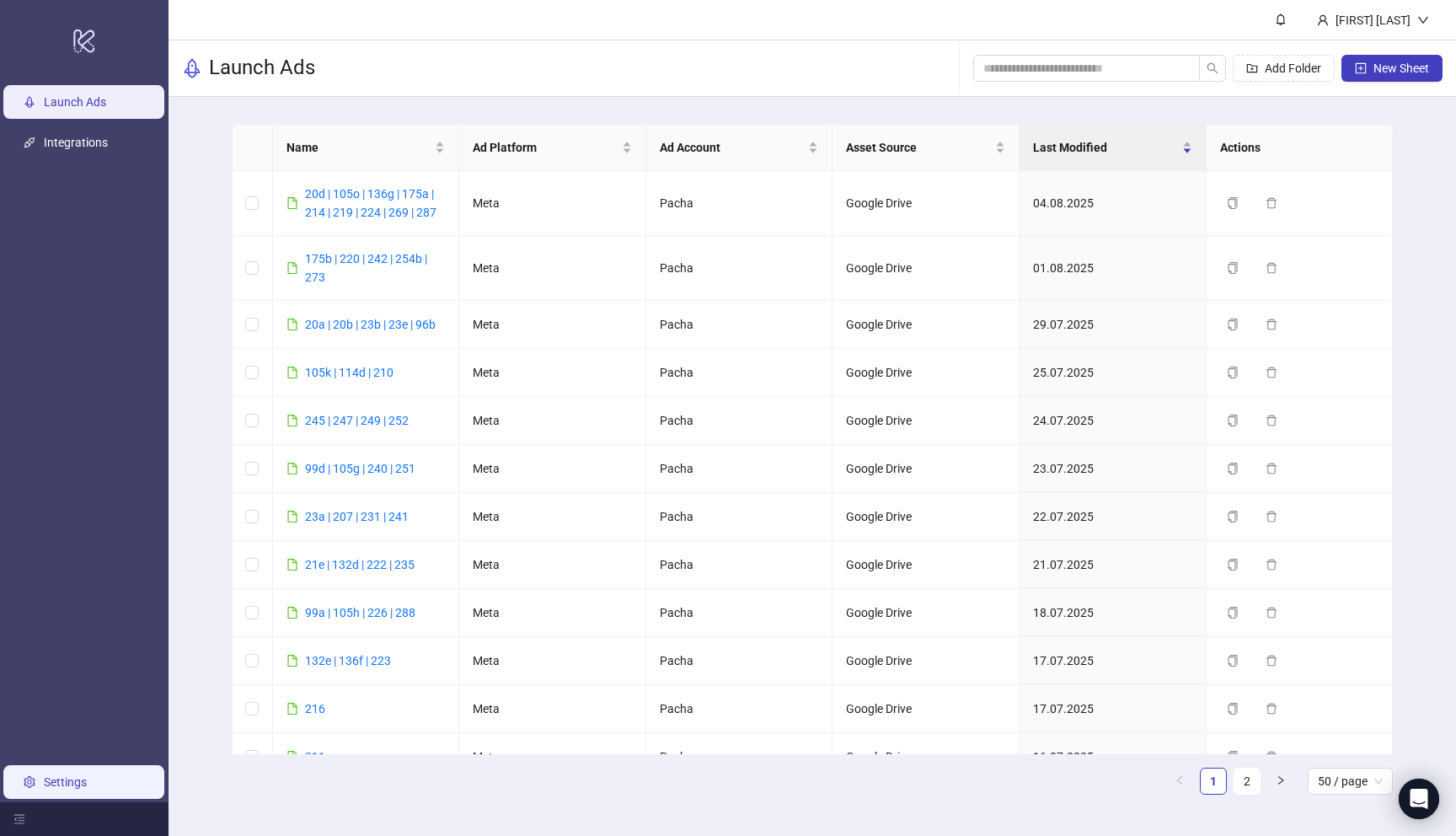 click on "Settings" at bounding box center [65, 782] 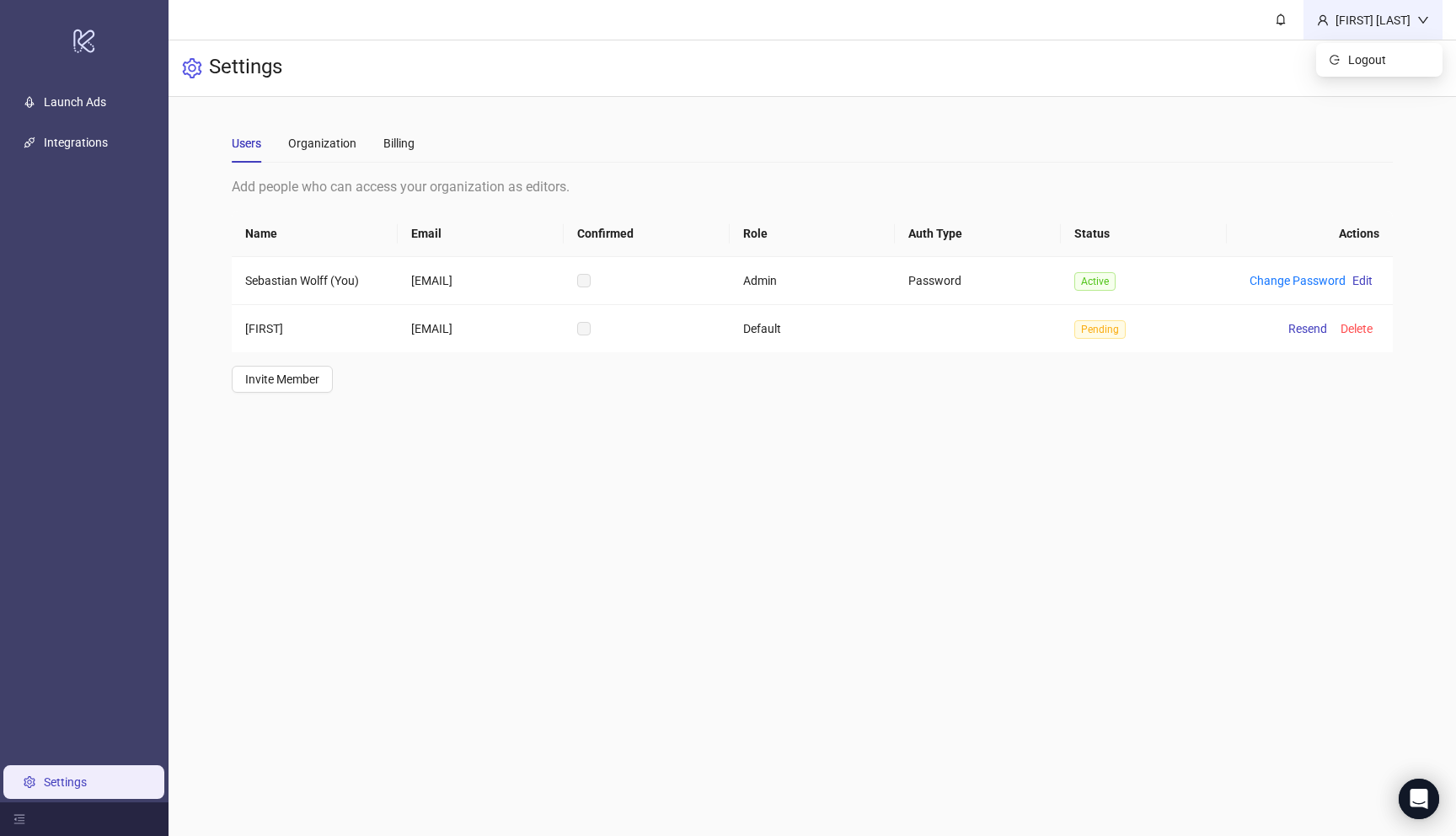 click on "[FIRST] [LAST]" at bounding box center (1373, 20) 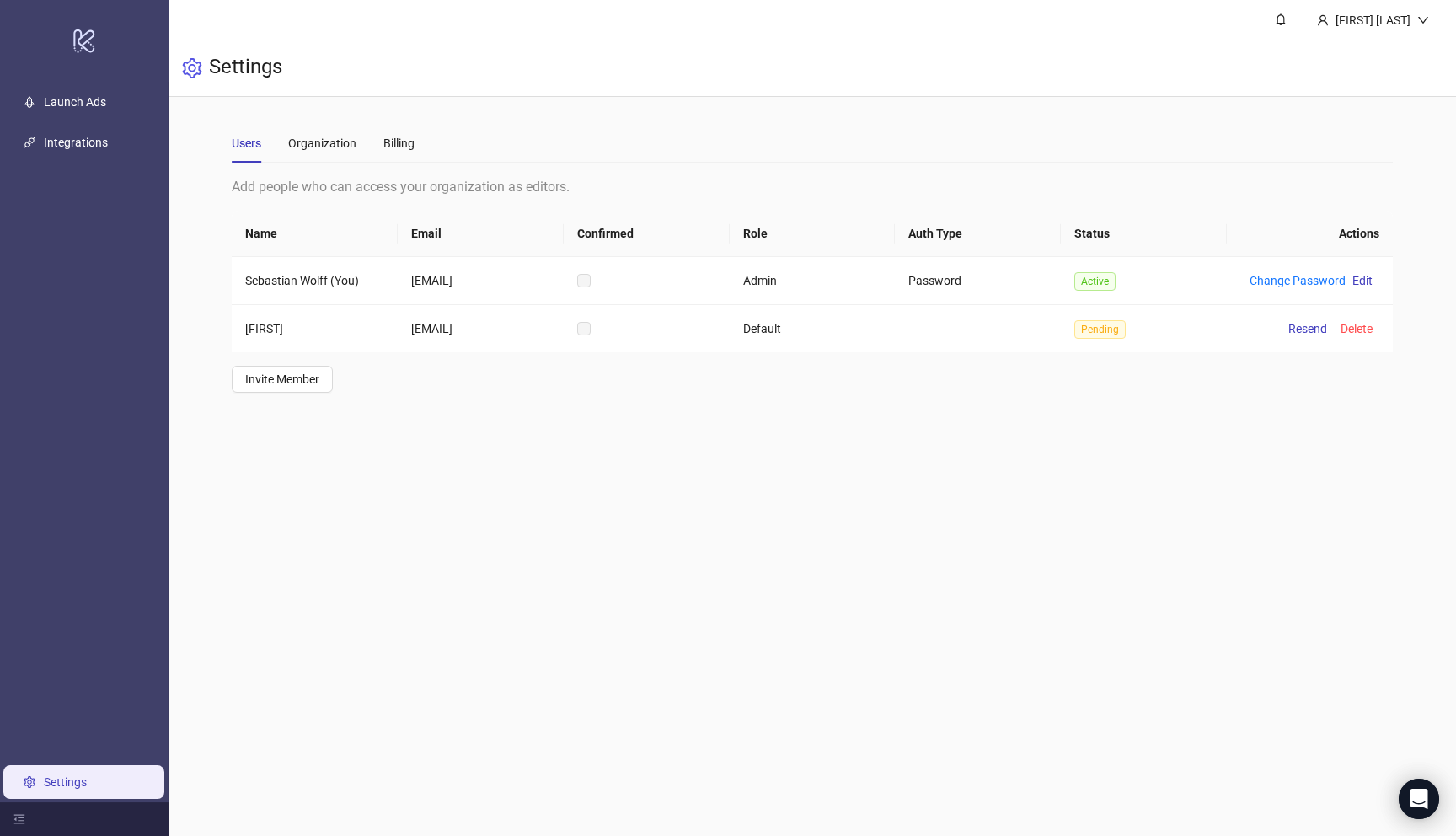 click on "[FIRST] [LAST]" at bounding box center [812, 20] 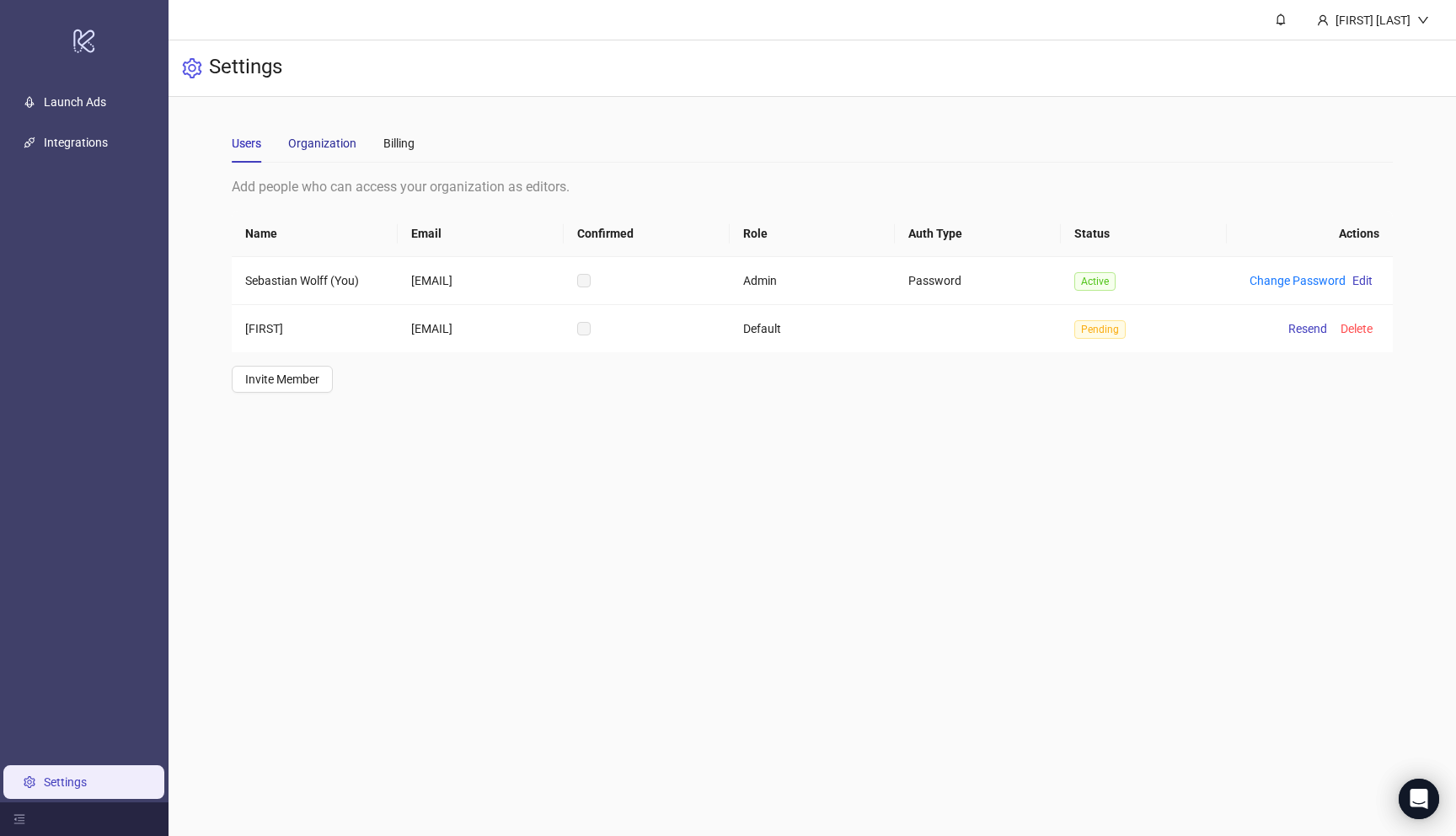 click on "Organization" at bounding box center [322, 143] 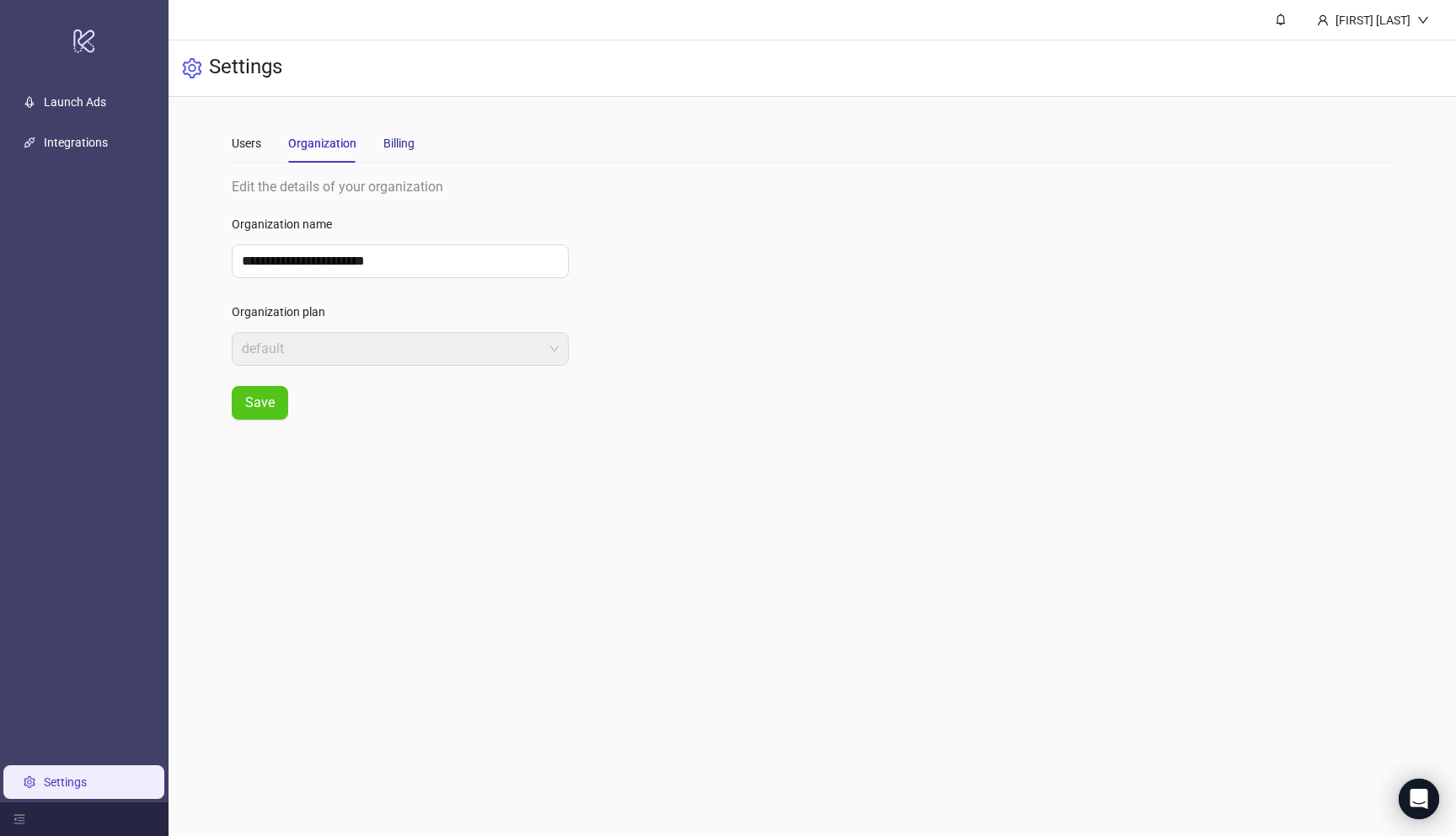 click on "Billing" at bounding box center [399, 143] 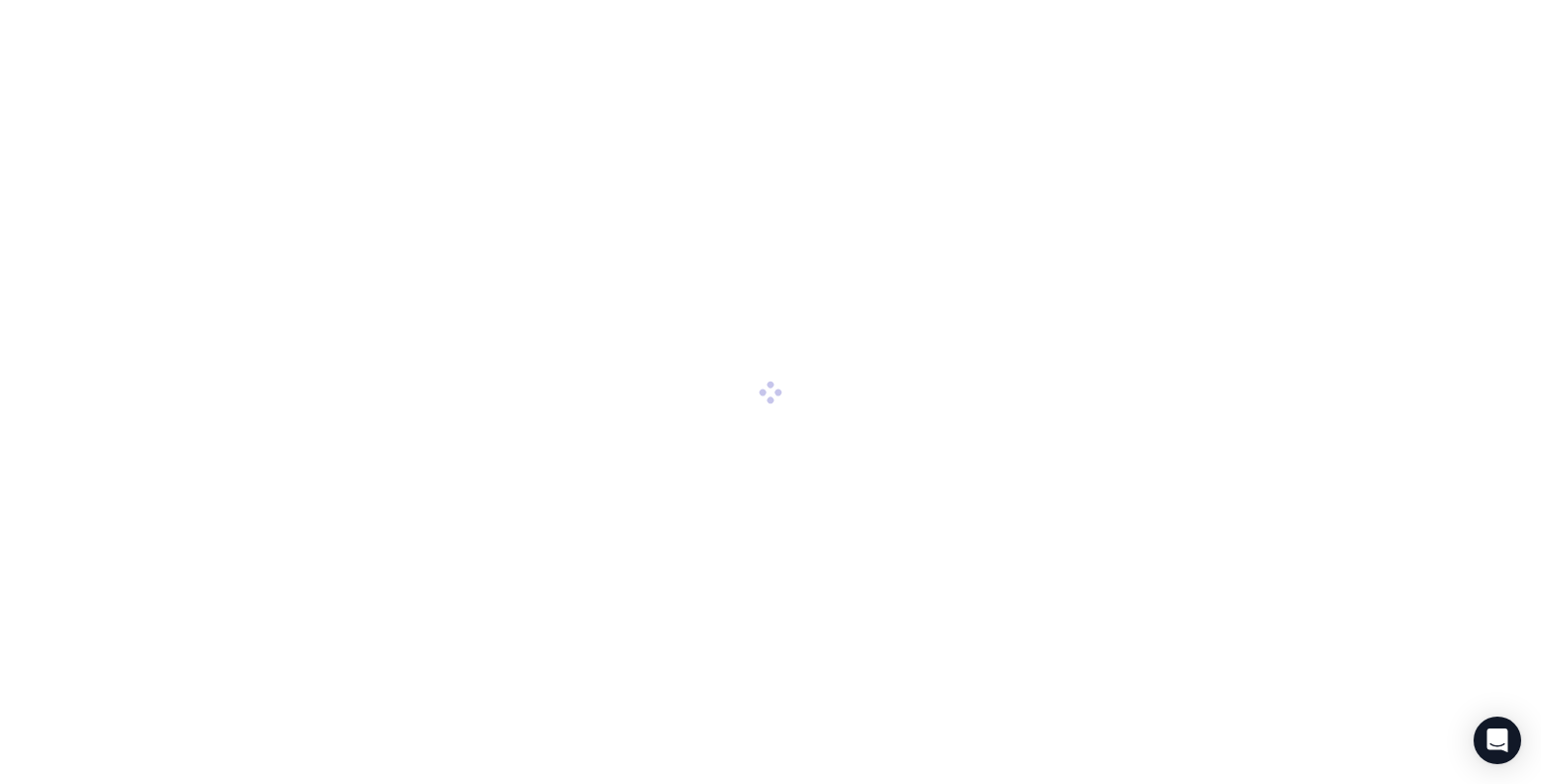 scroll, scrollTop: 0, scrollLeft: 0, axis: both 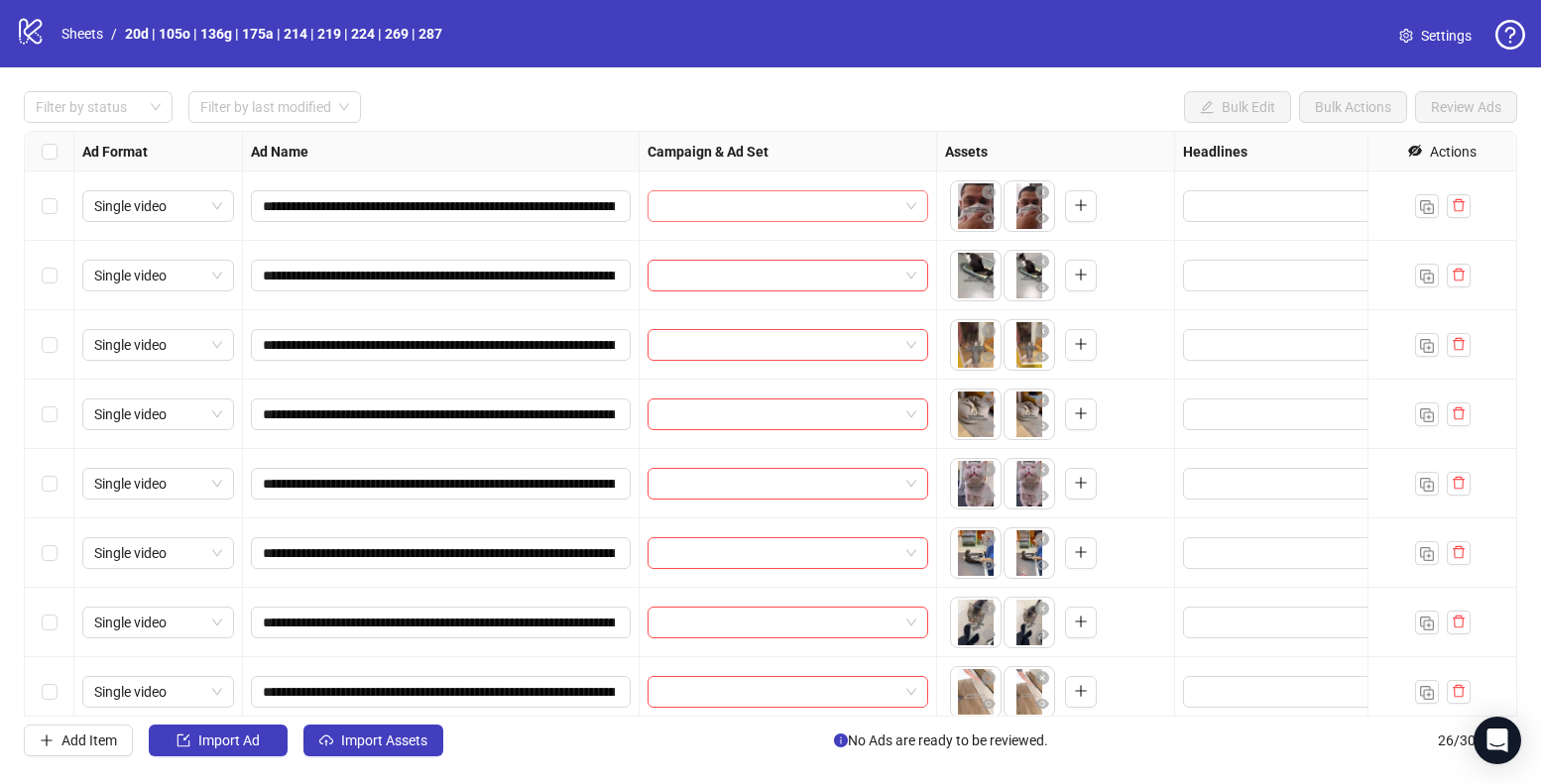 click at bounding box center (778, 206) 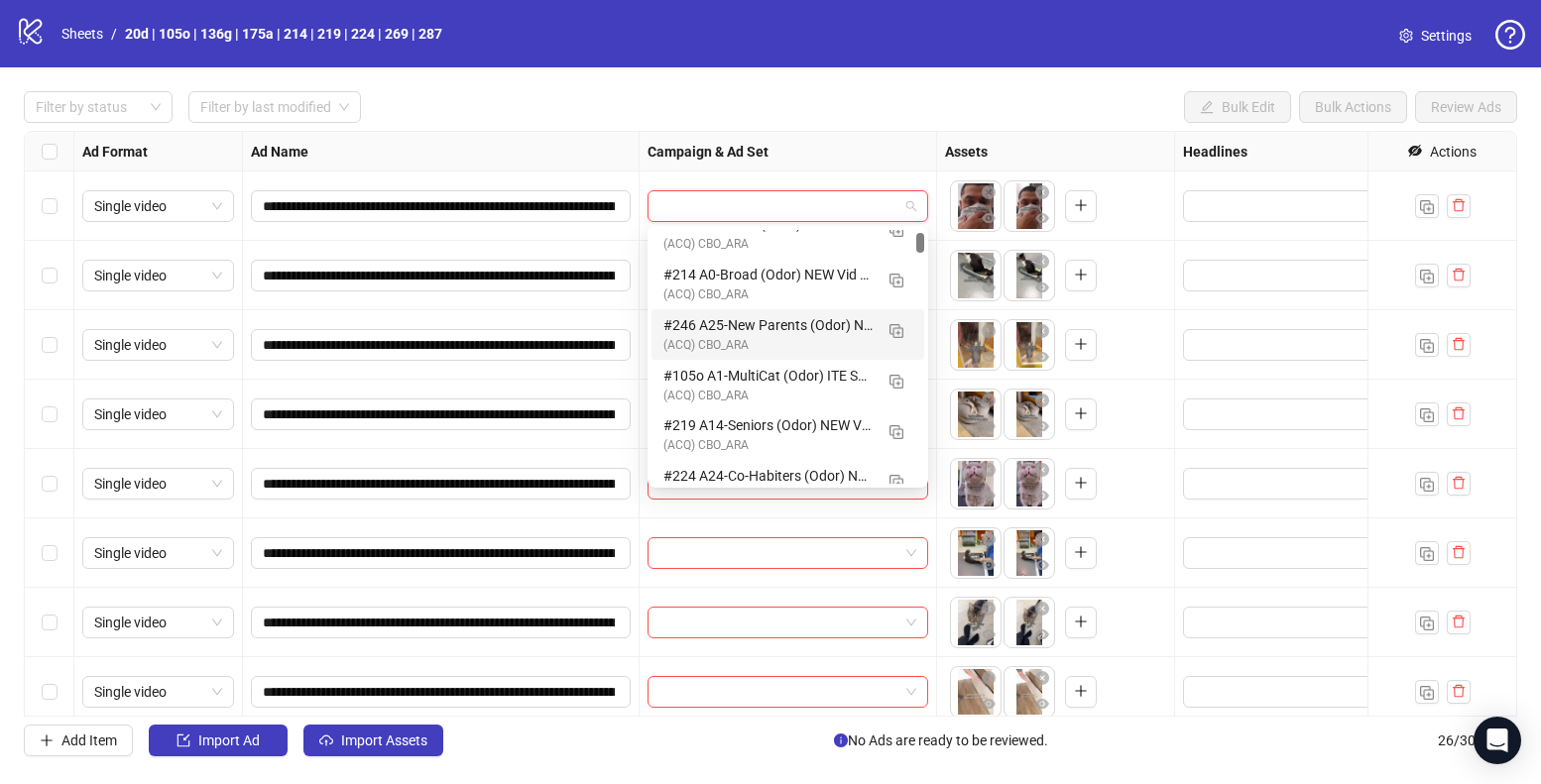 scroll, scrollTop: 112, scrollLeft: 0, axis: vertical 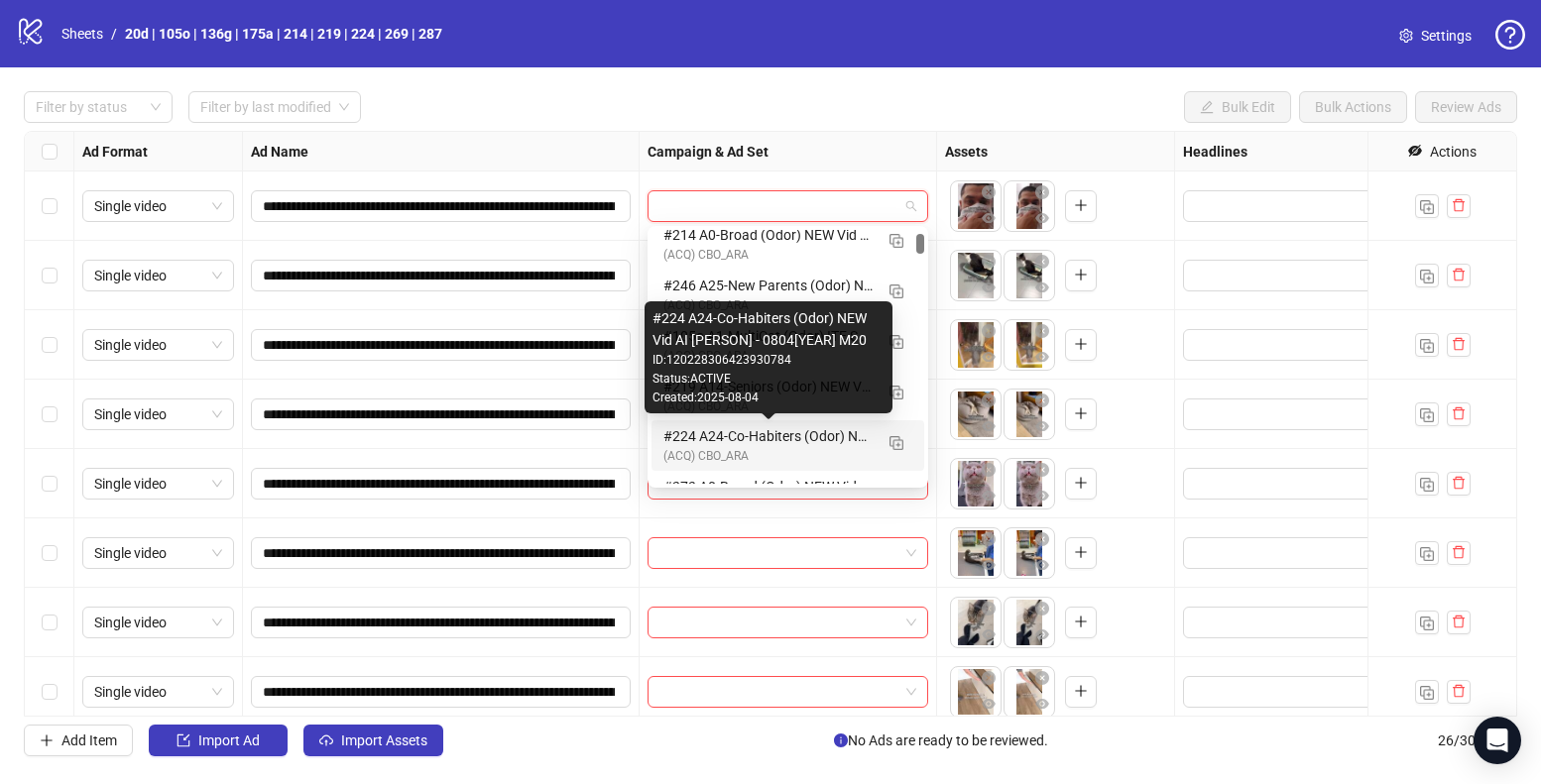 click on "#224 A24-Co-Habiters (Odor) NEW Vid AI [VOICEOVER] - [DATE] M20" at bounding box center [768, 436] 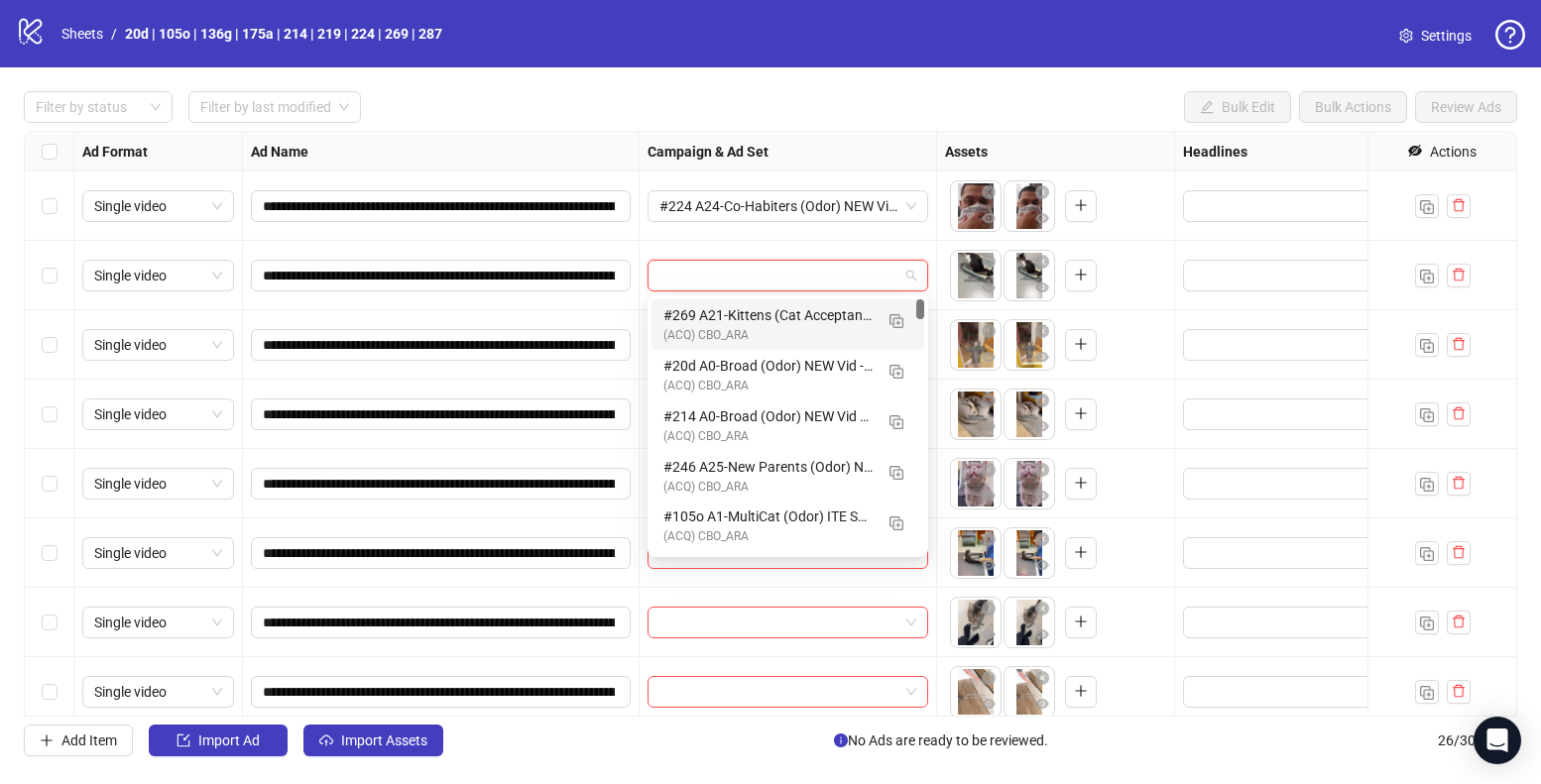 click at bounding box center [778, 276] 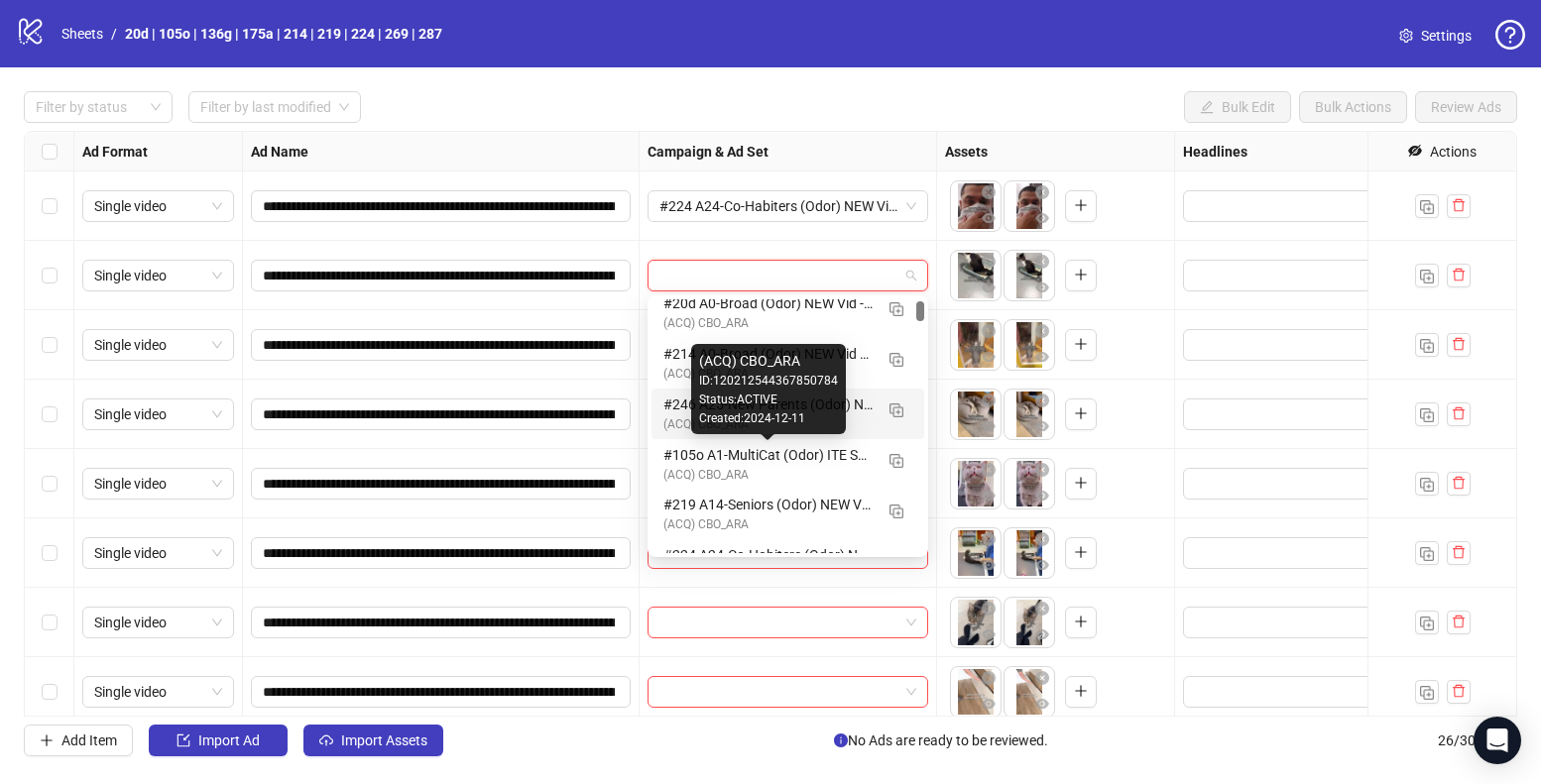 scroll, scrollTop: 220, scrollLeft: 0, axis: vertical 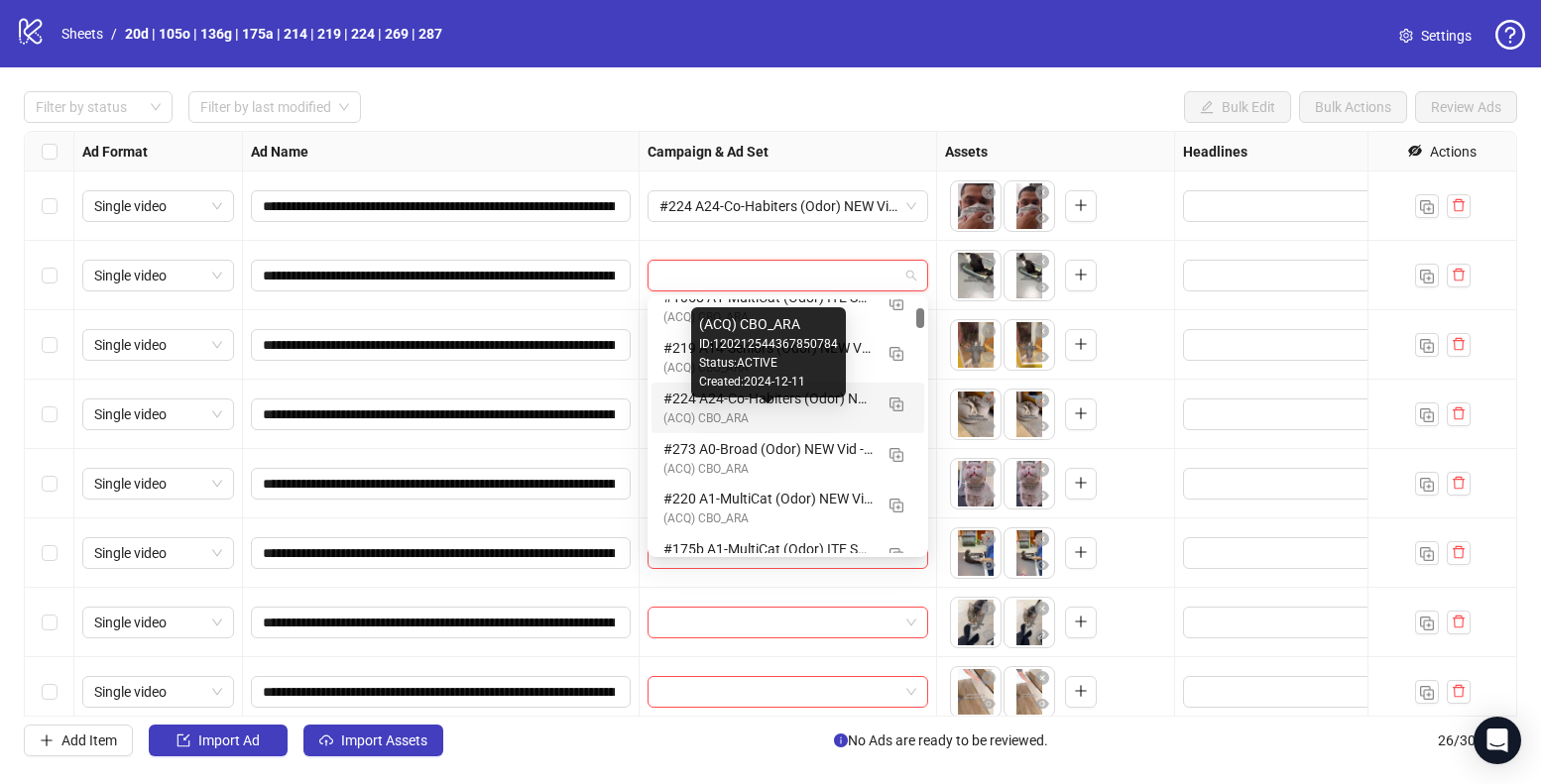 click on "(ACQ) CBO_ARA" at bounding box center (768, 418) 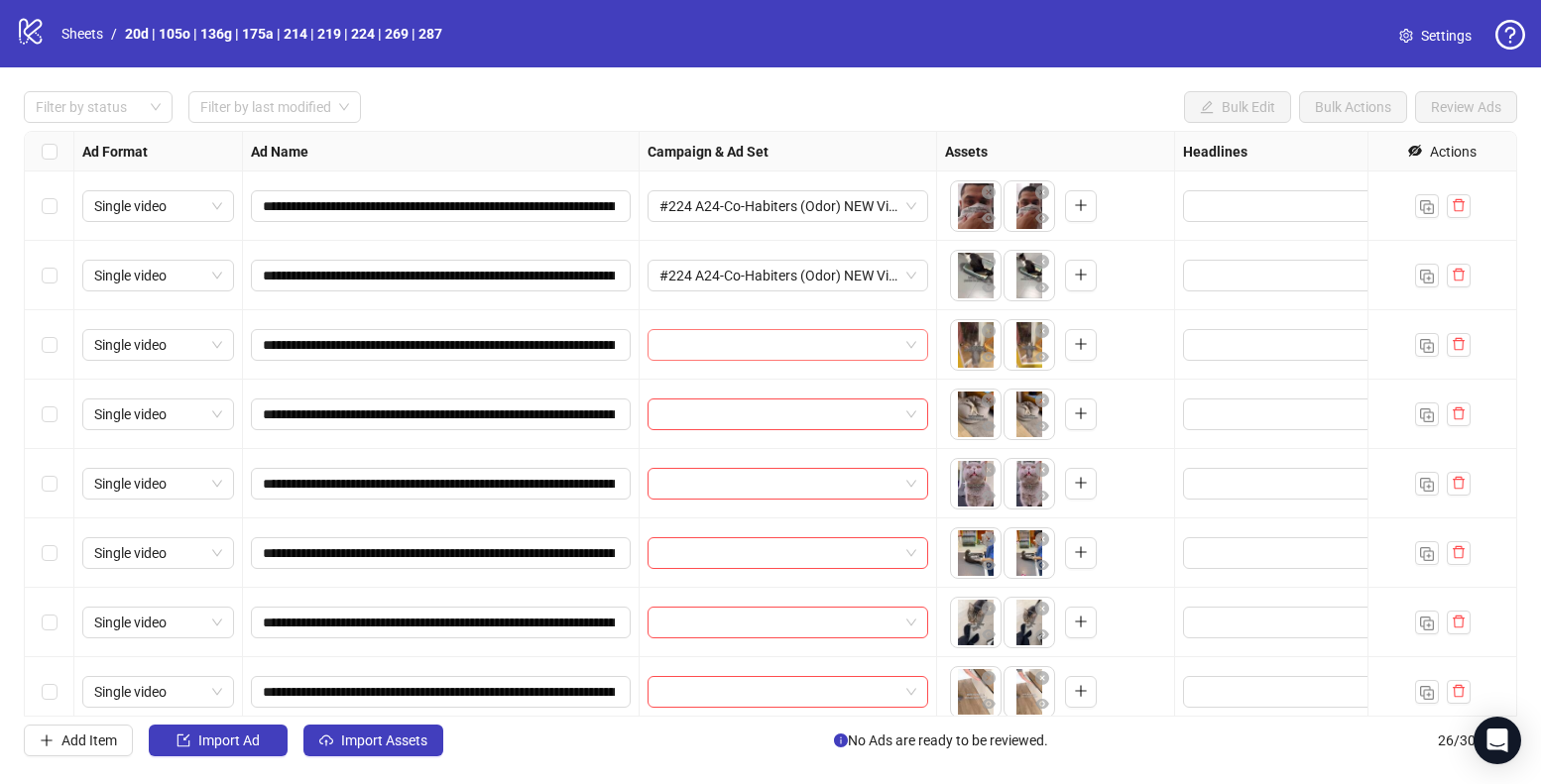 click at bounding box center [778, 345] 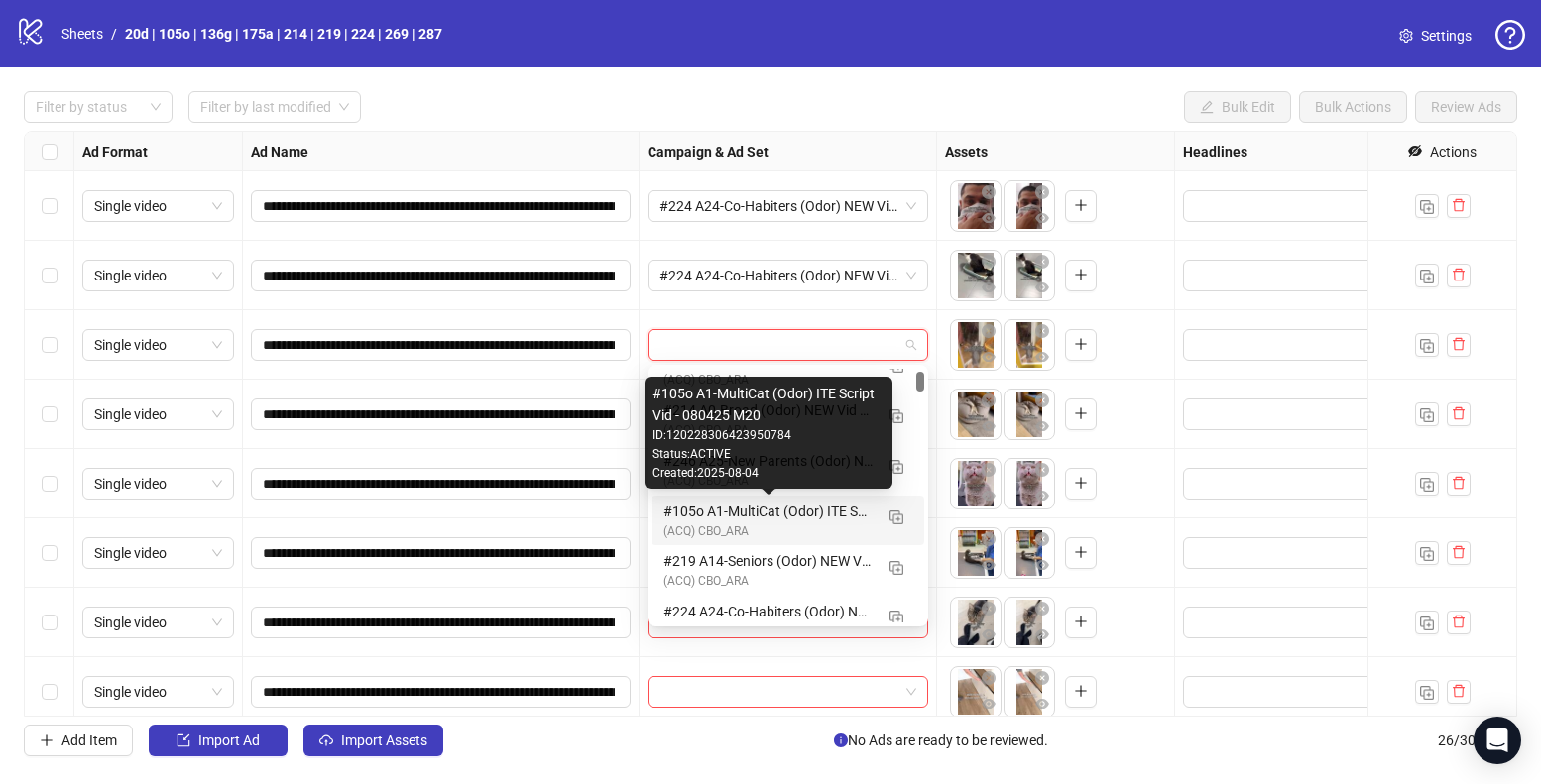 scroll, scrollTop: 79, scrollLeft: 0, axis: vertical 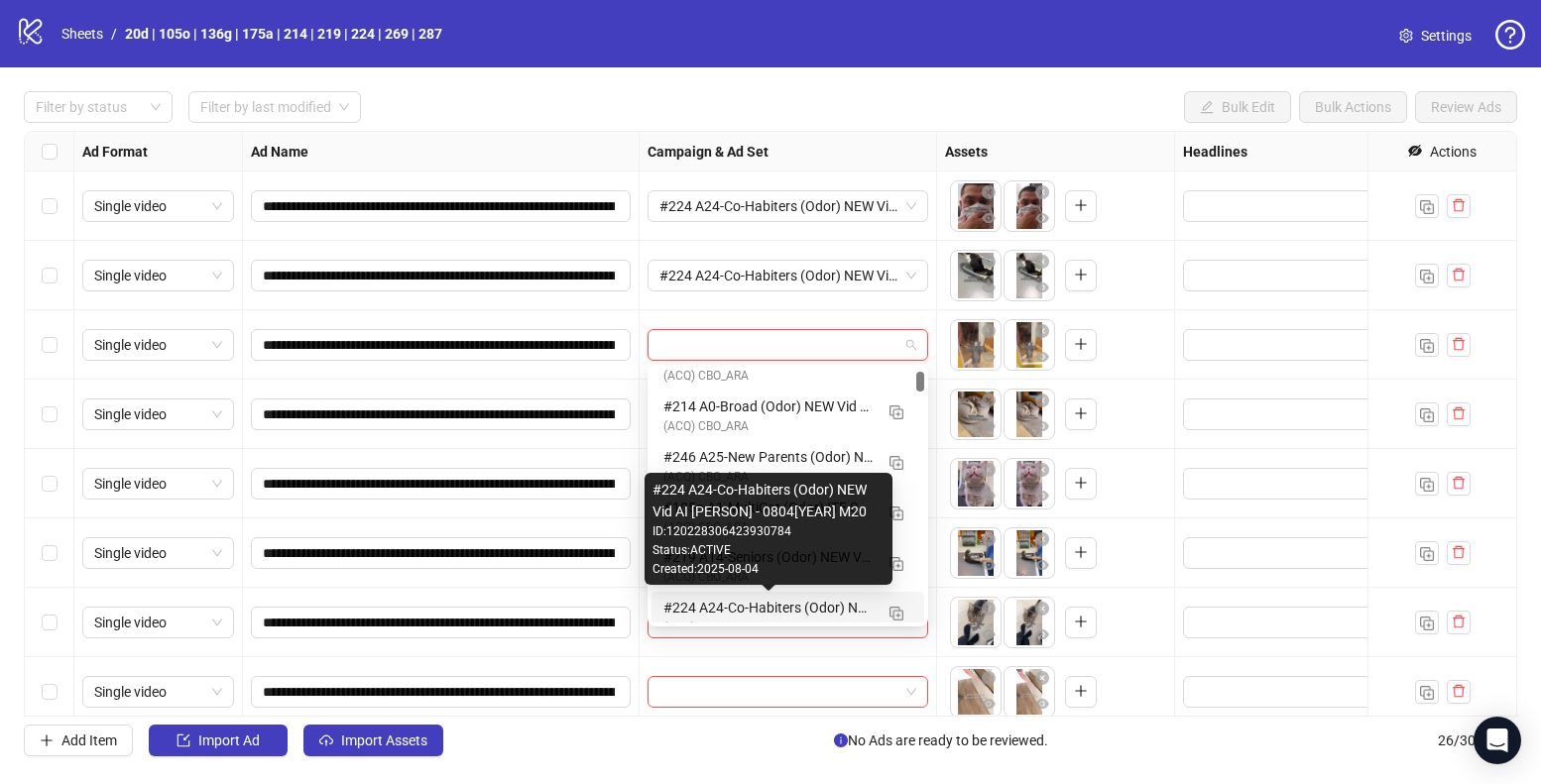 click on "#224 A24-Co-Habiters (Odor) NEW Vid AI [VOICEOVER] - [DATE] M20" at bounding box center [768, 608] 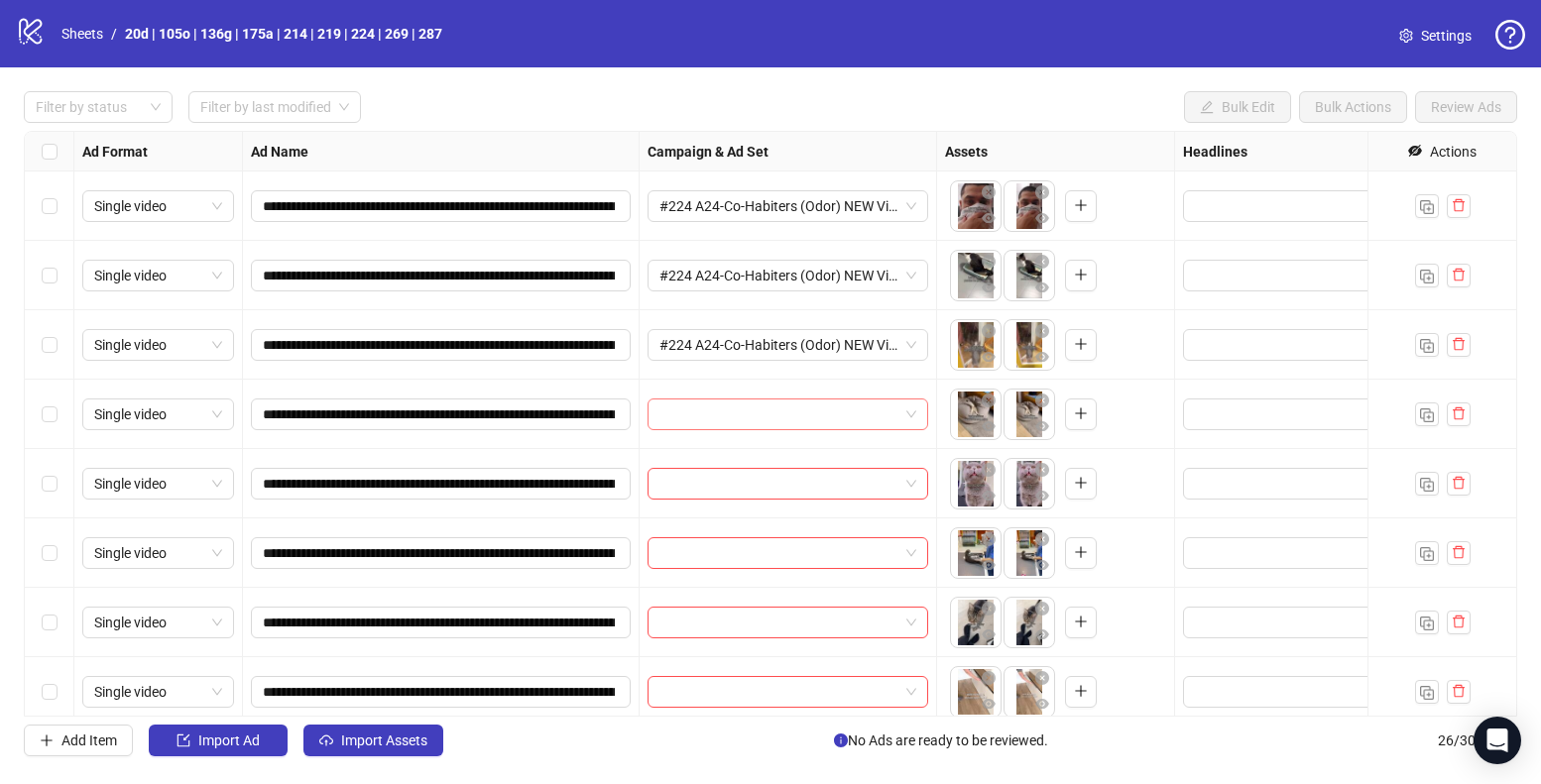 click at bounding box center (778, 414) 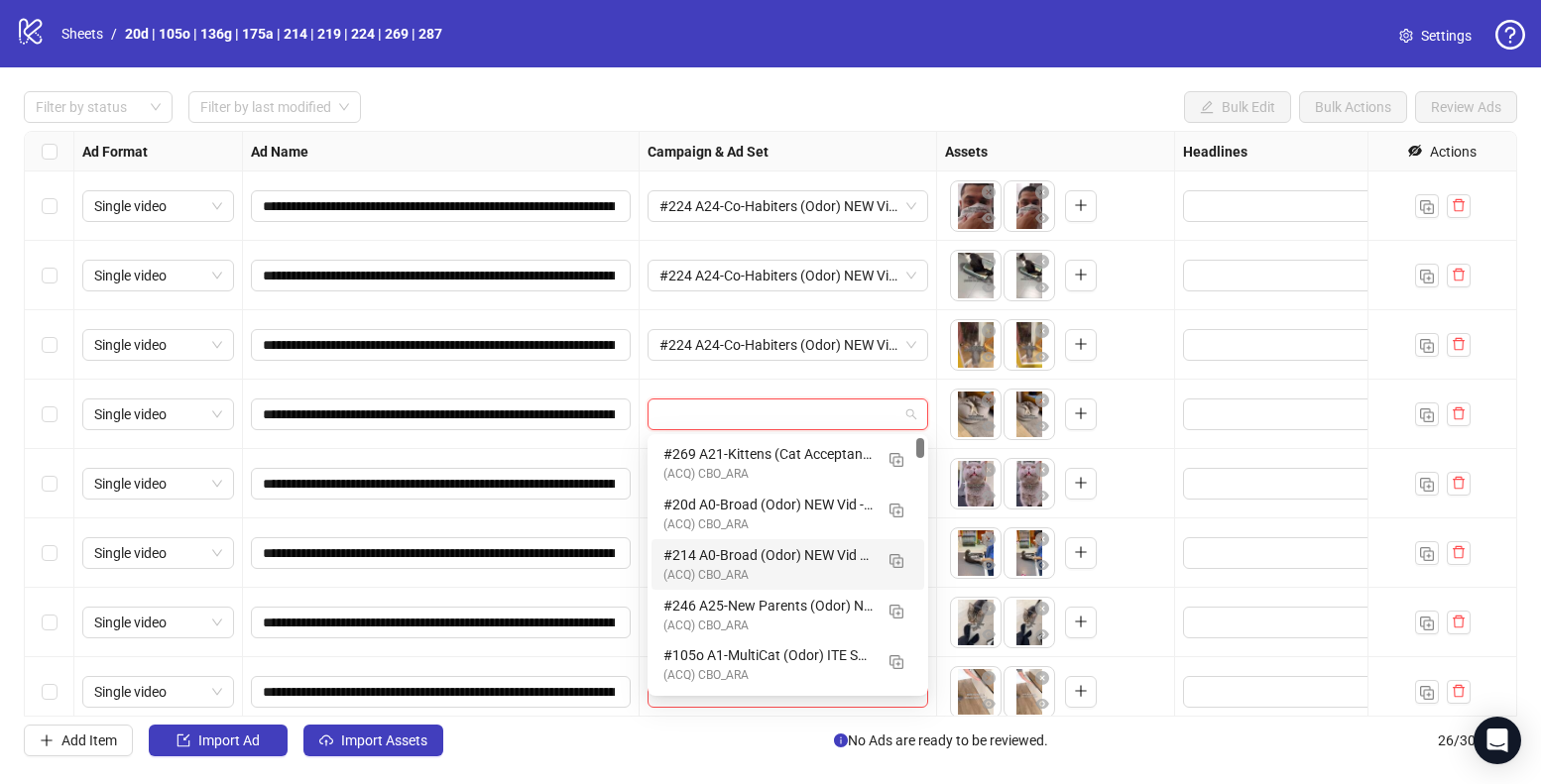 scroll, scrollTop: 145, scrollLeft: 0, axis: vertical 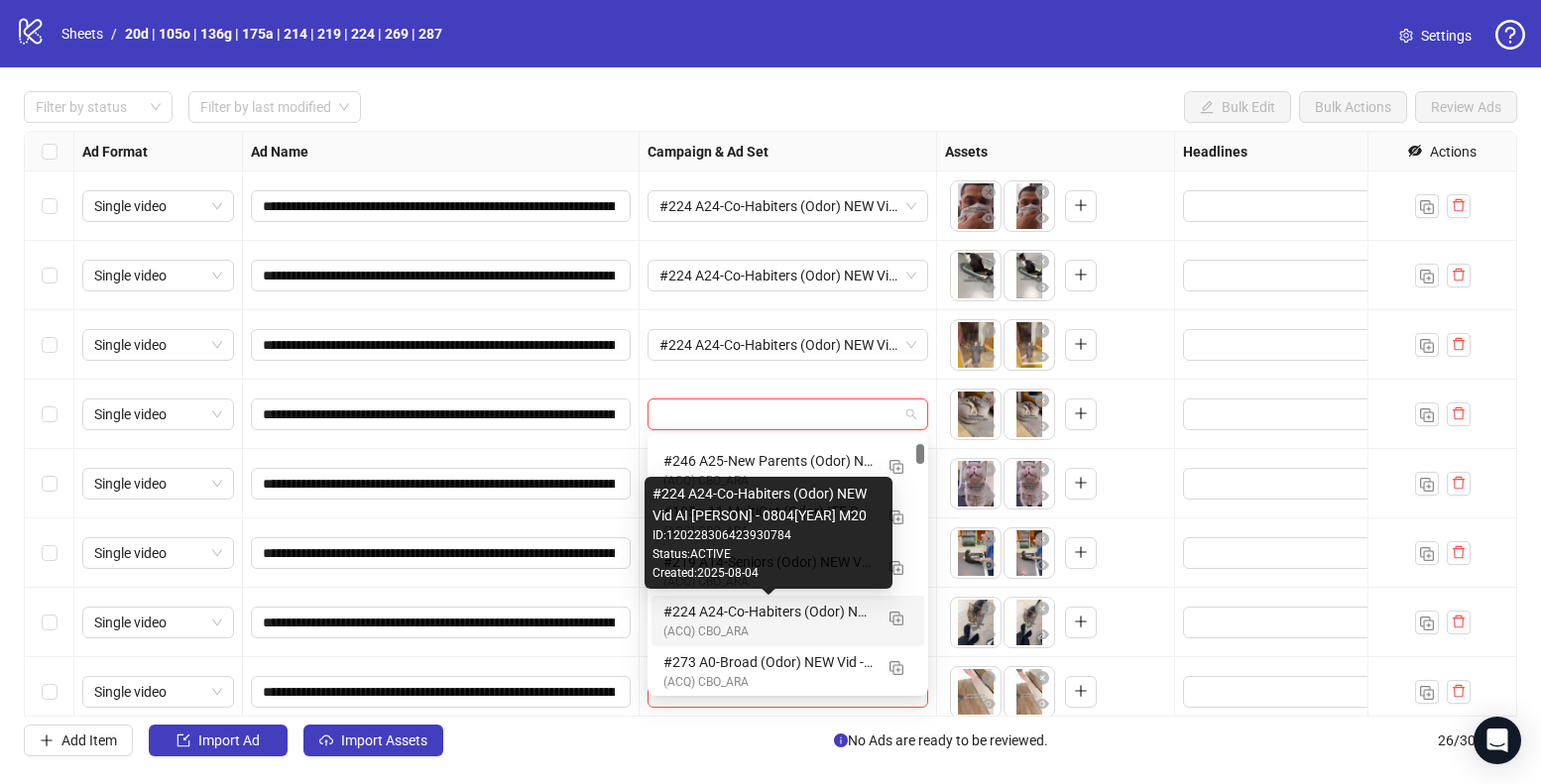 click on "#224 A24-Co-Habiters (Odor) NEW Vid AI [VOICEOVER] - [DATE] M20" at bounding box center (768, 612) 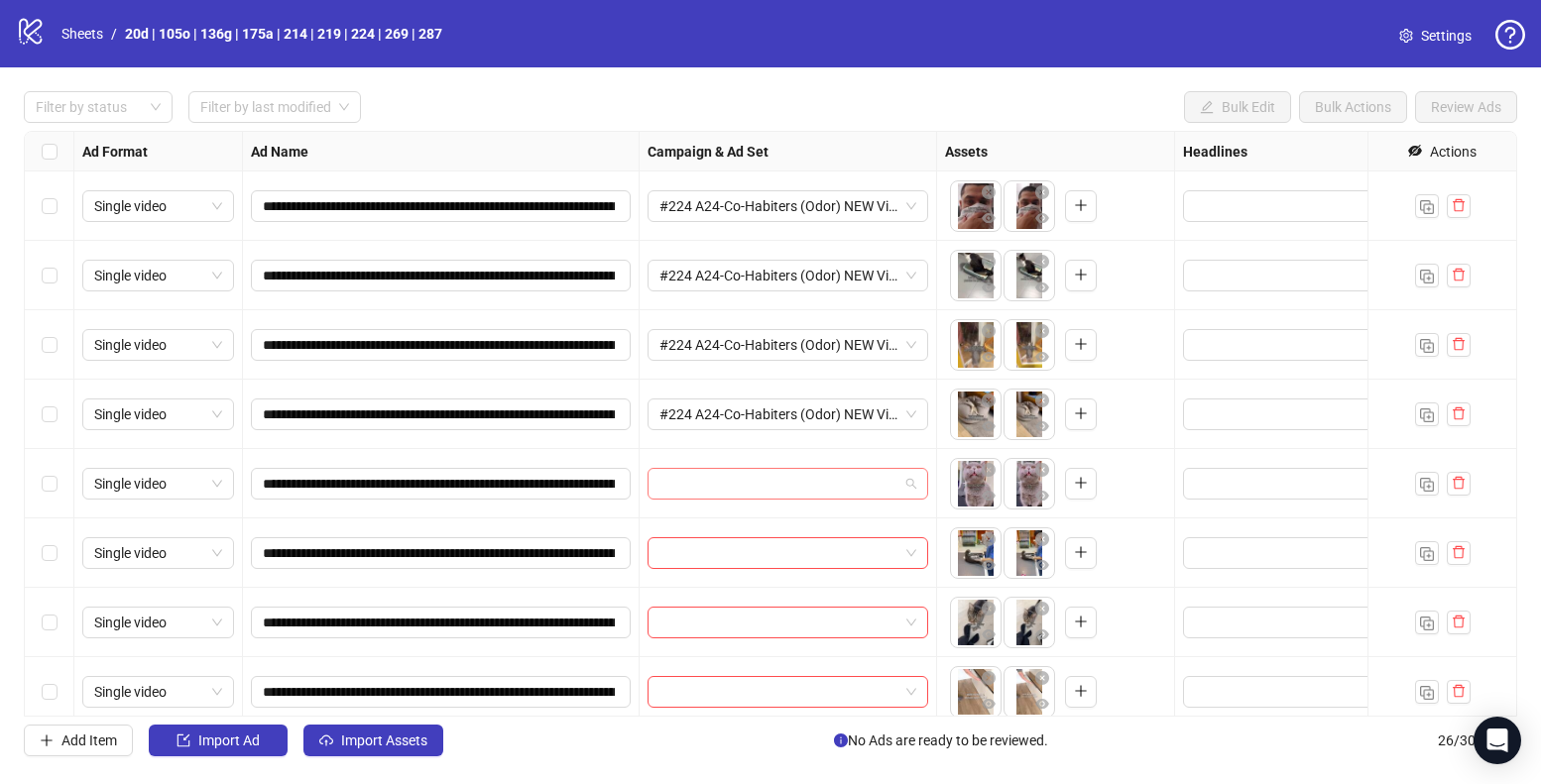 click at bounding box center [778, 484] 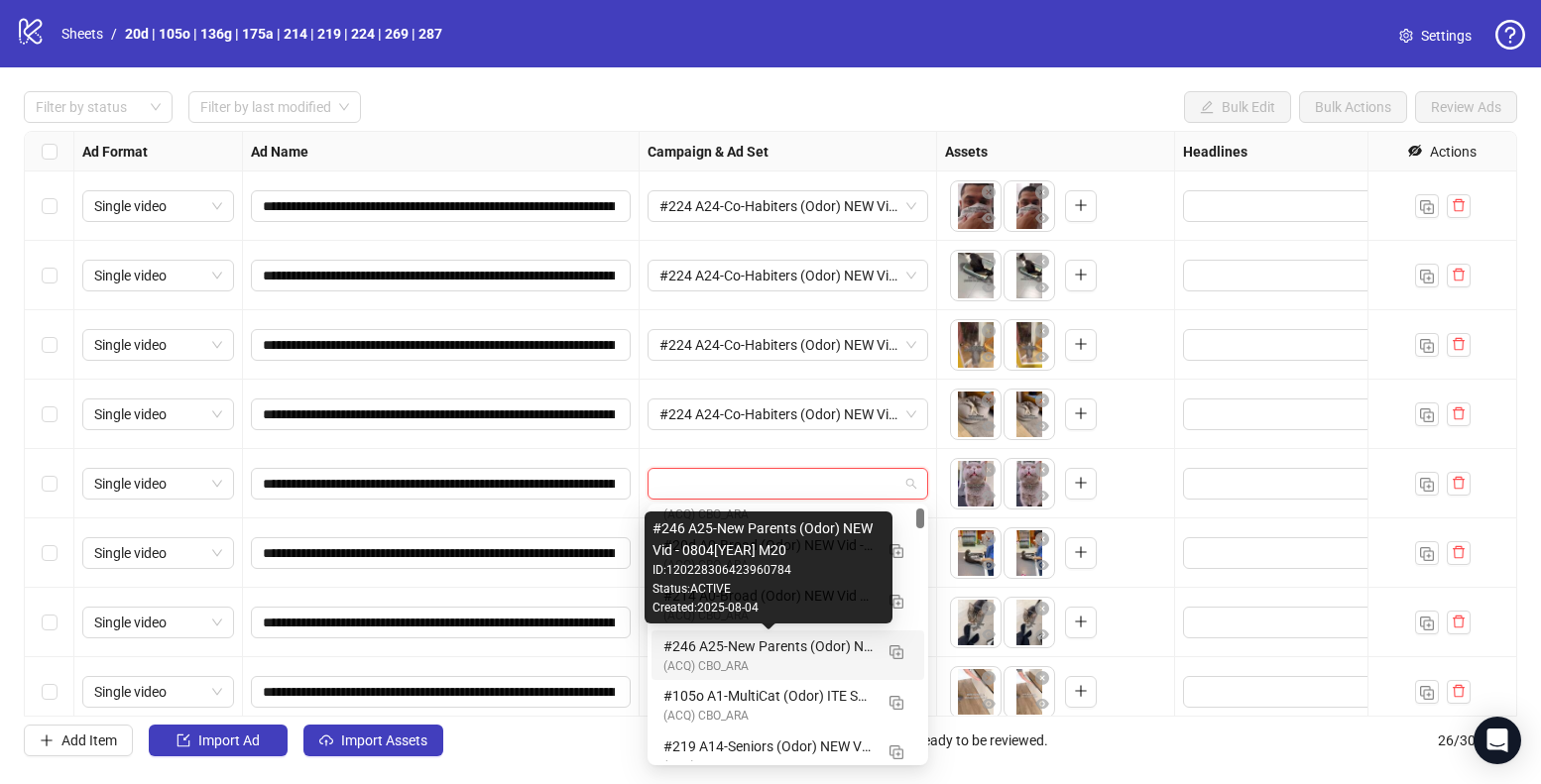 scroll, scrollTop: 57, scrollLeft: 0, axis: vertical 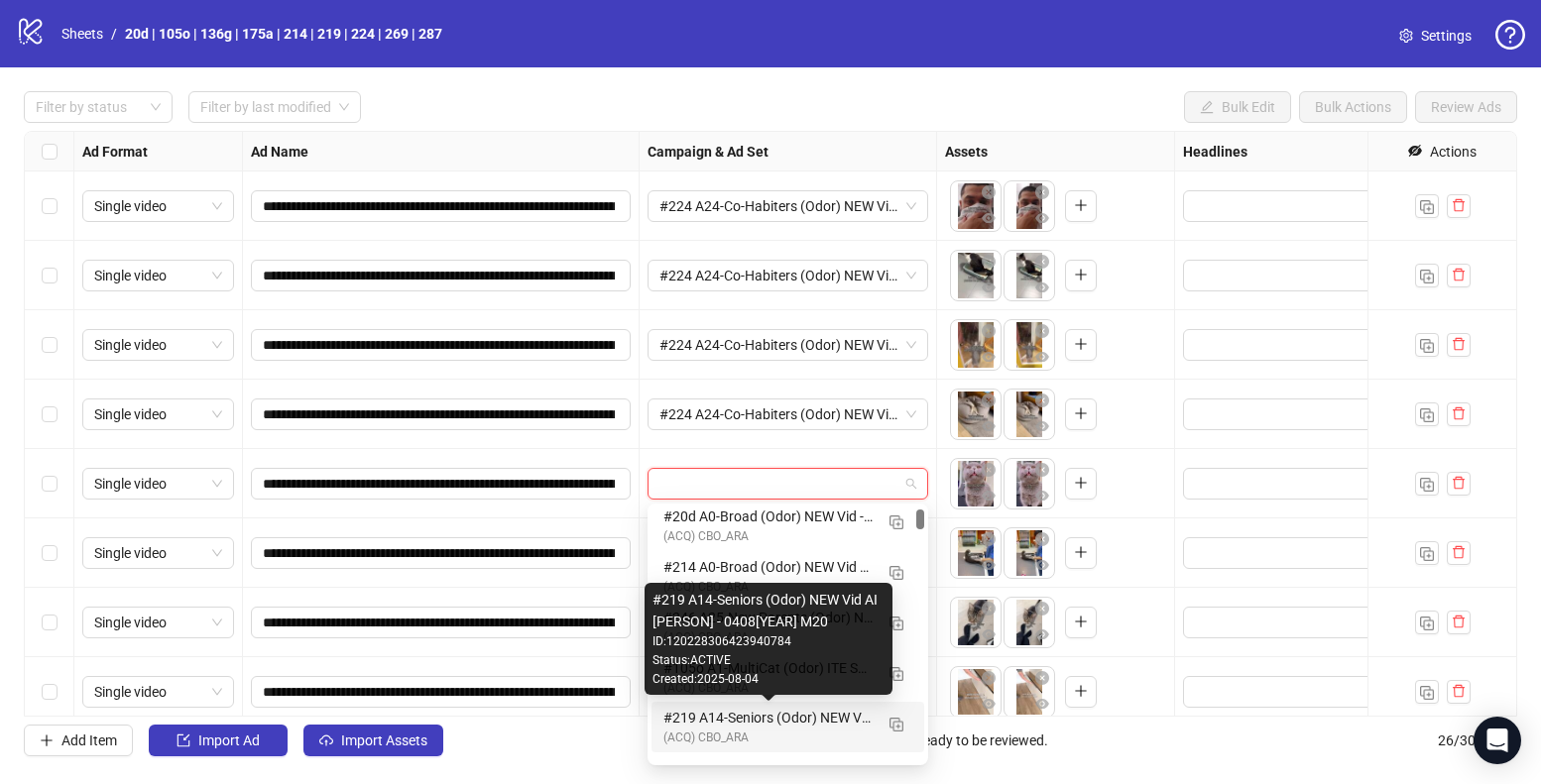 click on "(ACQ) CBO_ARA" at bounding box center (768, 737) 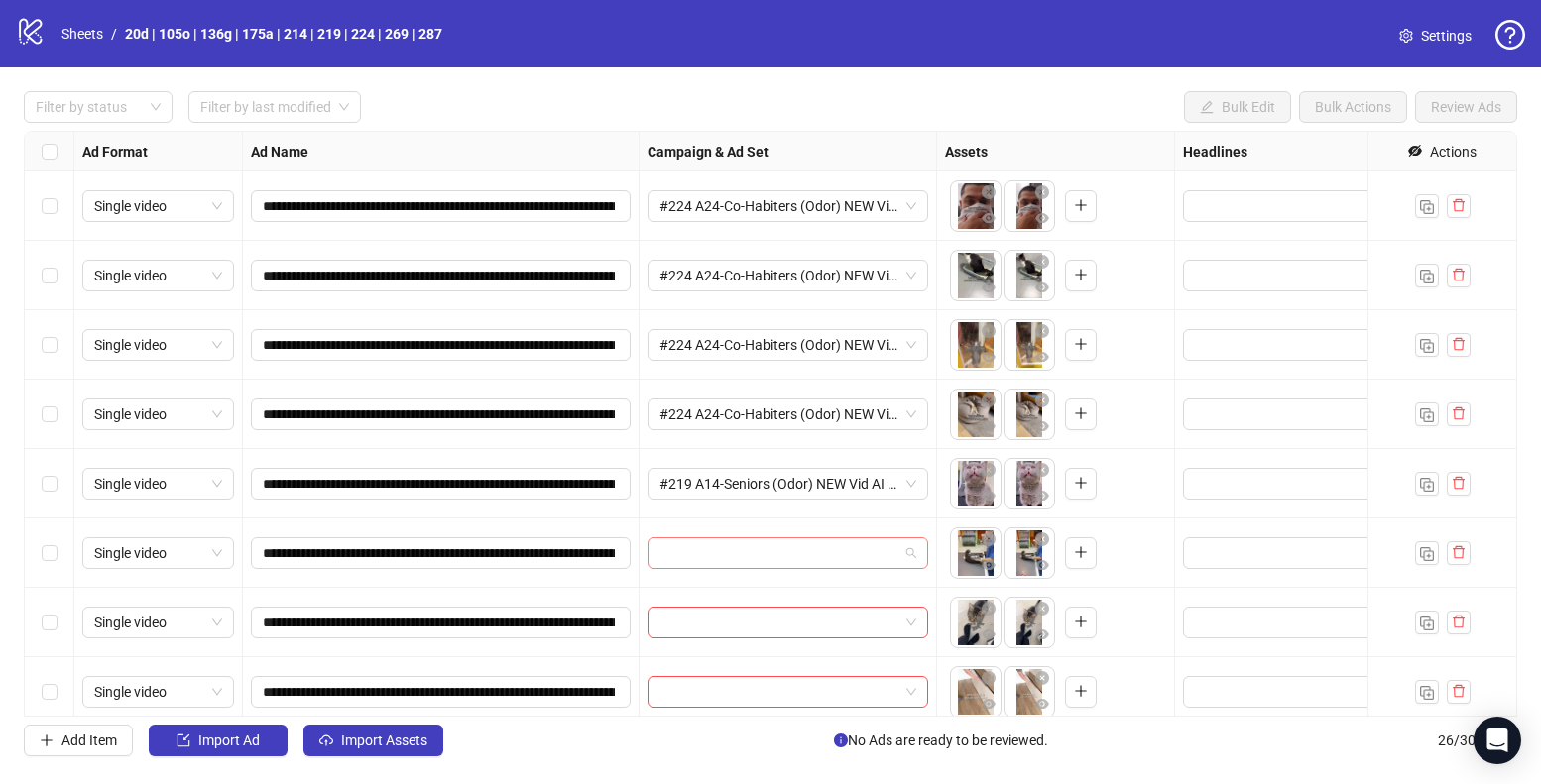 click at bounding box center [778, 553] 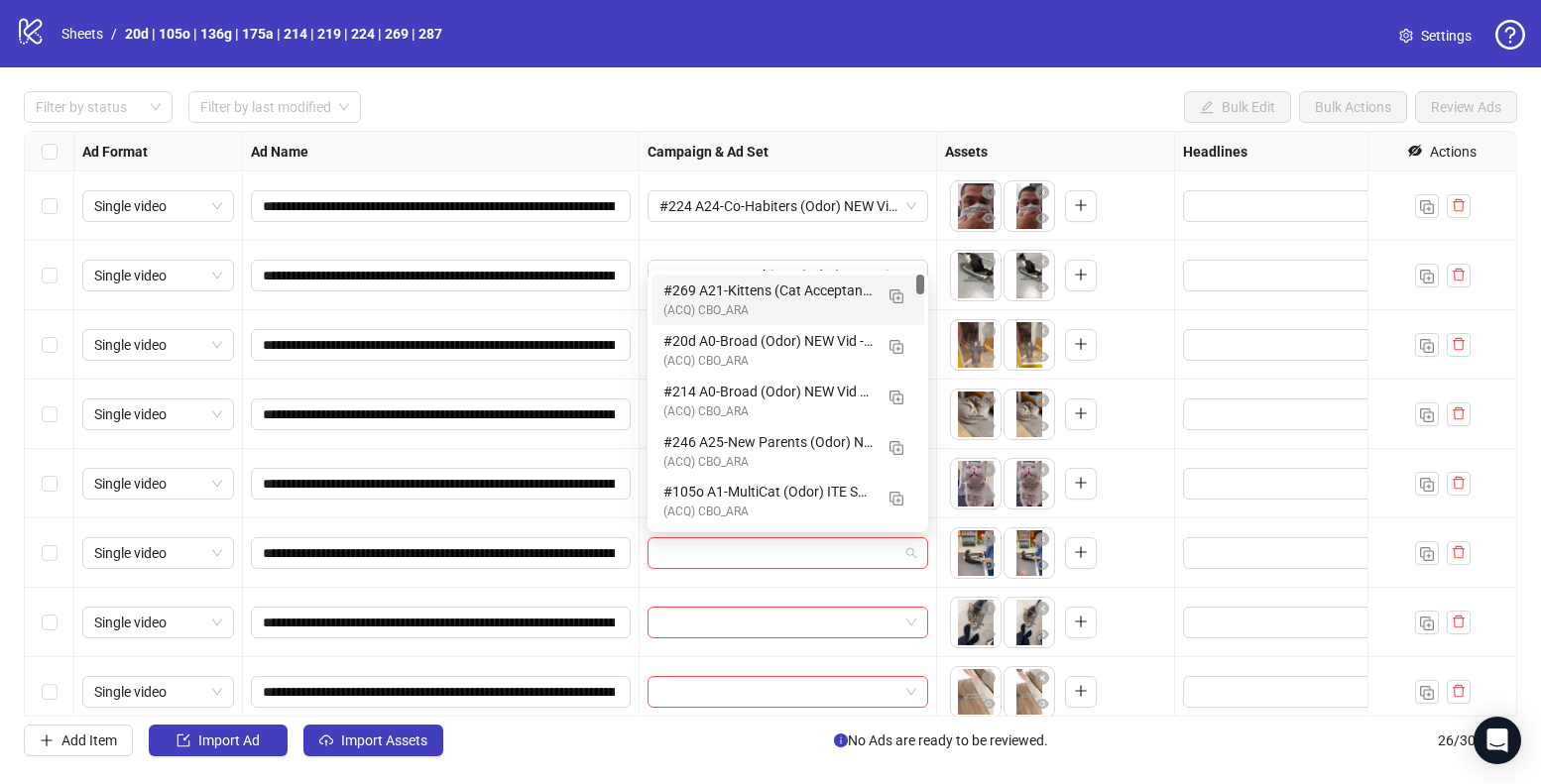 scroll, scrollTop: 4, scrollLeft: 0, axis: vertical 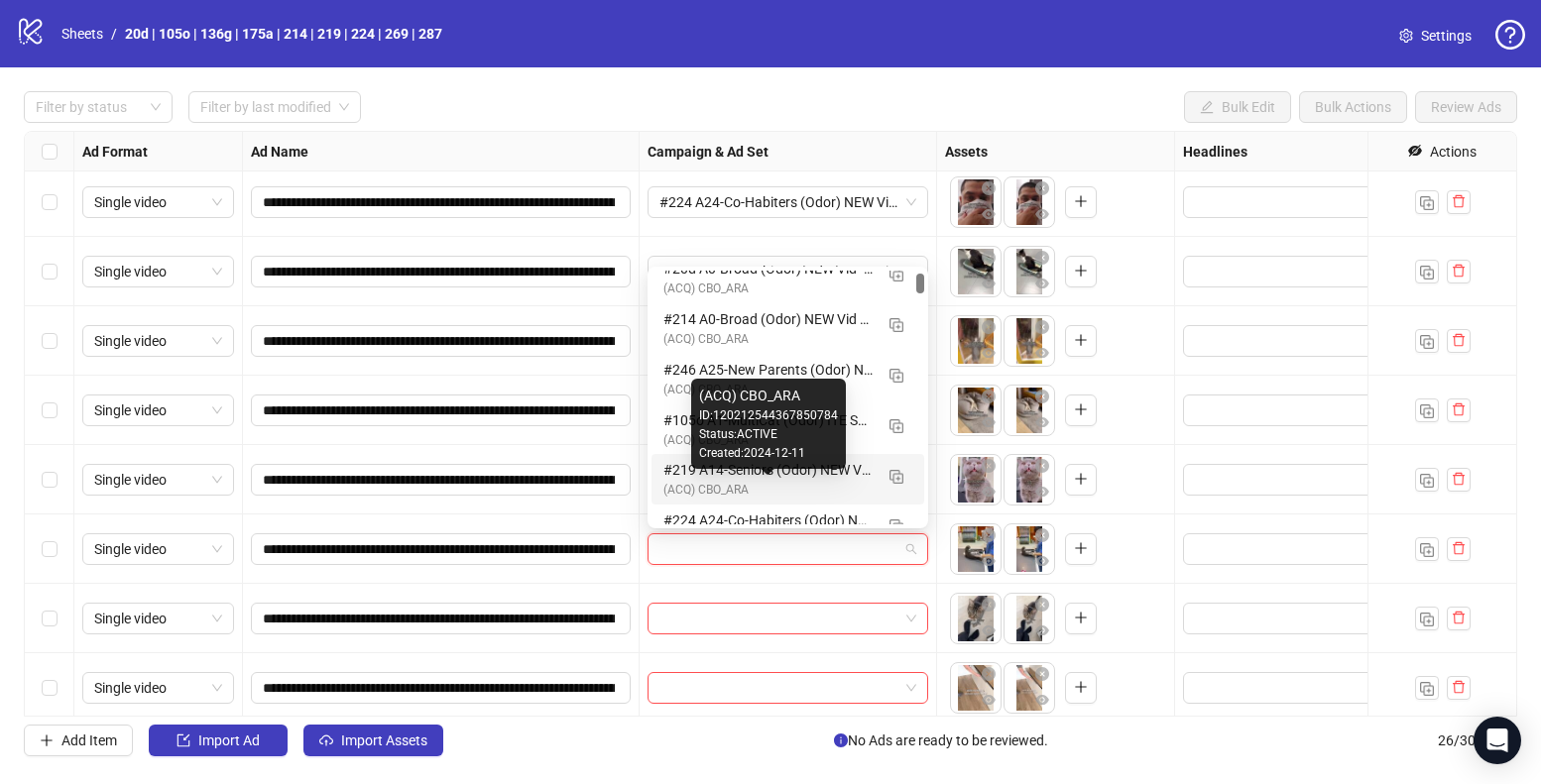 click on "(ACQ) CBO_ARA" at bounding box center (768, 490) 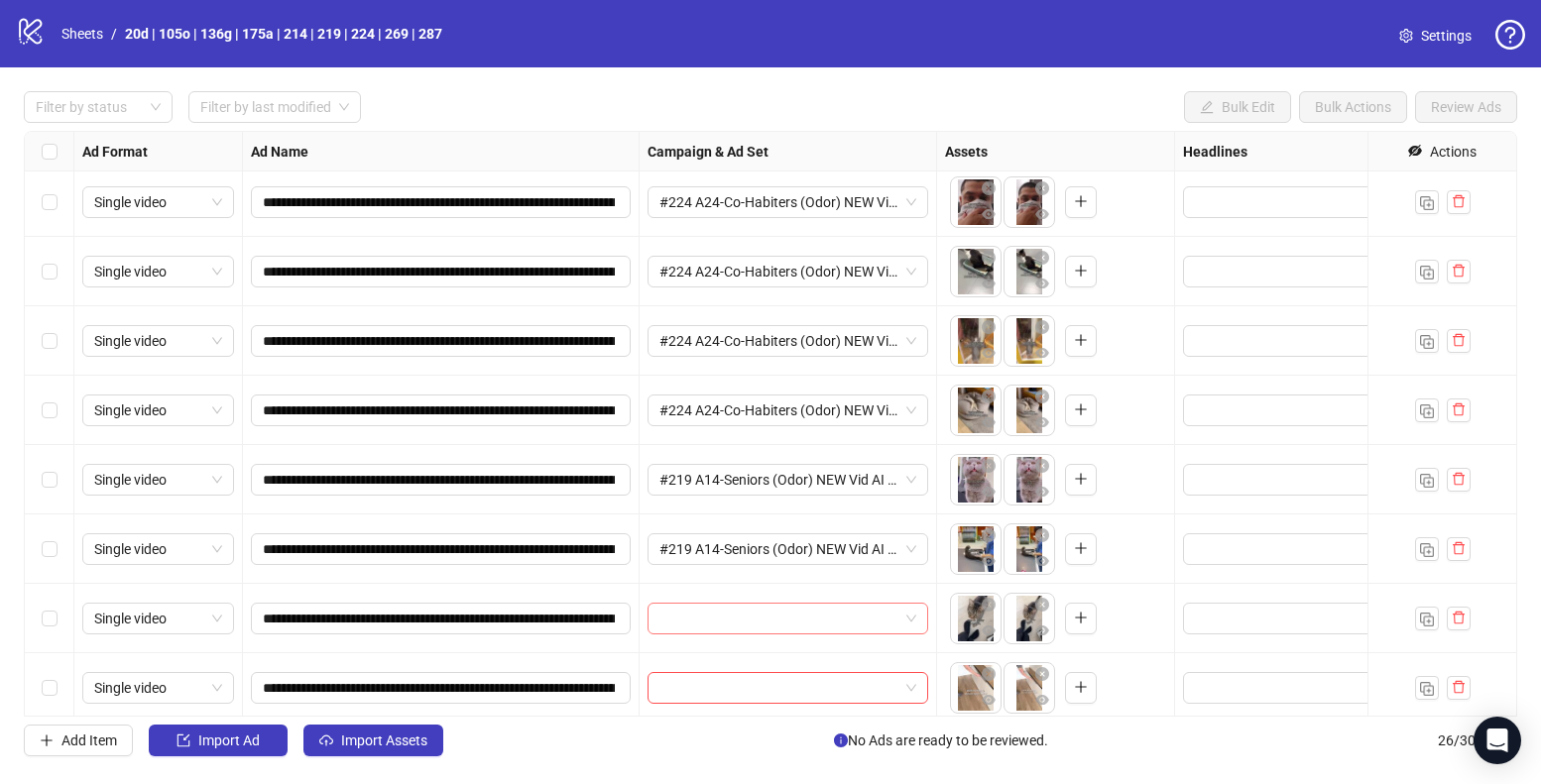 click at bounding box center [778, 618] 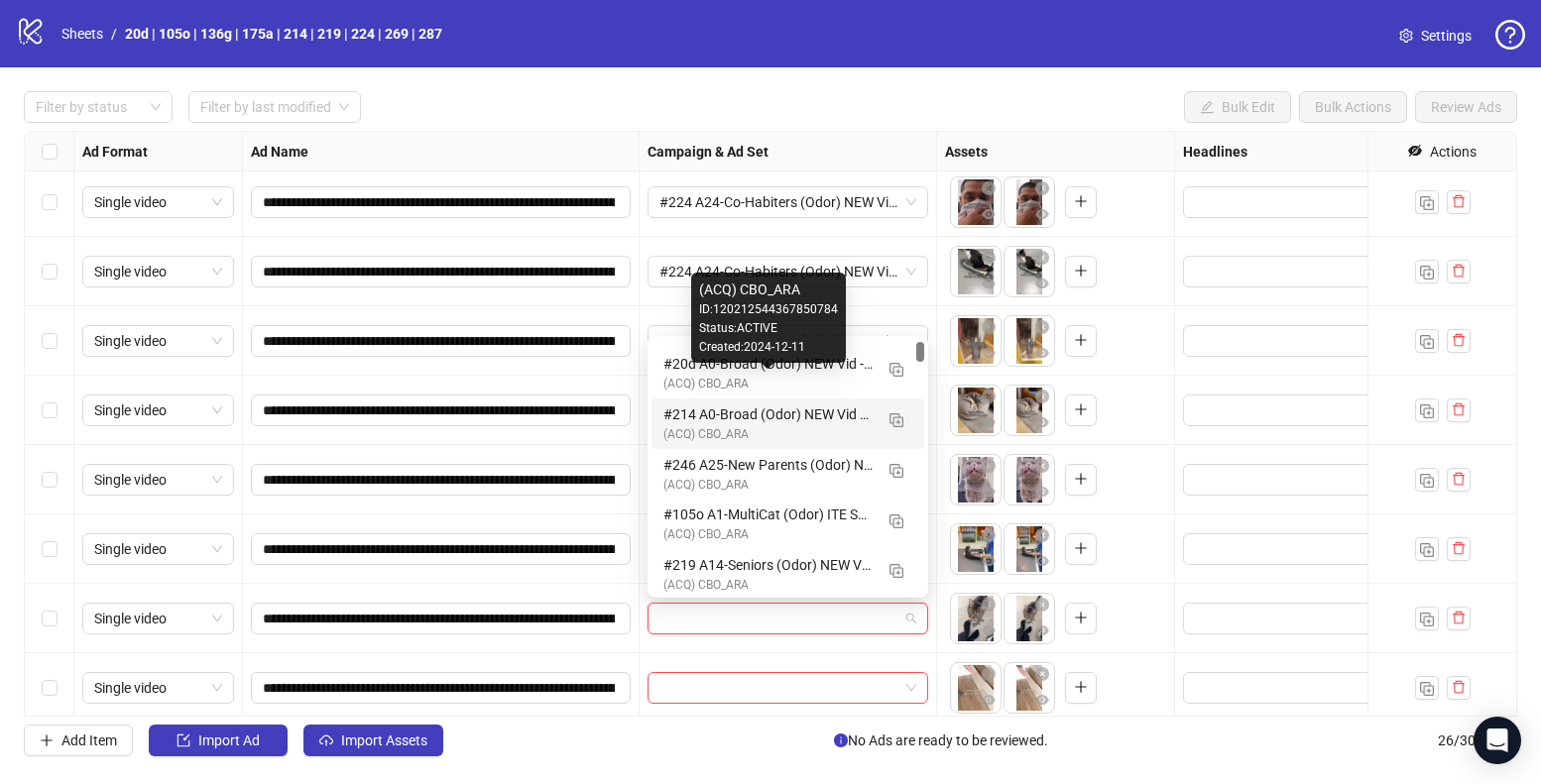 scroll, scrollTop: 76, scrollLeft: 0, axis: vertical 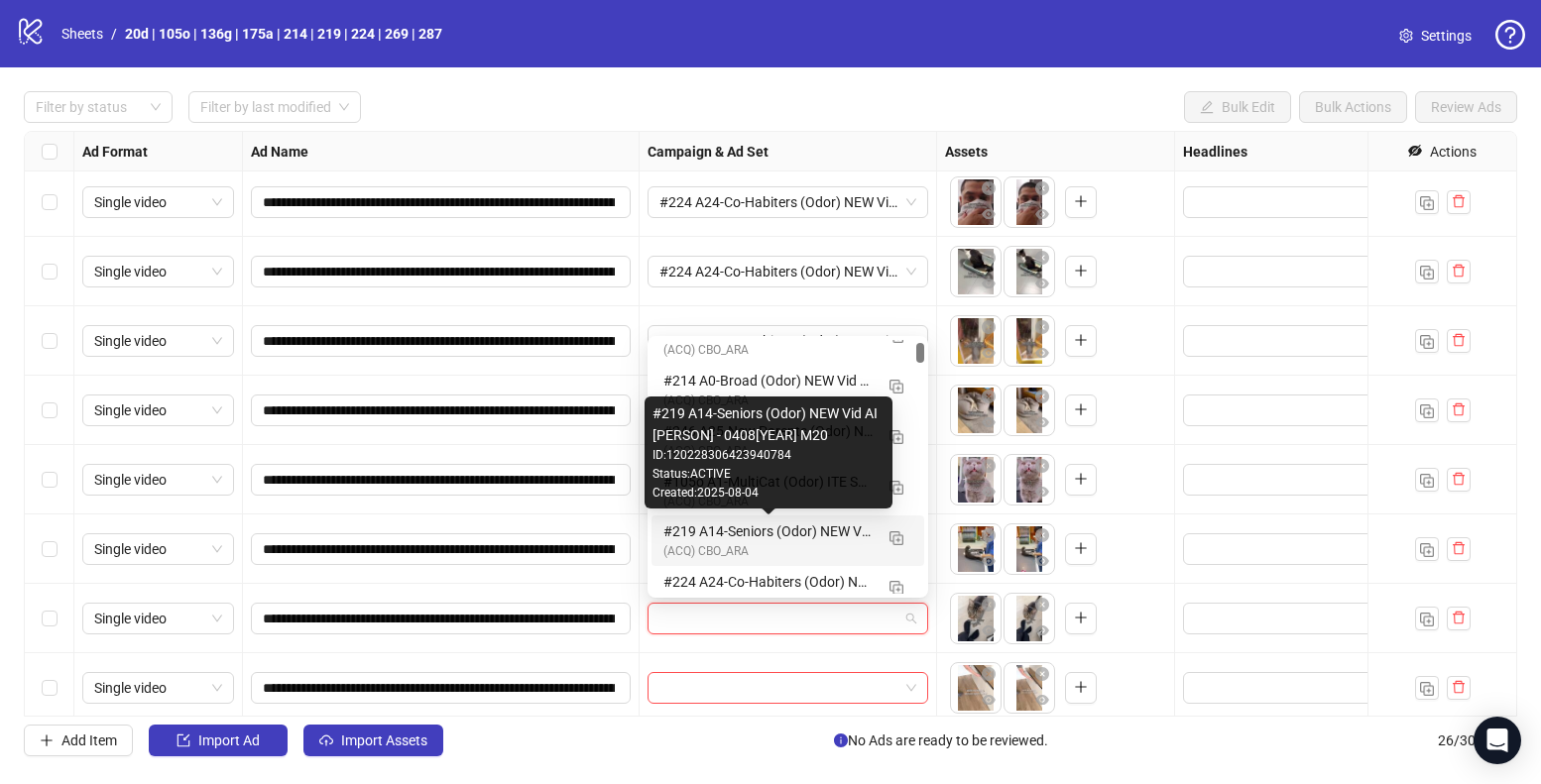 click on "#219 A14-Seniors (Odor) NEW Vid AI [VOICEOVER] - [DATE] M20" at bounding box center (768, 531) 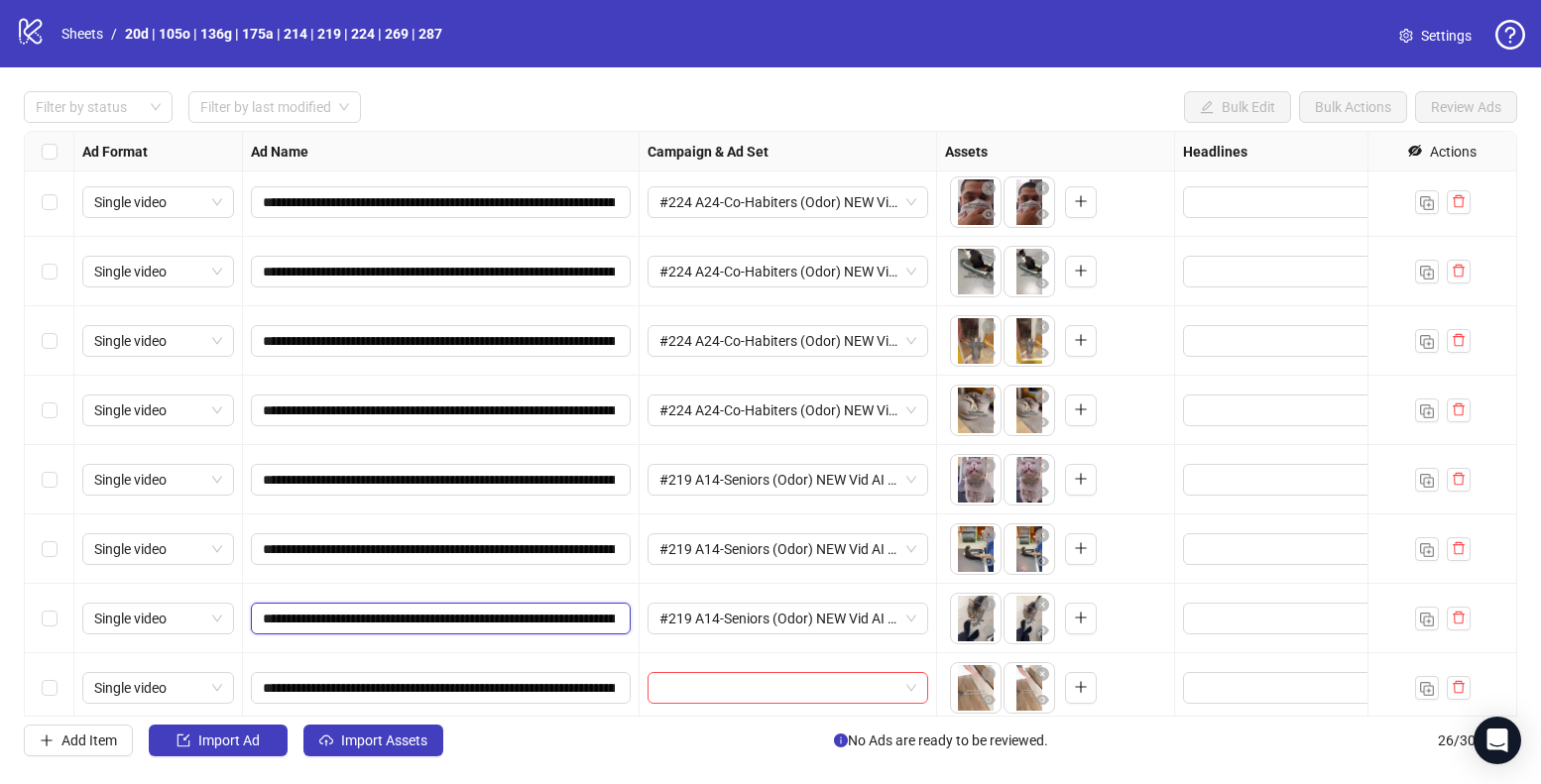 click on "**********" at bounding box center (438, 618) 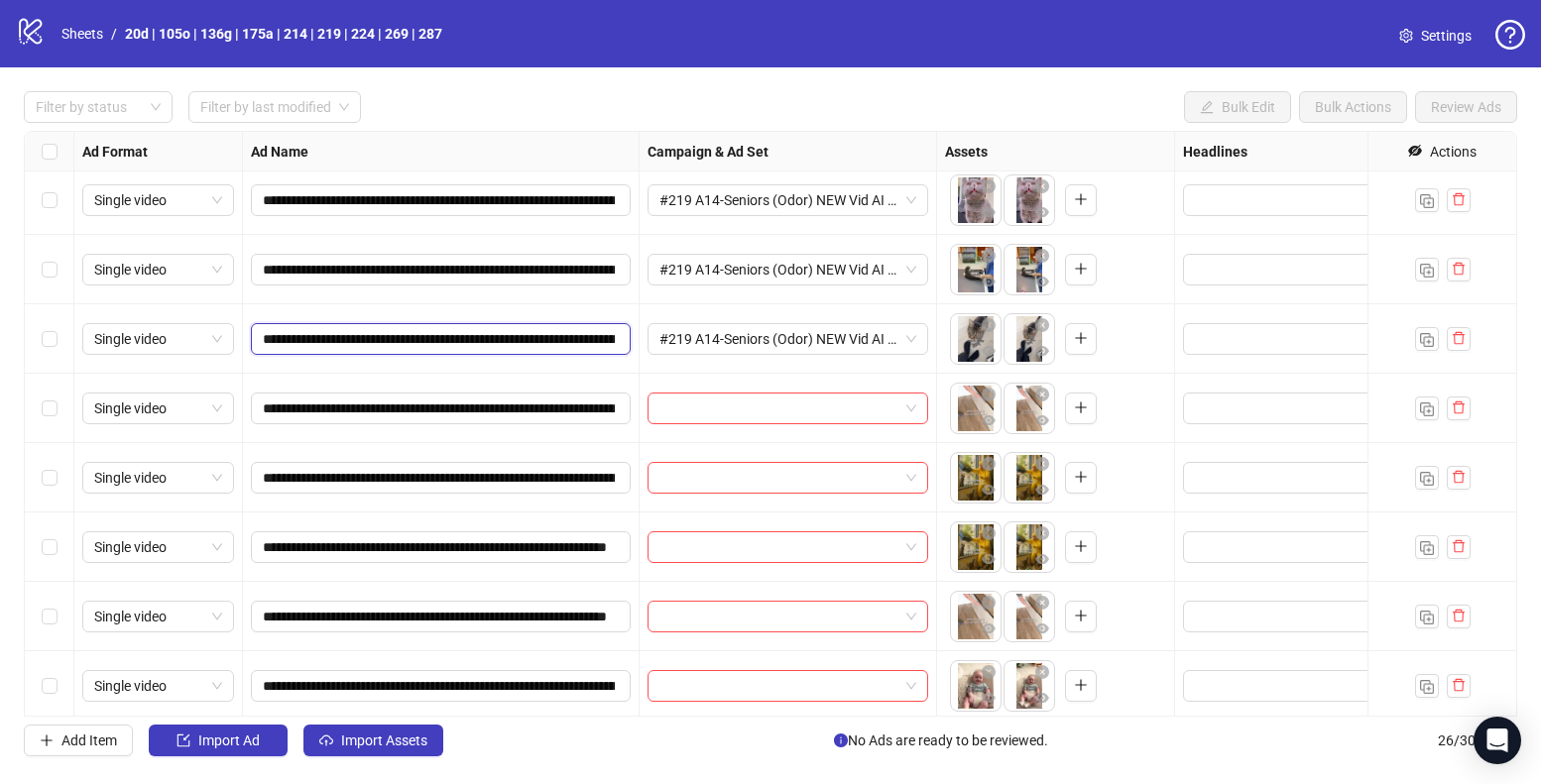 scroll, scrollTop: 284, scrollLeft: 0, axis: vertical 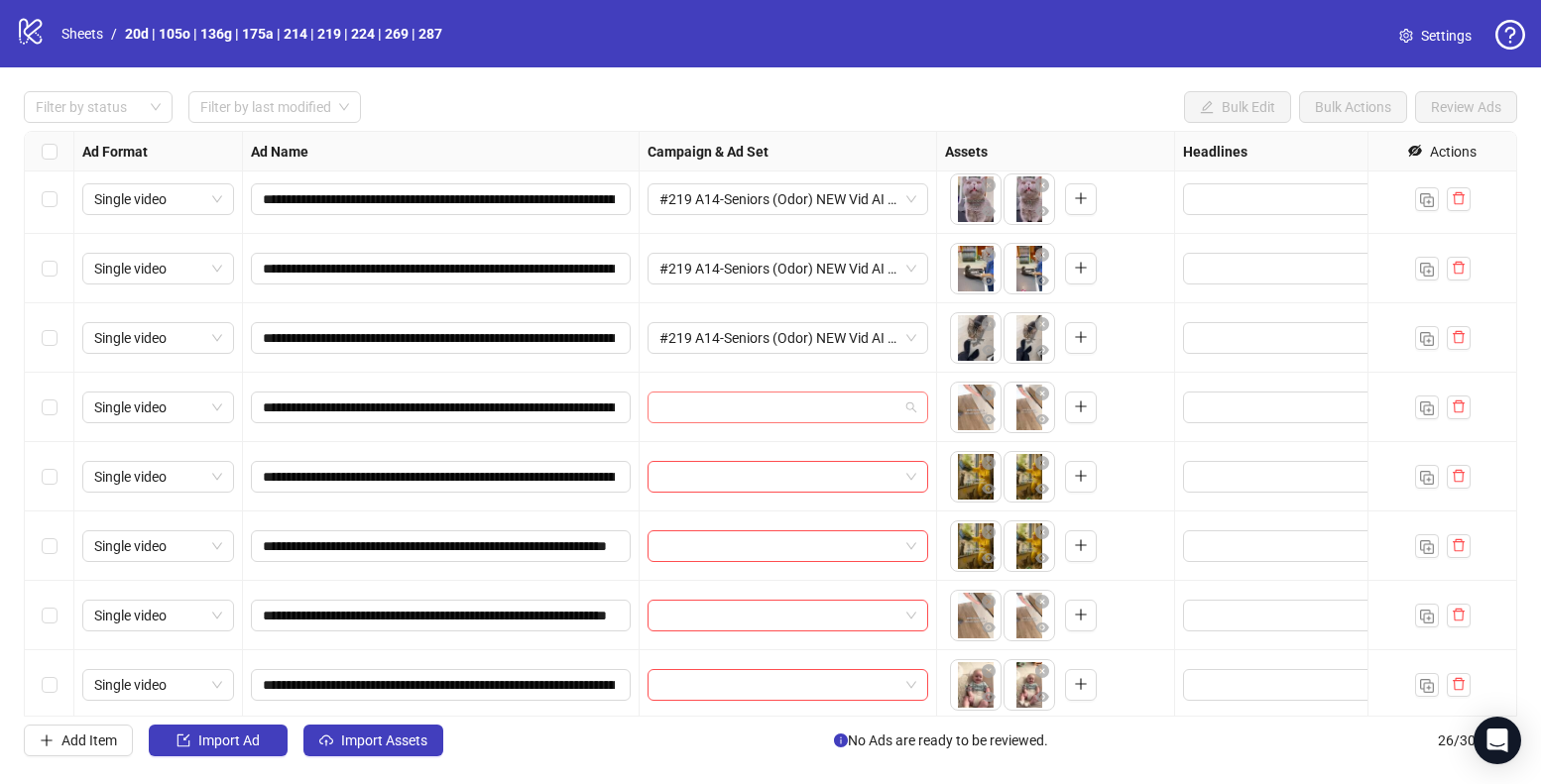 click at bounding box center (778, 407) 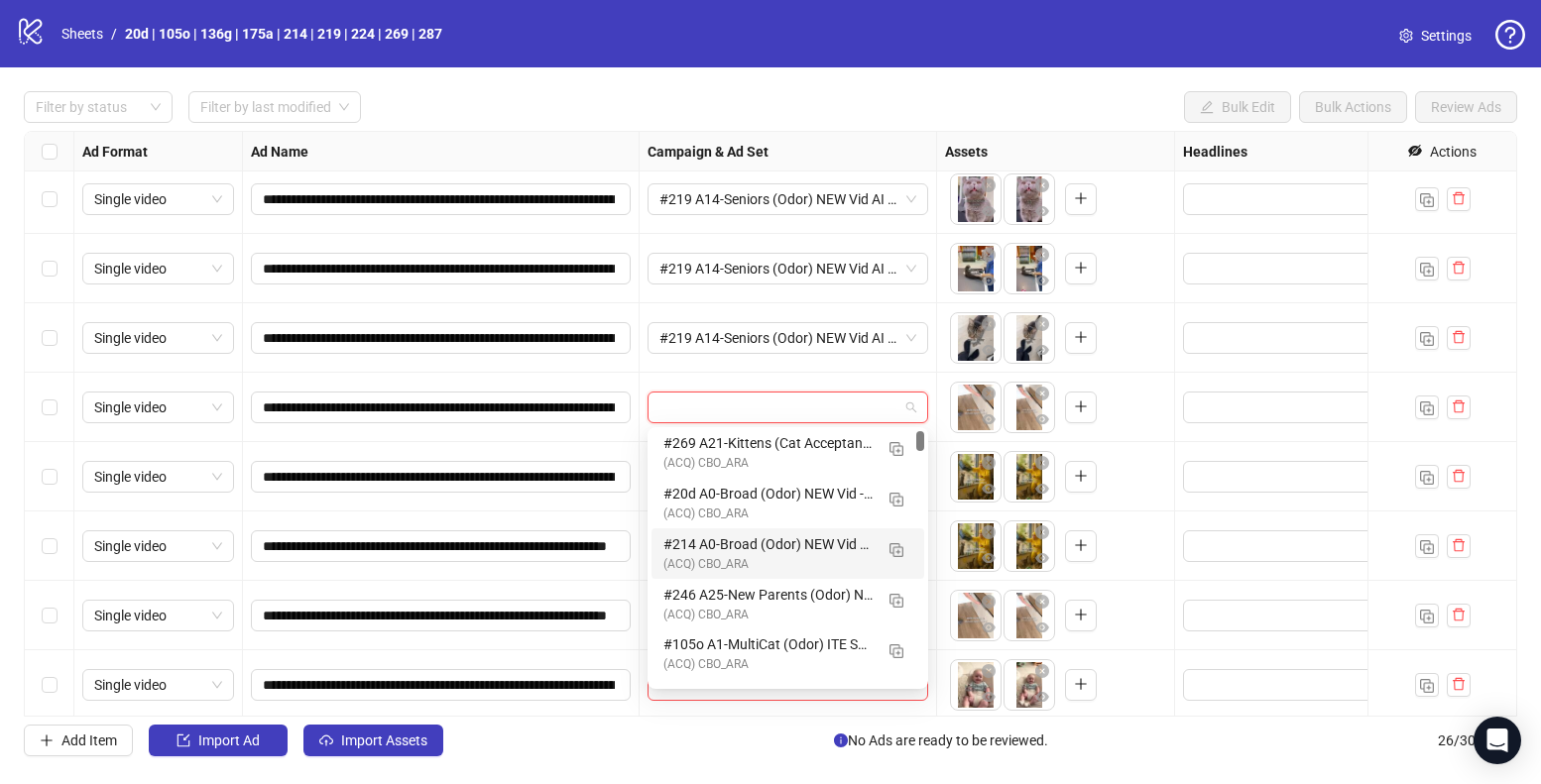 scroll, scrollTop: 18, scrollLeft: 0, axis: vertical 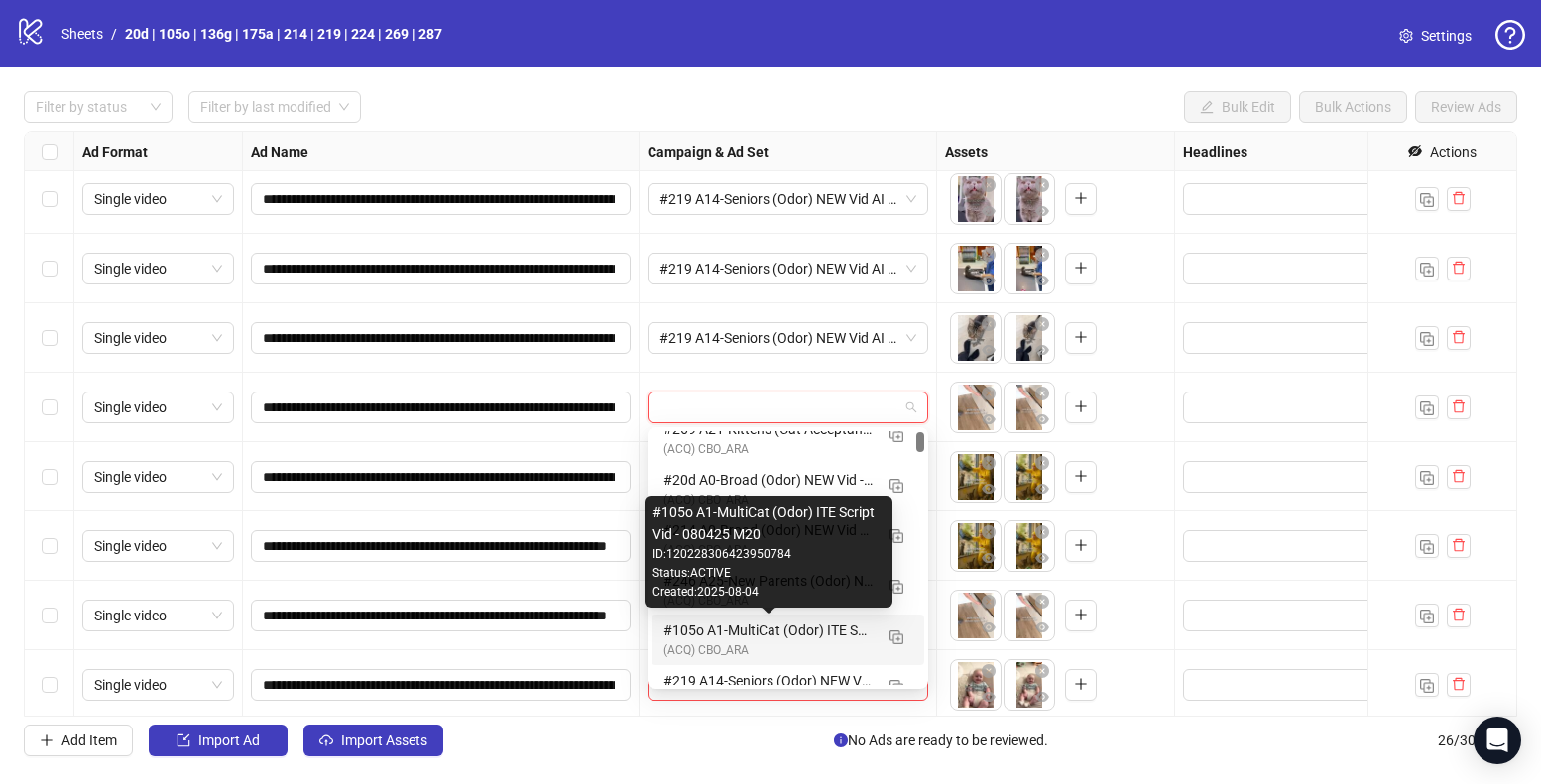 drag, startPoint x: 789, startPoint y: 638, endPoint x: 806, endPoint y: 605, distance: 37.121422 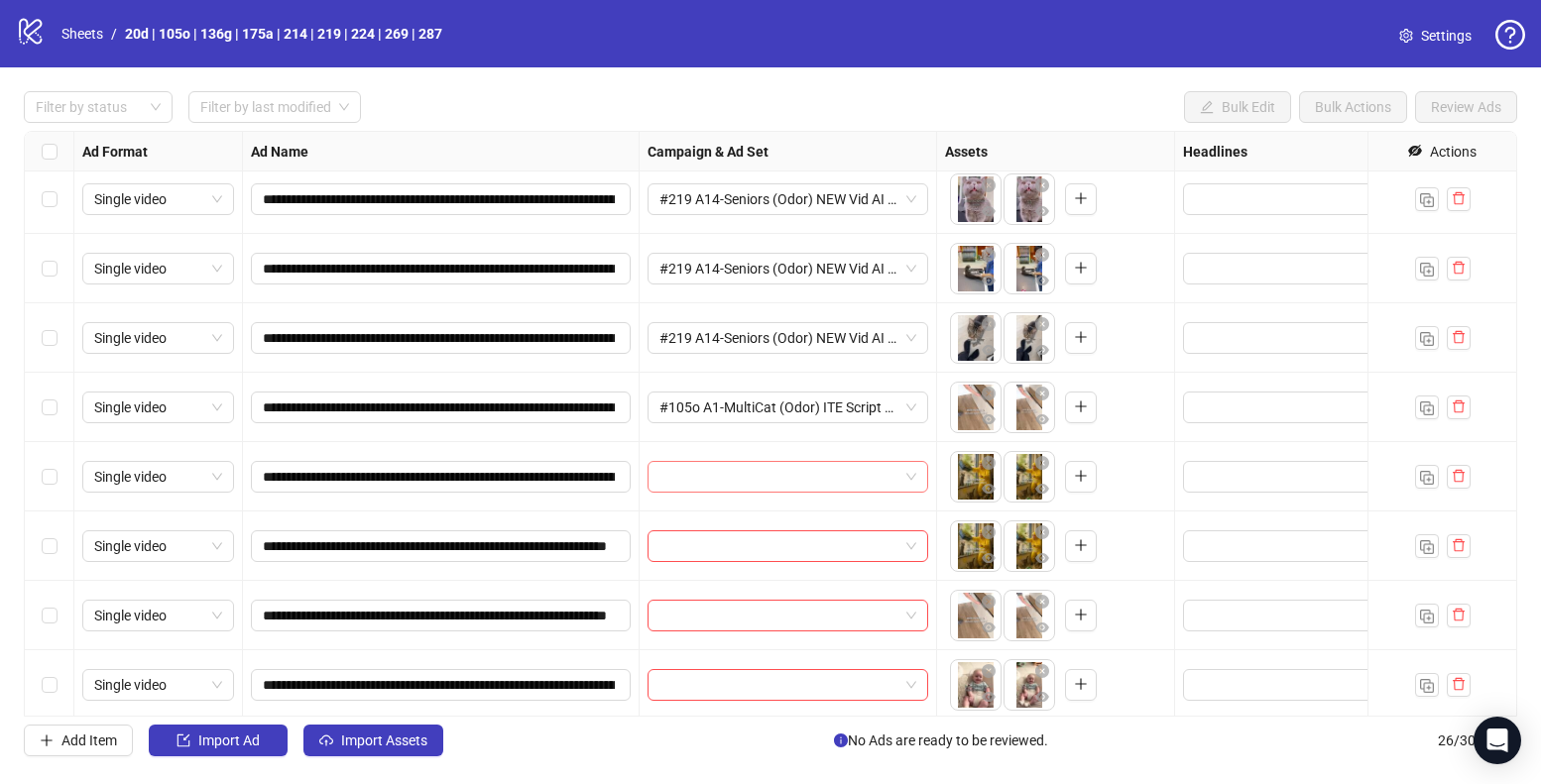 click at bounding box center [778, 477] 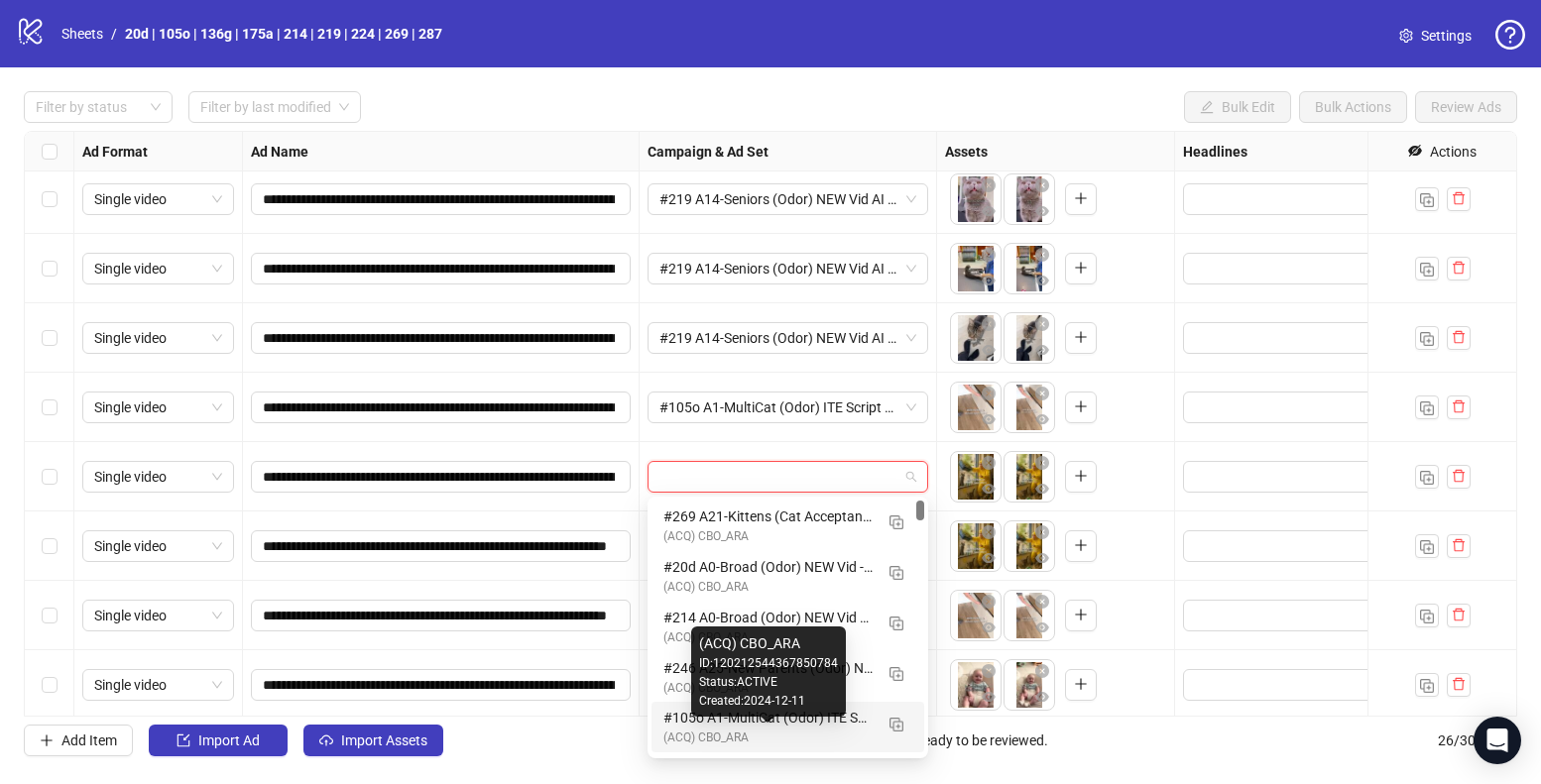 click on "(ACQ) CBO_ARA" at bounding box center [768, 737] 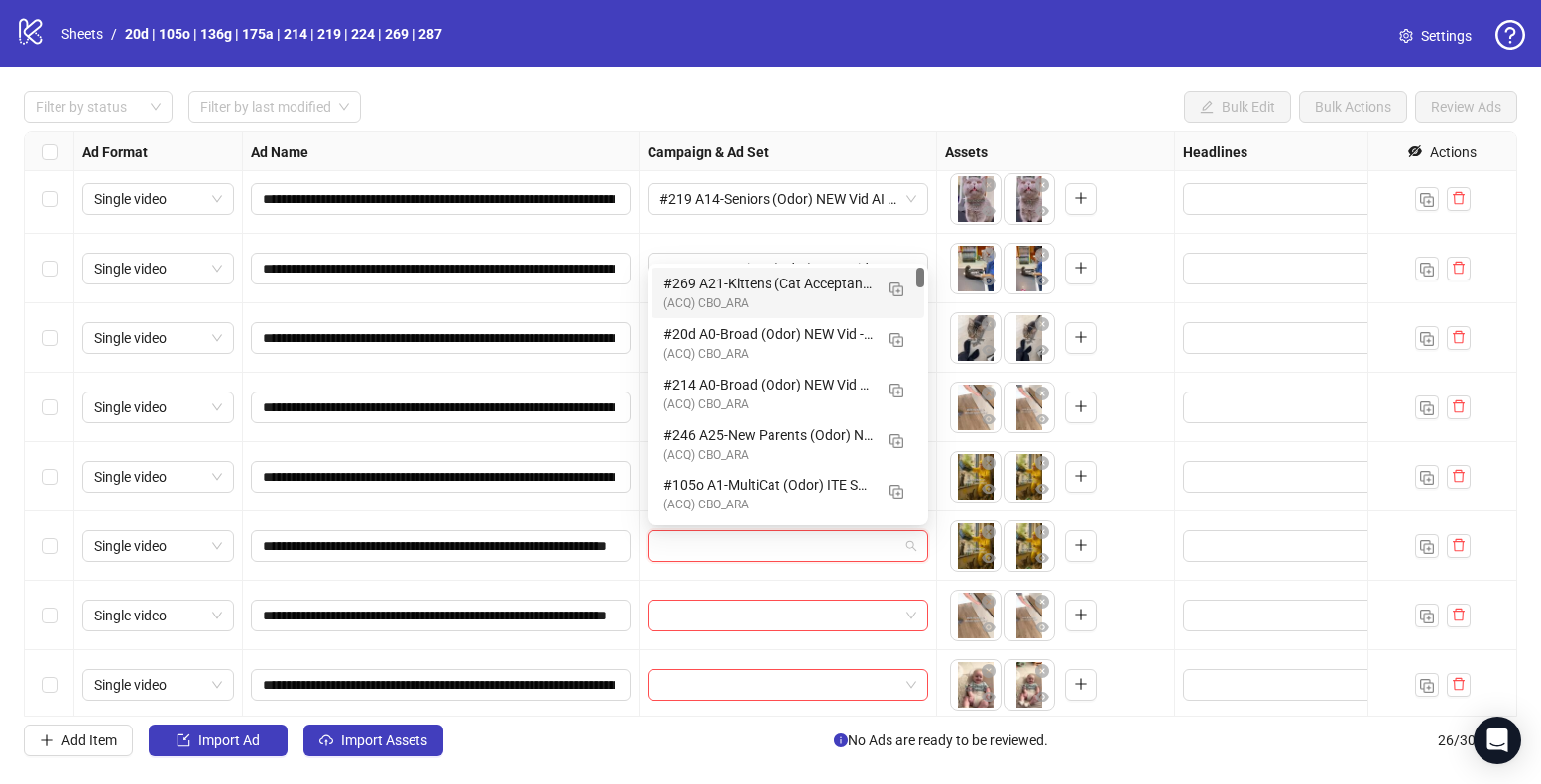 click at bounding box center [778, 546] 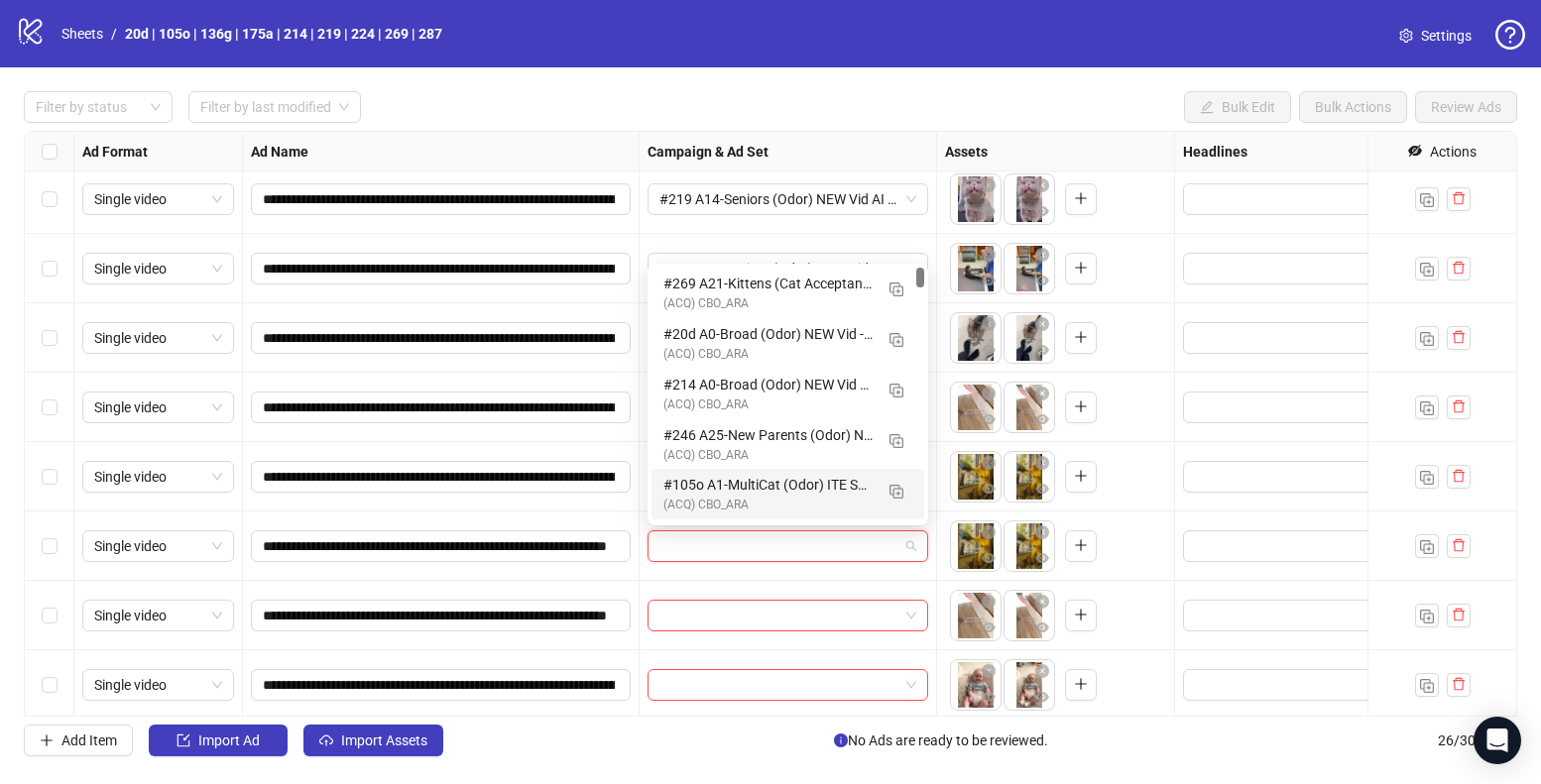 click on "(ACQ) CBO_ARA" at bounding box center [768, 504] 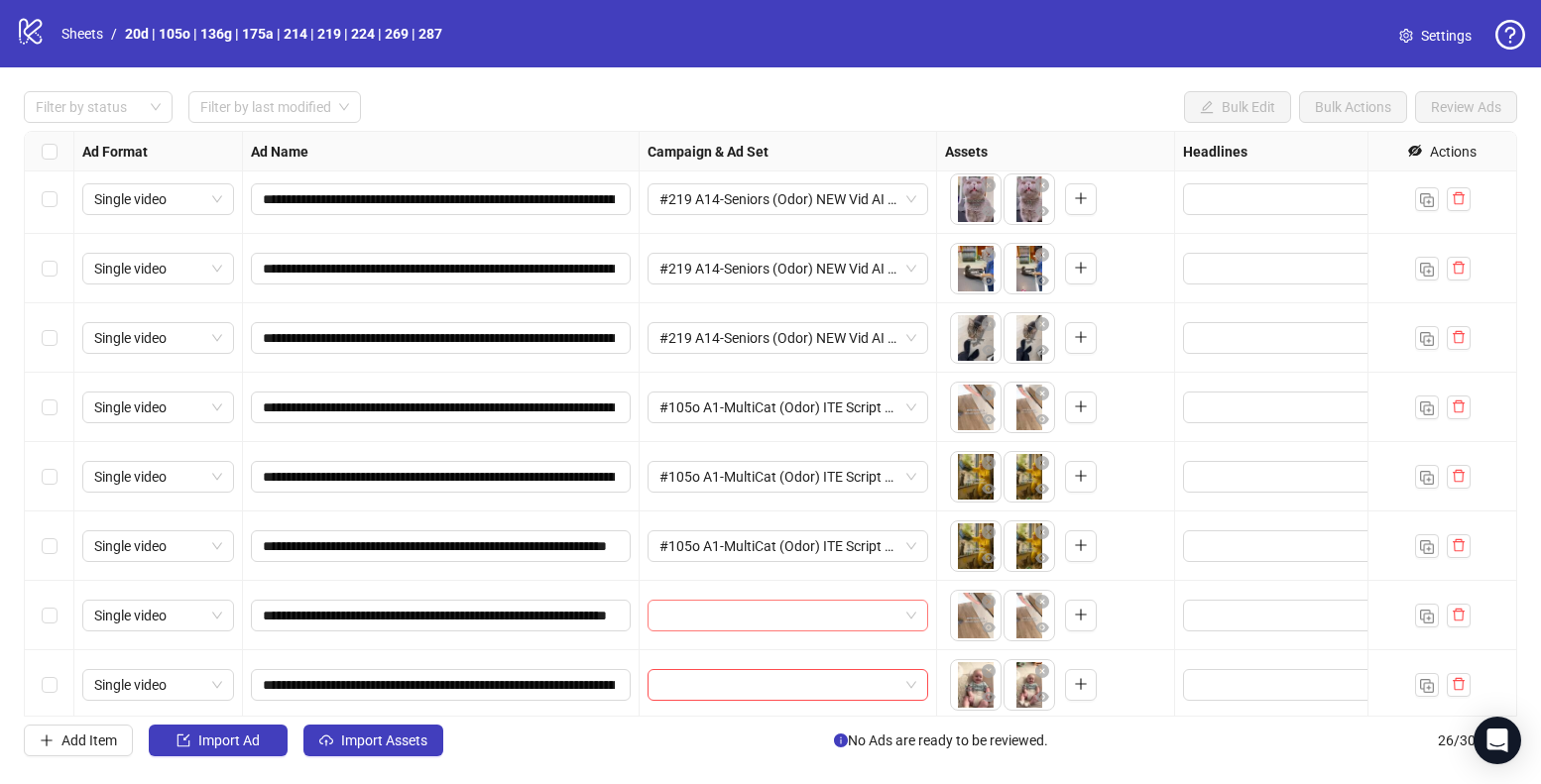 click at bounding box center (778, 616) 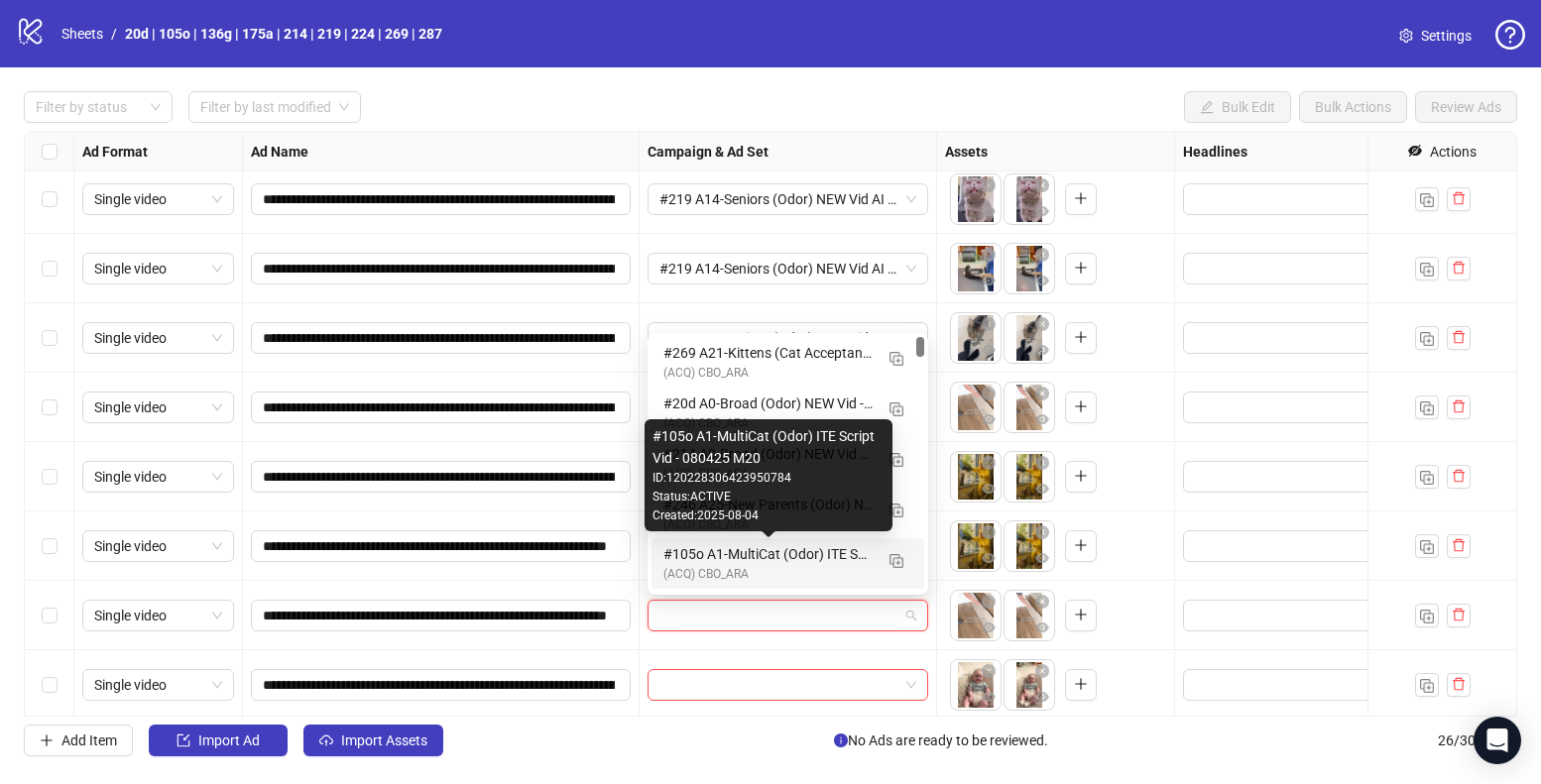 click on "#105o A1-MultiCat (Odor) ITE Script Vid - 080425 M20" at bounding box center [768, 554] 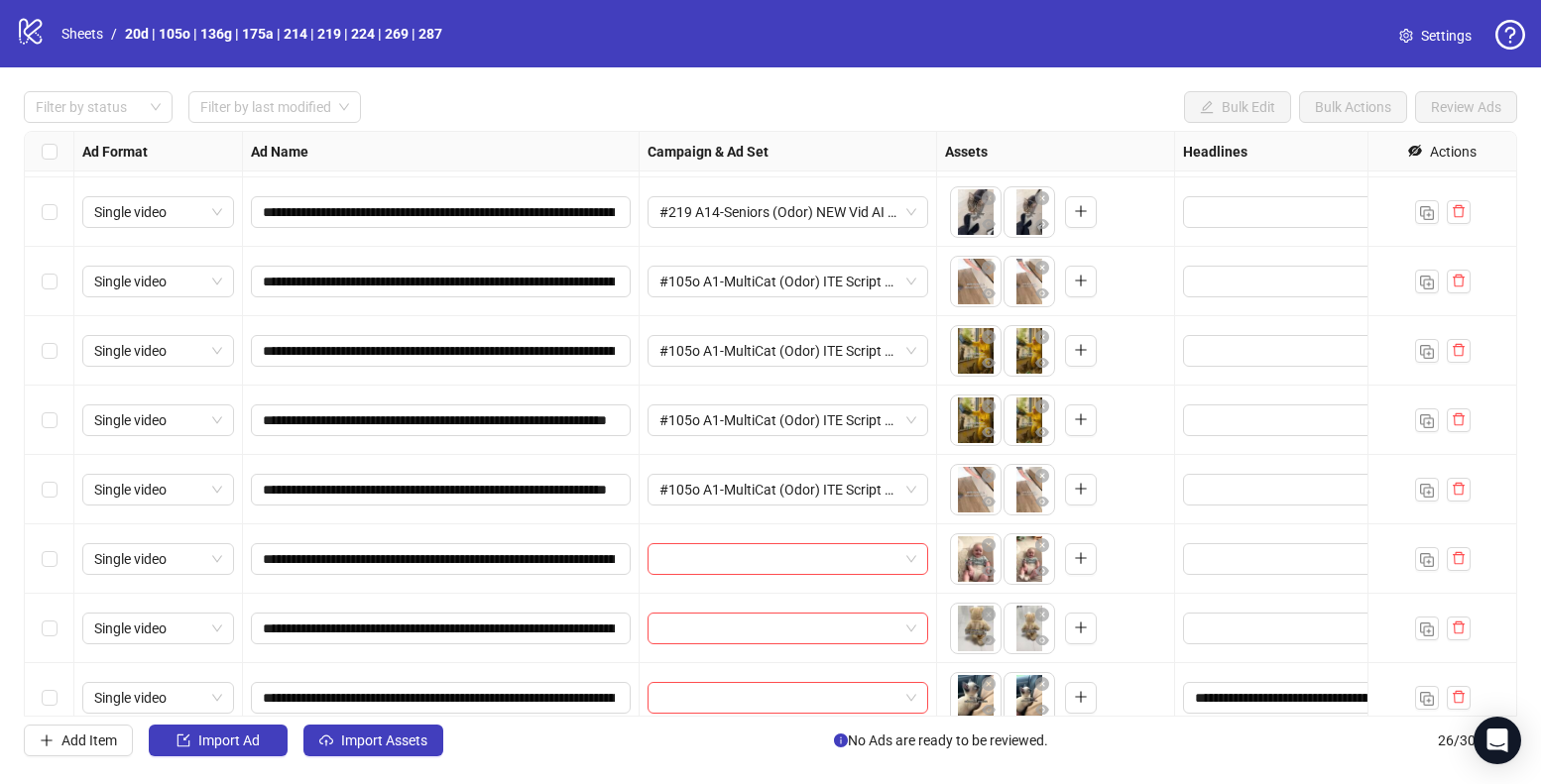 scroll, scrollTop: 430, scrollLeft: 0, axis: vertical 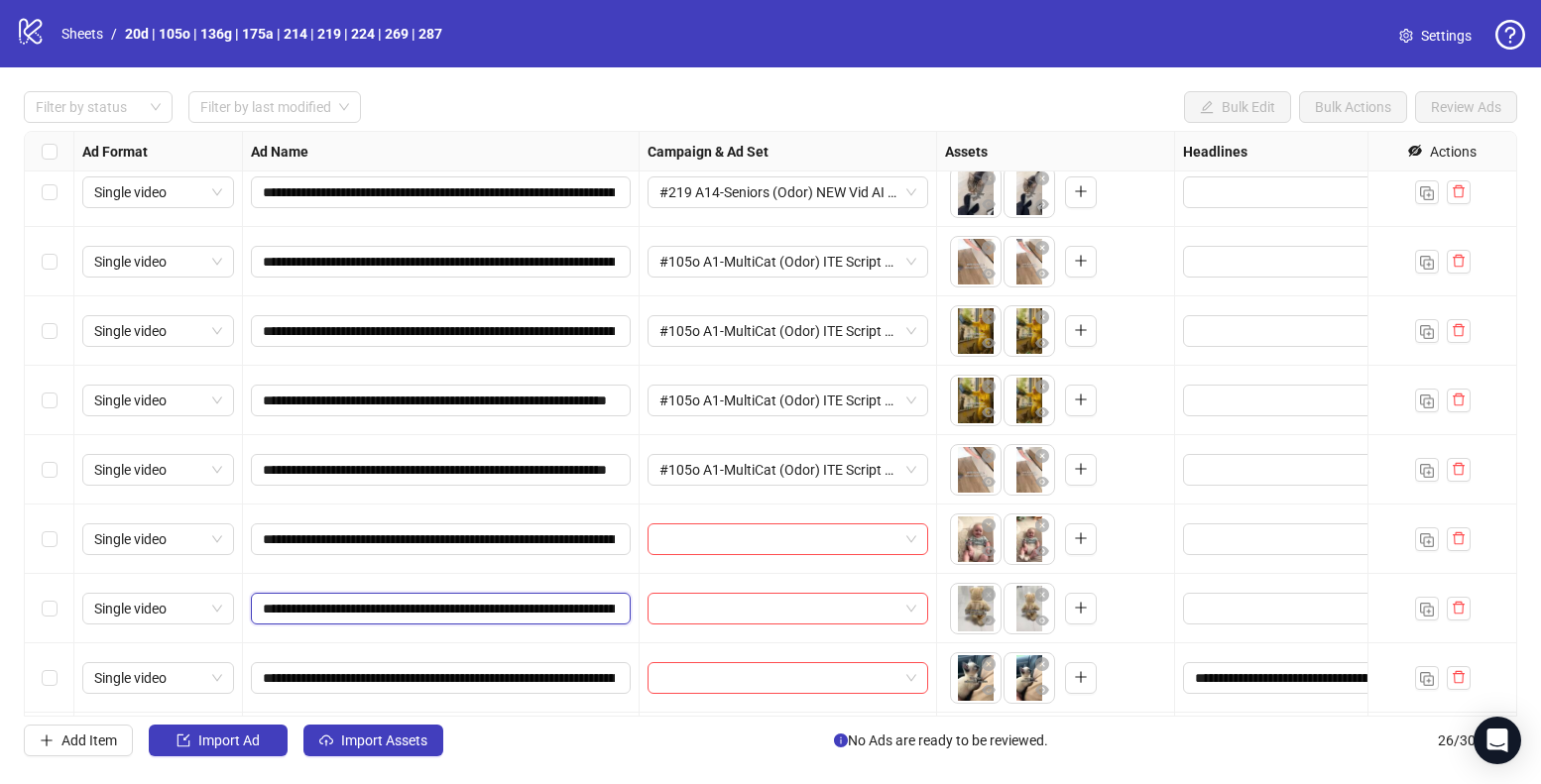 drag, startPoint x: 265, startPoint y: 605, endPoint x: 287, endPoint y: 608, distance: 22.203603 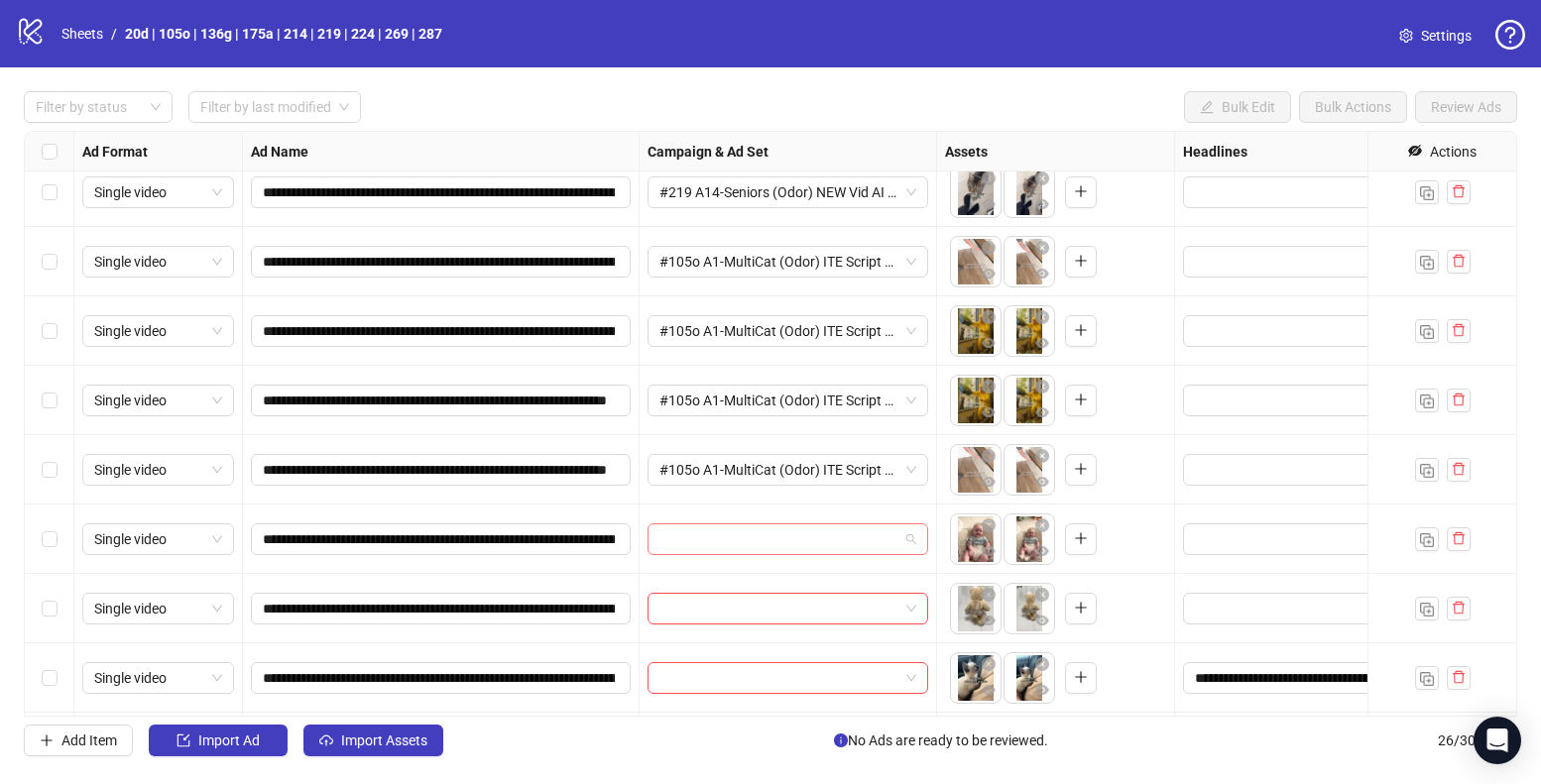 click at bounding box center (778, 539) 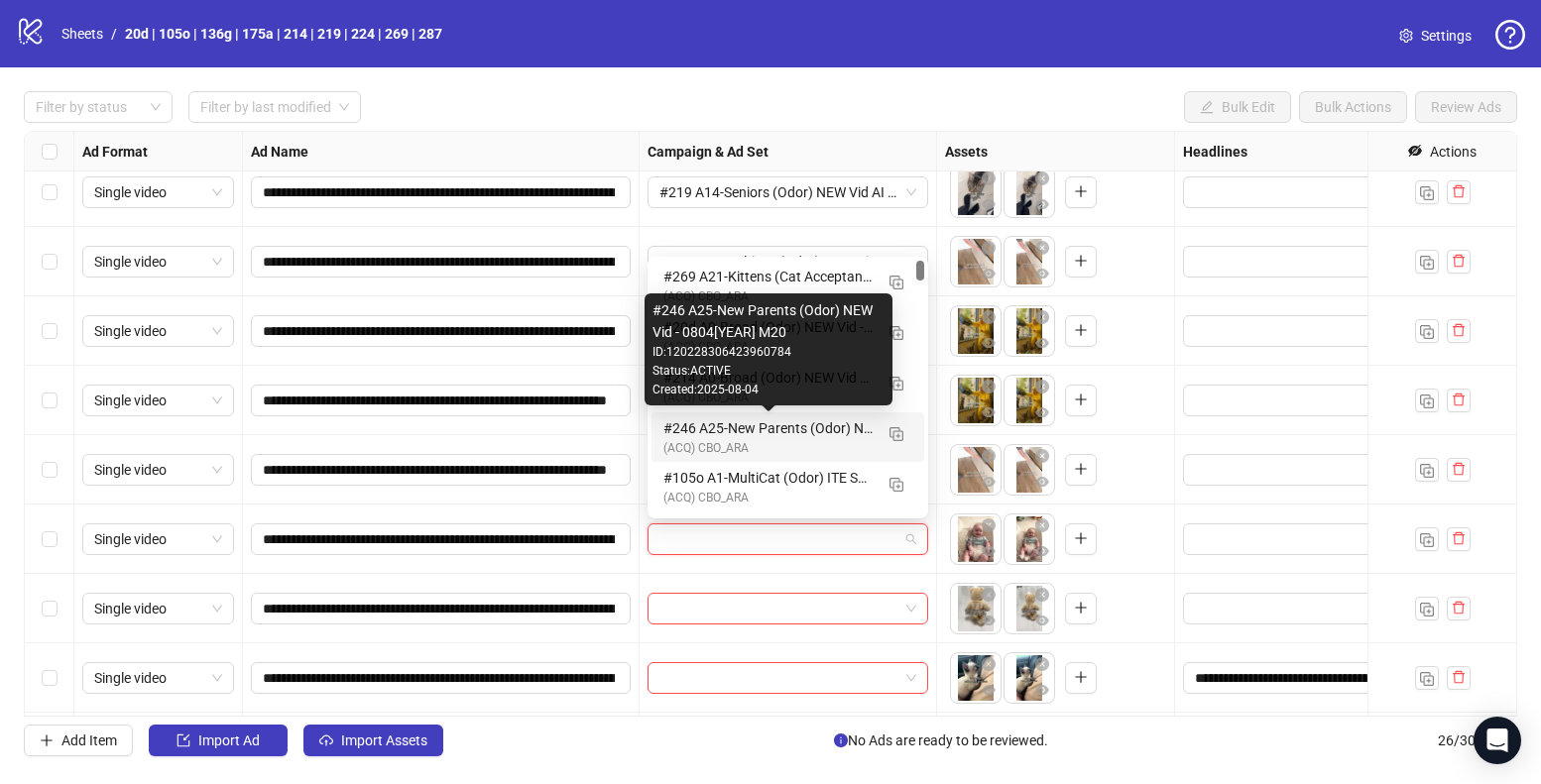 drag, startPoint x: 717, startPoint y: 430, endPoint x: 748, endPoint y: 509, distance: 84.8646 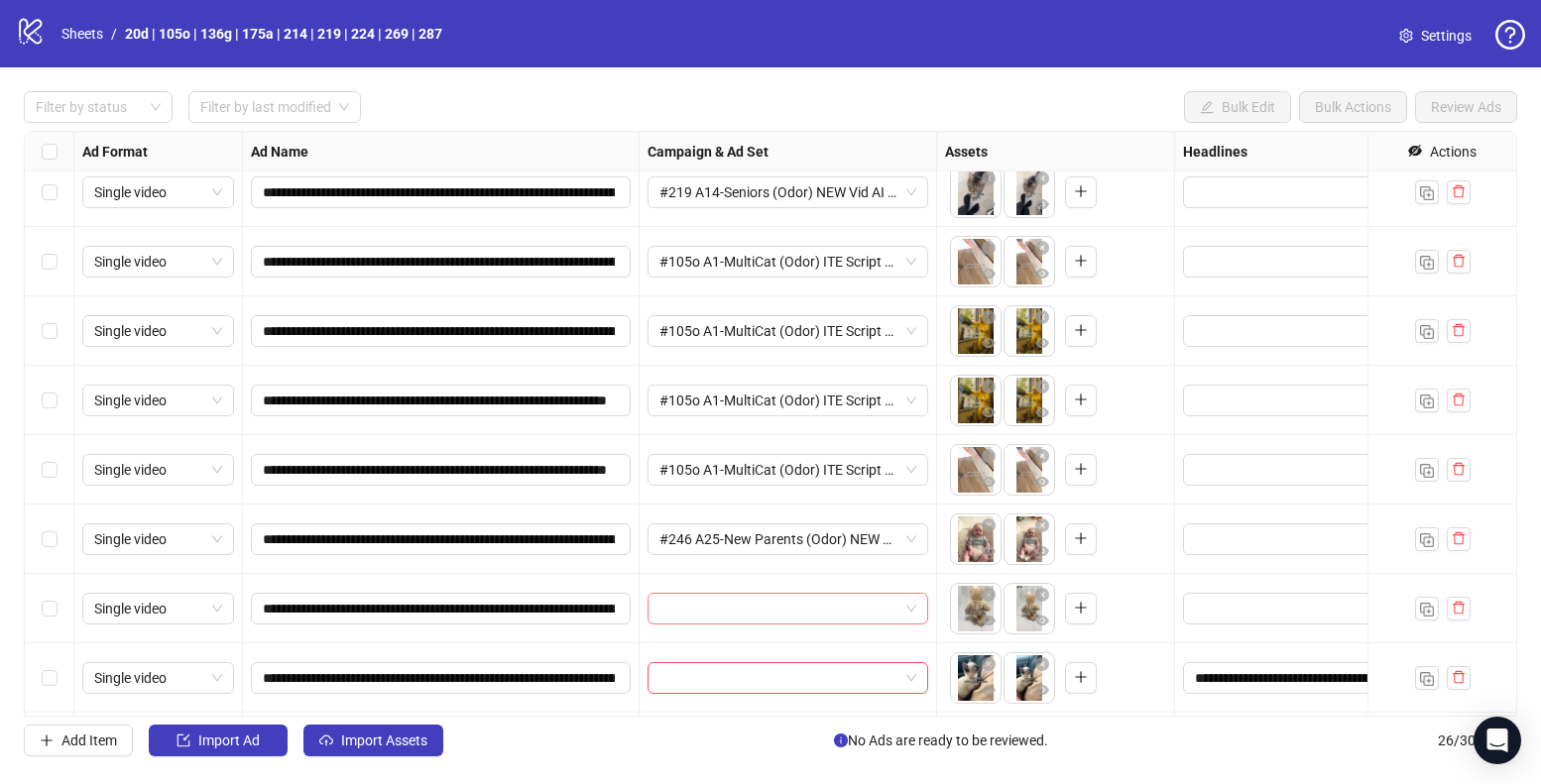 click at bounding box center (778, 609) 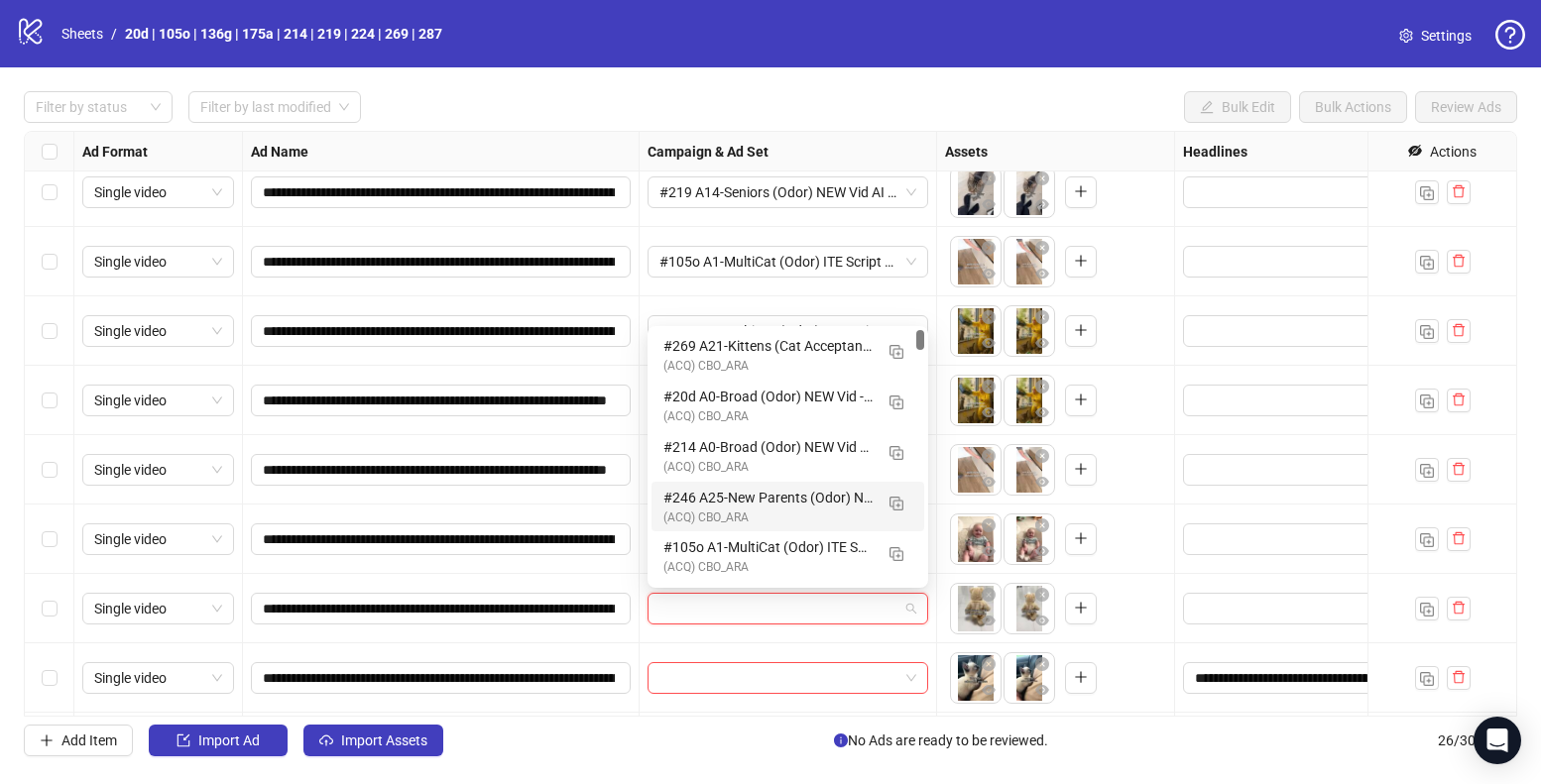 click on "#246 A25-New Parents (Odor) NEW Vid - [DATE] M20" at bounding box center (768, 498) 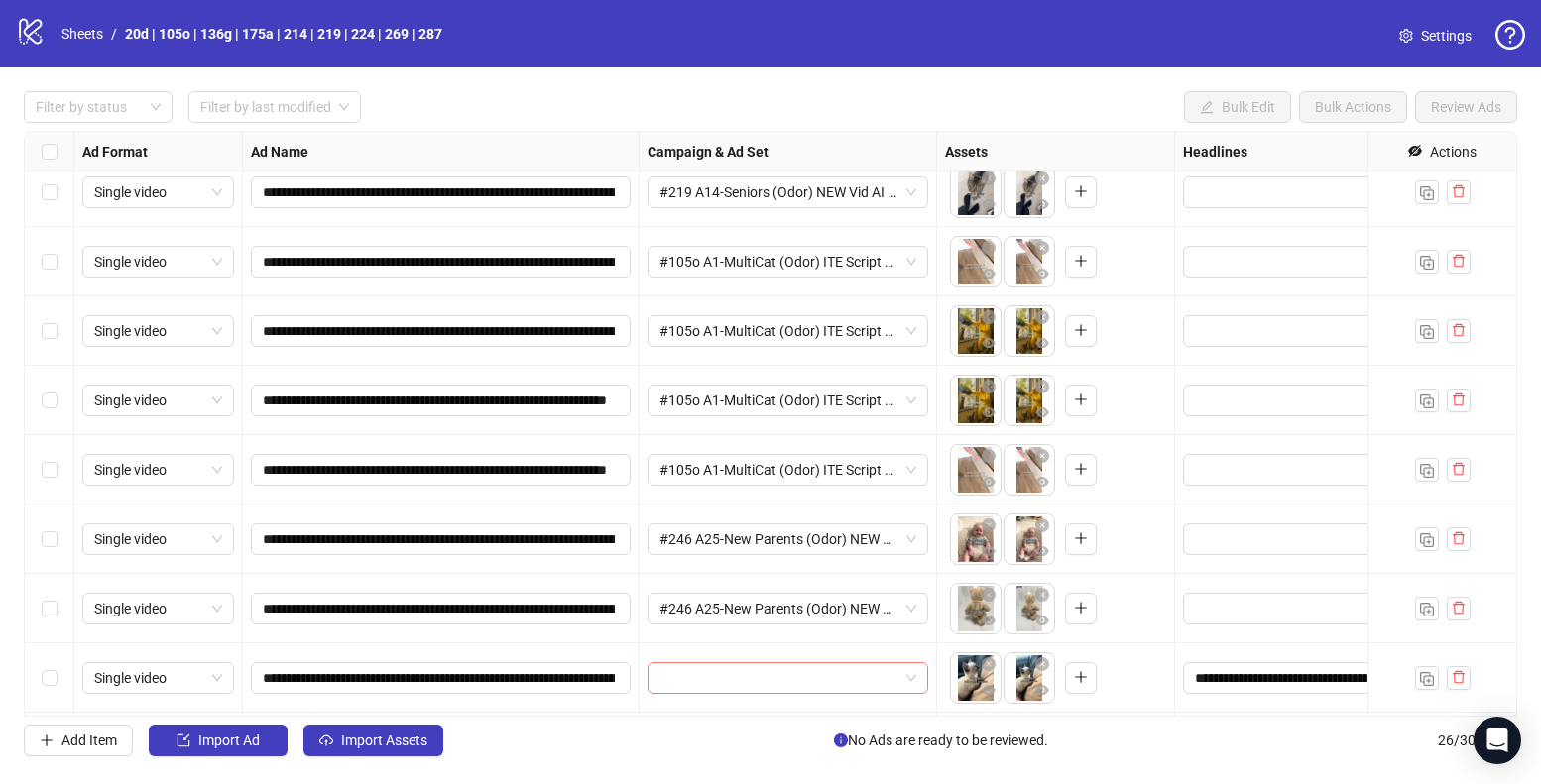 click at bounding box center [778, 678] 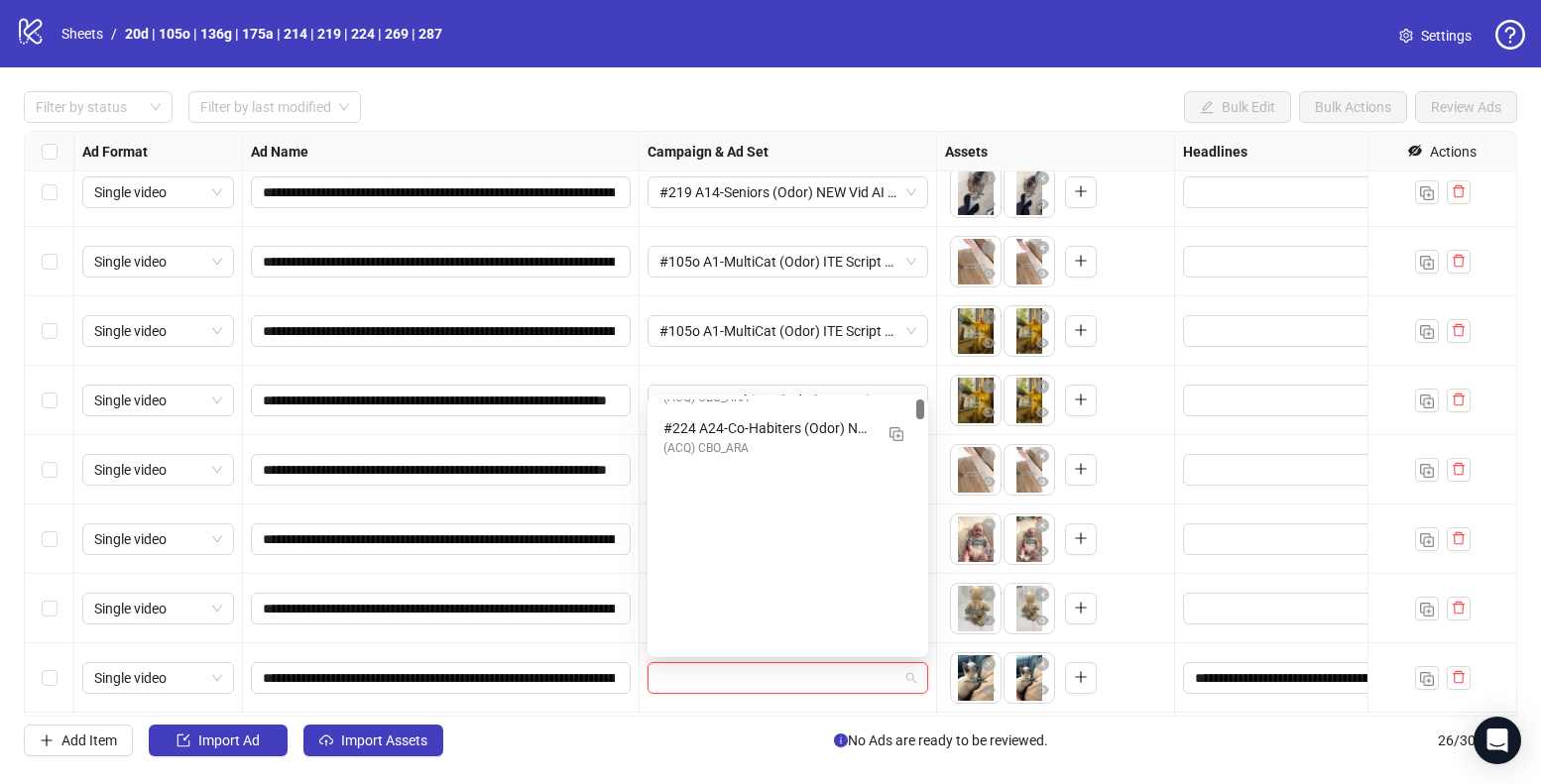 scroll, scrollTop: 0, scrollLeft: 0, axis: both 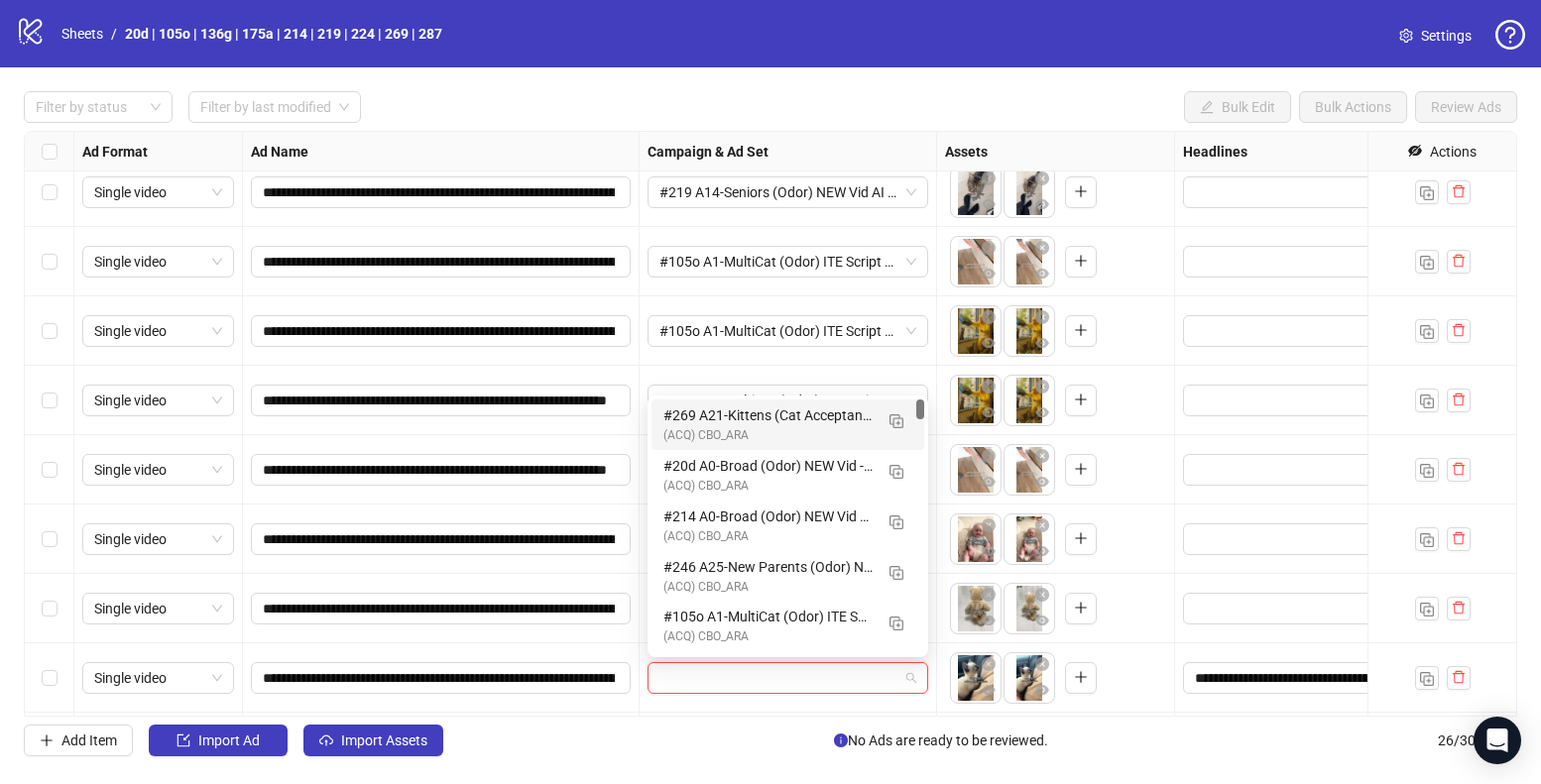 click on "#269 A21-Kittens (Cat Acceptance) NEW Vid - 080425 M20" at bounding box center [768, 415] 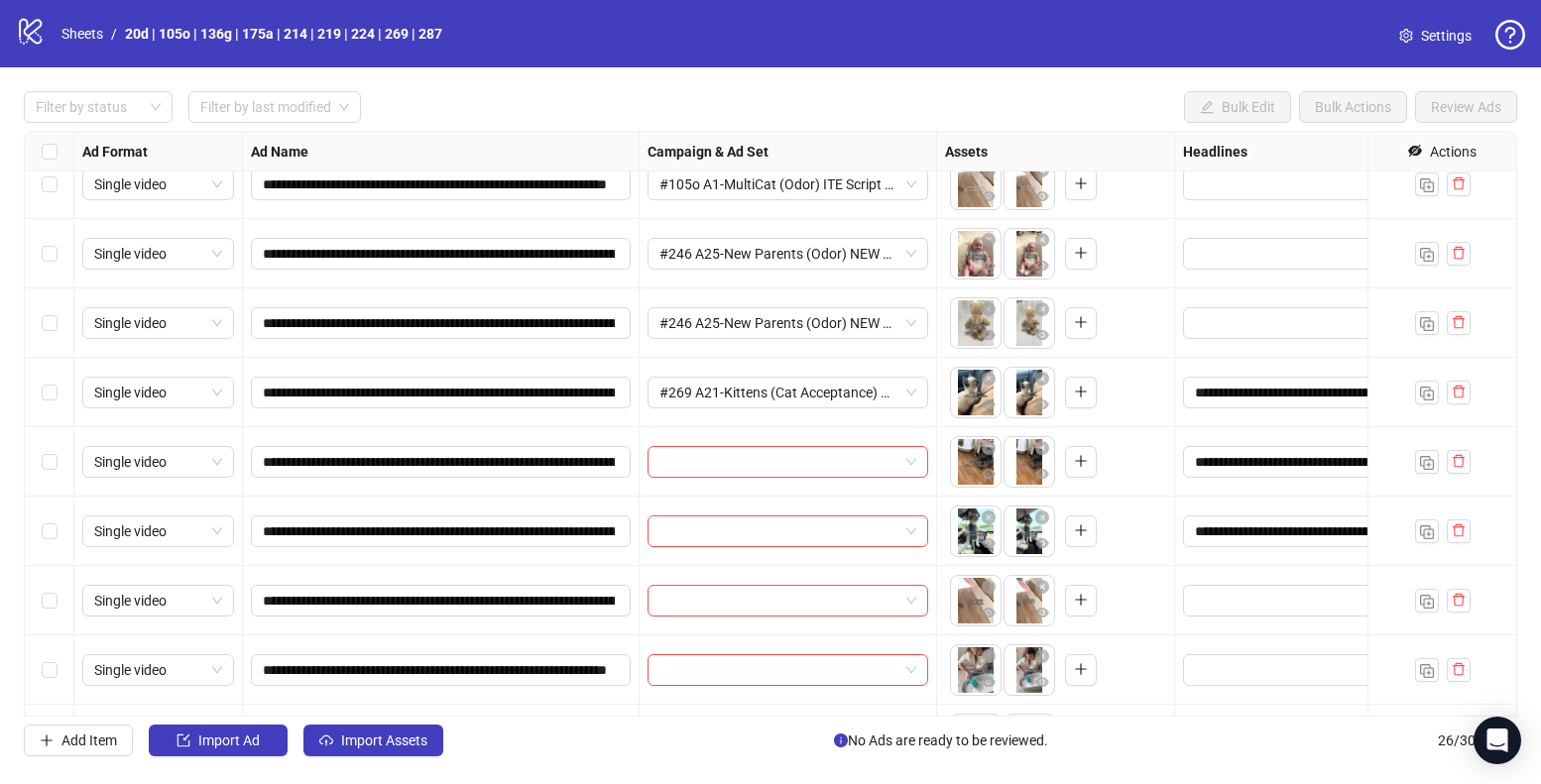 scroll, scrollTop: 727, scrollLeft: 0, axis: vertical 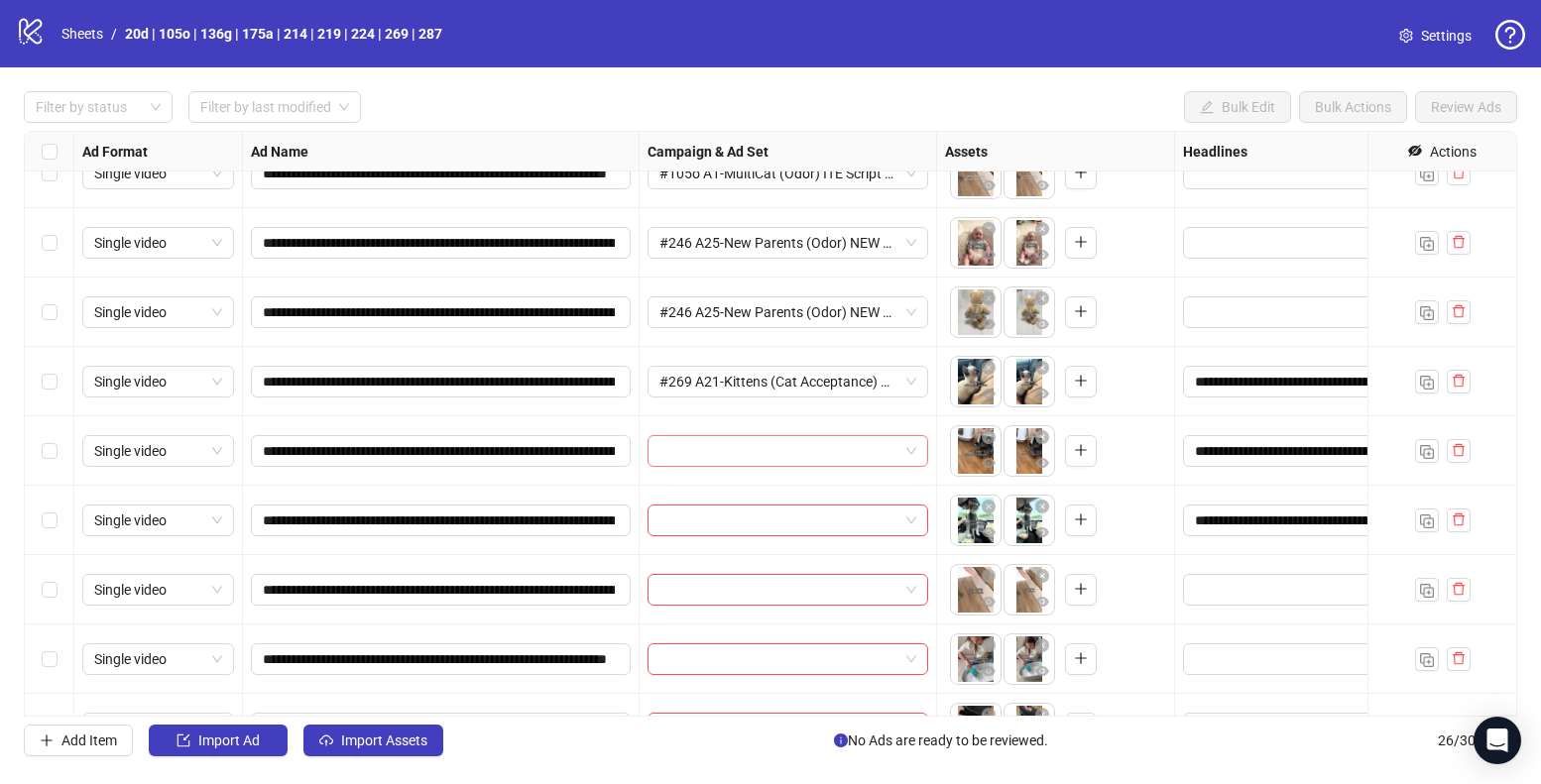 click at bounding box center [778, 451] 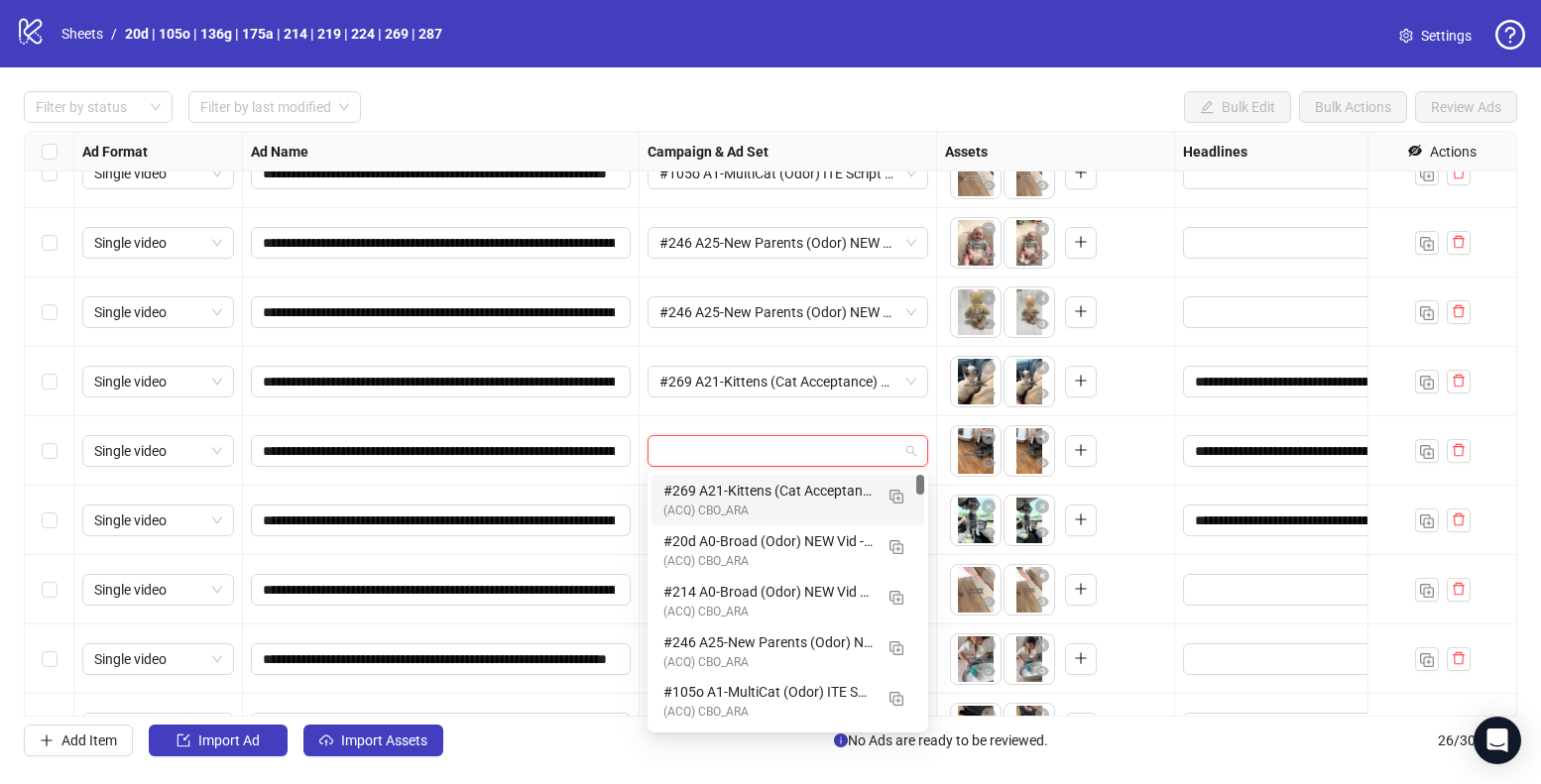 click on "#269 A21-Kittens (Cat Acceptance) NEW Vid - 080425 M20" at bounding box center [768, 491] 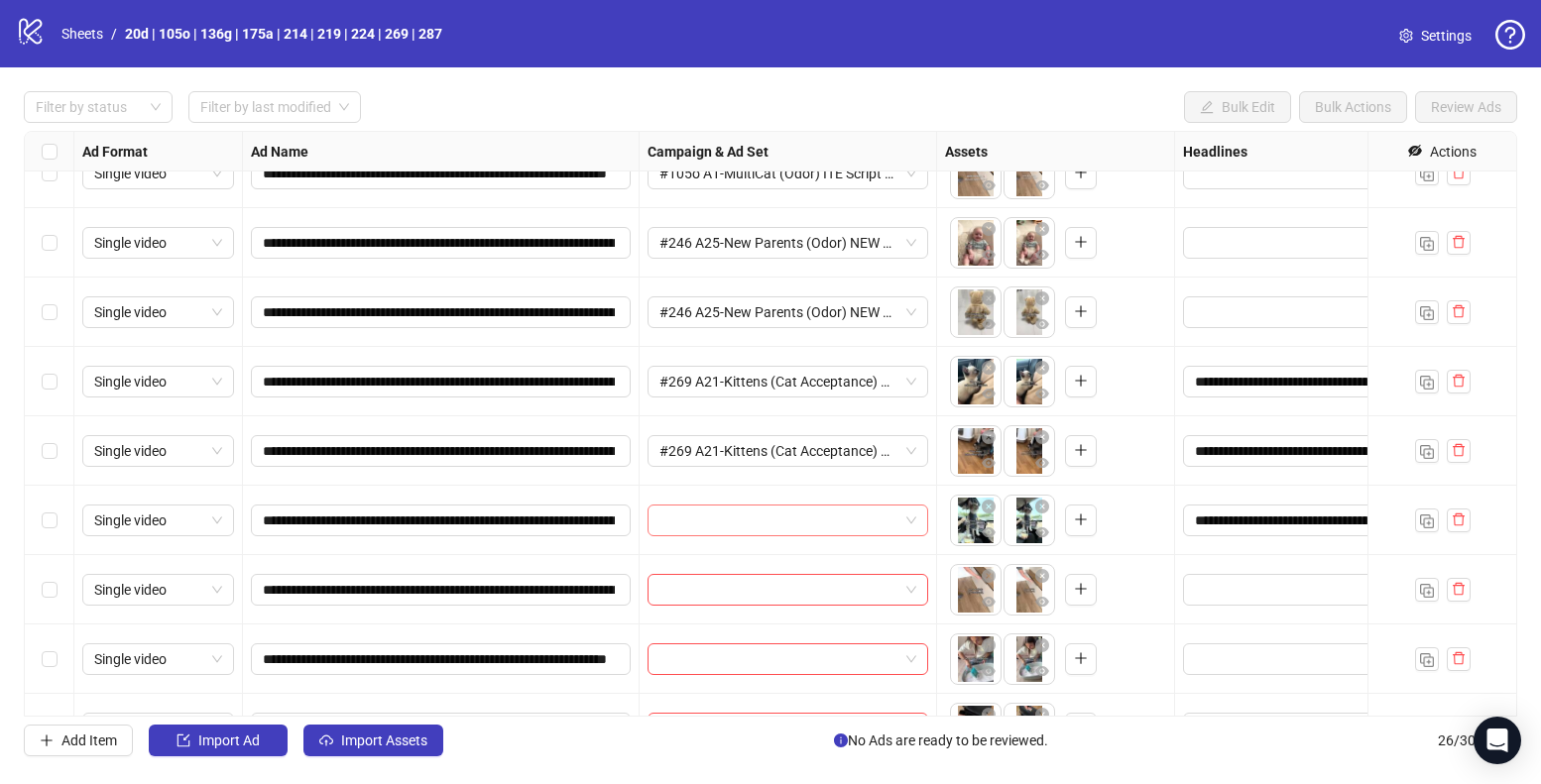 click at bounding box center (778, 520) 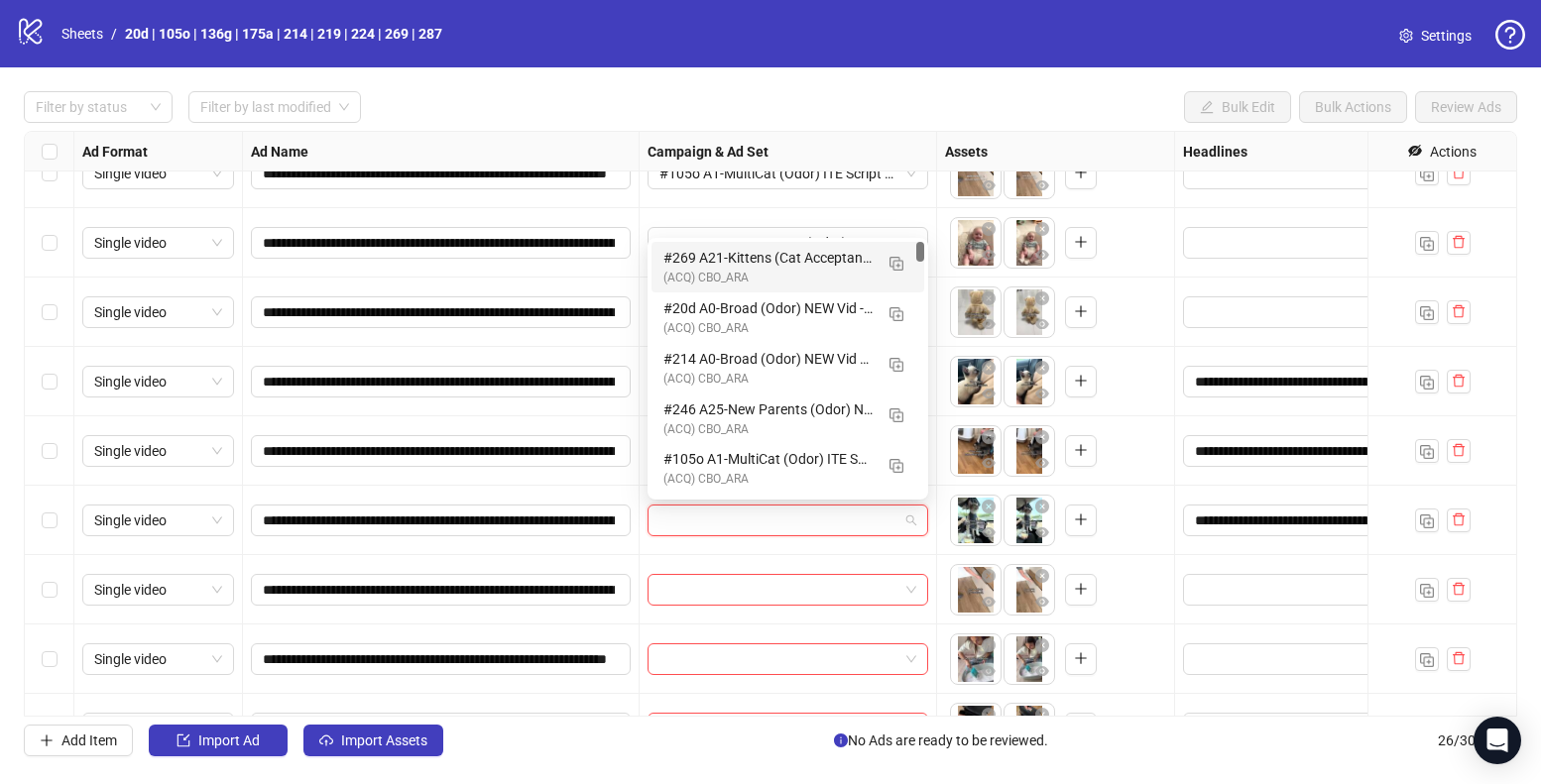 click on "#269 A21-Kittens (Cat Acceptance) NEW Vid - 080425 M20" at bounding box center (768, 258) 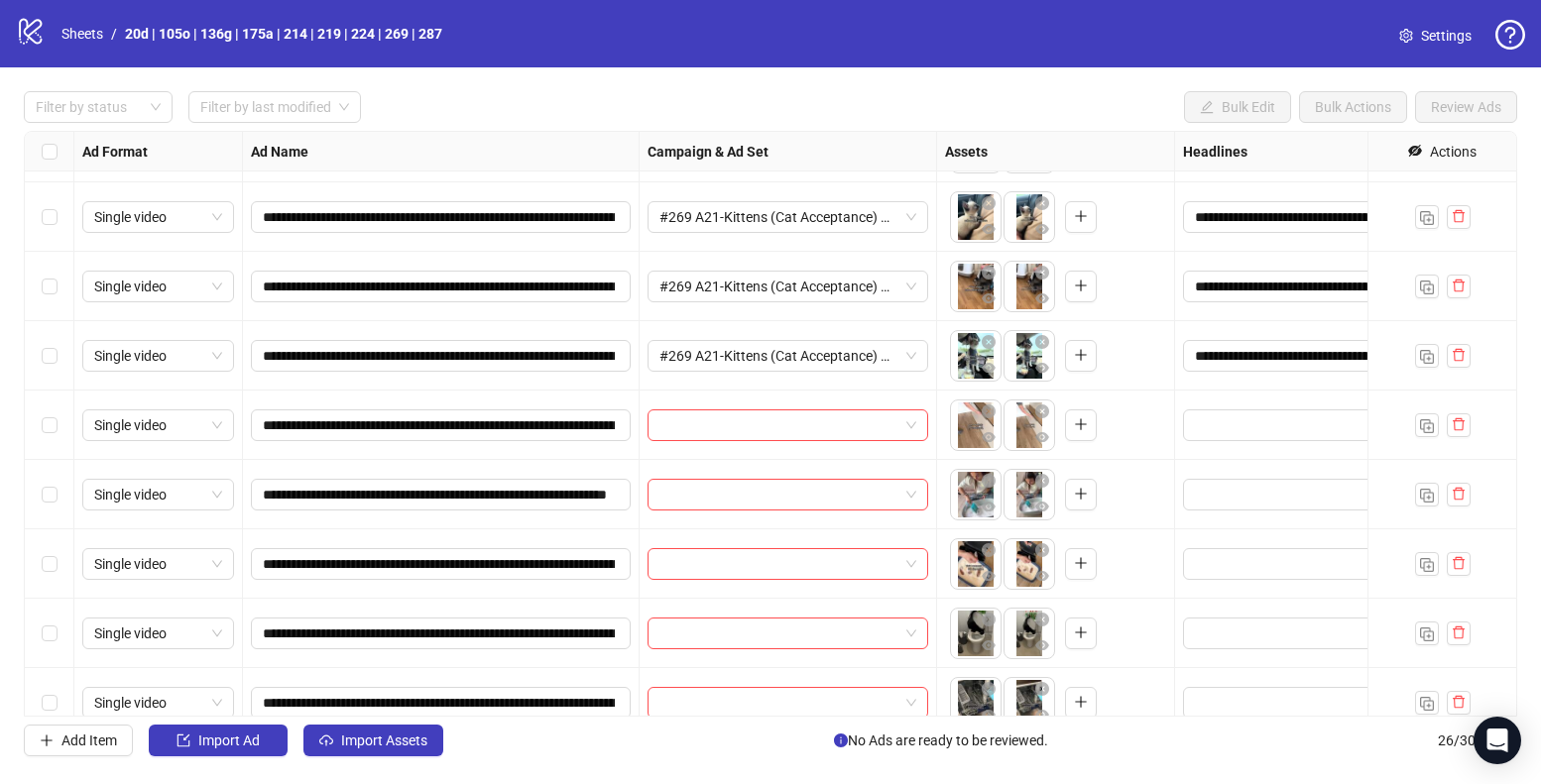 scroll, scrollTop: 895, scrollLeft: 0, axis: vertical 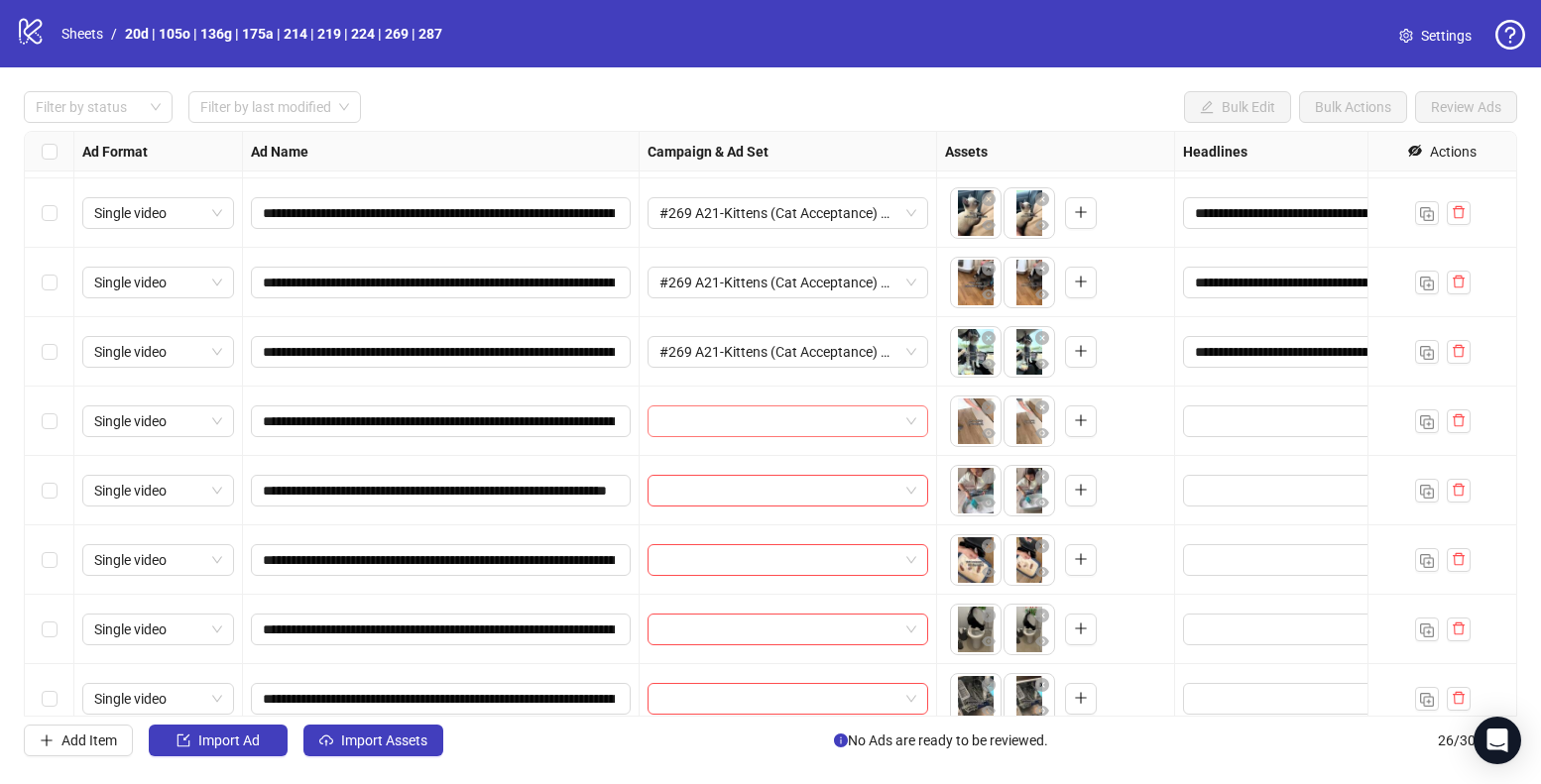 click at bounding box center (778, 421) 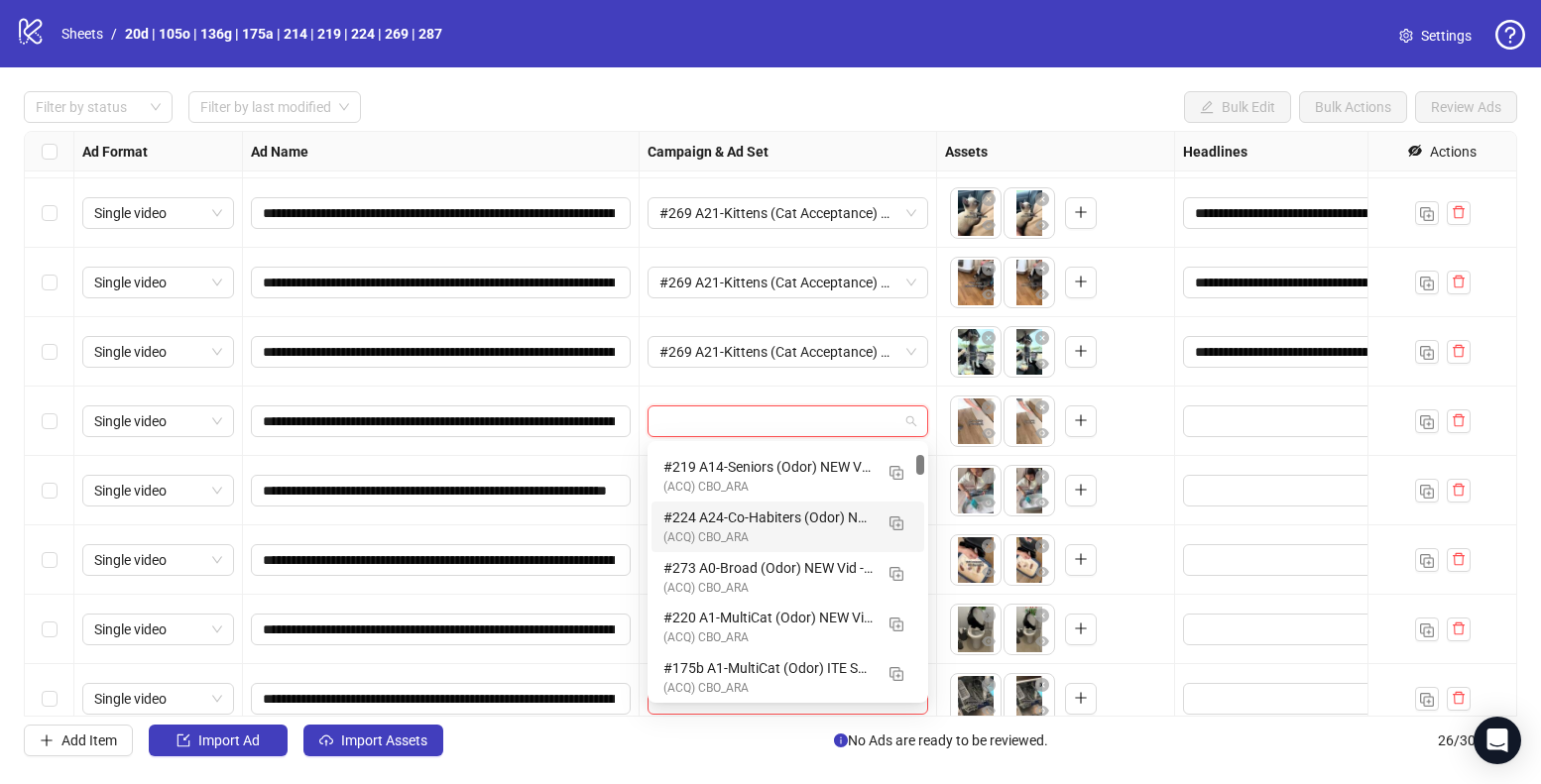 scroll, scrollTop: 0, scrollLeft: 0, axis: both 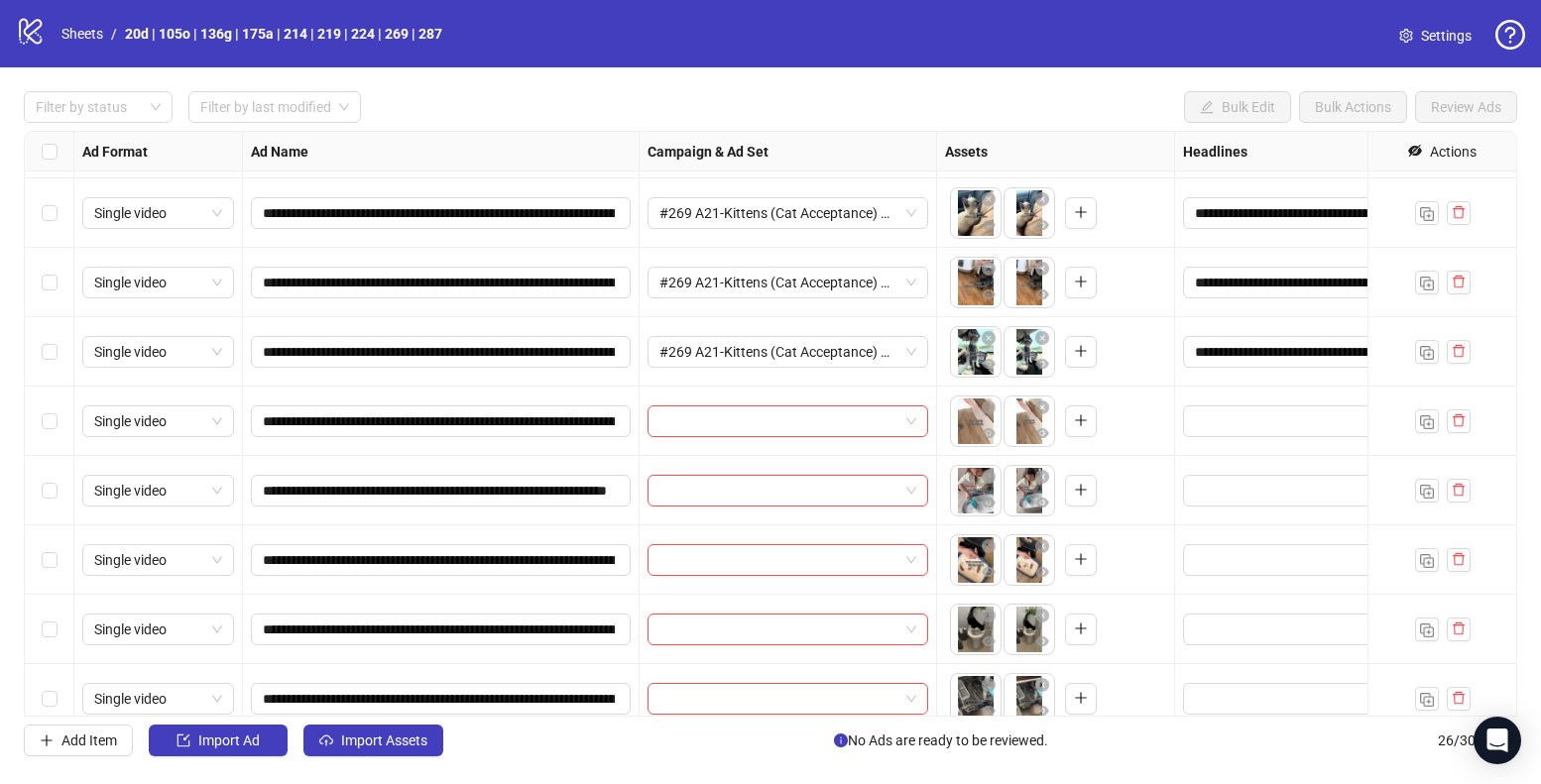 click on "To pick up a draggable item, press the space bar.
While dragging, use the arrow keys to move the item.
Press space again to drop the item in its new position, or press escape to cancel." at bounding box center (1056, 421) 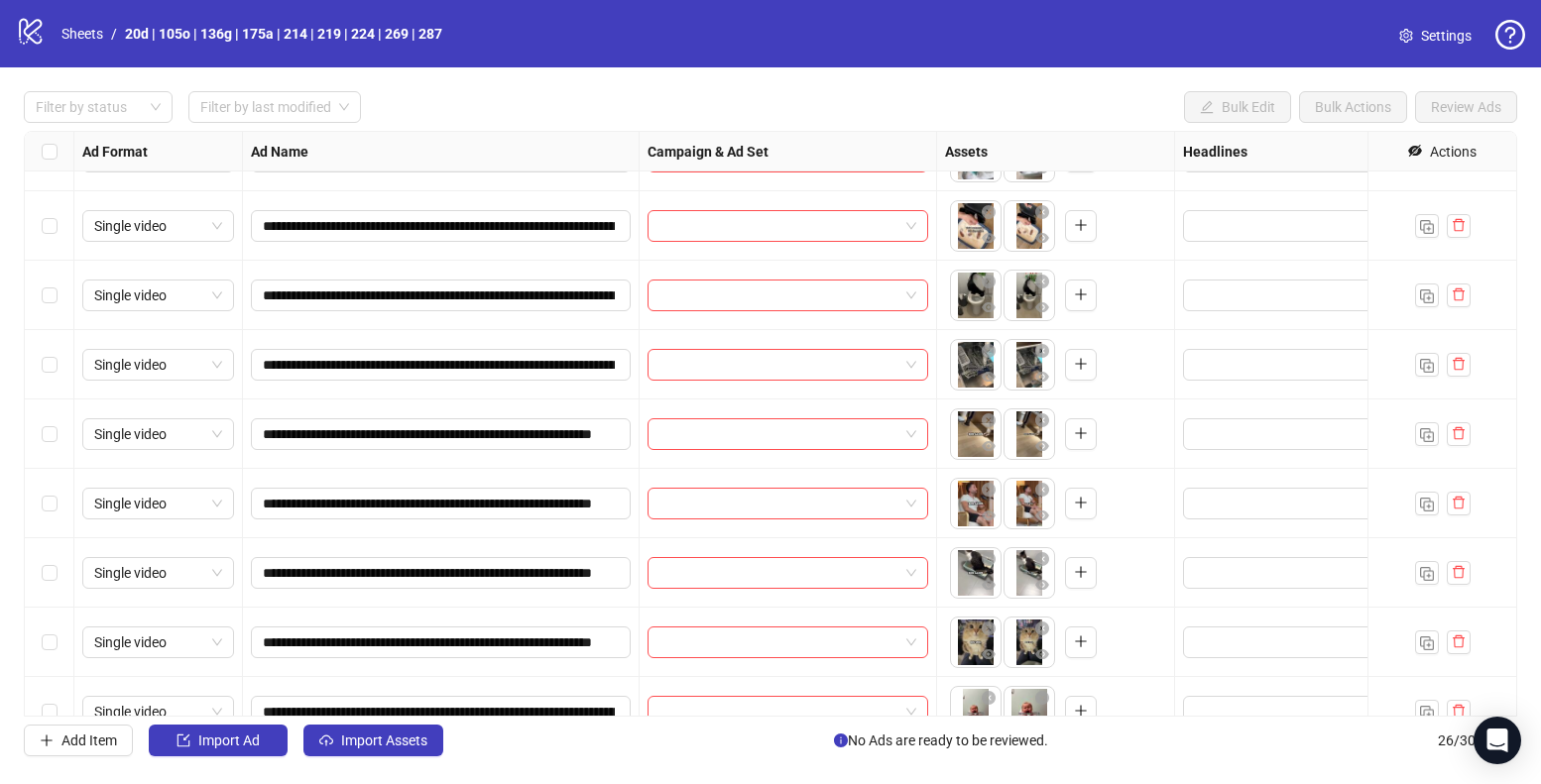 scroll, scrollTop: 1260, scrollLeft: 0, axis: vertical 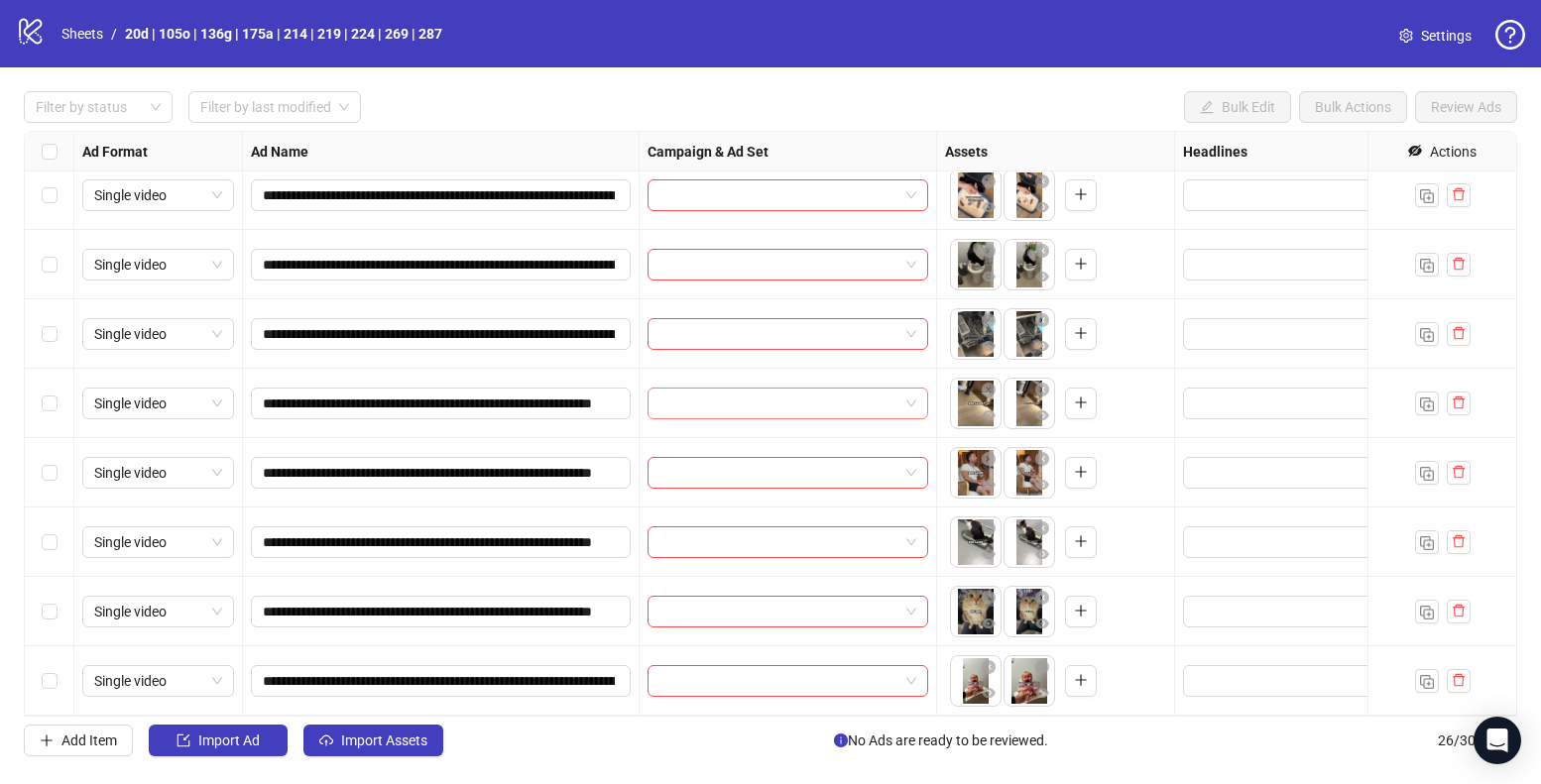 click at bounding box center [778, 403] 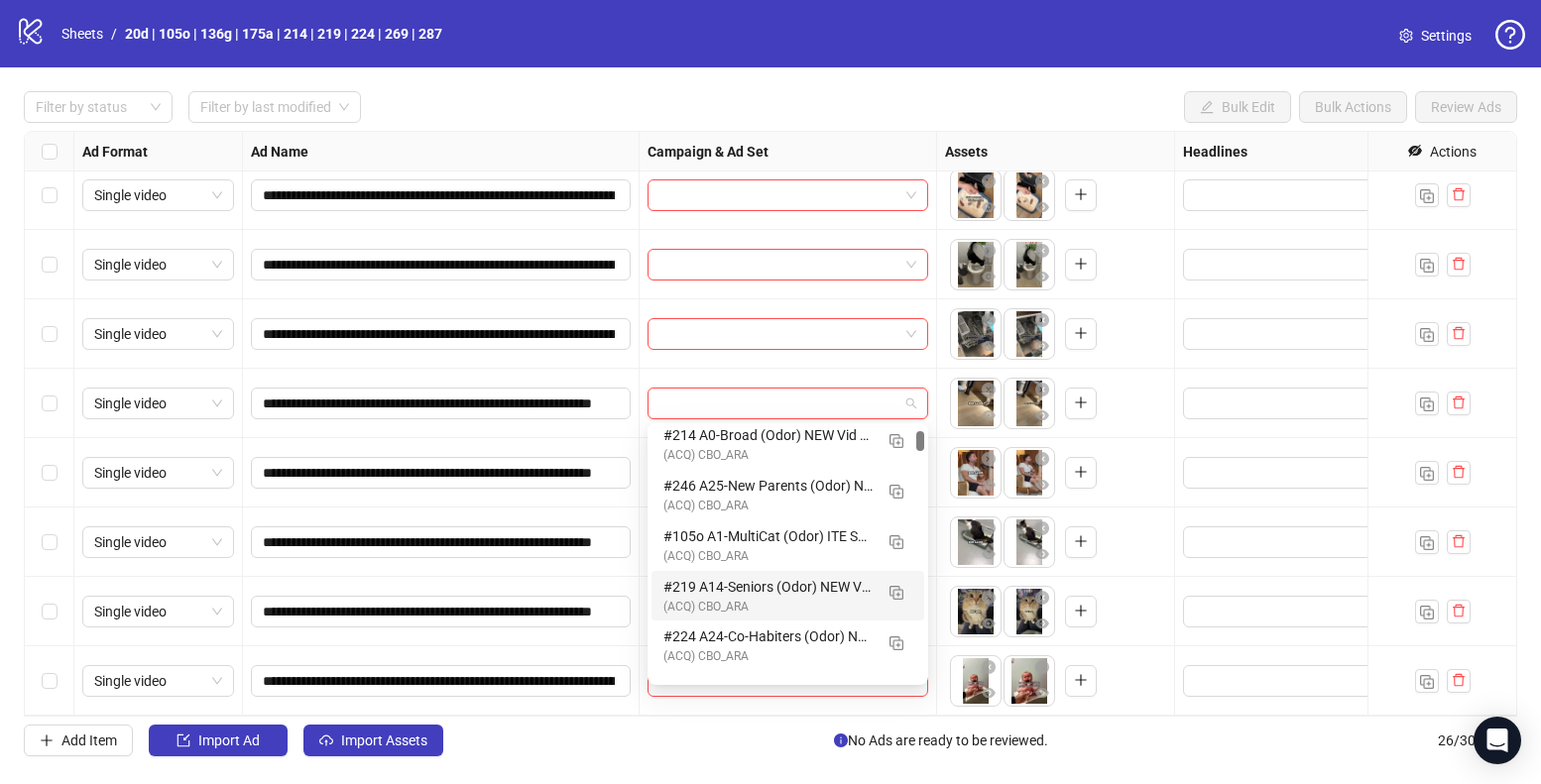 scroll, scrollTop: 0, scrollLeft: 0, axis: both 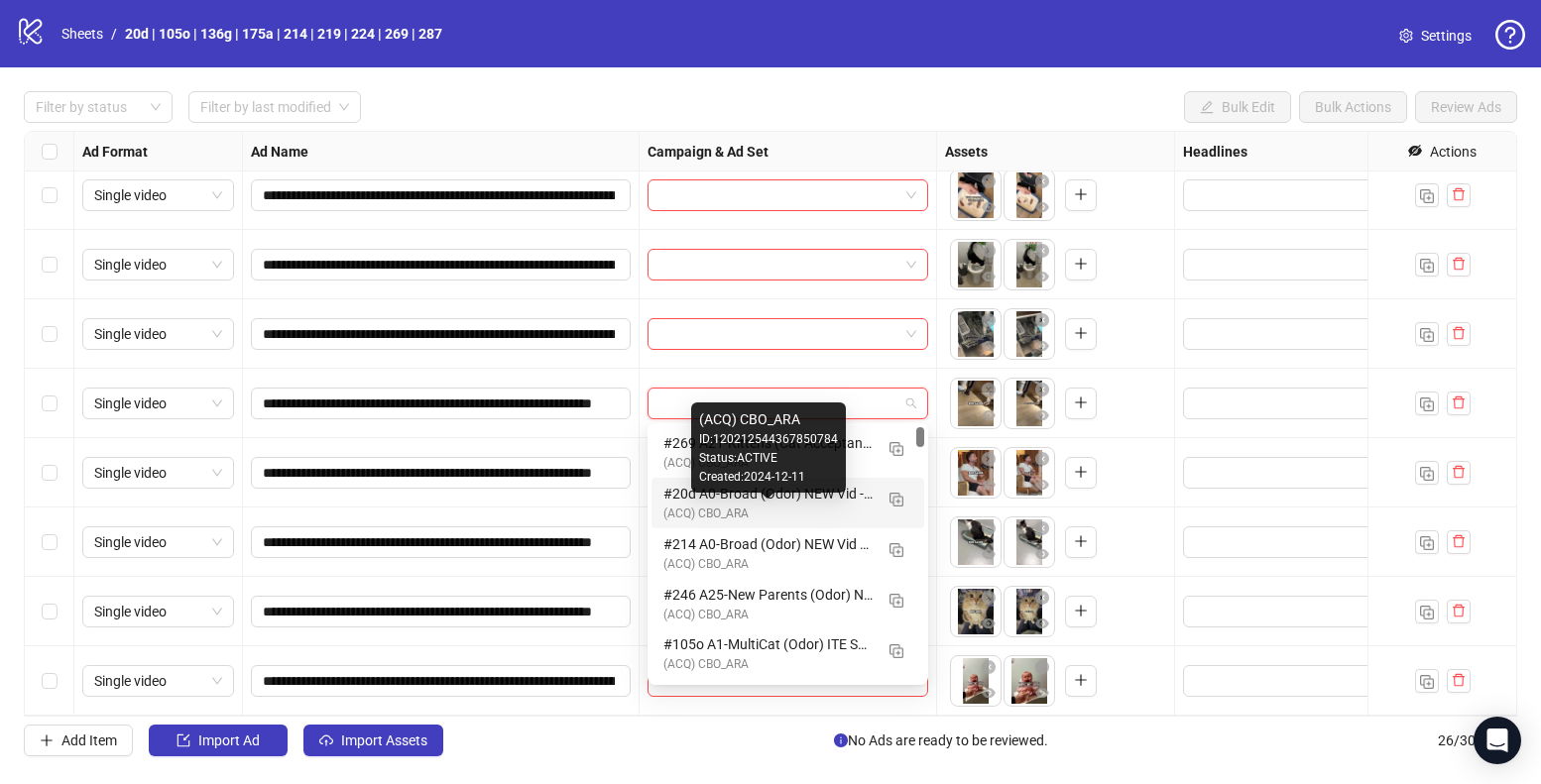 click on "#20d A0-Broad (Odor) NEW Vid - 080425 M20" at bounding box center [768, 494] 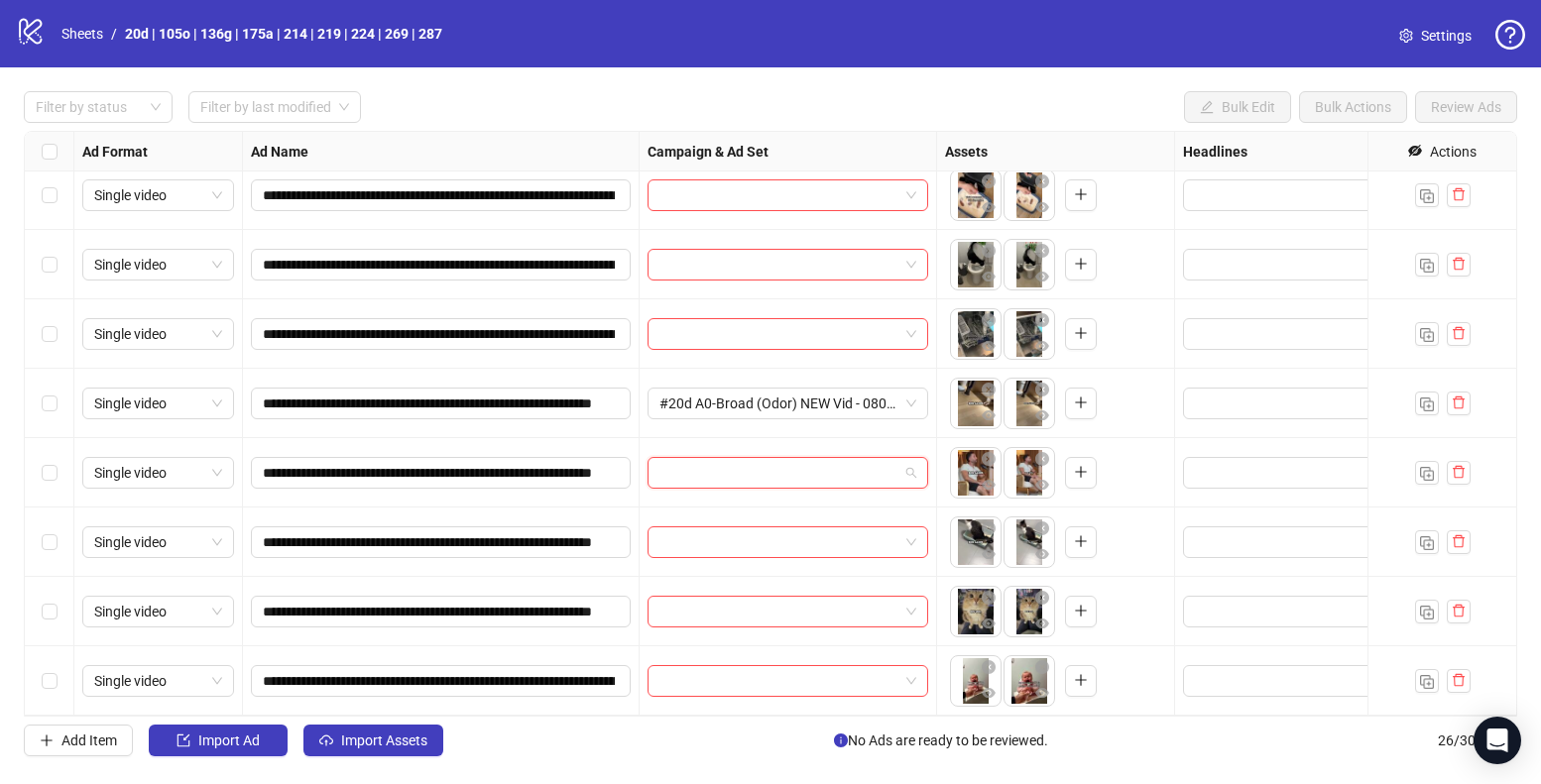 click at bounding box center [778, 473] 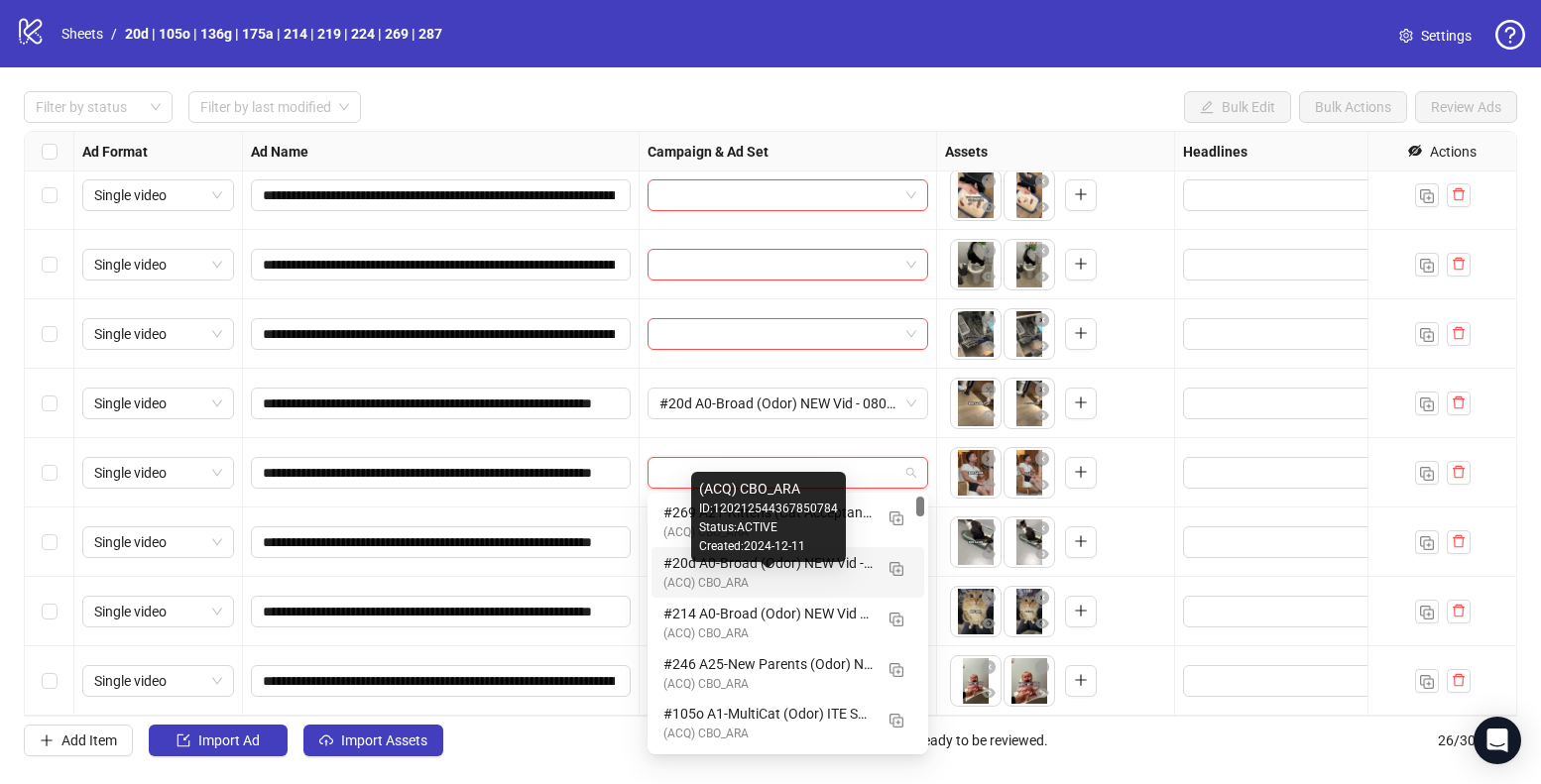 click on "(ACQ) CBO_ARA" at bounding box center (768, 583) 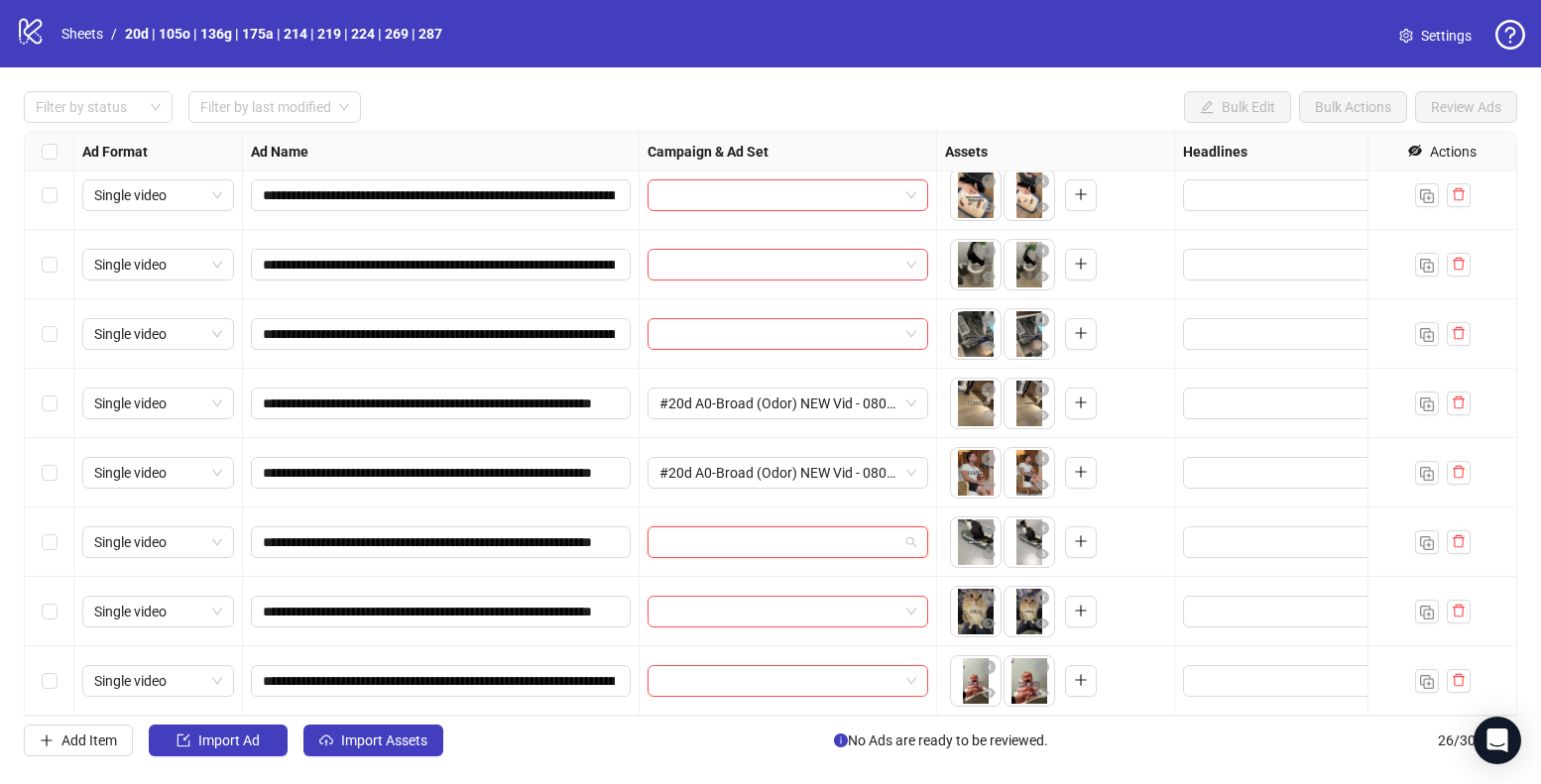 click at bounding box center (778, 542) 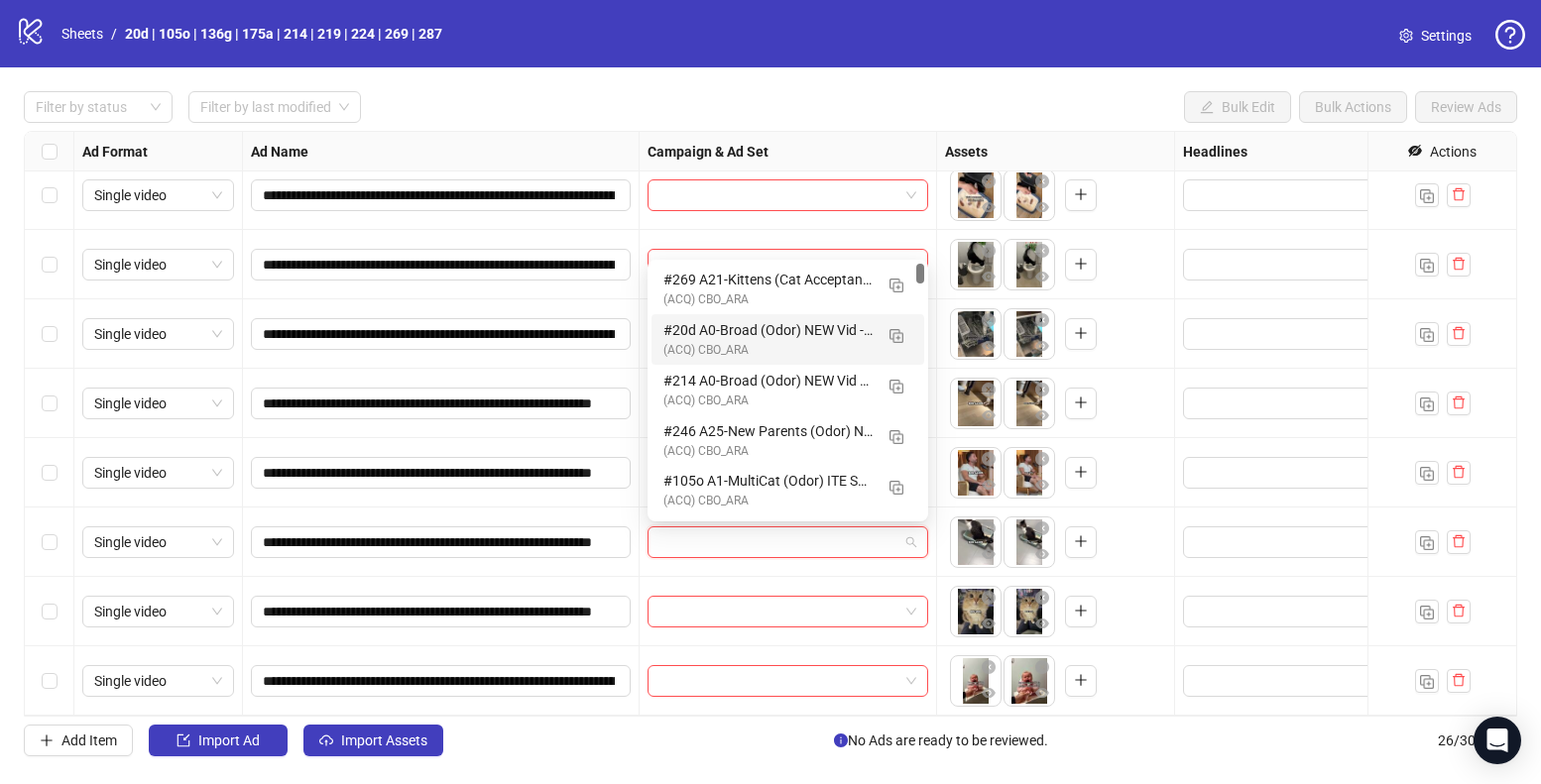 click on "(ACQ) CBO_ARA" at bounding box center (768, 350) 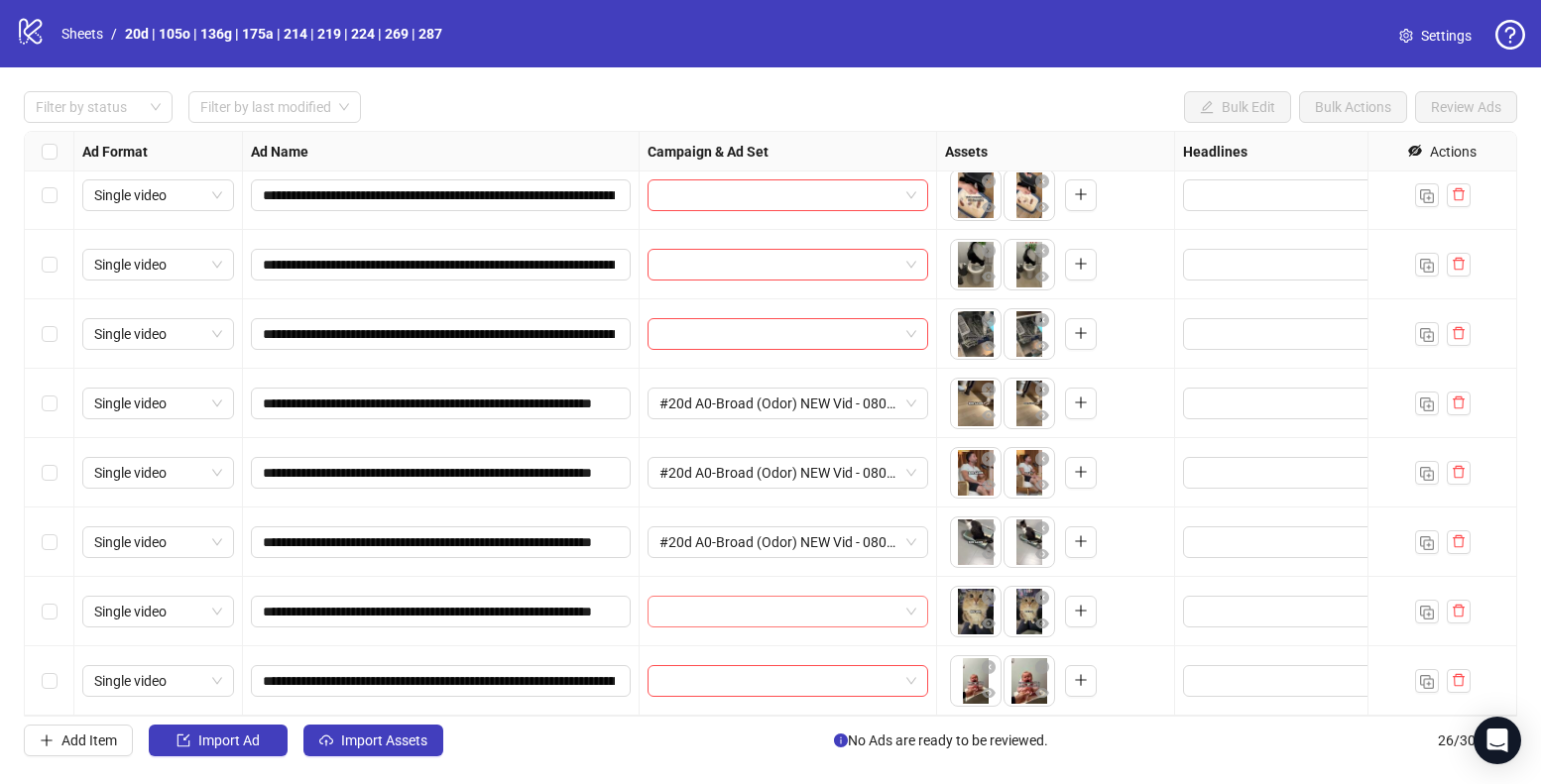 click at bounding box center [778, 612] 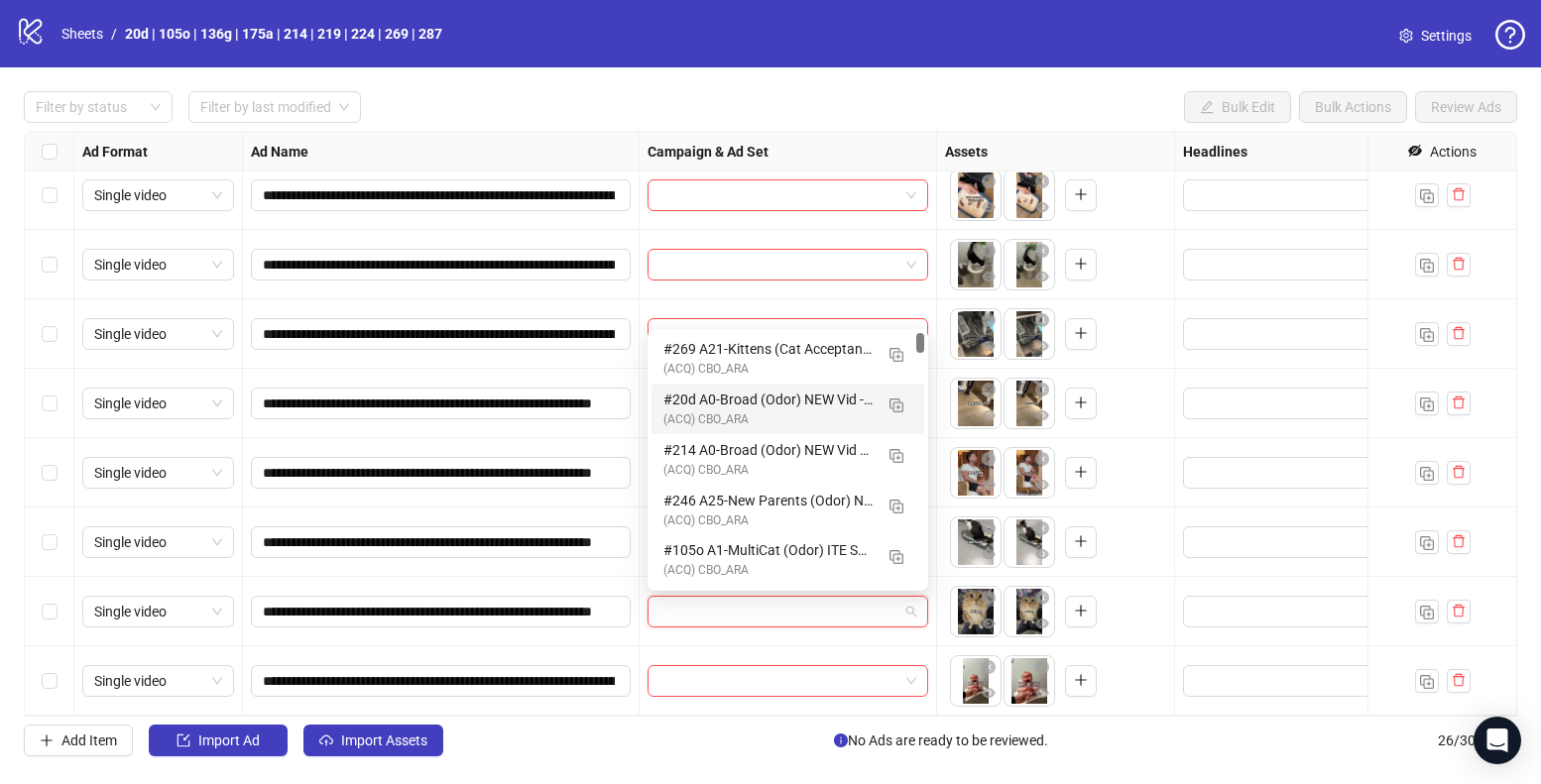 click on "(ACQ) CBO_ARA" at bounding box center [768, 419] 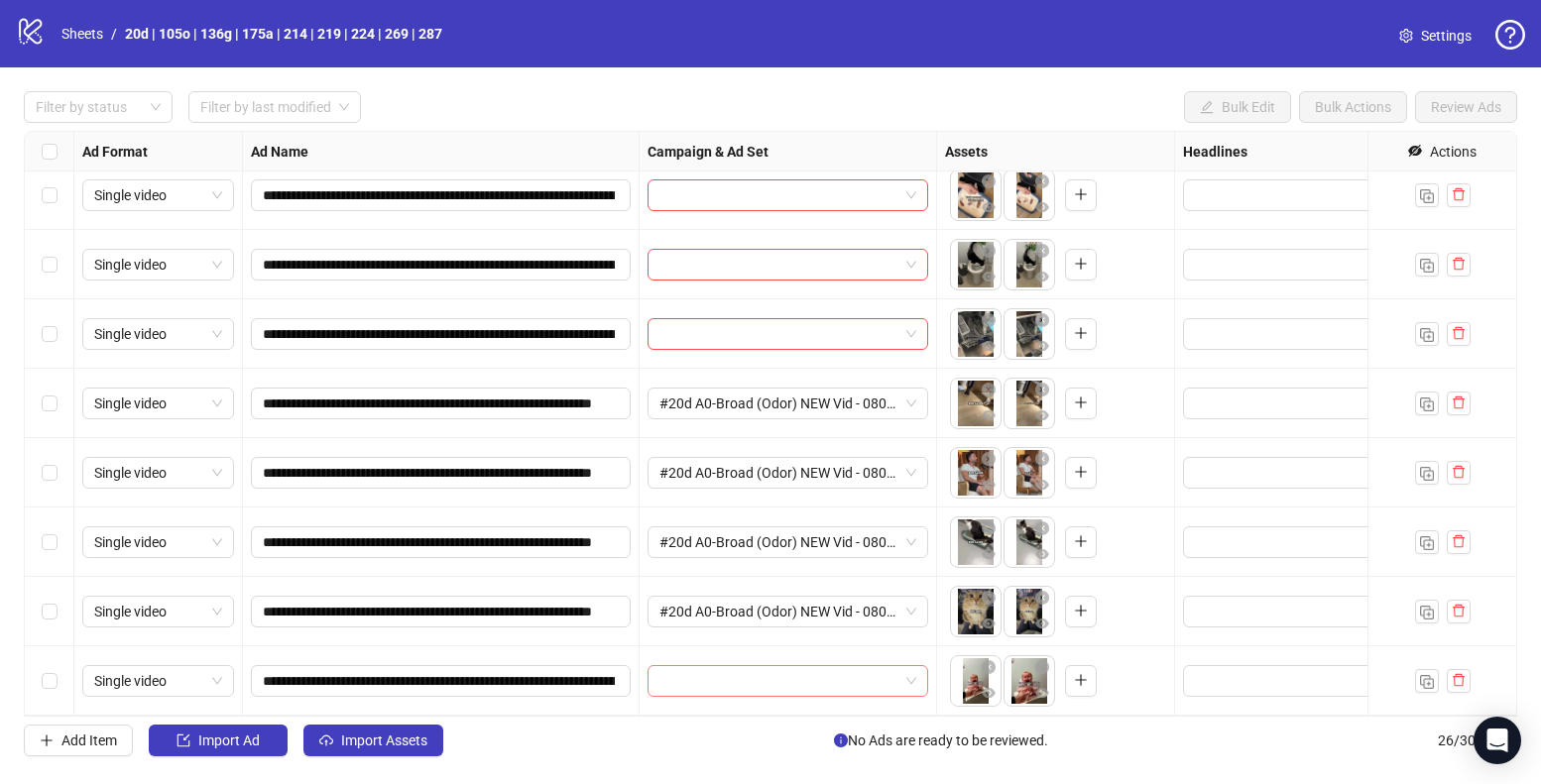 click at bounding box center [778, 681] 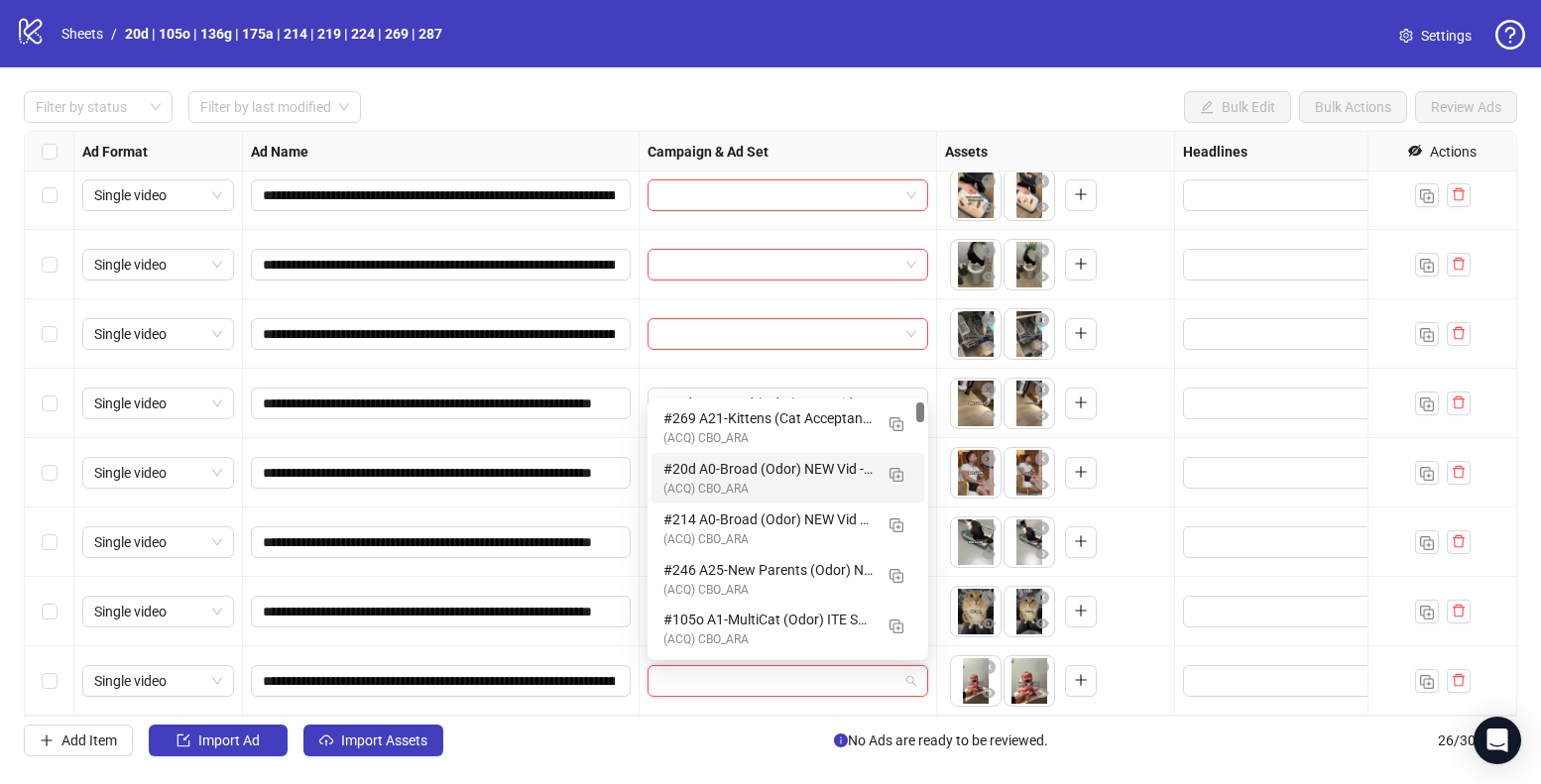 click on "#20d A0-Broad (Odor) NEW Vid - 080425 M20" at bounding box center [768, 469] 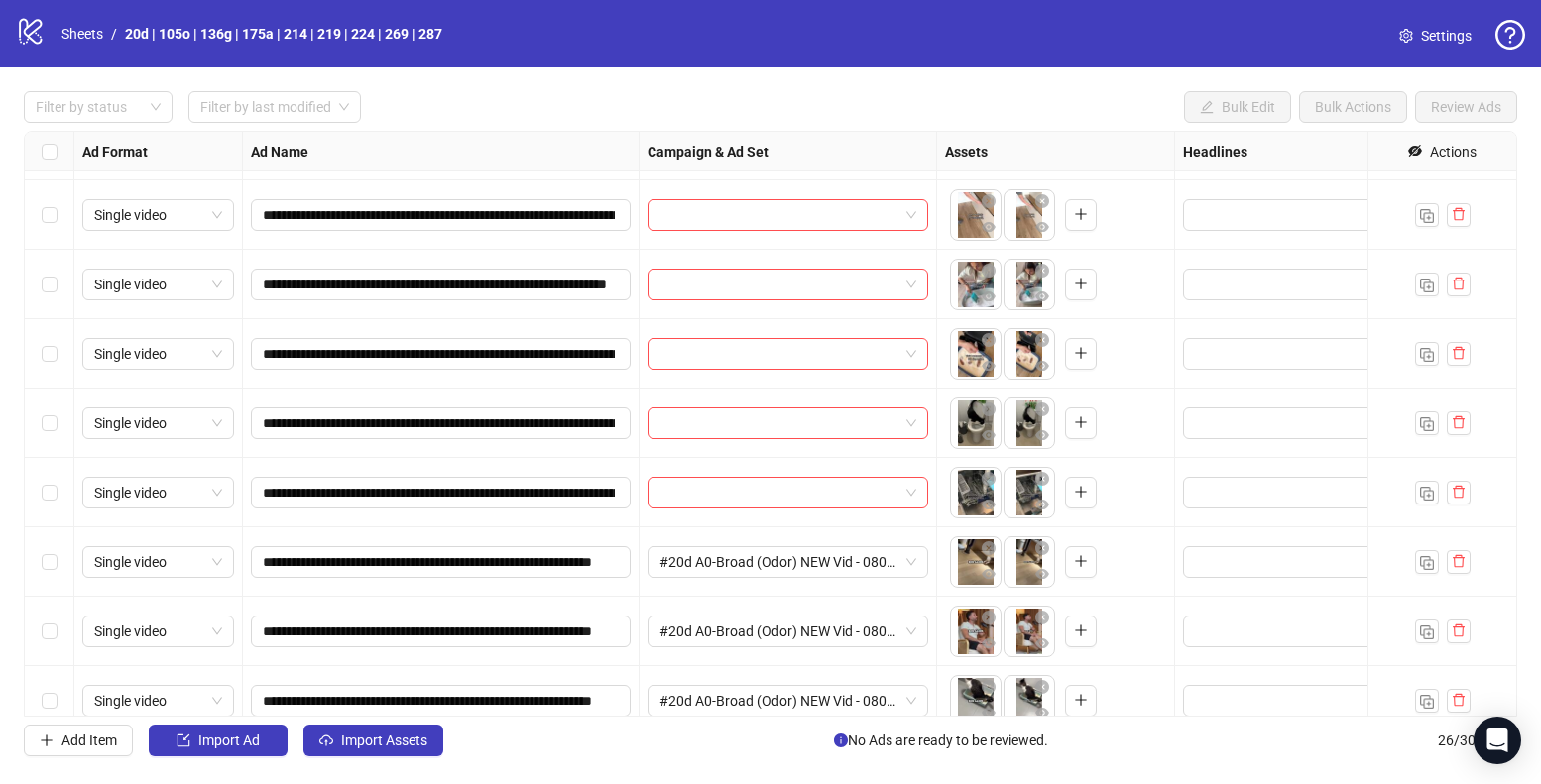 scroll, scrollTop: 1064, scrollLeft: 0, axis: vertical 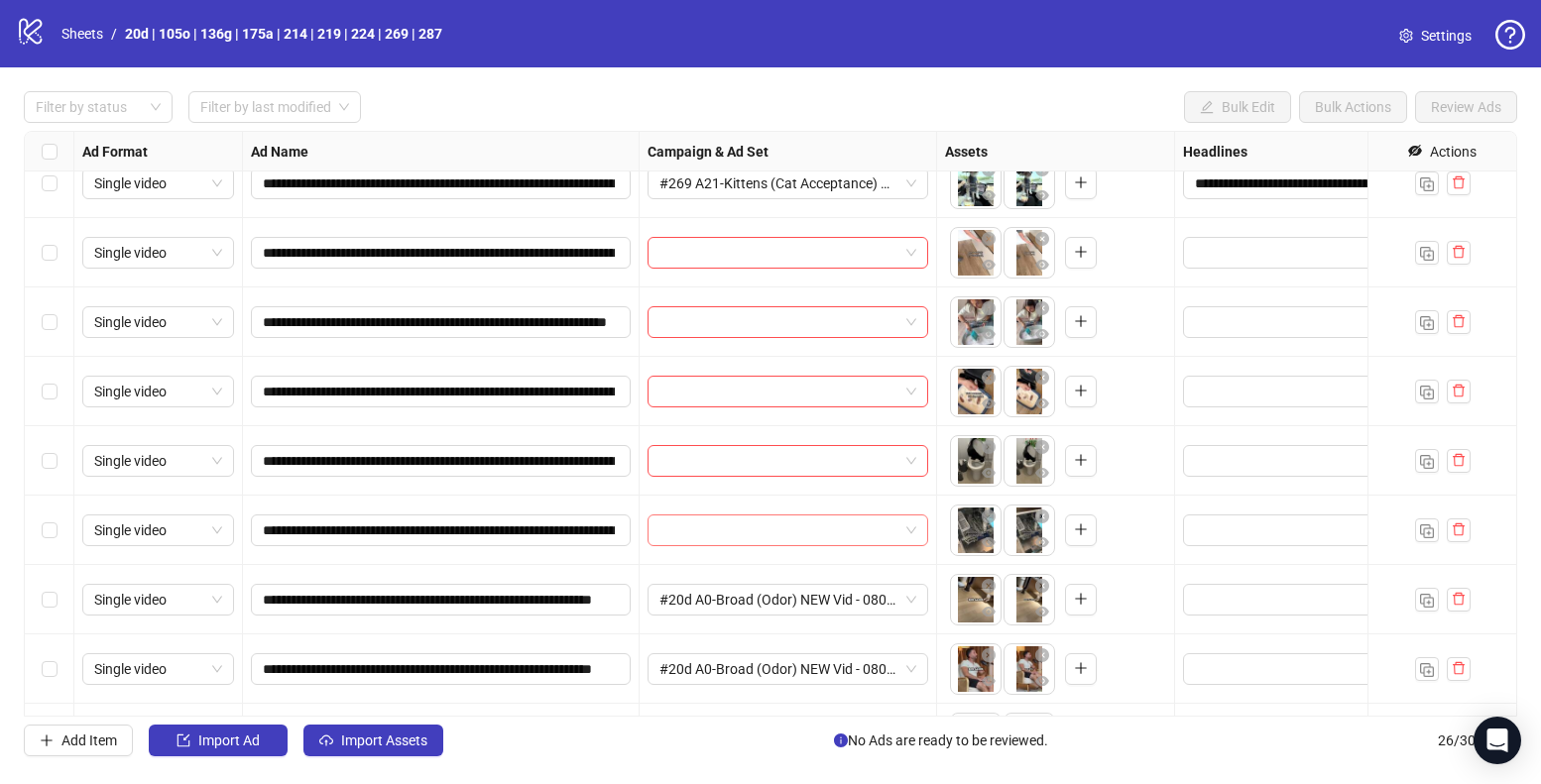 click at bounding box center [778, 530] 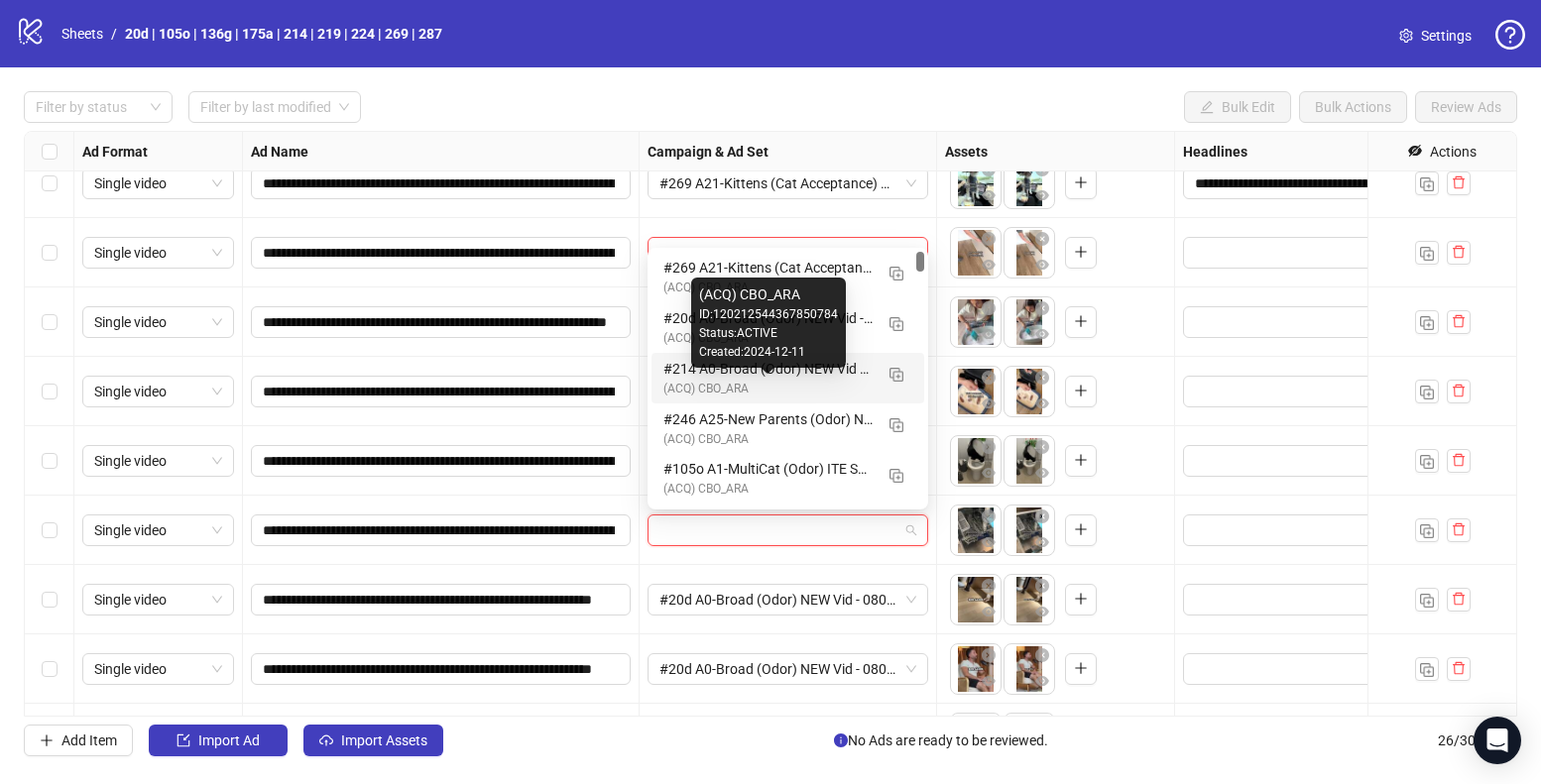 drag, startPoint x: 708, startPoint y: 382, endPoint x: 690, endPoint y: 379, distance: 18.248288 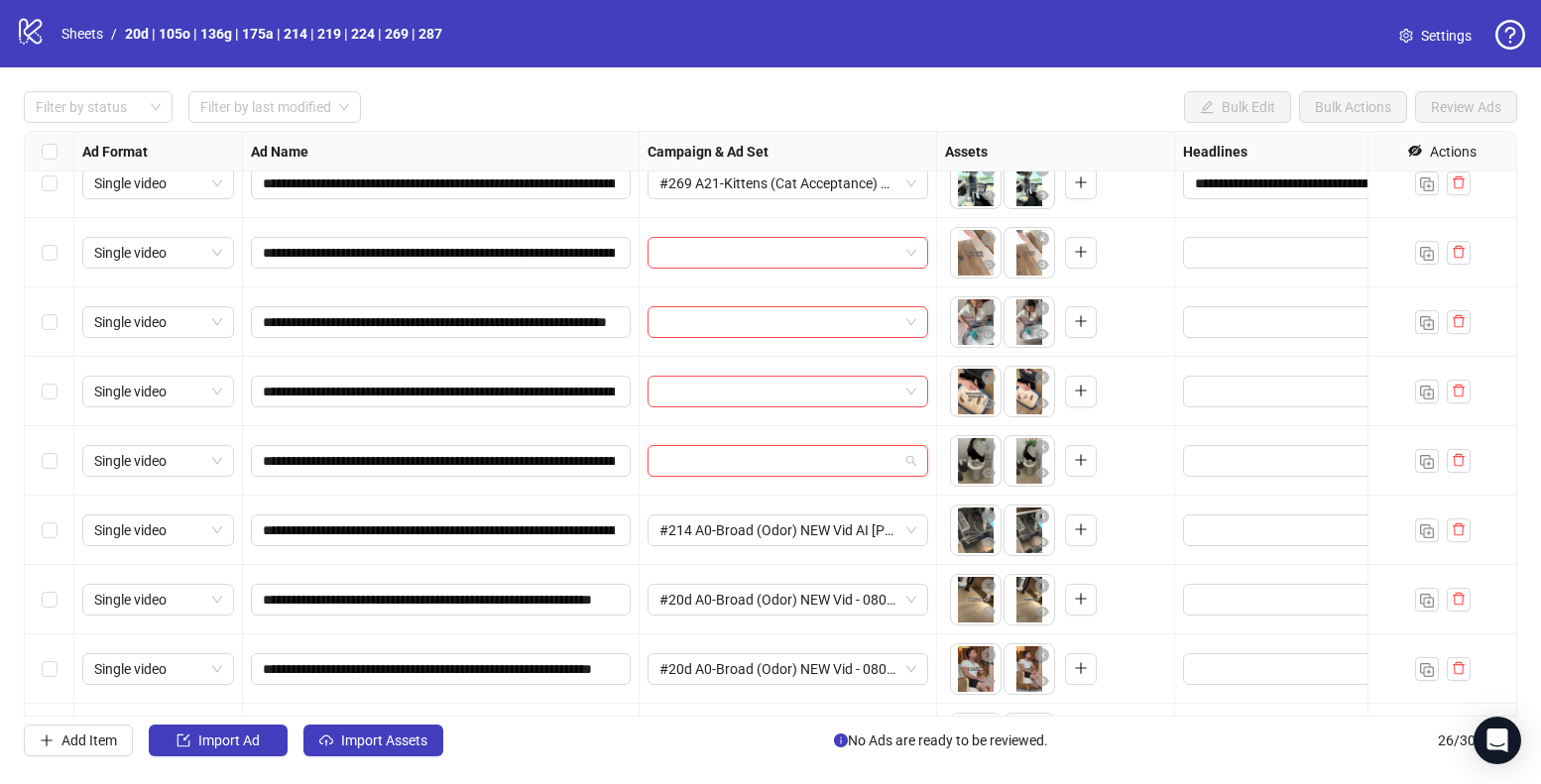 click at bounding box center [778, 461] 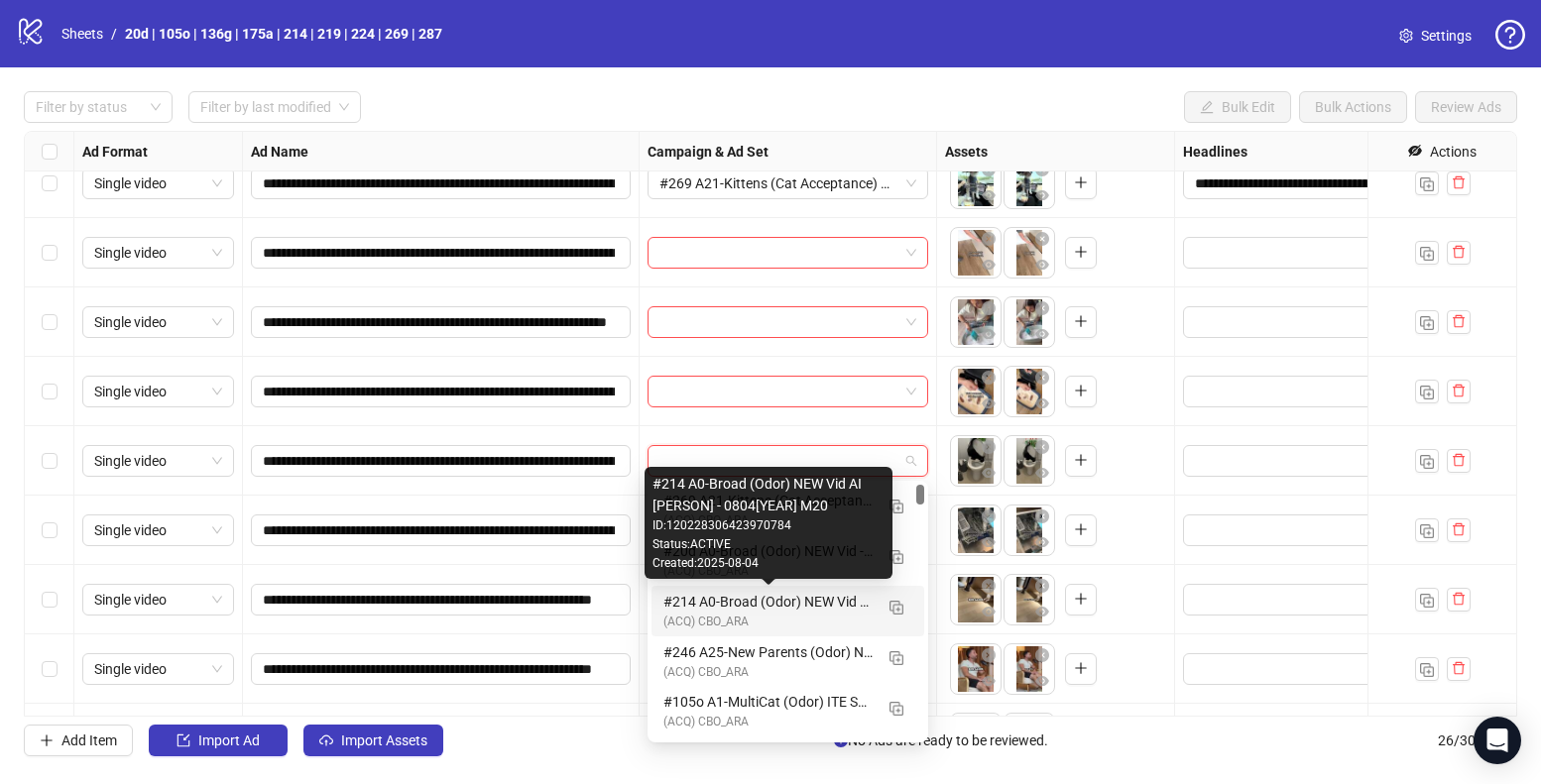 click on "#214 A0-Broad (Odor) NEW Vid AI [VOICEOVER] - [DATE] M20" at bounding box center (768, 602) 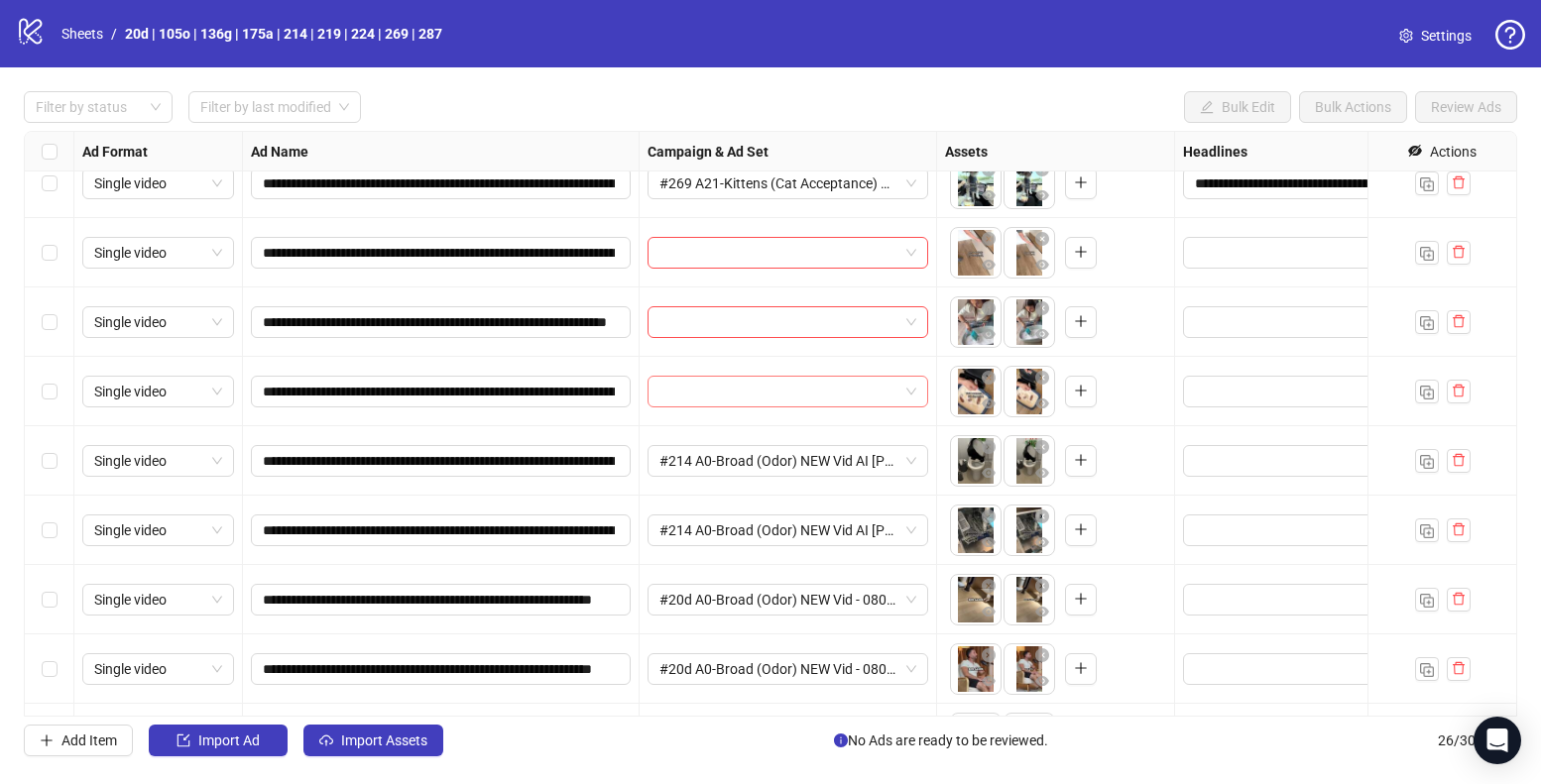 click at bounding box center (778, 392) 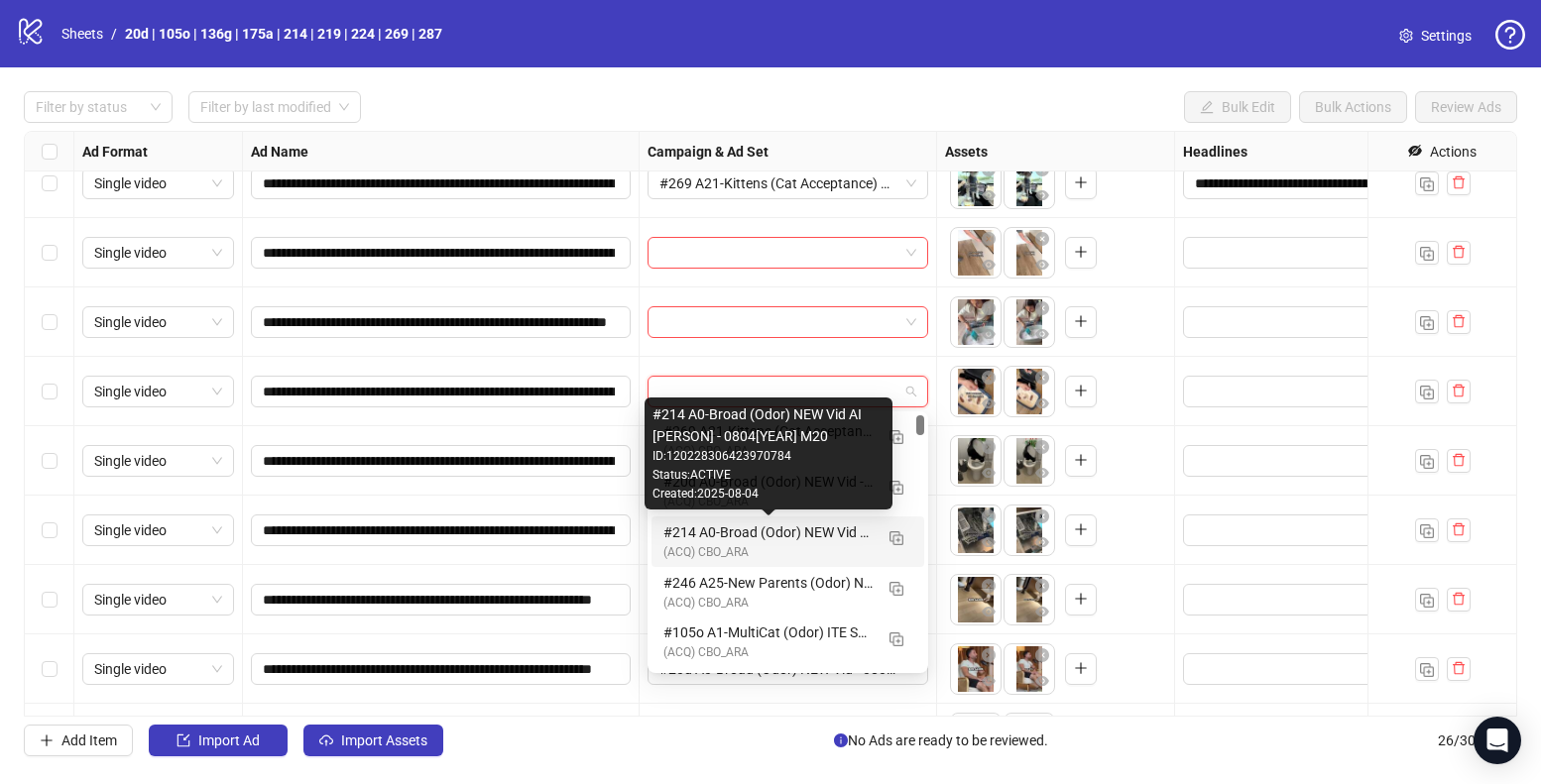 drag, startPoint x: 672, startPoint y: 534, endPoint x: 585, endPoint y: 484, distance: 100.34441 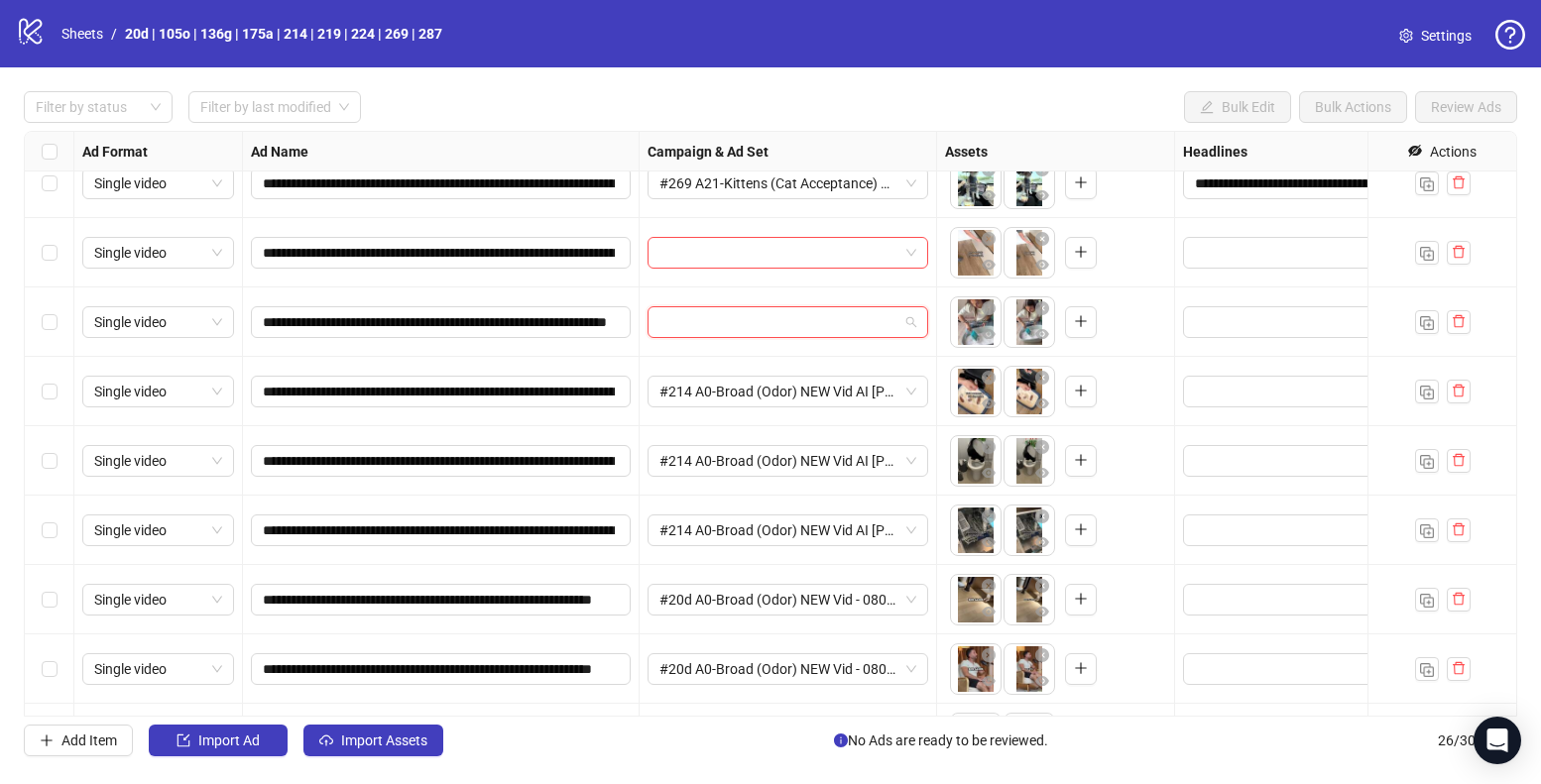 click at bounding box center [778, 322] 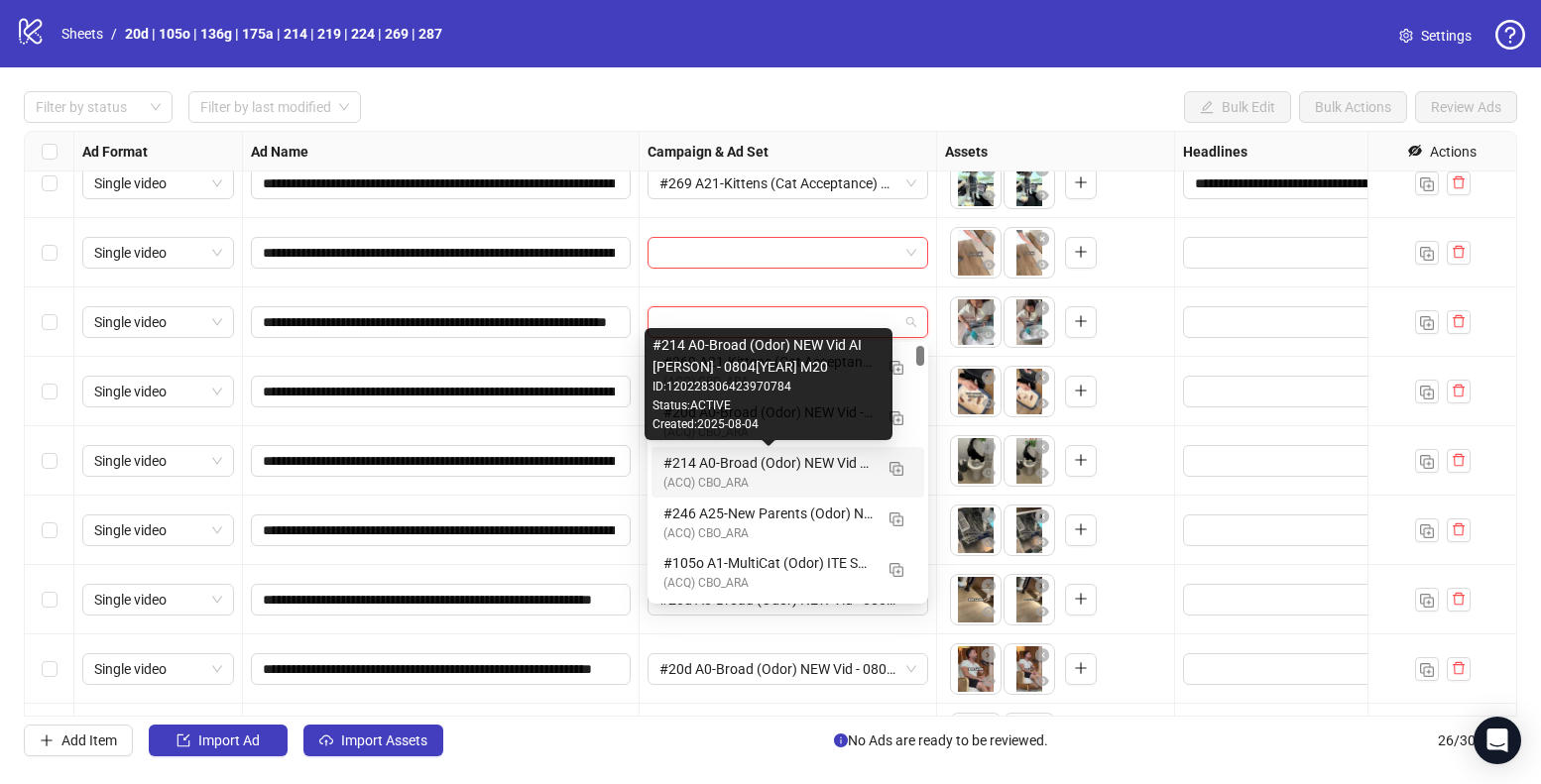 click on "#214 A0-Broad (Odor) NEW Vid AI [VOICEOVER] - [DATE] M20" at bounding box center (768, 463) 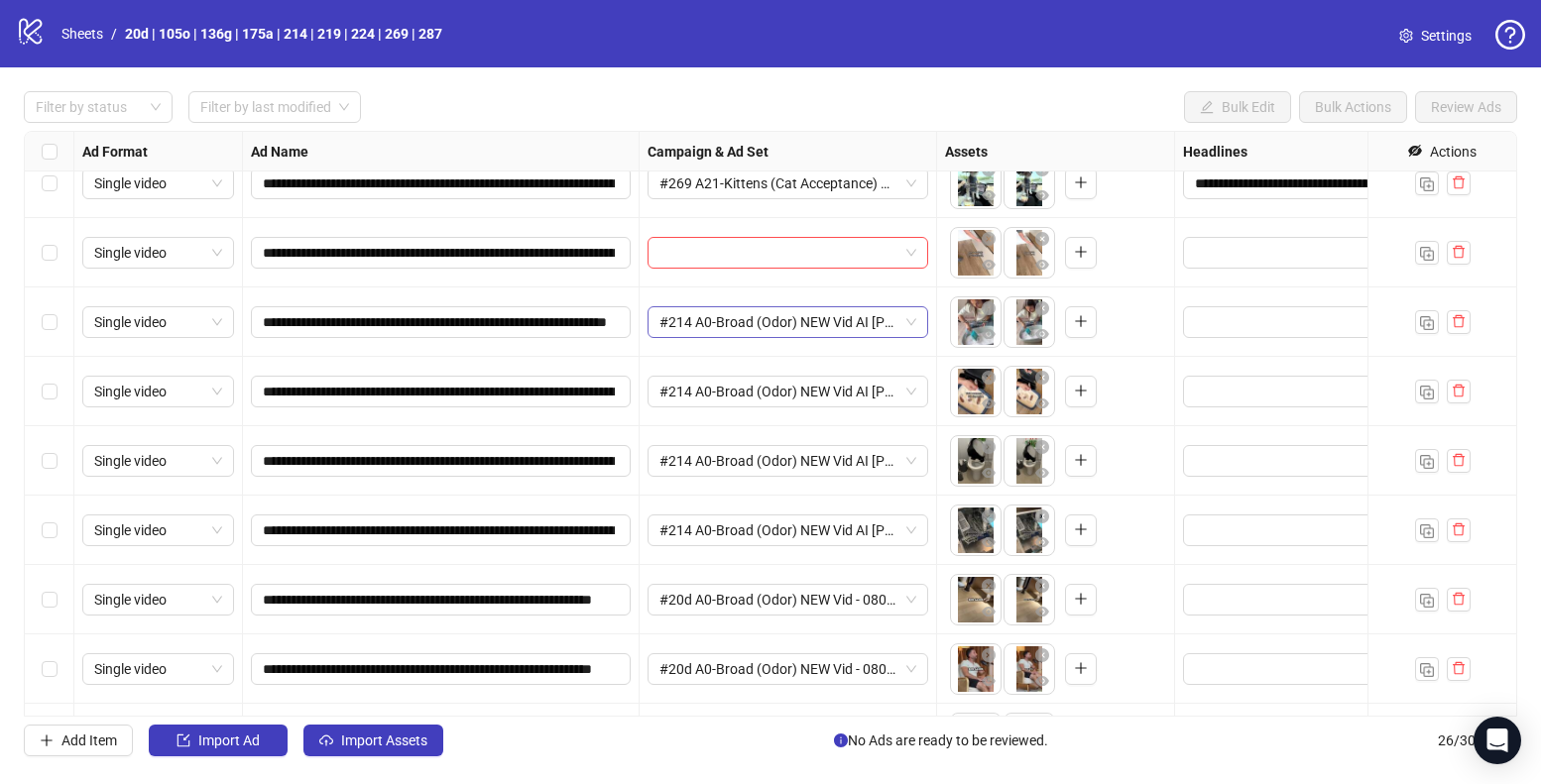 click on "#214 A0-Broad (Odor) NEW Vid AI [VOICEOVER] - [DATE] M20" at bounding box center (787, 322) 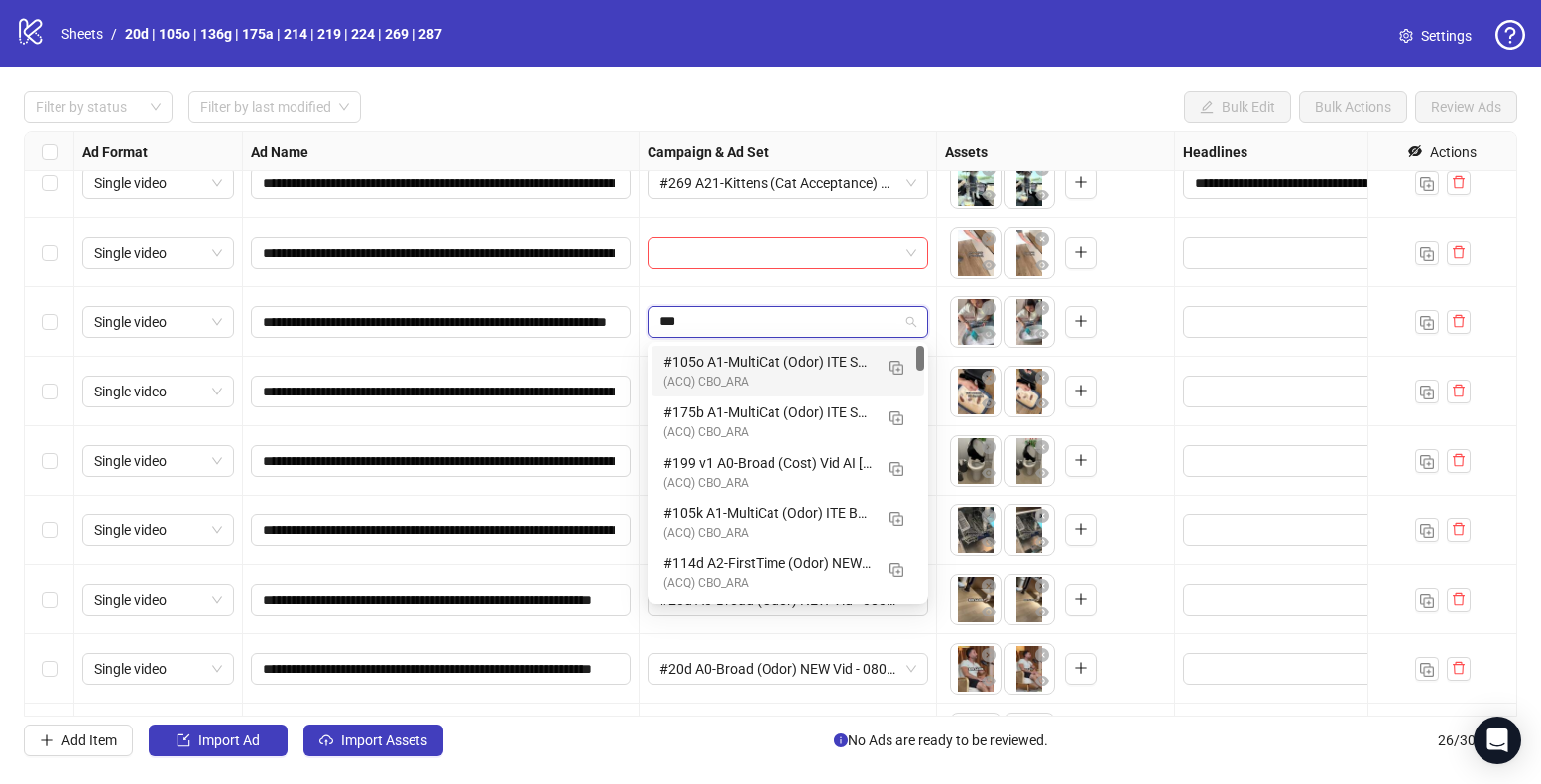 type on "****" 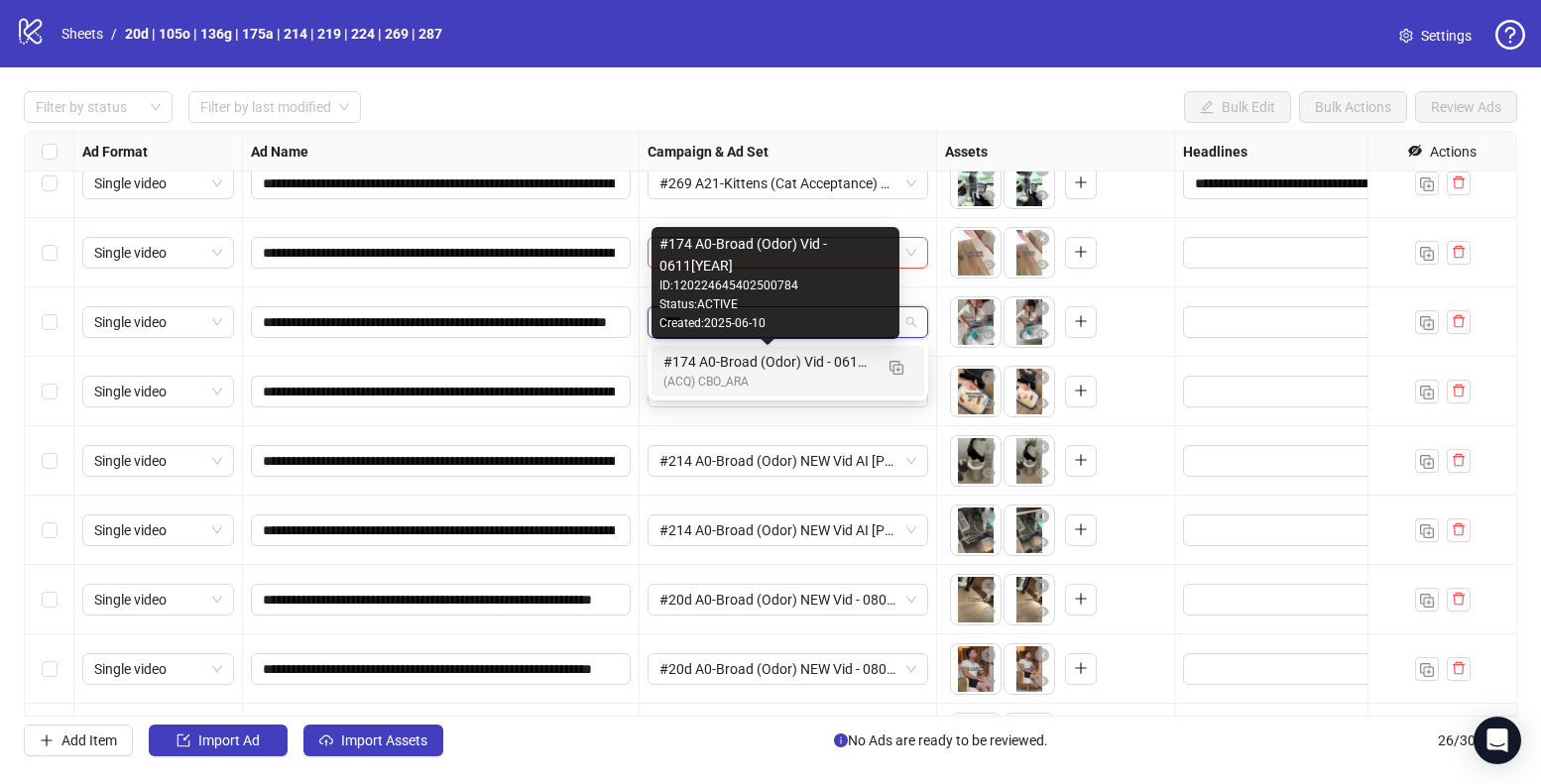 click on "(ACQ) CBO_ARA" at bounding box center (768, 382) 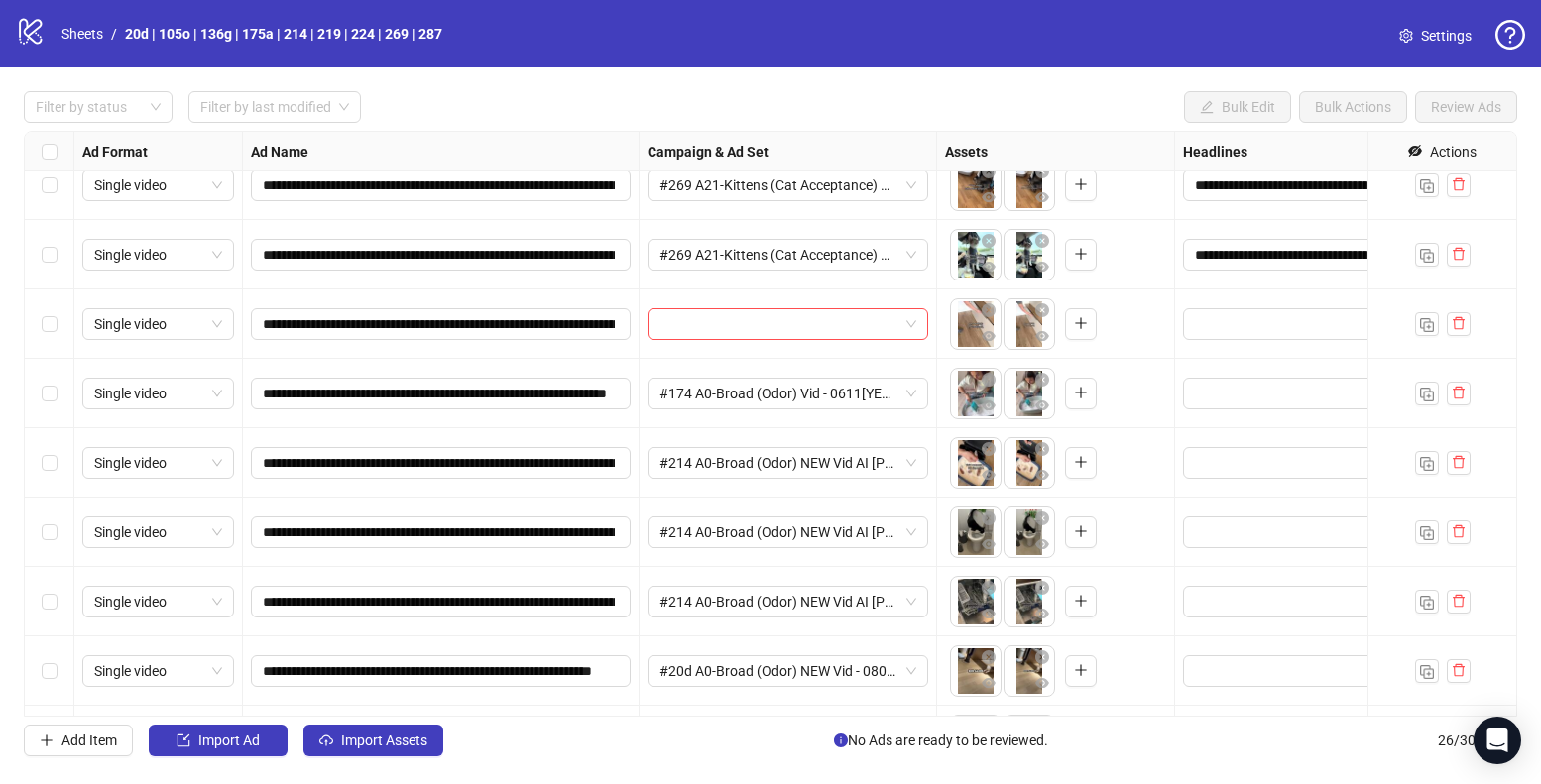 scroll, scrollTop: 987, scrollLeft: 0, axis: vertical 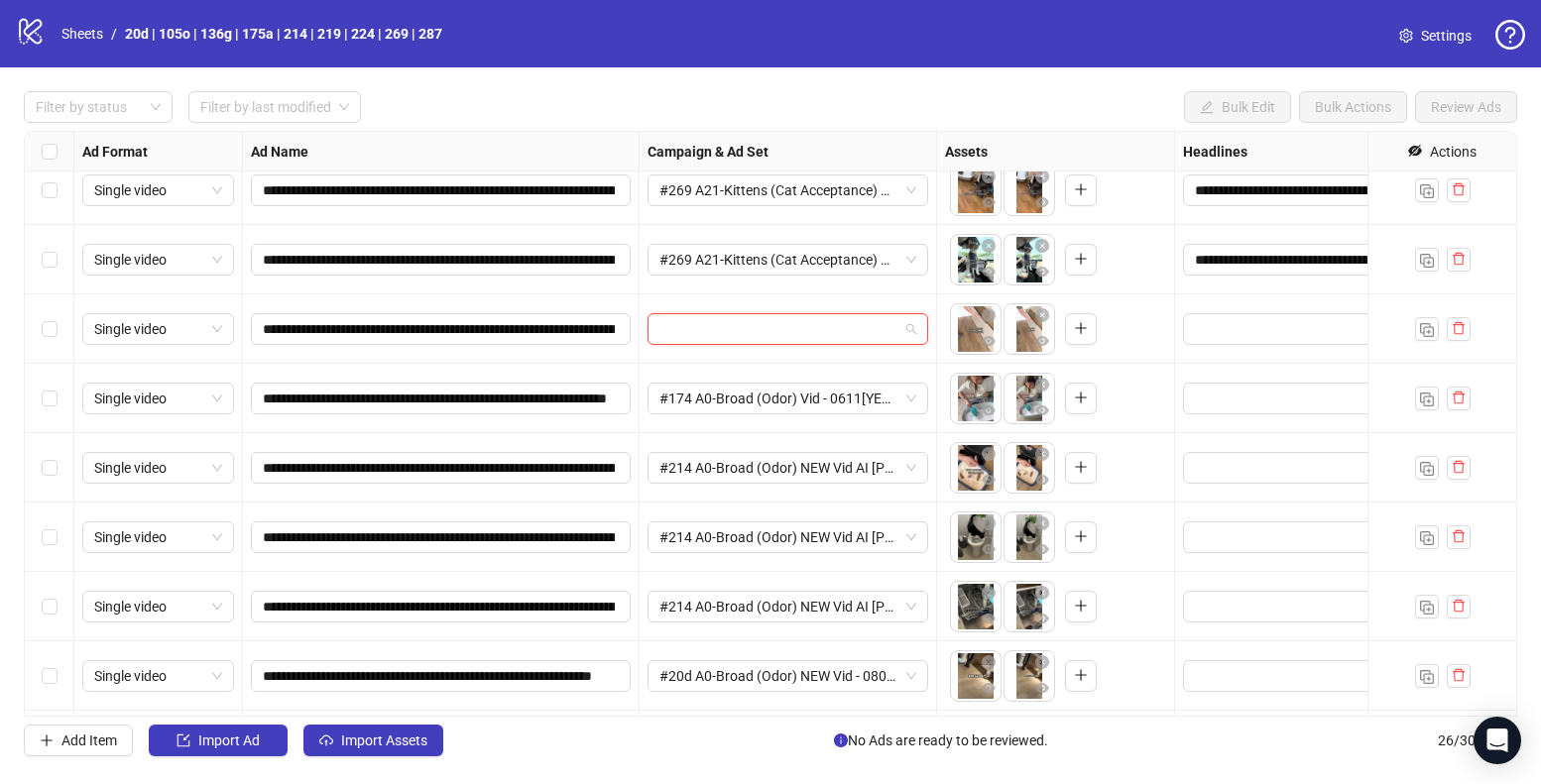 click at bounding box center [778, 329] 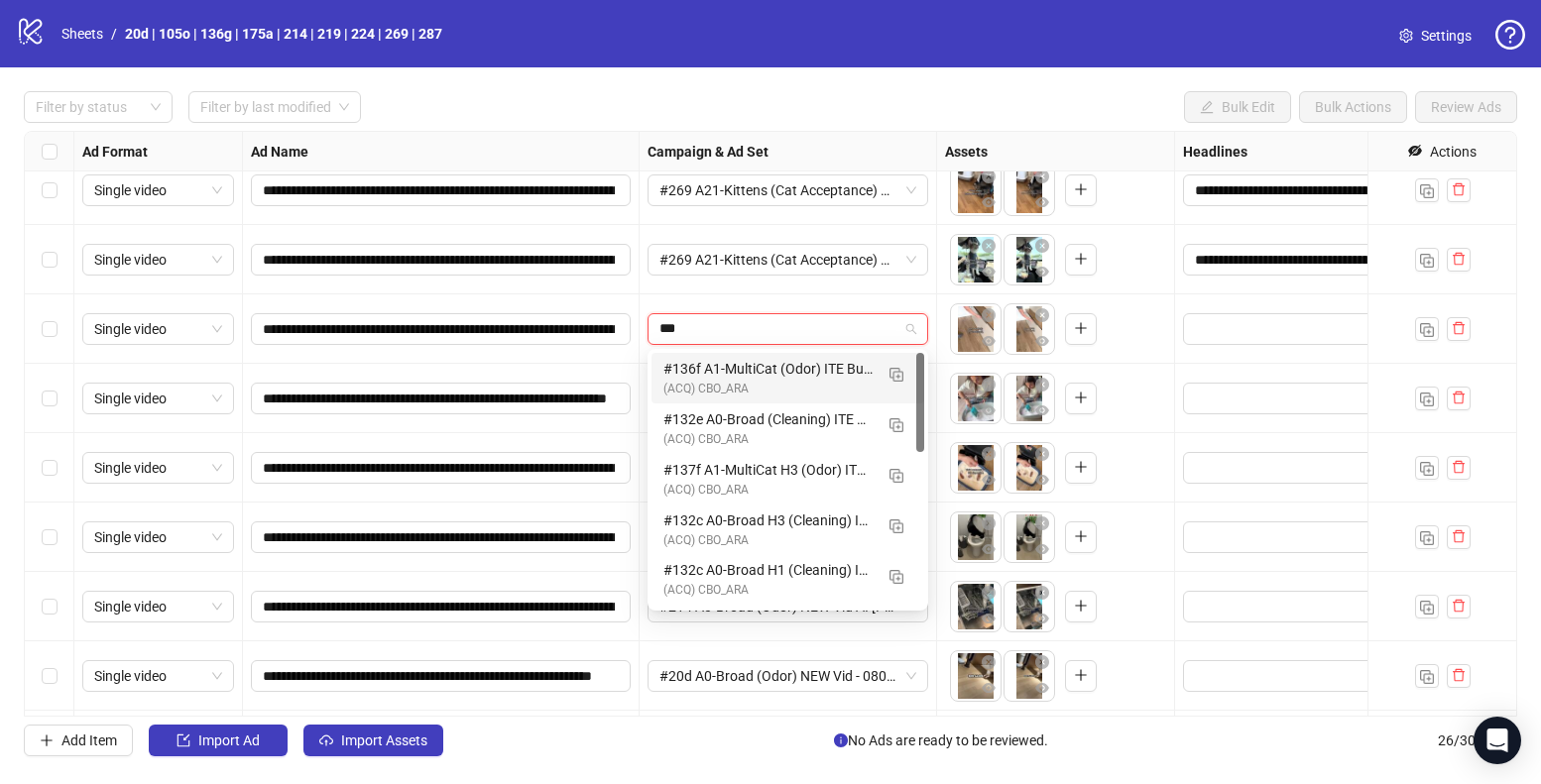 type on "****" 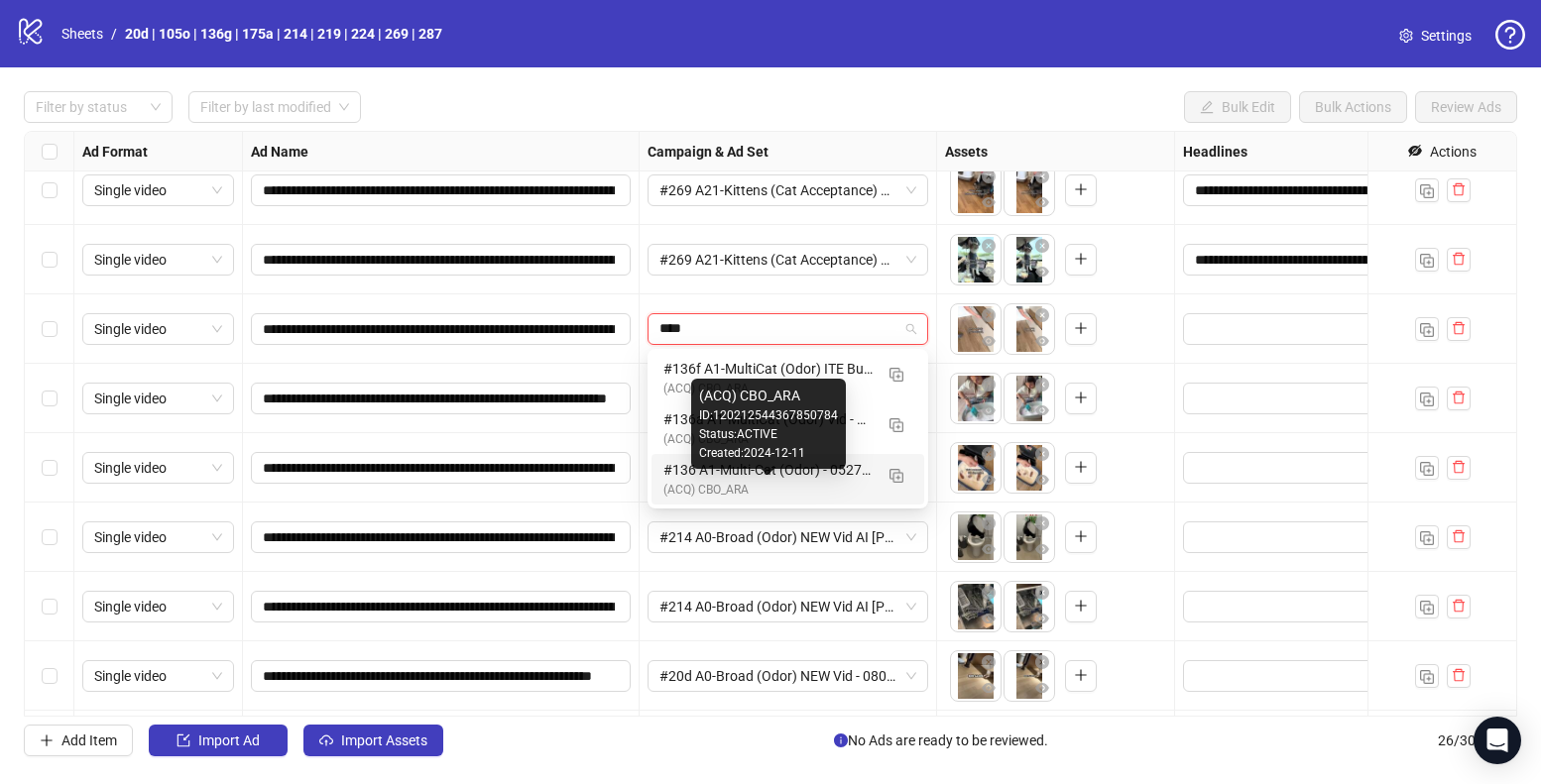 click on "(ACQ) CBO_ARA" at bounding box center [768, 490] 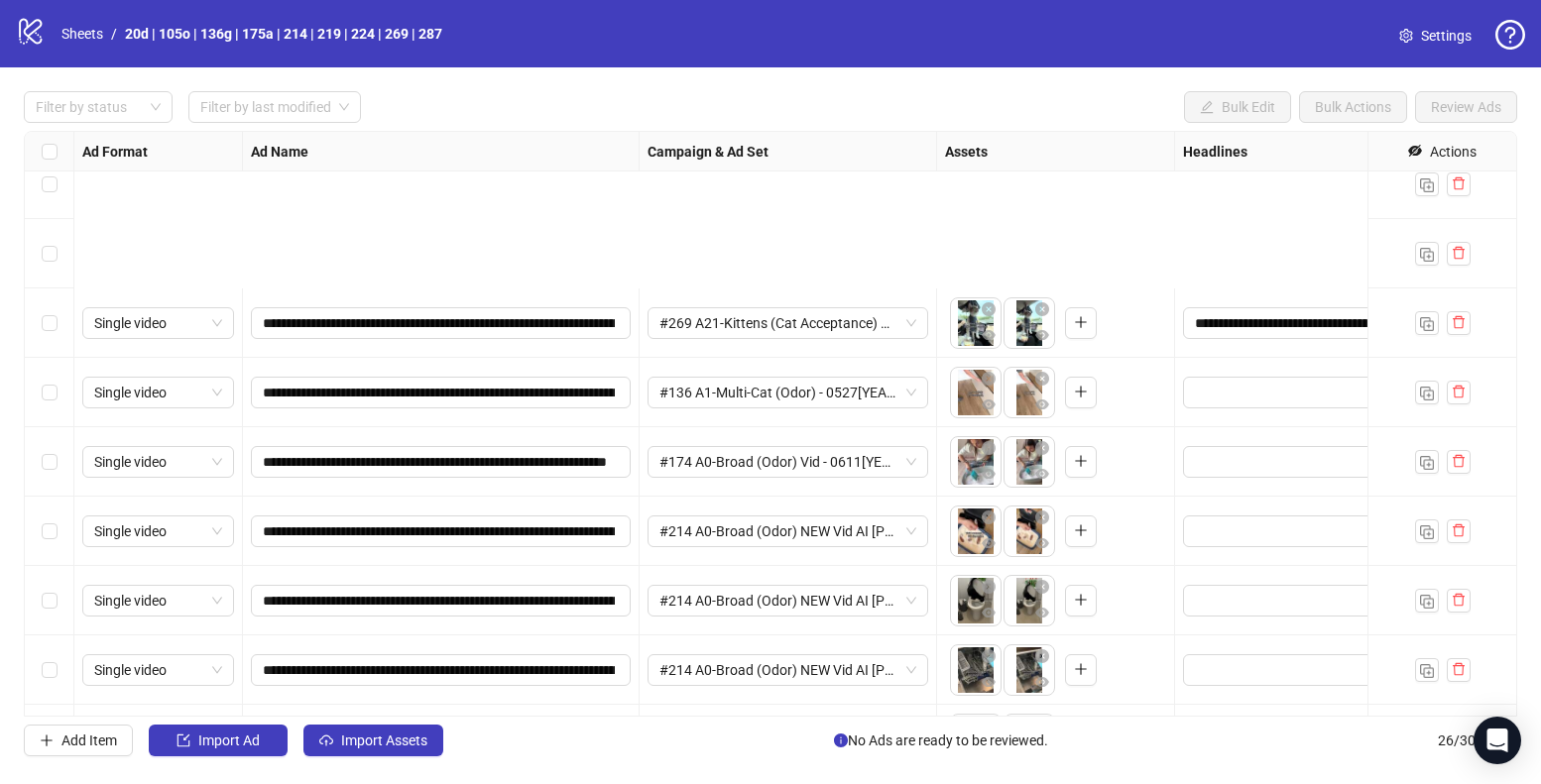 scroll, scrollTop: 1260, scrollLeft: 0, axis: vertical 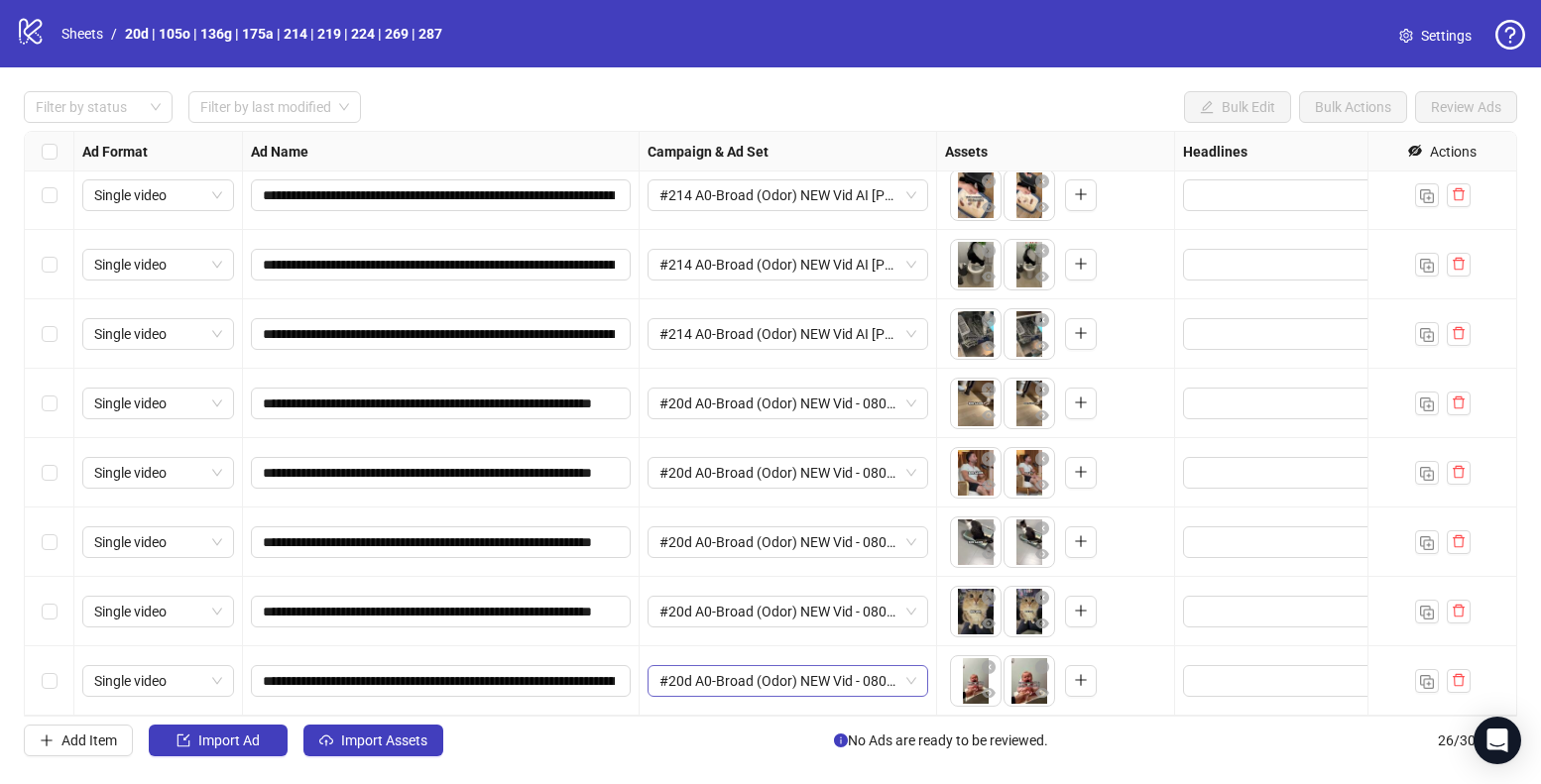 click on "#20d A0-Broad (Odor) NEW Vid - 080425 M20" at bounding box center (787, 681) 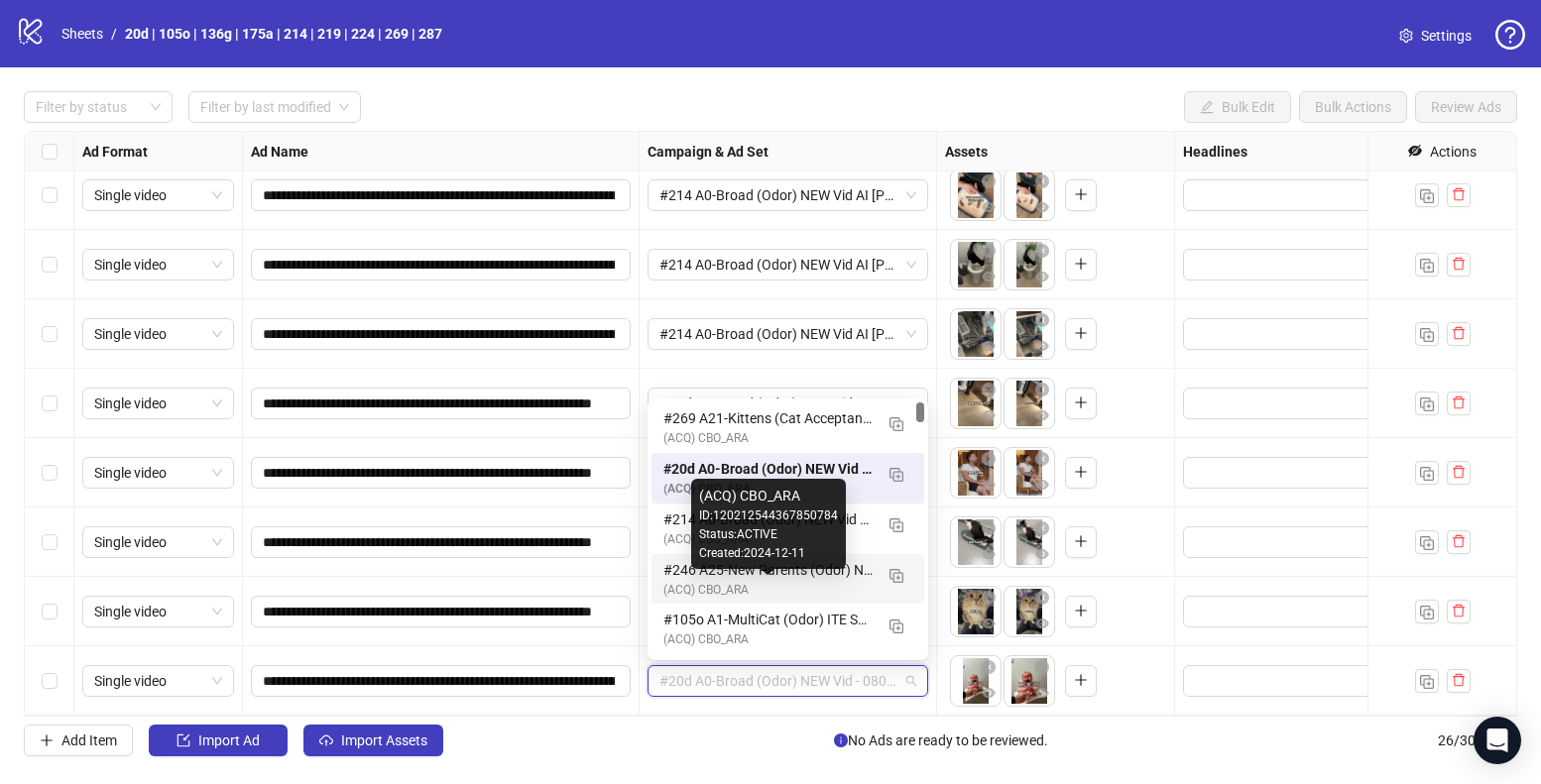 click on "(ACQ) CBO_ARA" at bounding box center [768, 590] 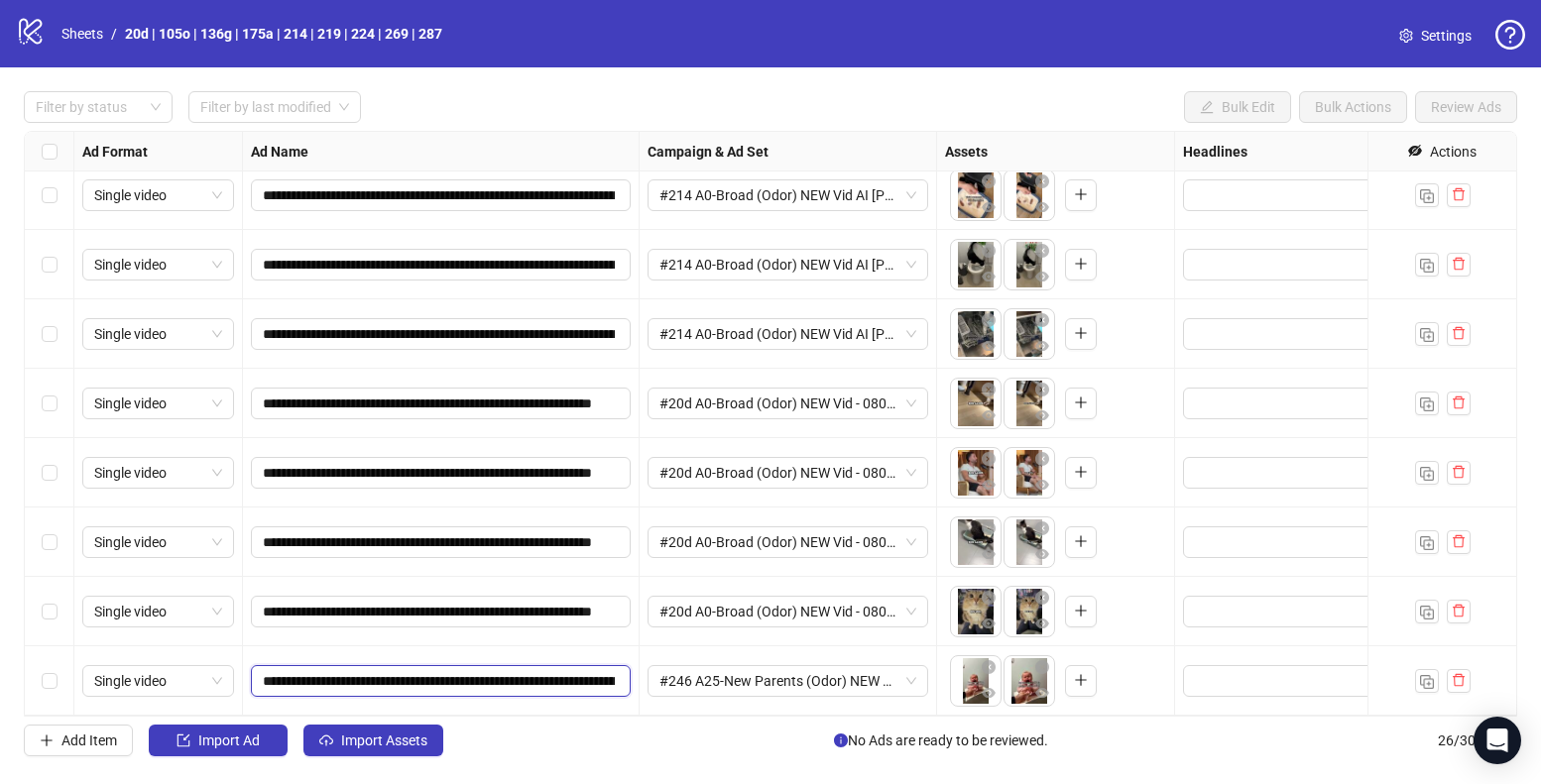click on "**********" at bounding box center (438, 681) 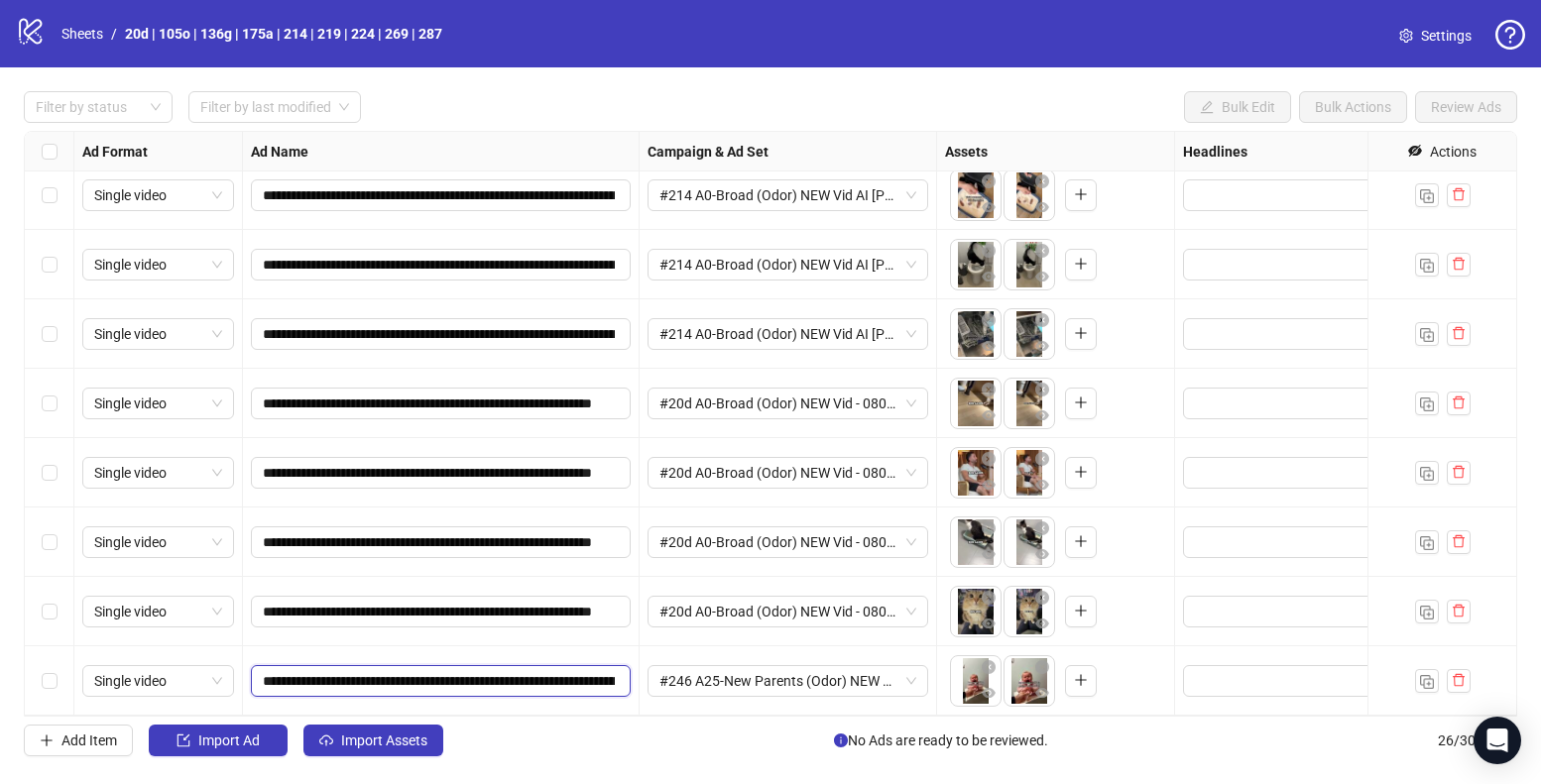 click on "**********" at bounding box center [438, 681] 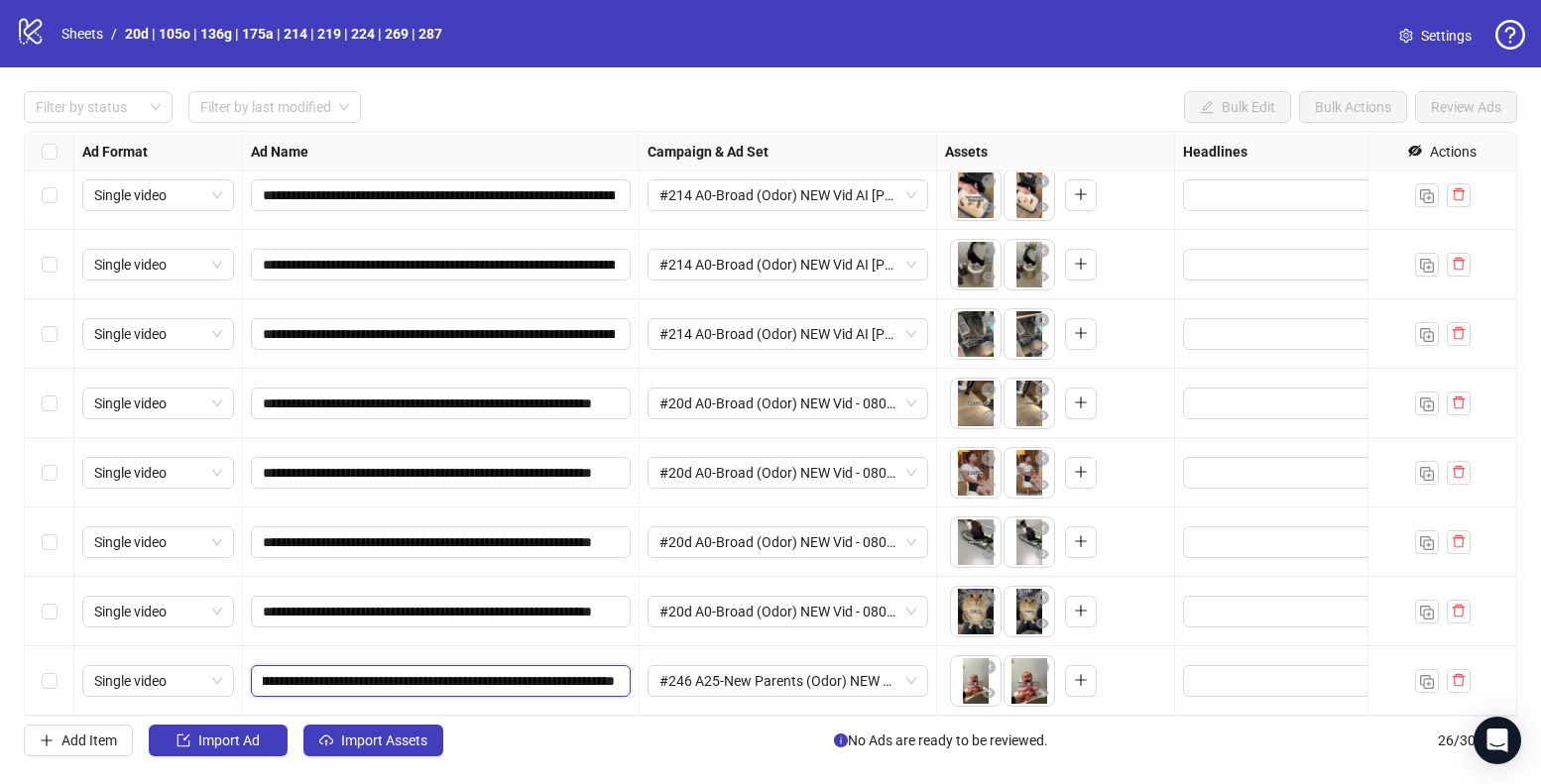scroll, scrollTop: 0, scrollLeft: 138, axis: horizontal 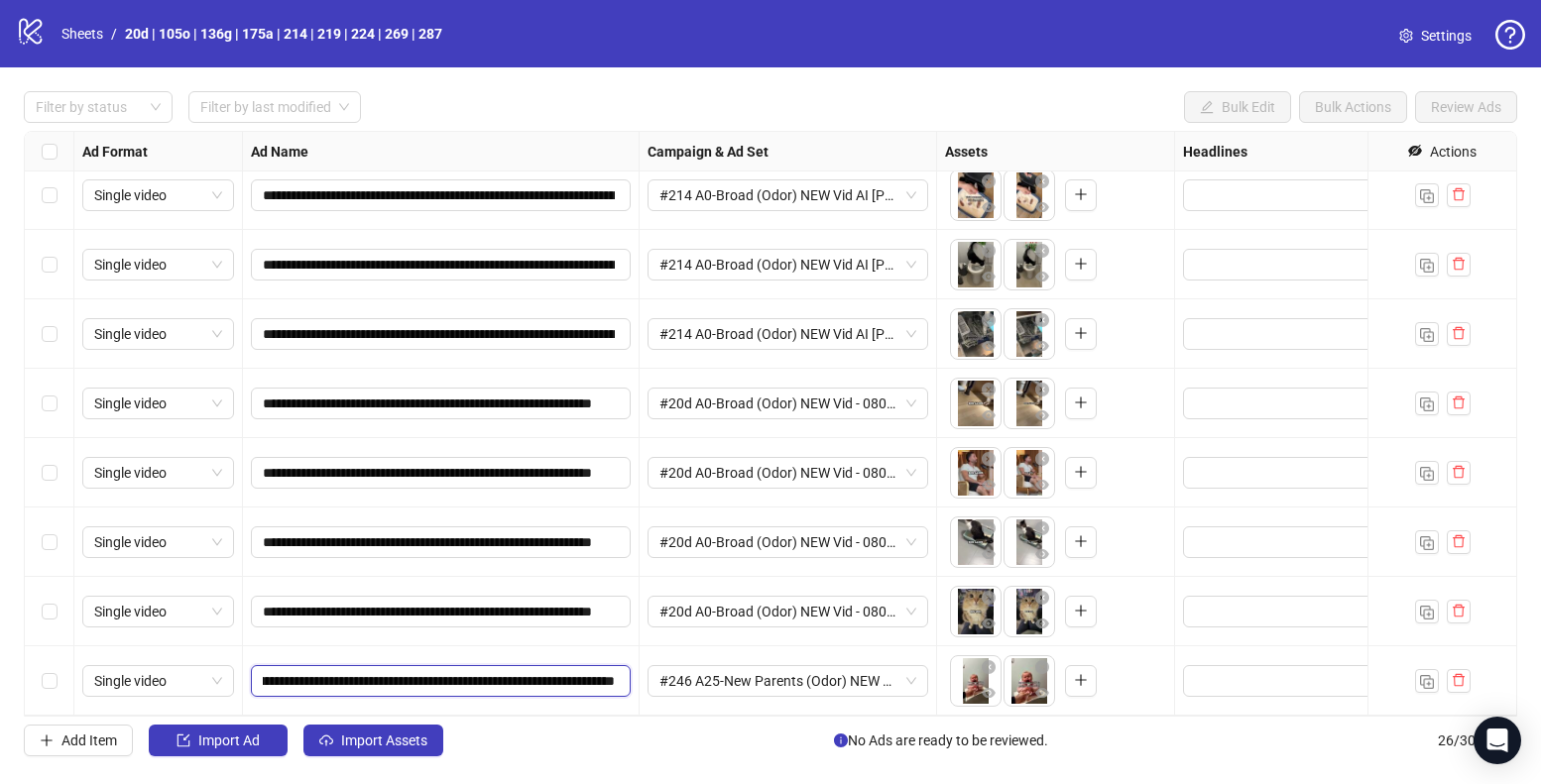 click on "**********" at bounding box center (438, 681) 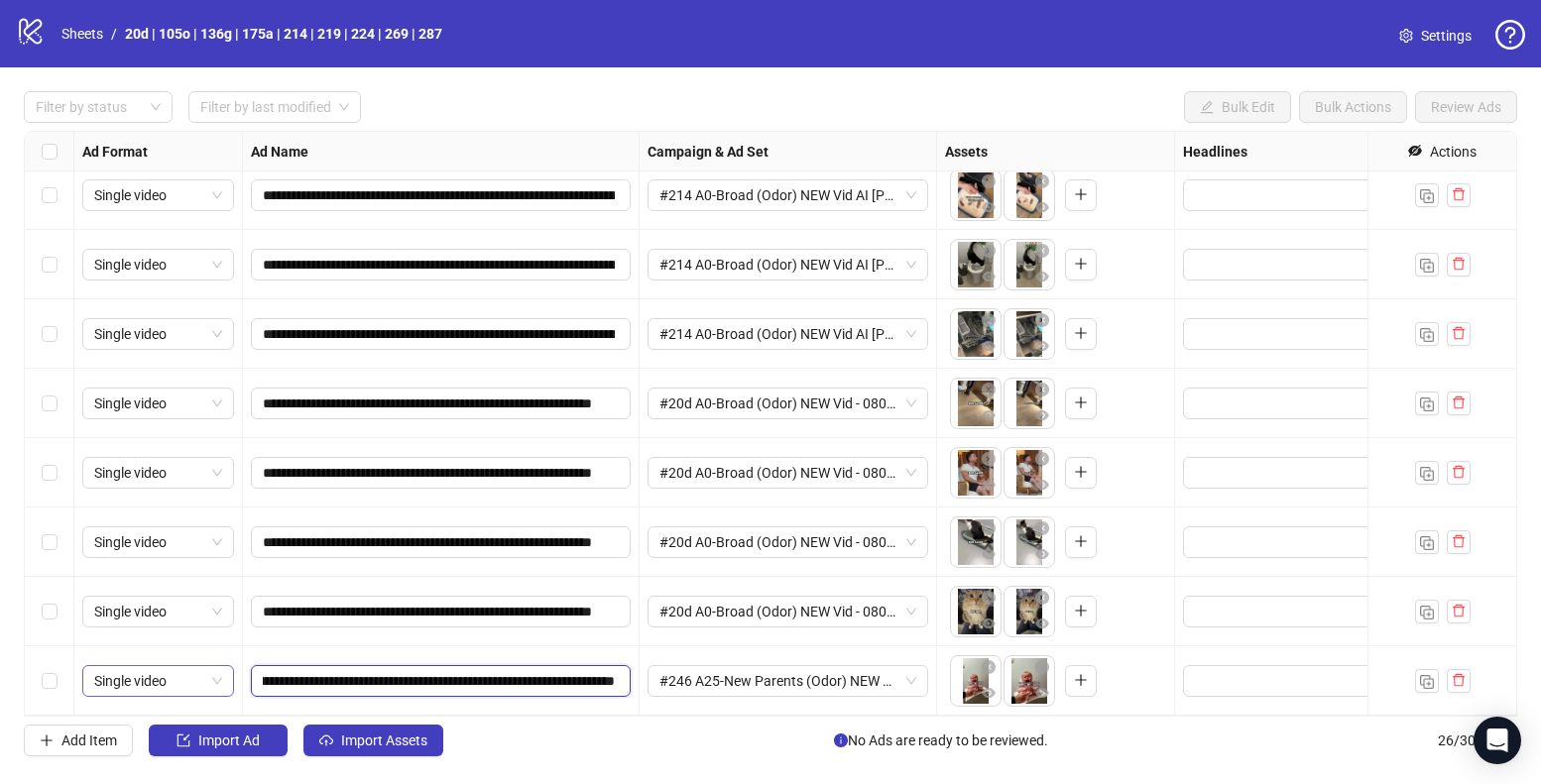 scroll, scrollTop: 0, scrollLeft: 0, axis: both 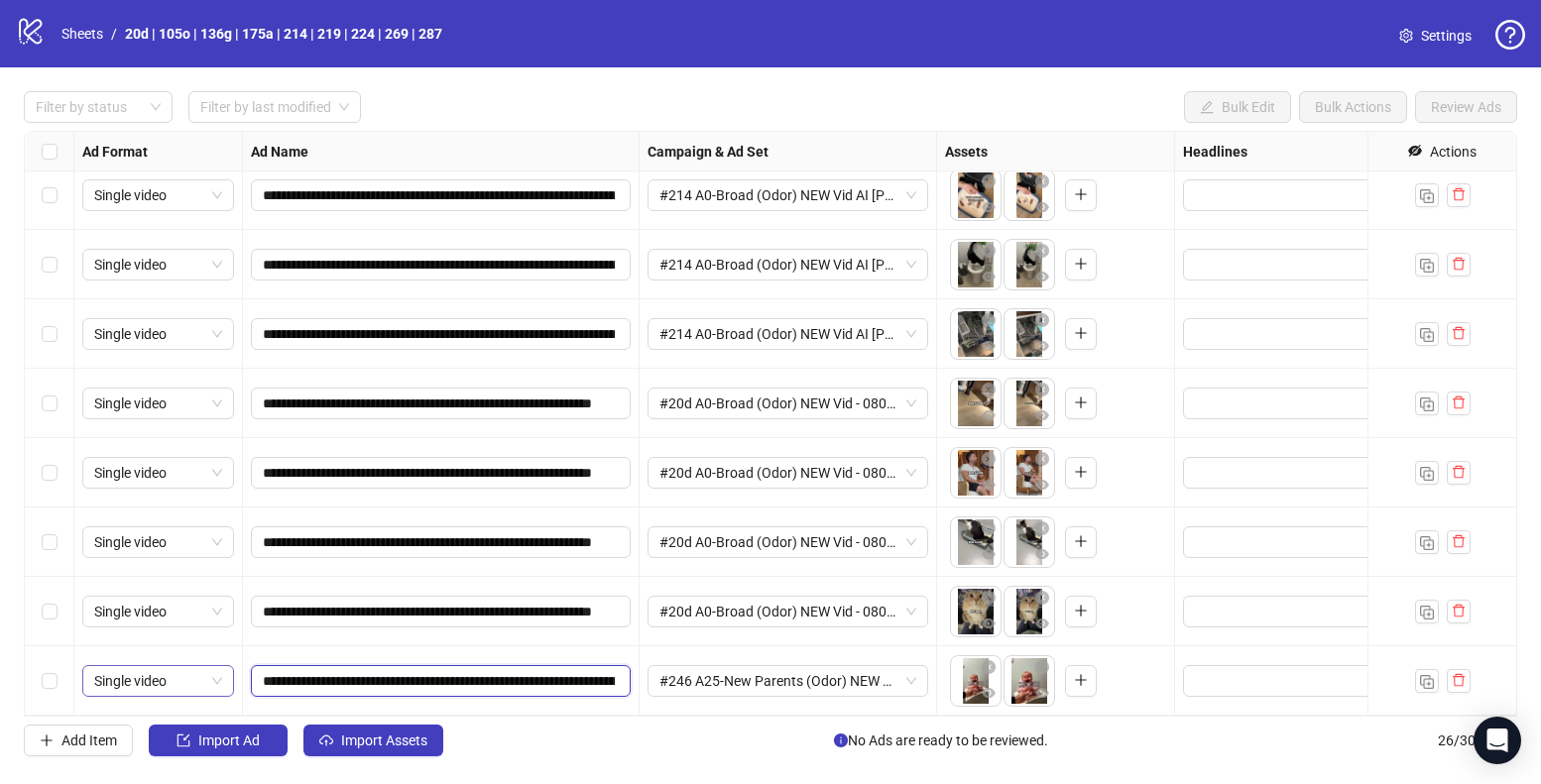 drag, startPoint x: 333, startPoint y: 681, endPoint x: 233, endPoint y: 676, distance: 100.12492 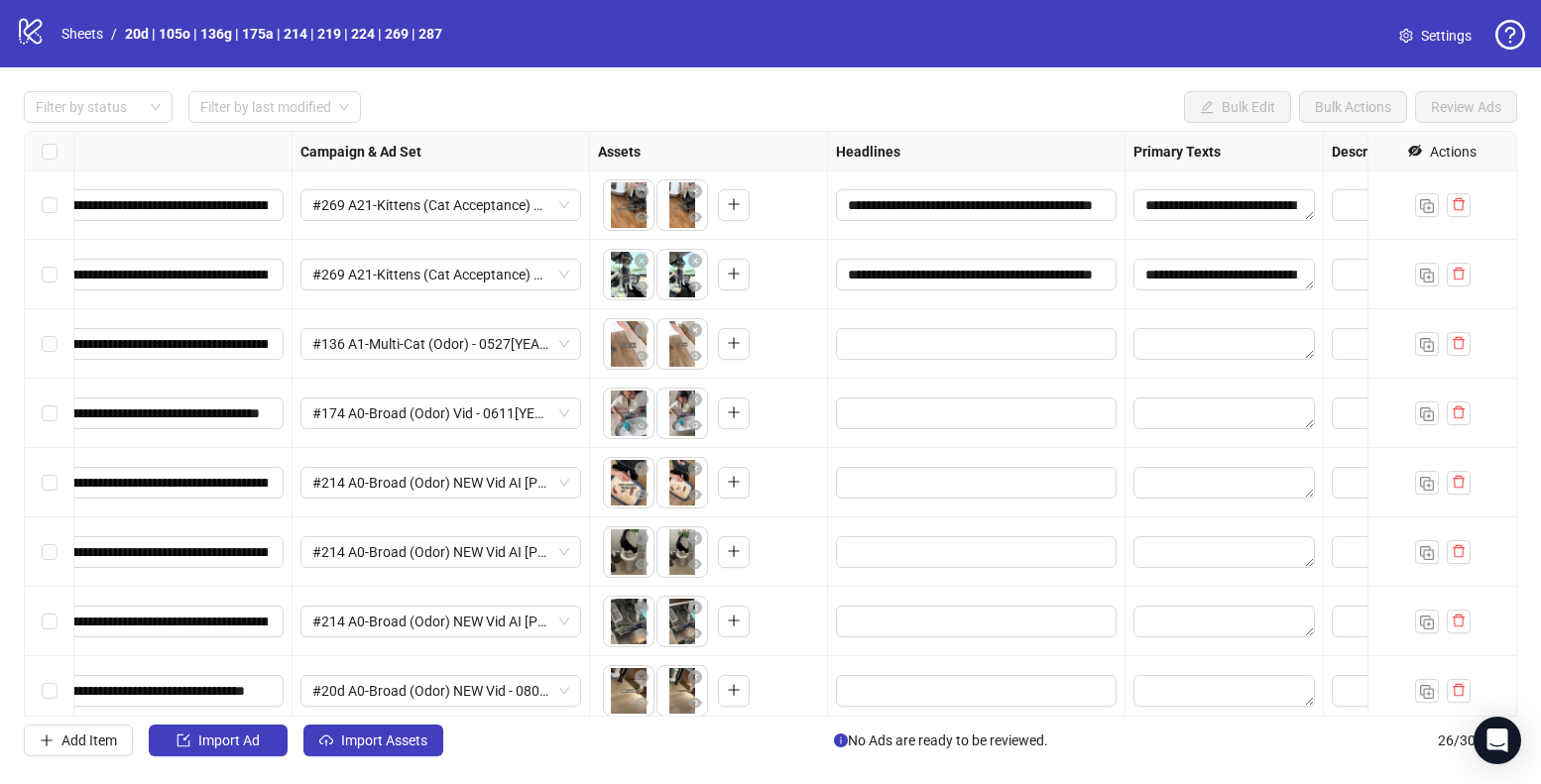 scroll, scrollTop: 972, scrollLeft: 356, axis: both 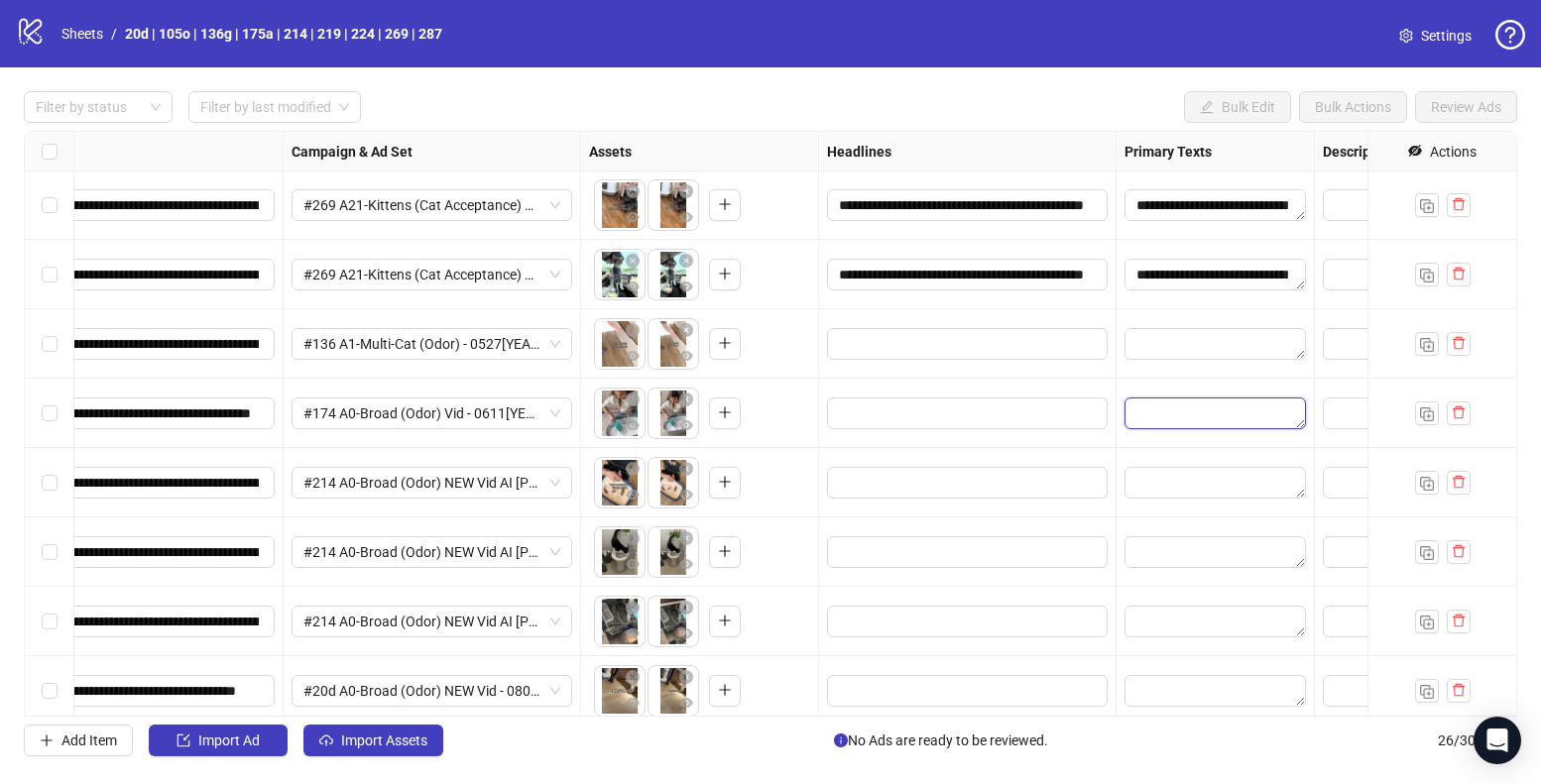 click at bounding box center (1215, 413) 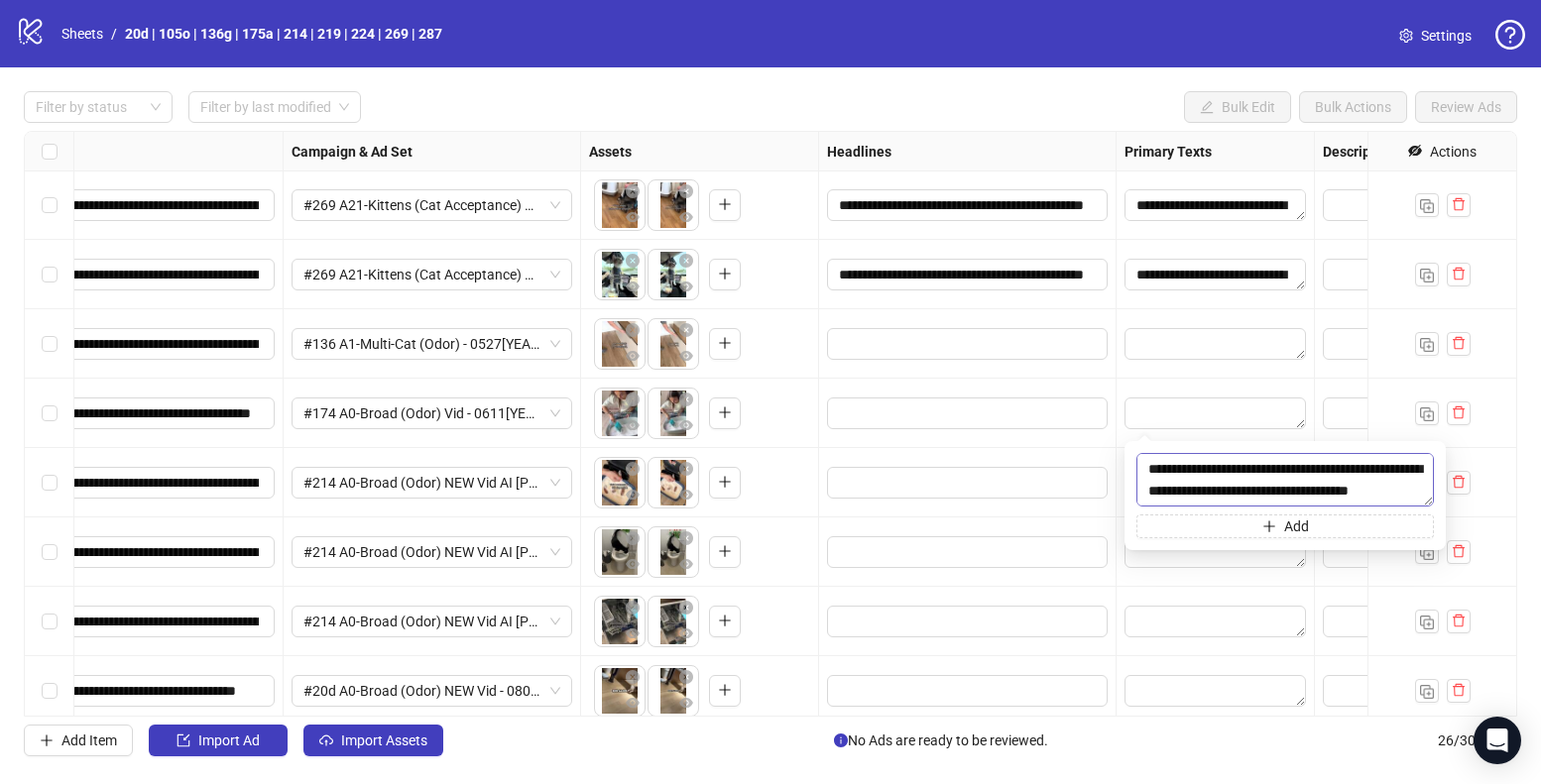 scroll, scrollTop: 168, scrollLeft: 0, axis: vertical 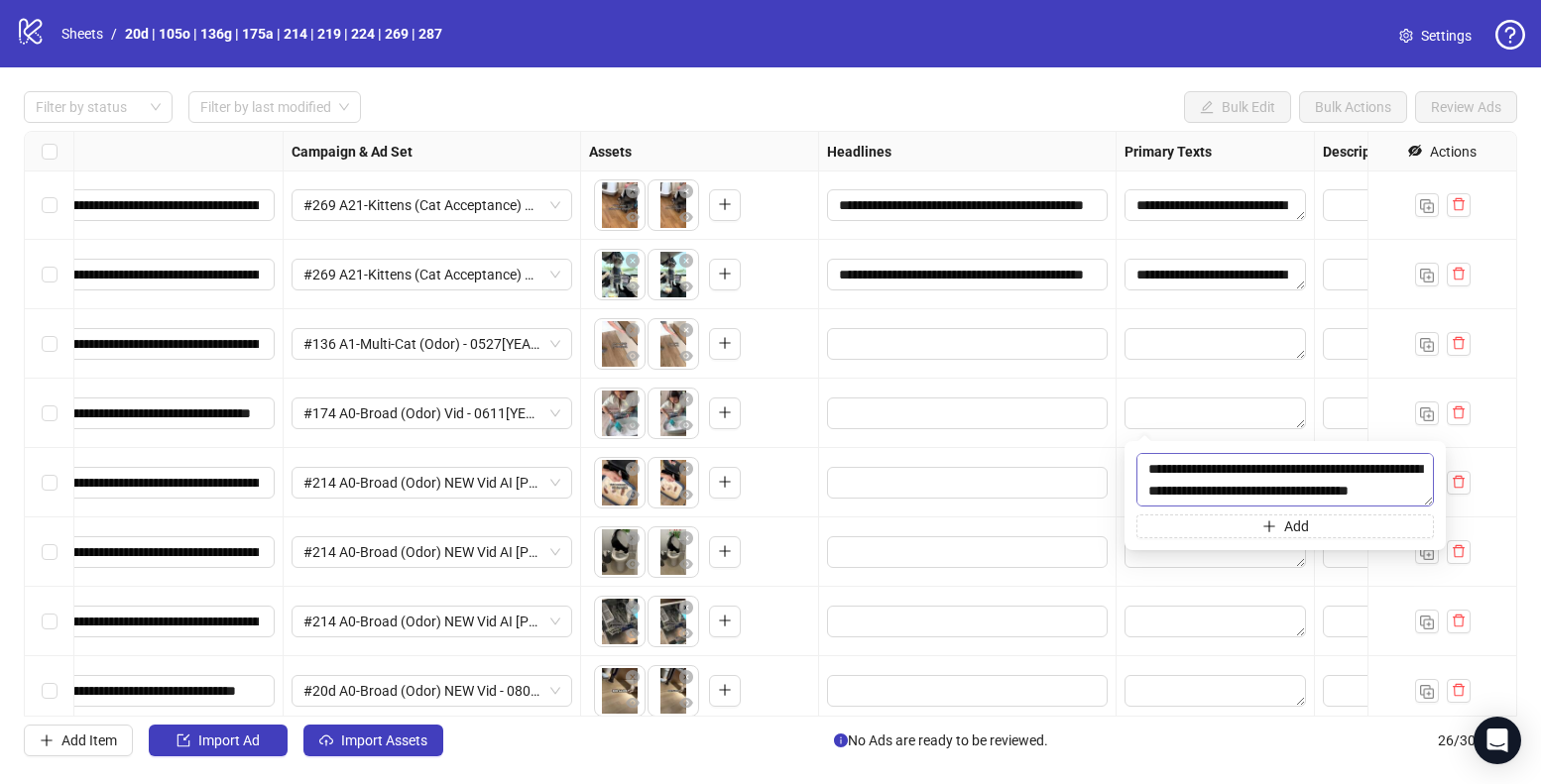 type on "**********" 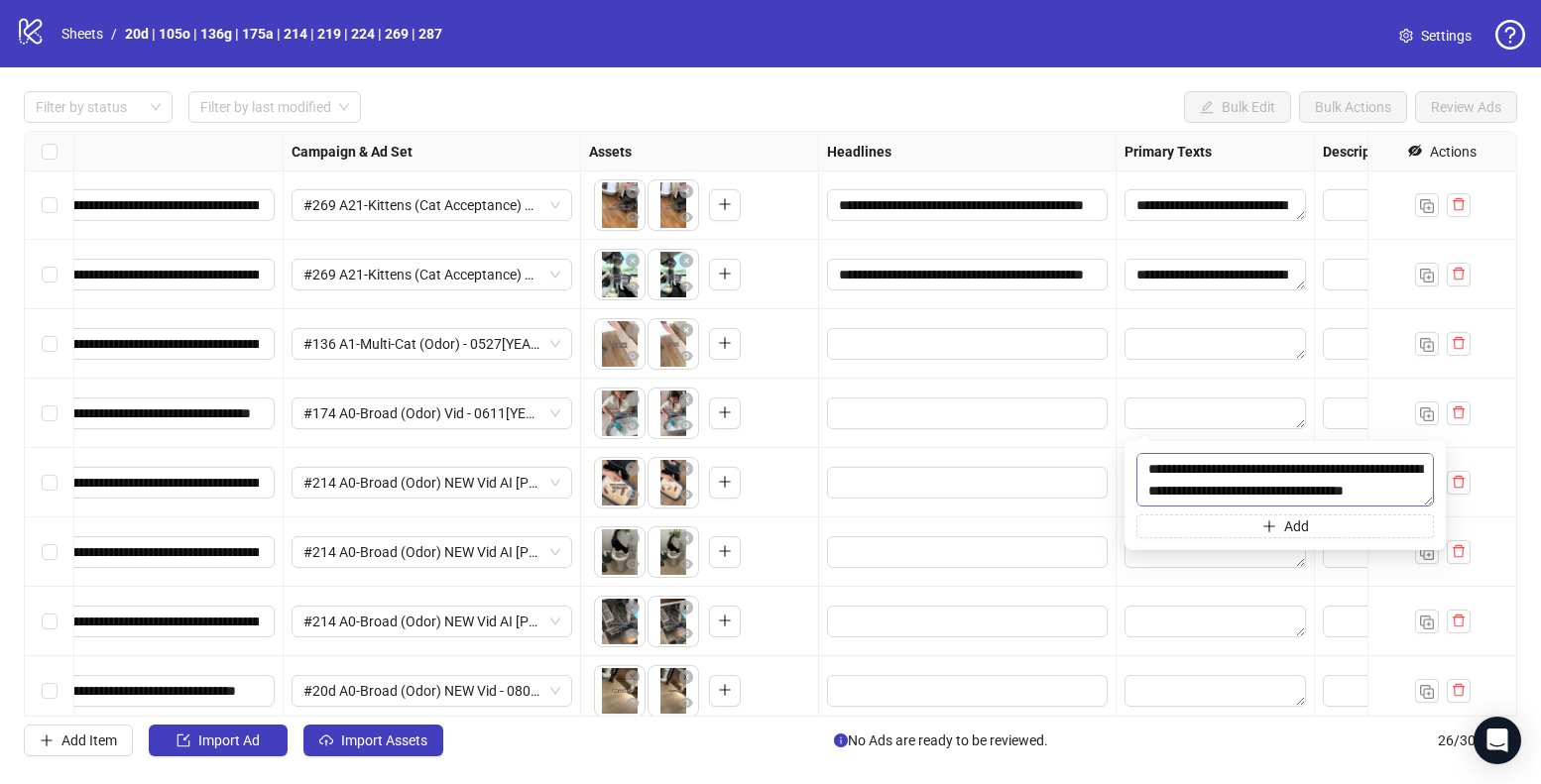 scroll, scrollTop: 153, scrollLeft: 0, axis: vertical 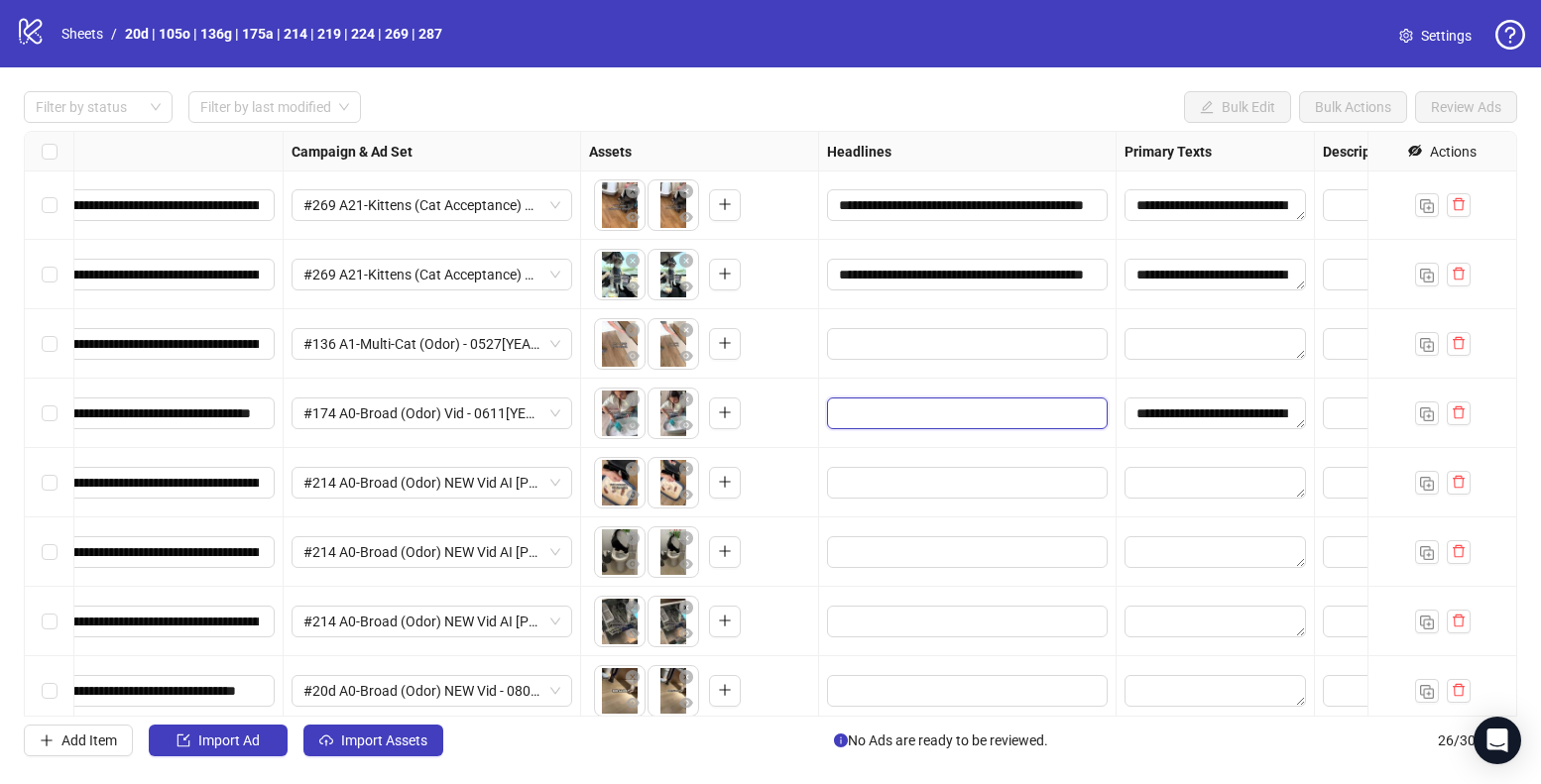 click at bounding box center (965, 413) 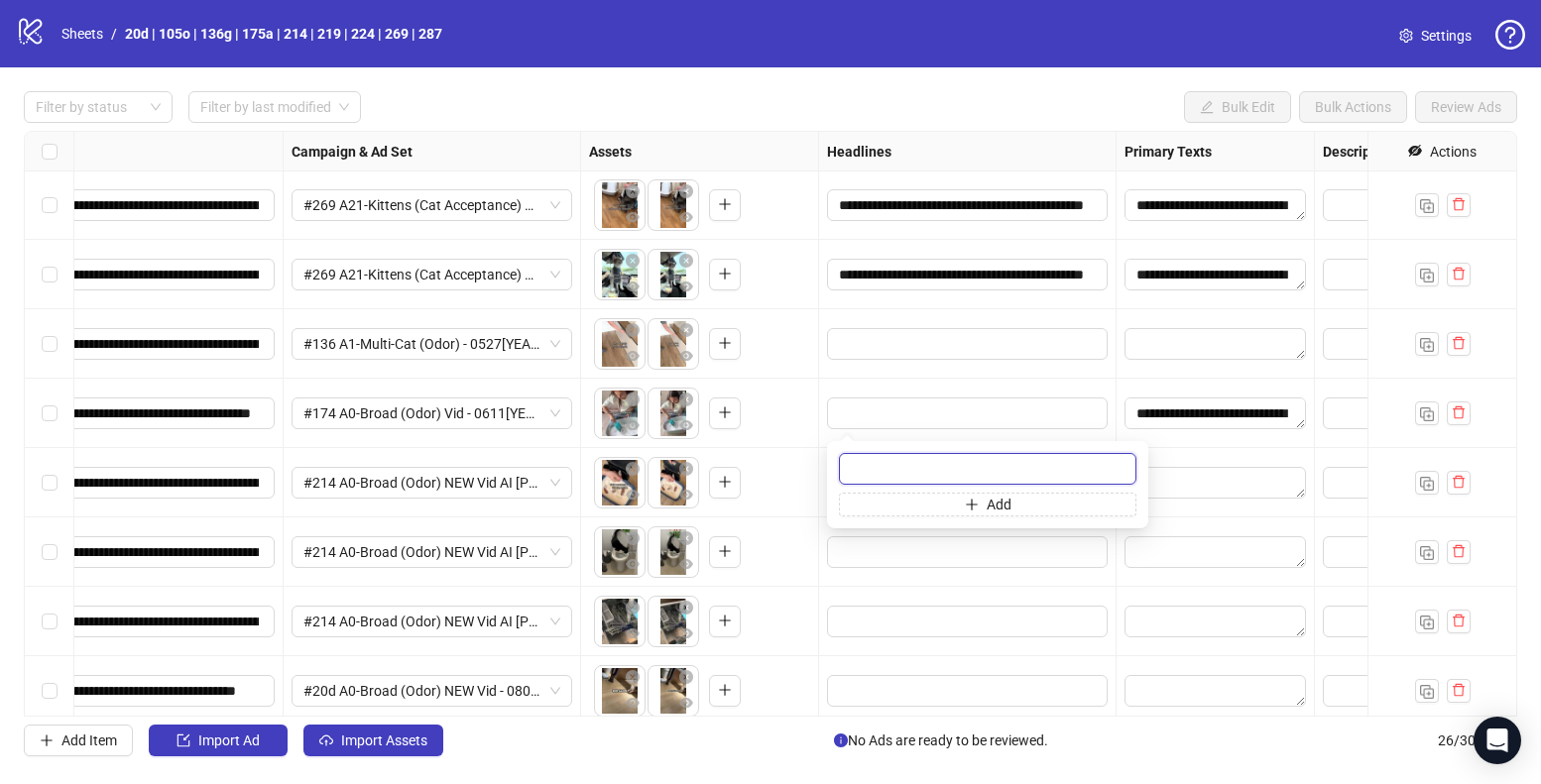 paste on "**********" 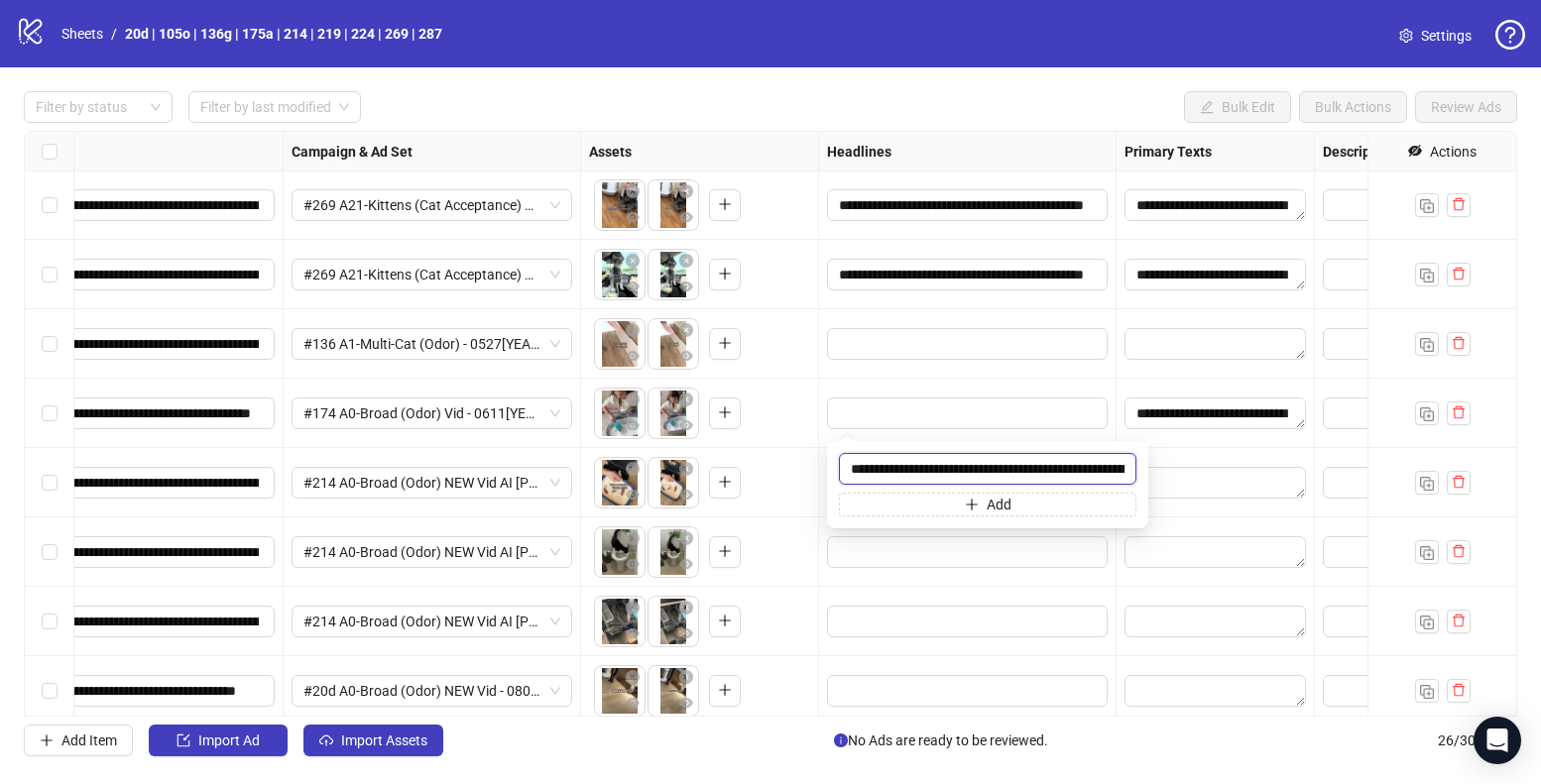 scroll, scrollTop: 0, scrollLeft: 65, axis: horizontal 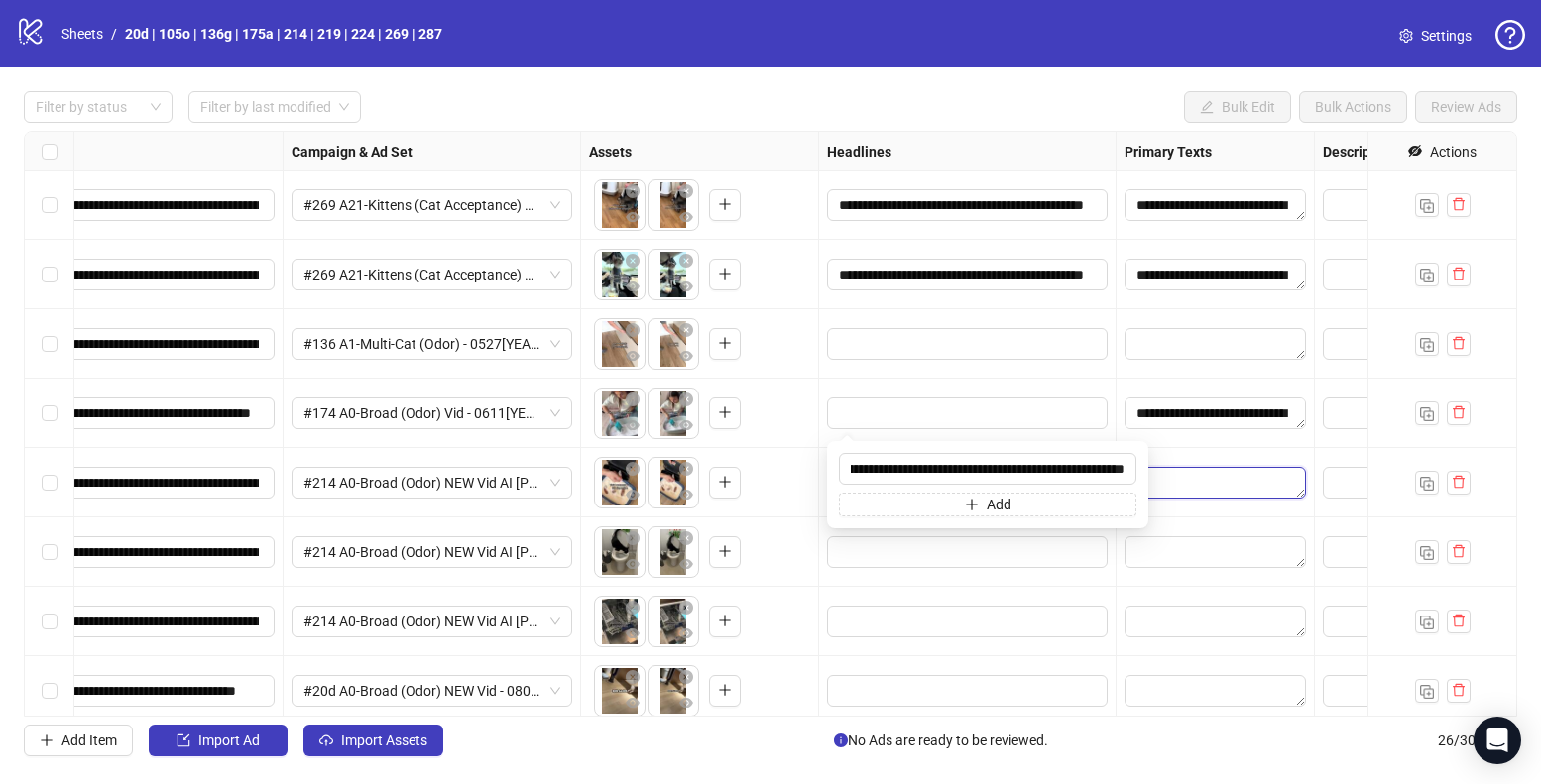 click at bounding box center [1215, 483] 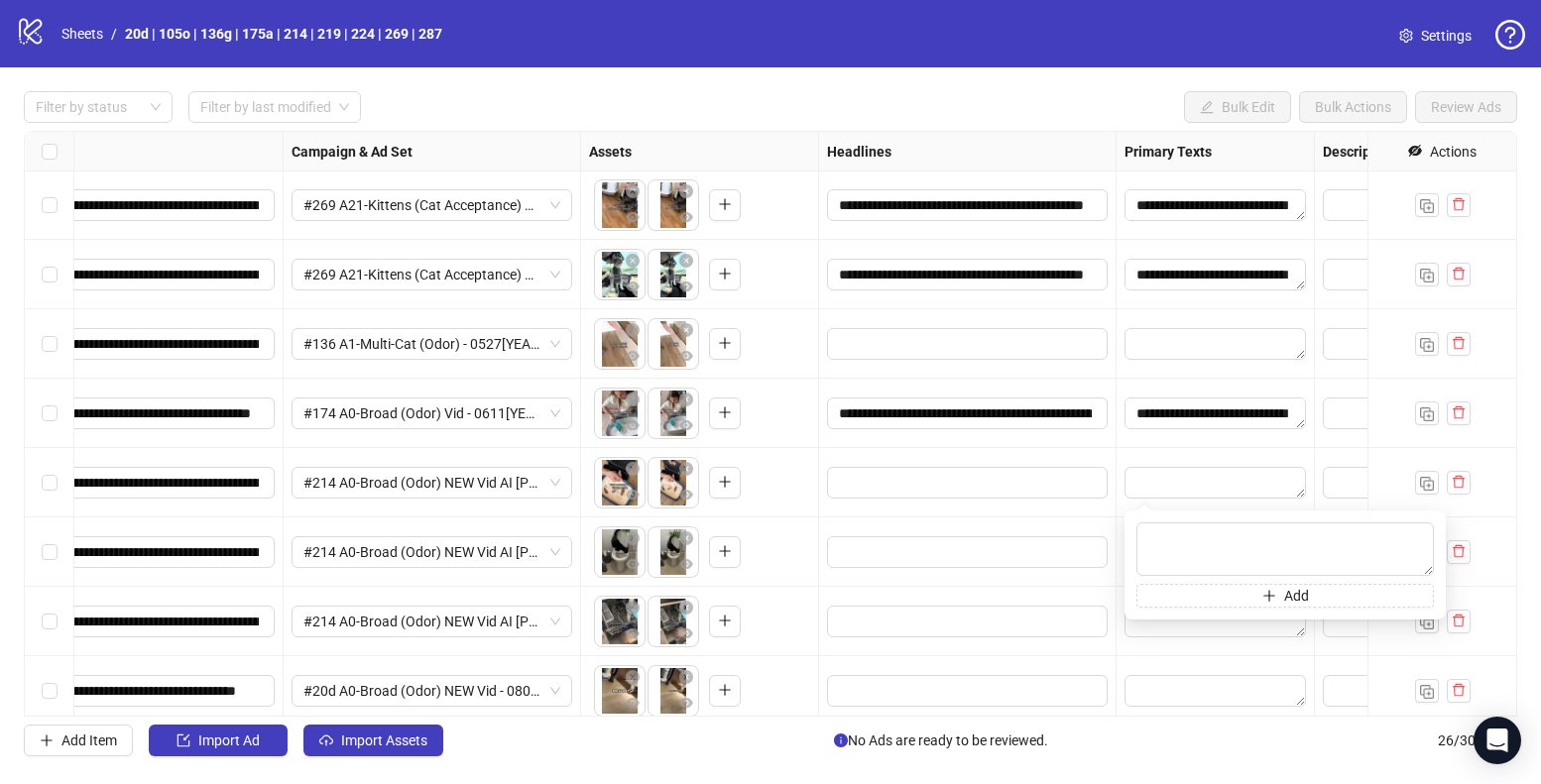 scroll, scrollTop: 968, scrollLeft: 356, axis: both 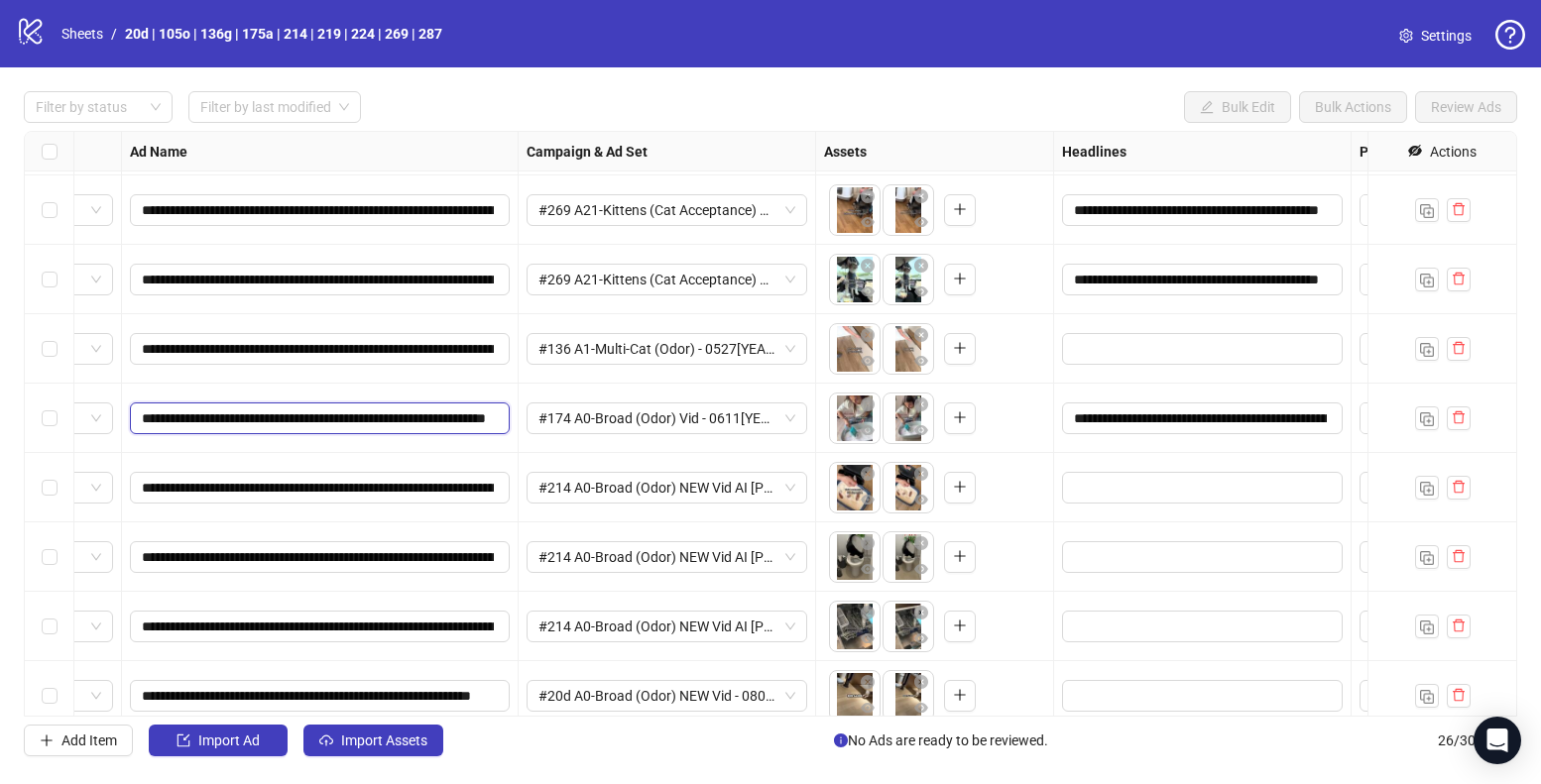 click on "**********" at bounding box center (317, 418) 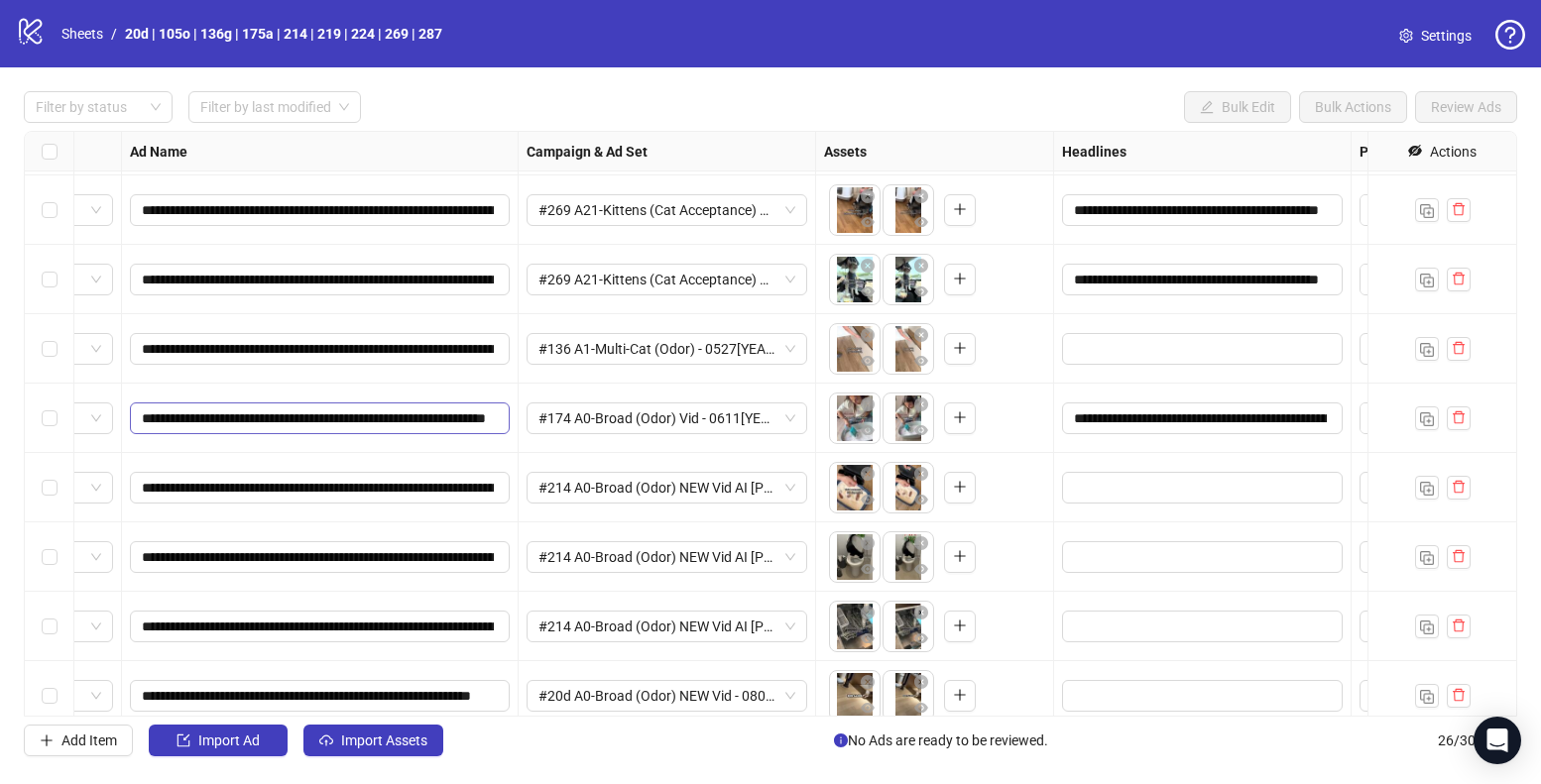 click on "**********" at bounding box center [319, 418] 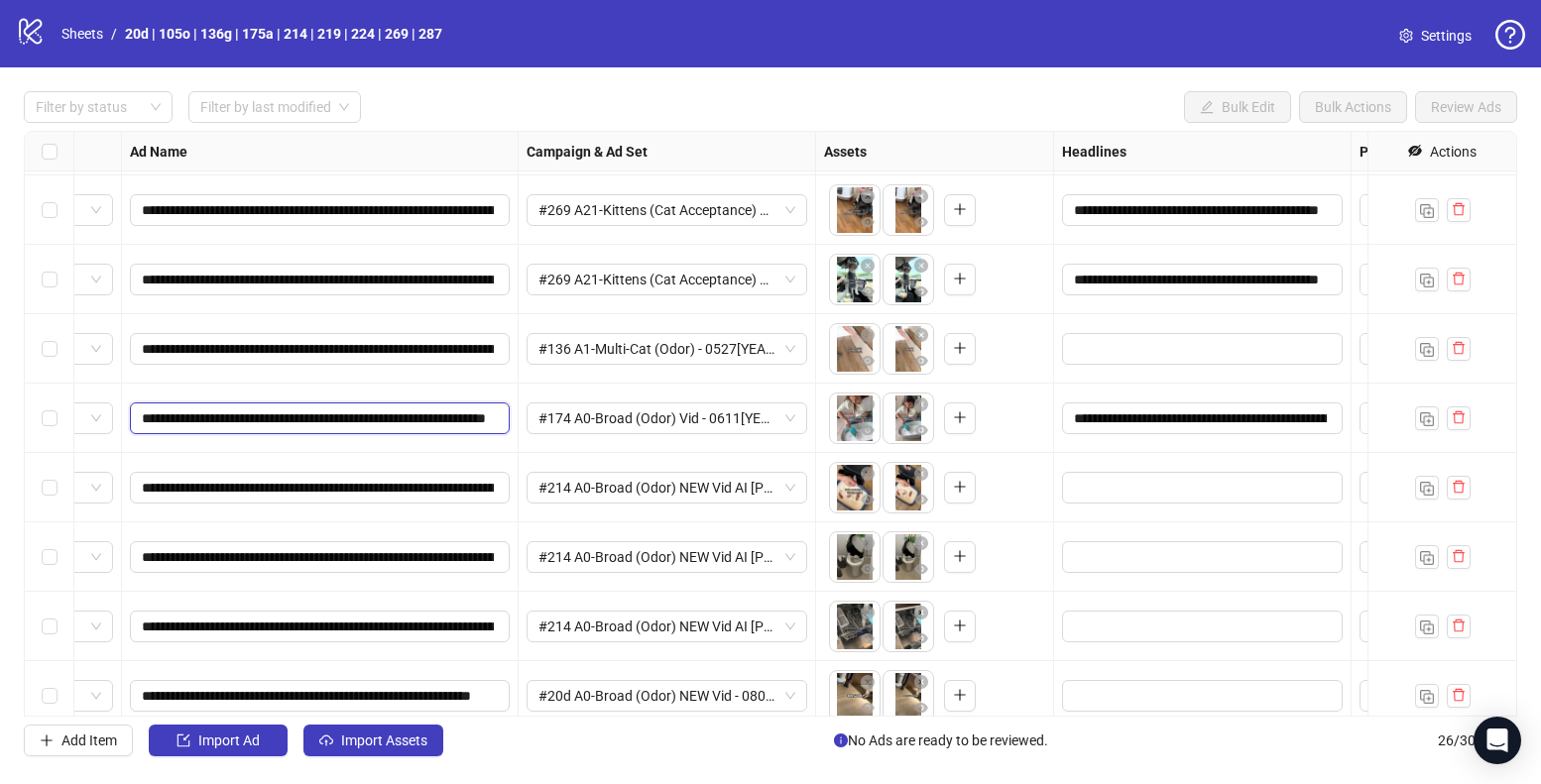 scroll, scrollTop: 0, scrollLeft: 102, axis: horizontal 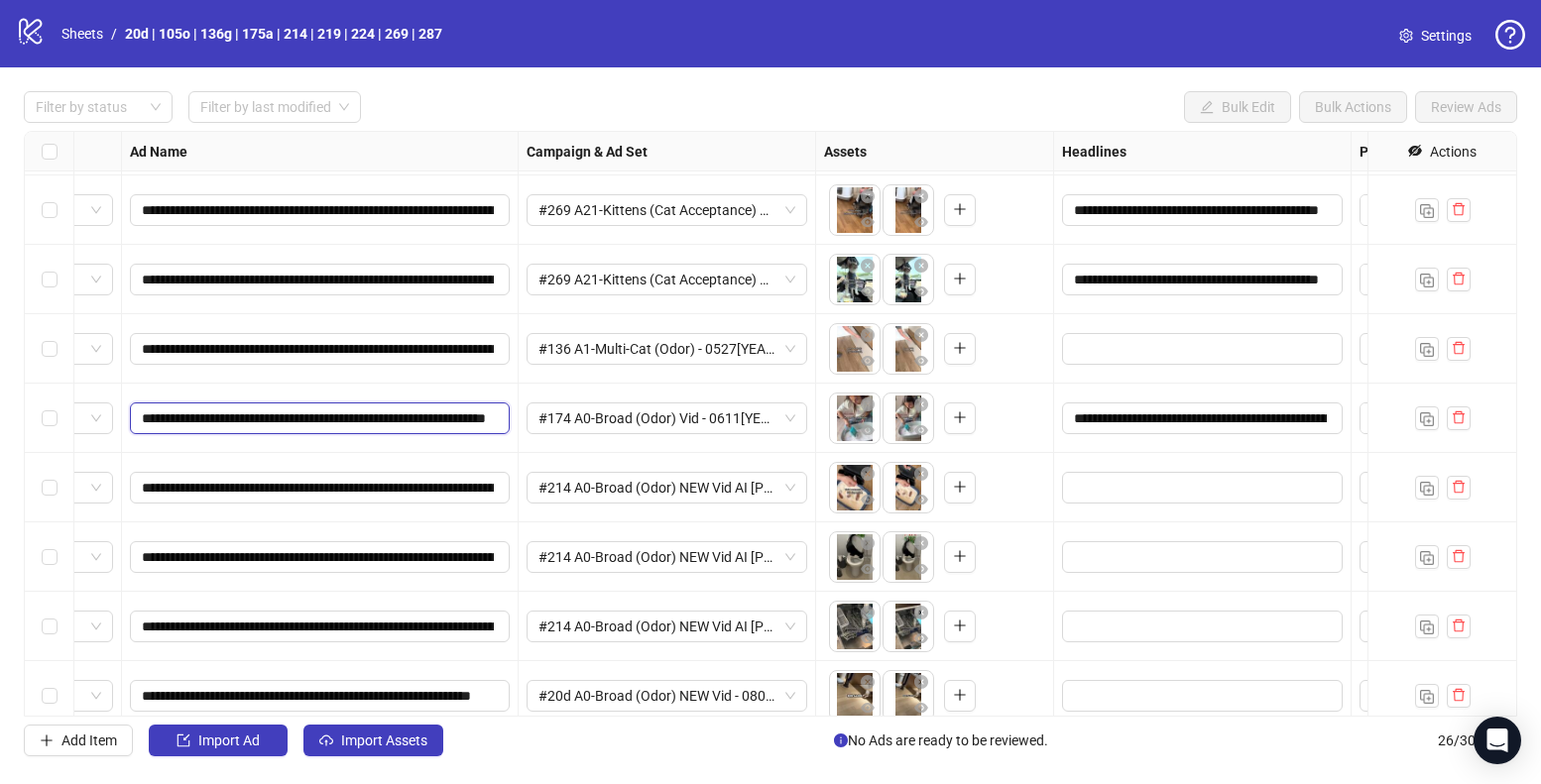 click on "**********" at bounding box center (317, 418) 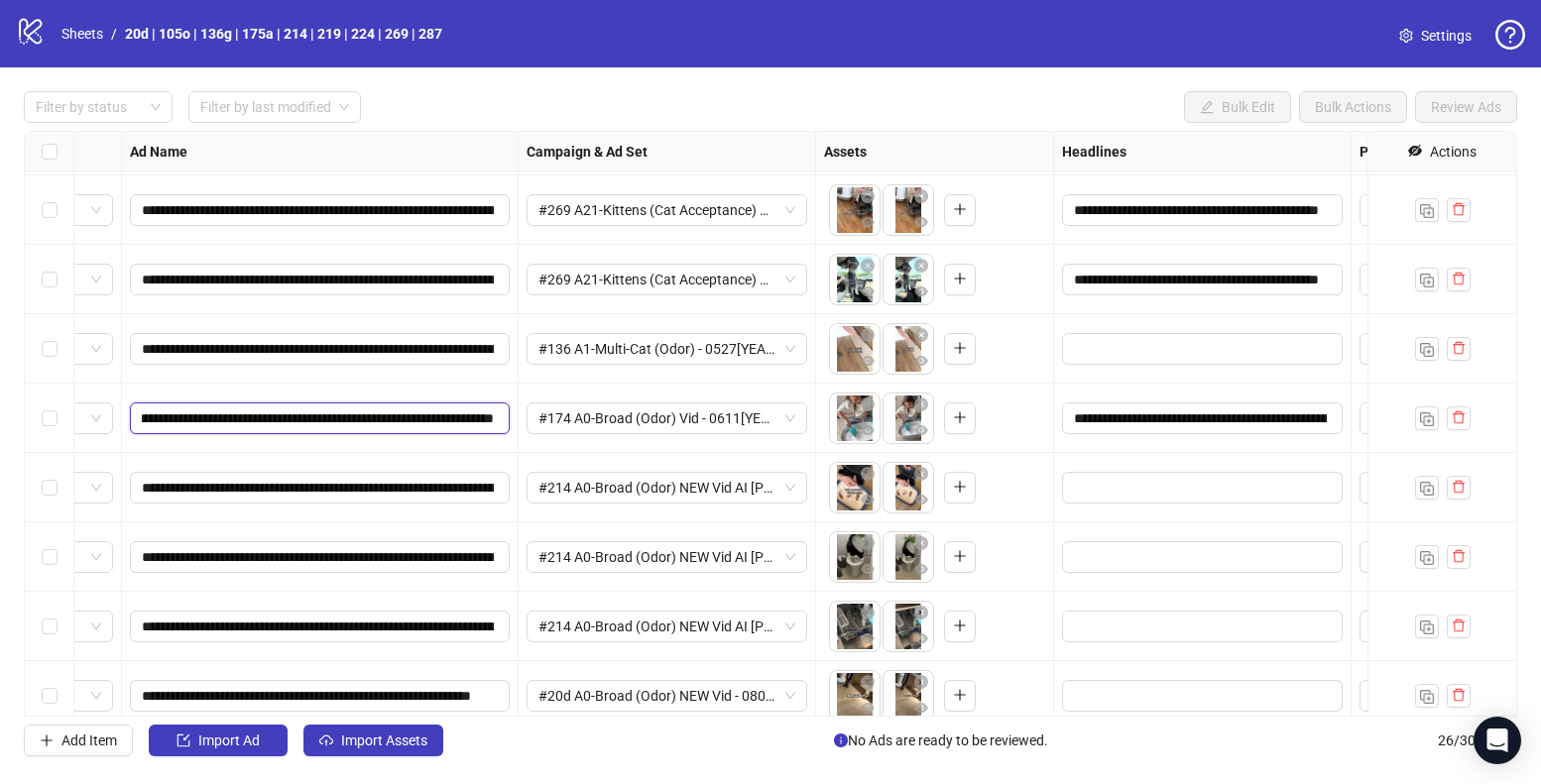 type on "**********" 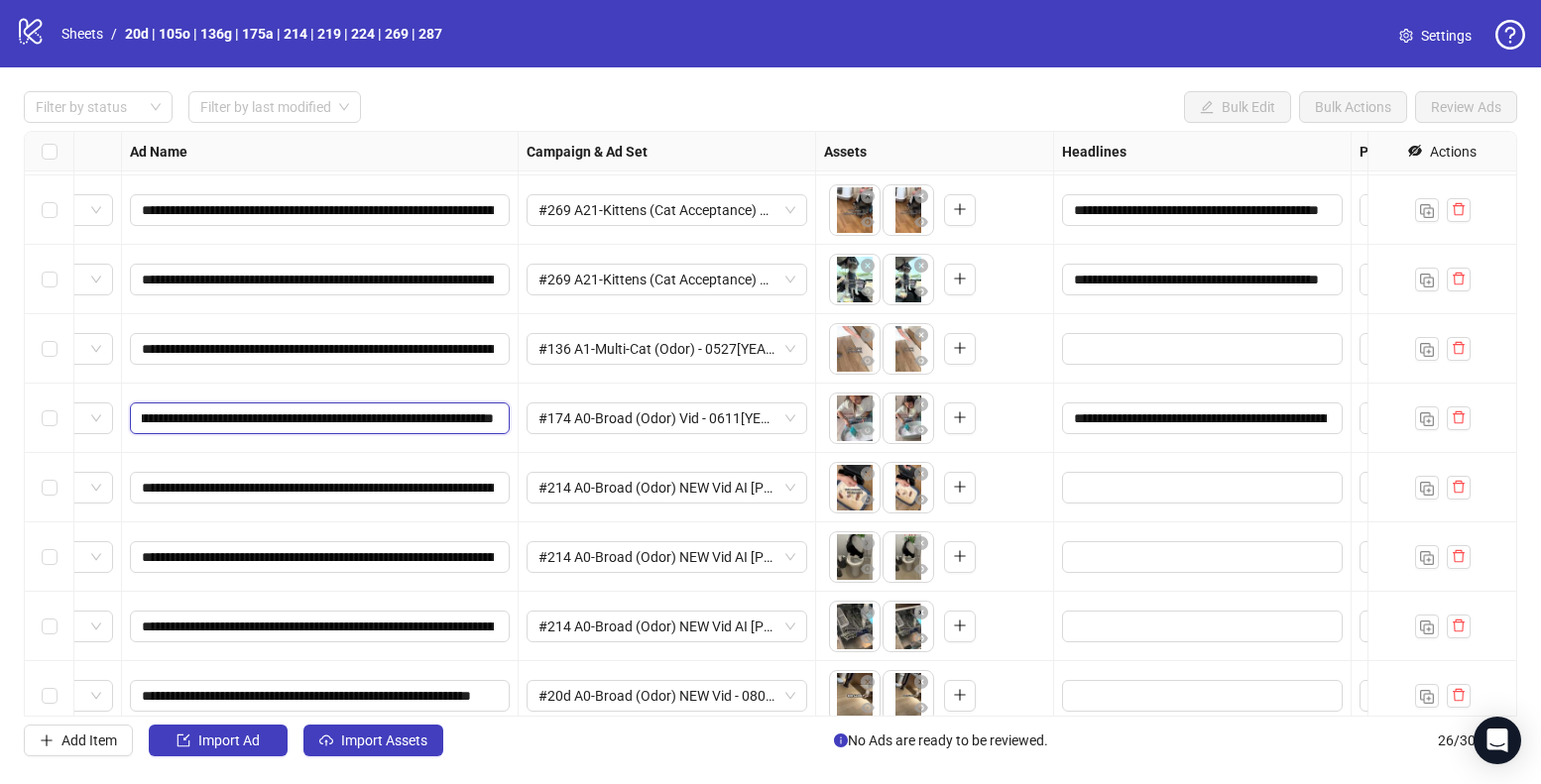 scroll, scrollTop: 0, scrollLeft: 130, axis: horizontal 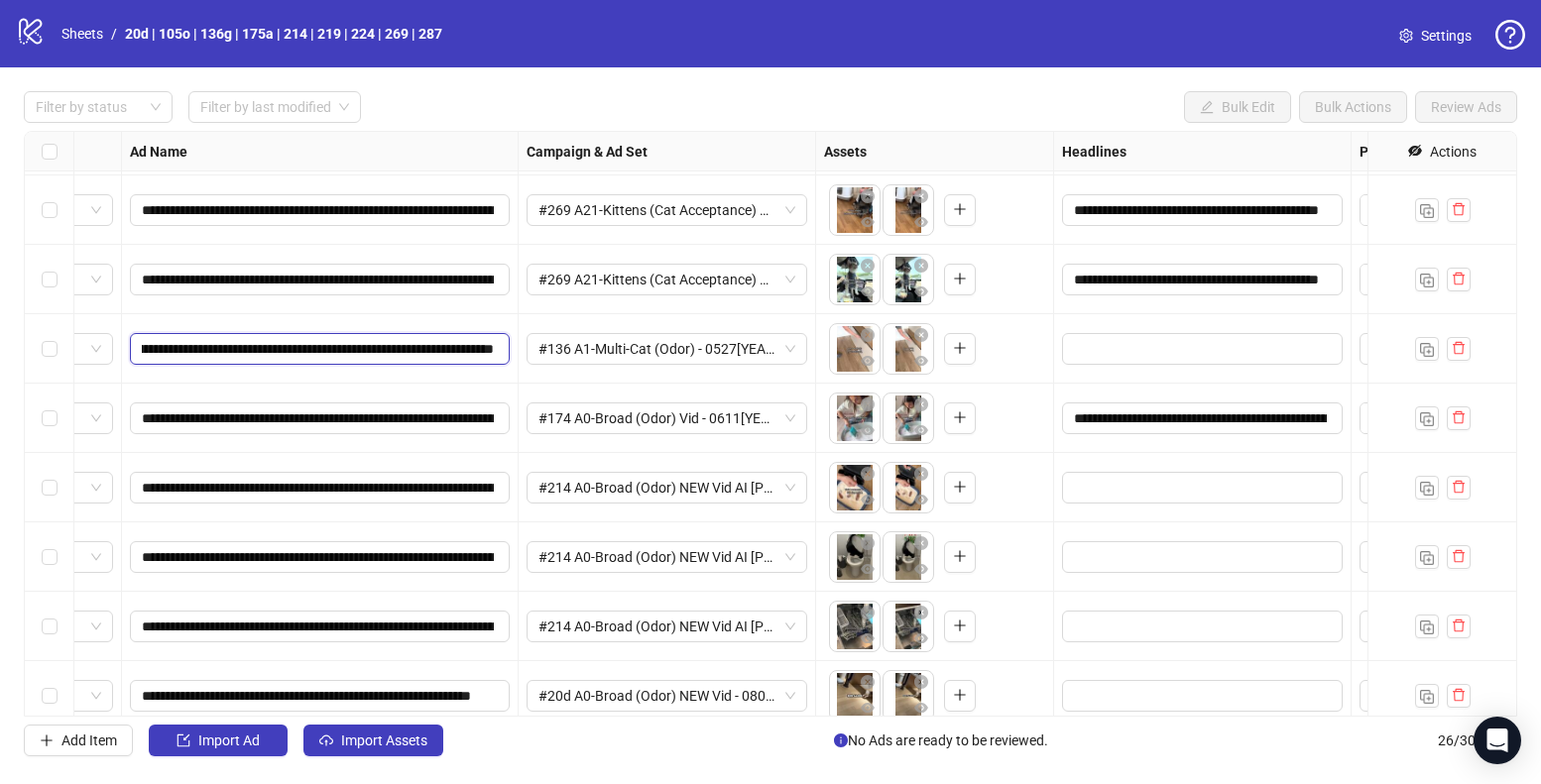 drag, startPoint x: 486, startPoint y: 352, endPoint x: 498, endPoint y: 355, distance: 12.369317 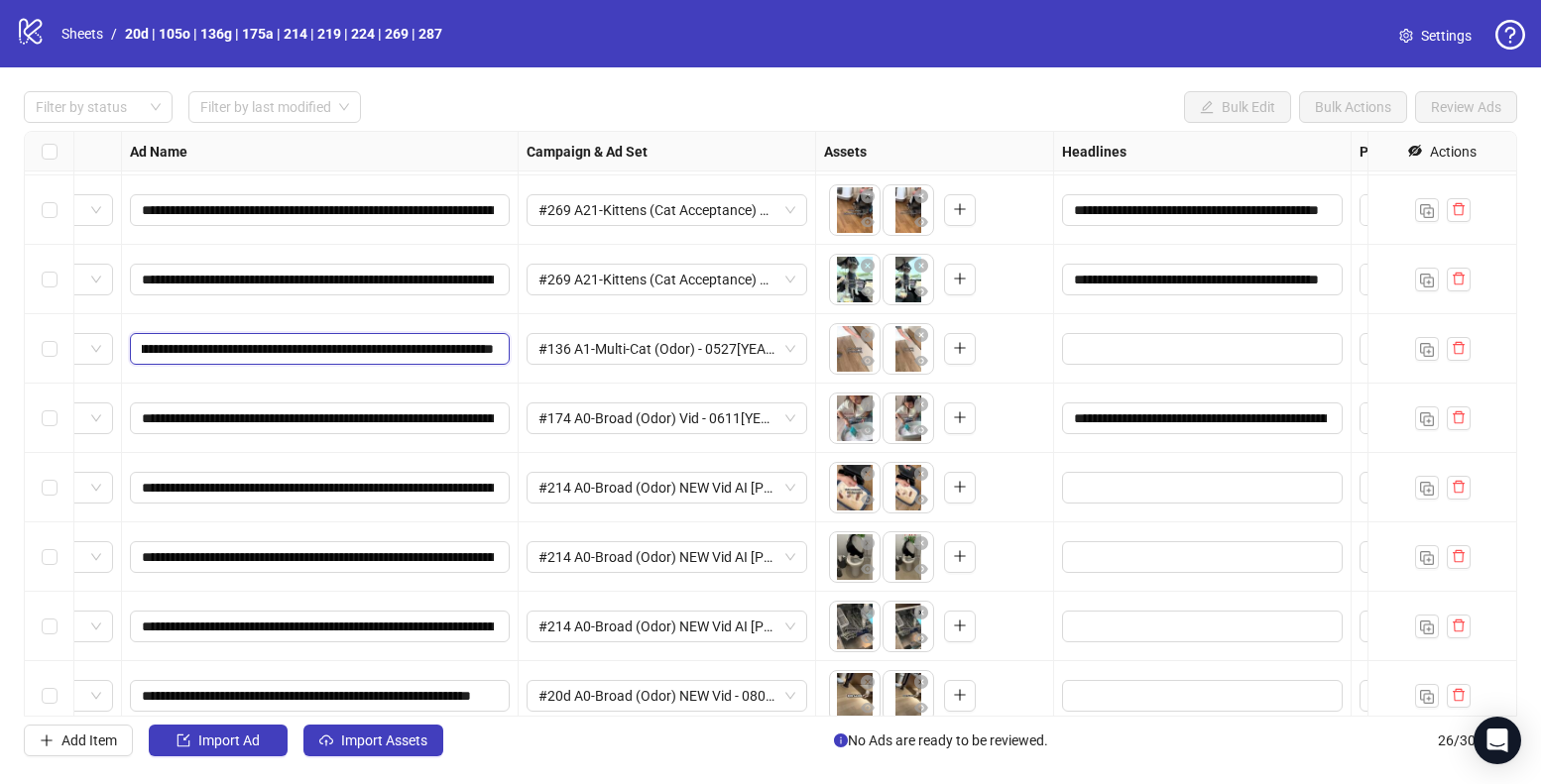 type on "**********" 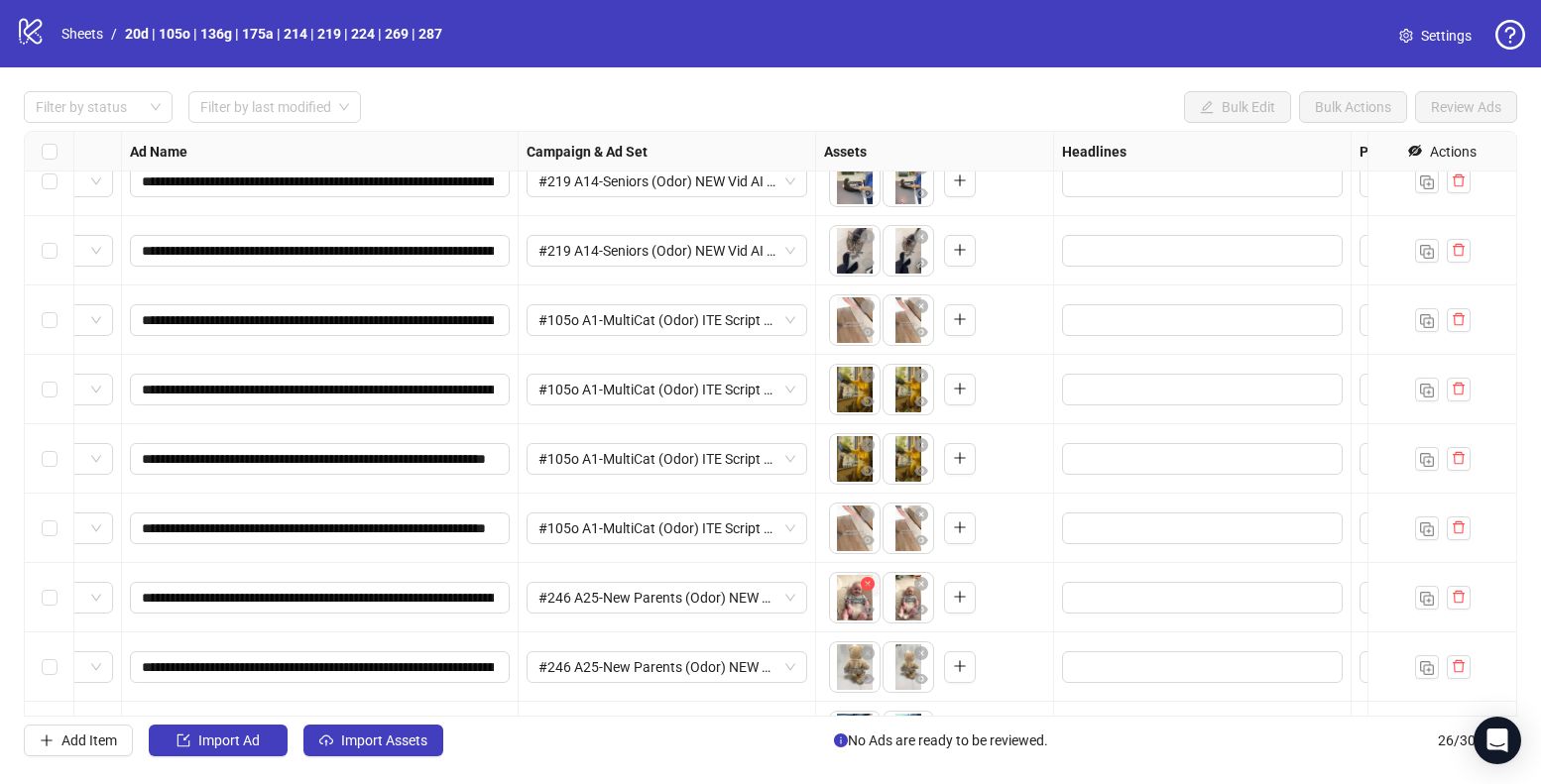 scroll, scrollTop: 0, scrollLeft: 121, axis: horizontal 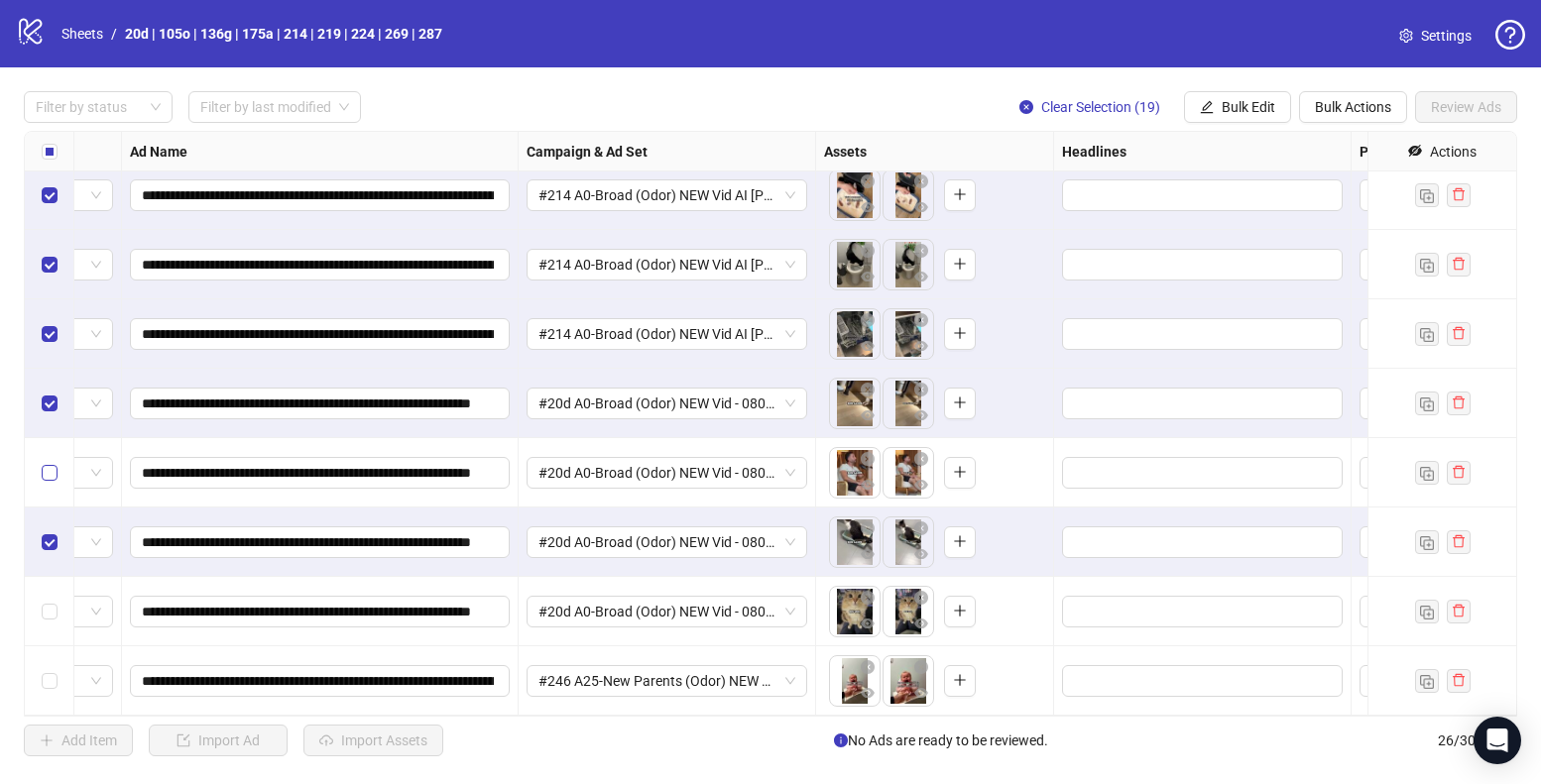 click at bounding box center (50, 473) 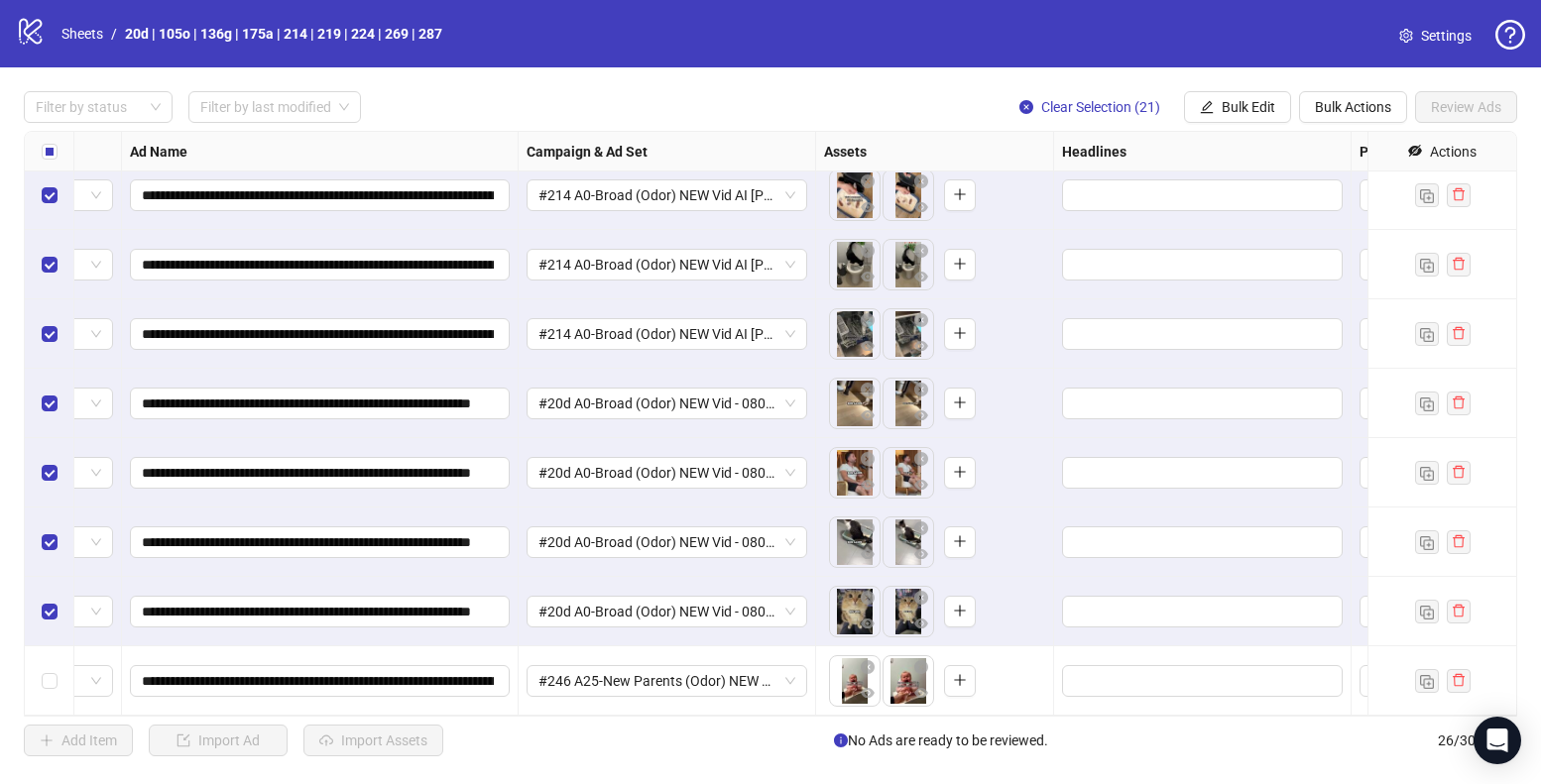 click on "Add Item Import Ad Import Assets  No Ads are ready to be reviewed. 26 / 300  items" at bounding box center (770, 740) 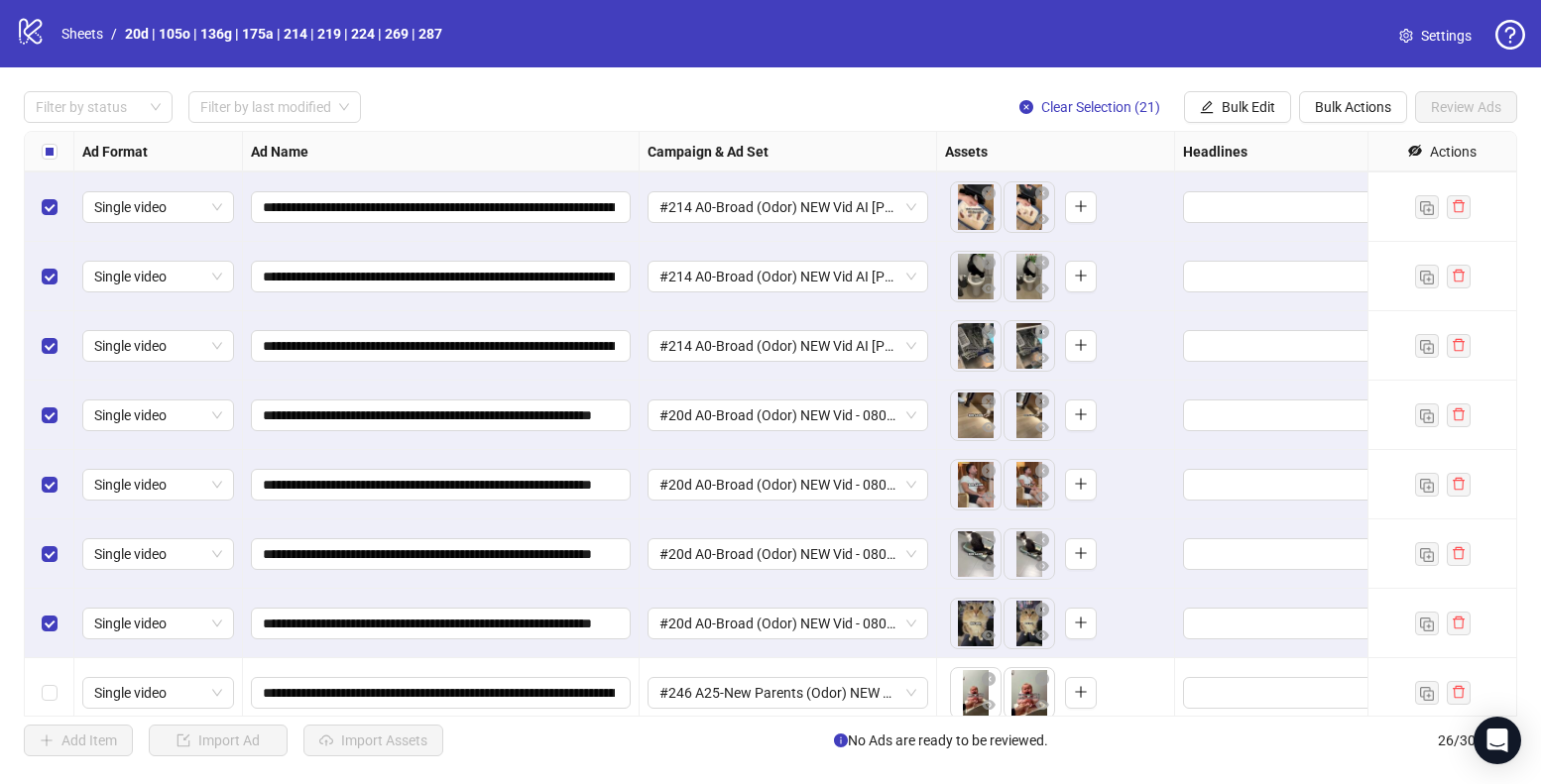 scroll, scrollTop: 1260, scrollLeft: 0, axis: vertical 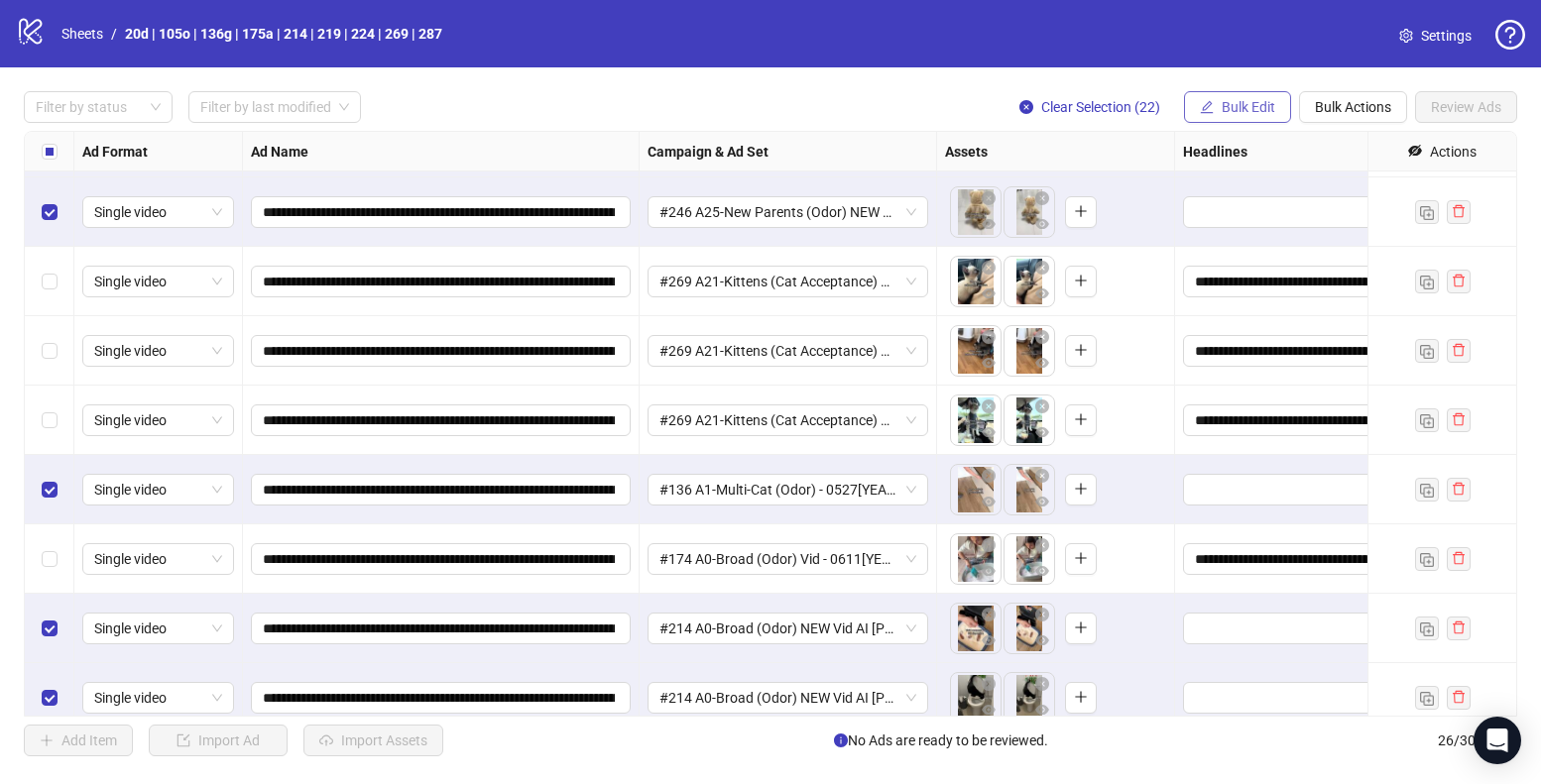 click on "Bulk Edit" at bounding box center (1248, 107) 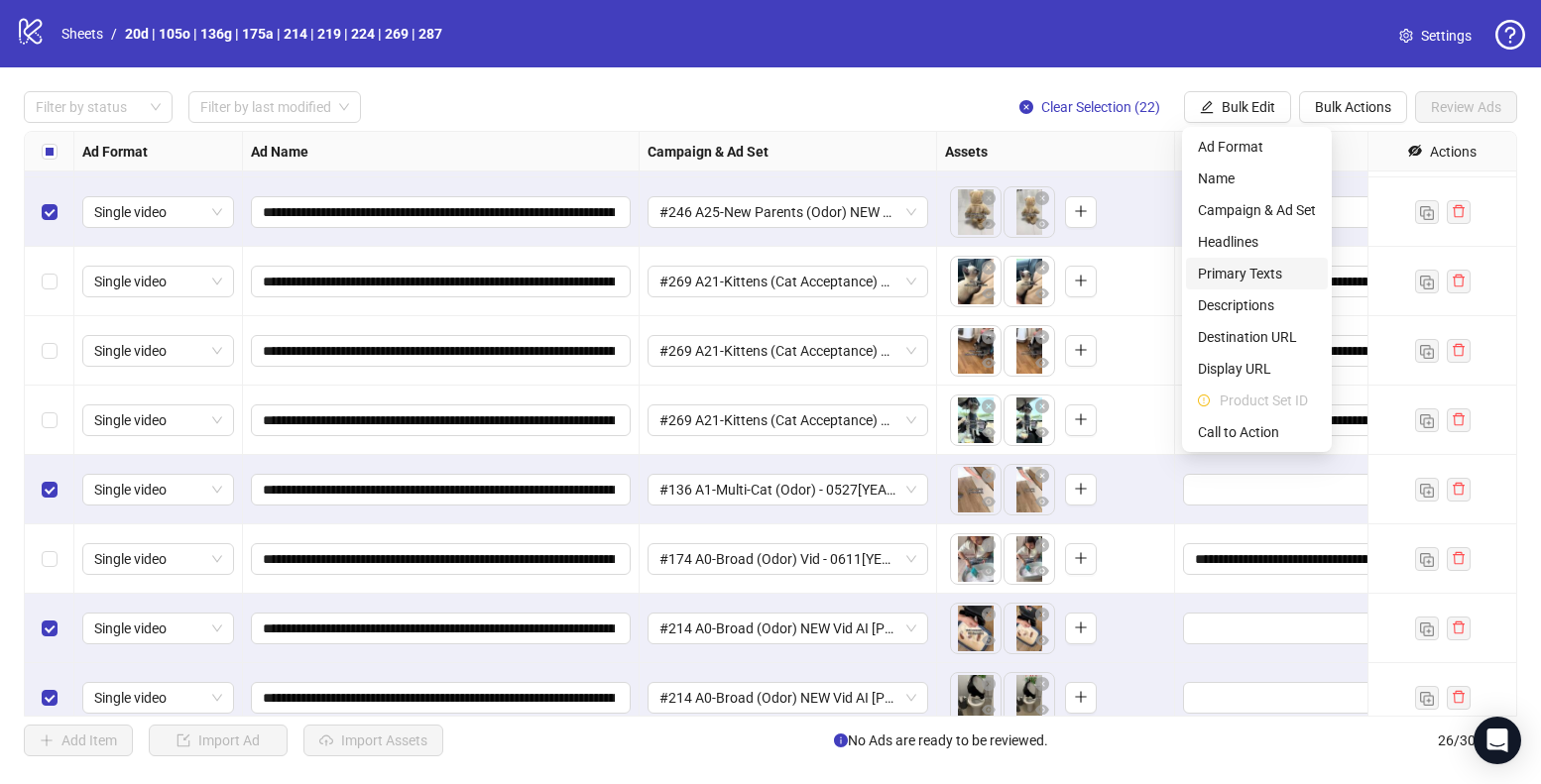 click on "Primary Texts" at bounding box center (1256, 274) 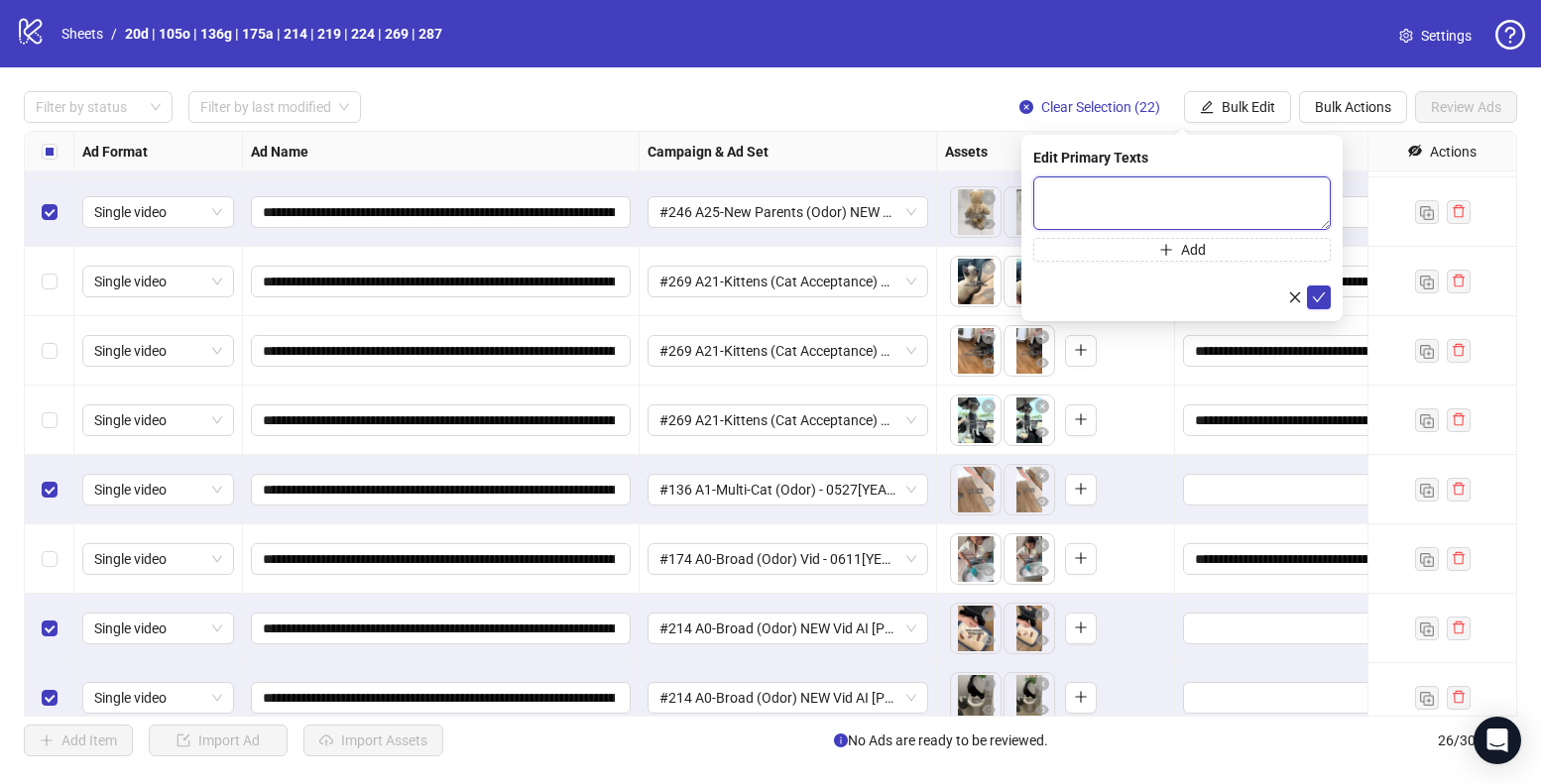 click at bounding box center (1182, 203) 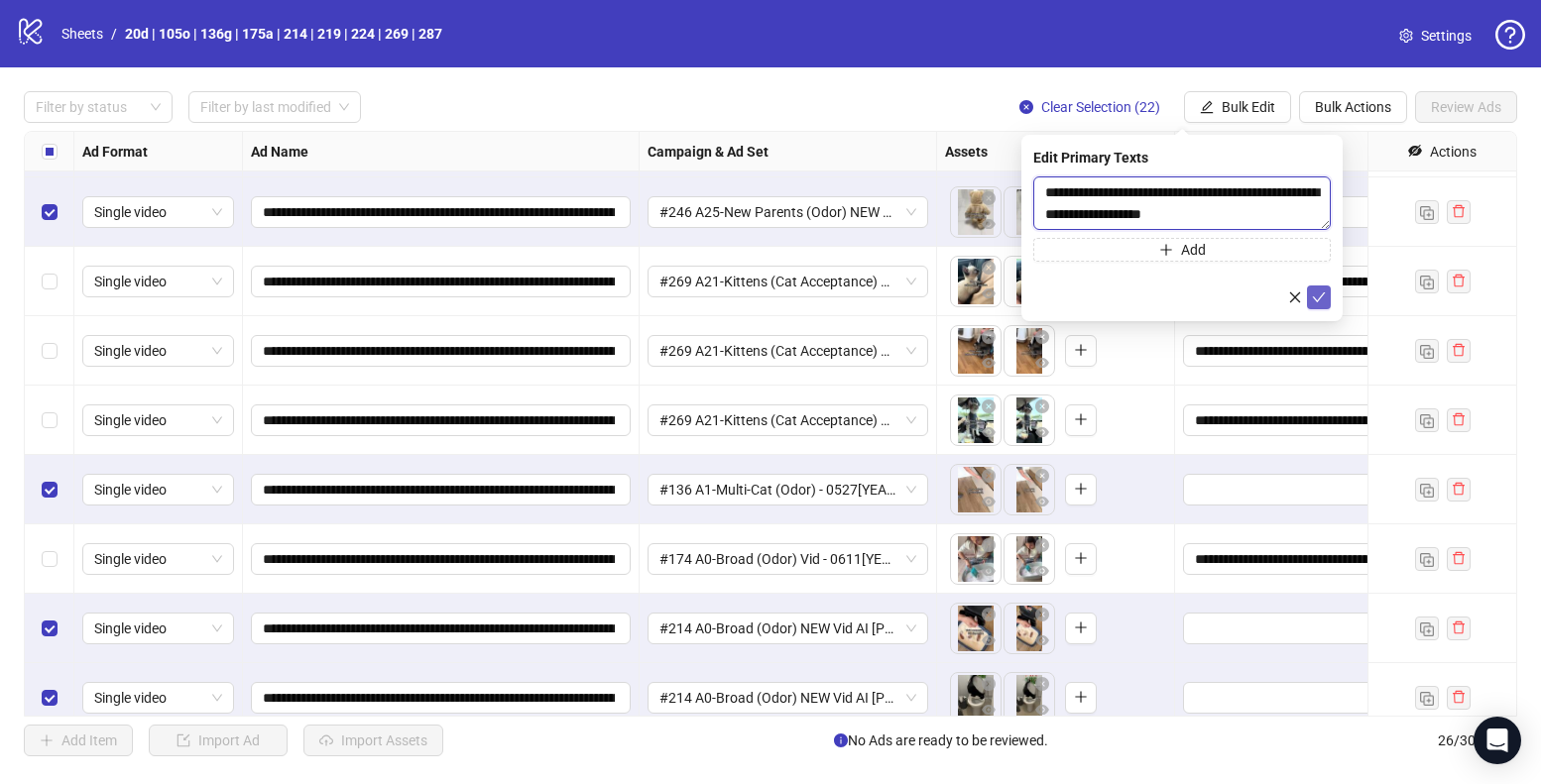 type on "**********" 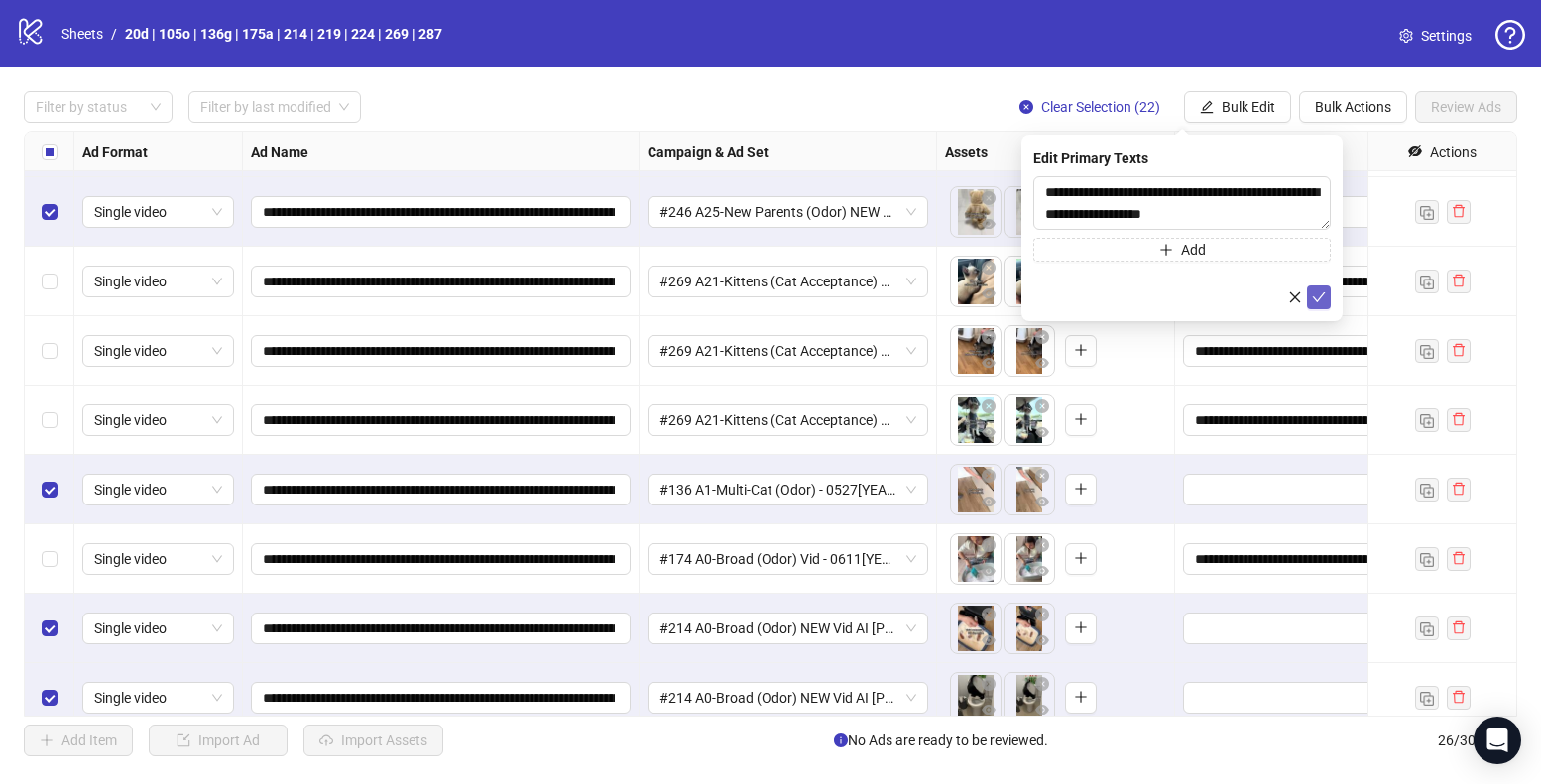 click 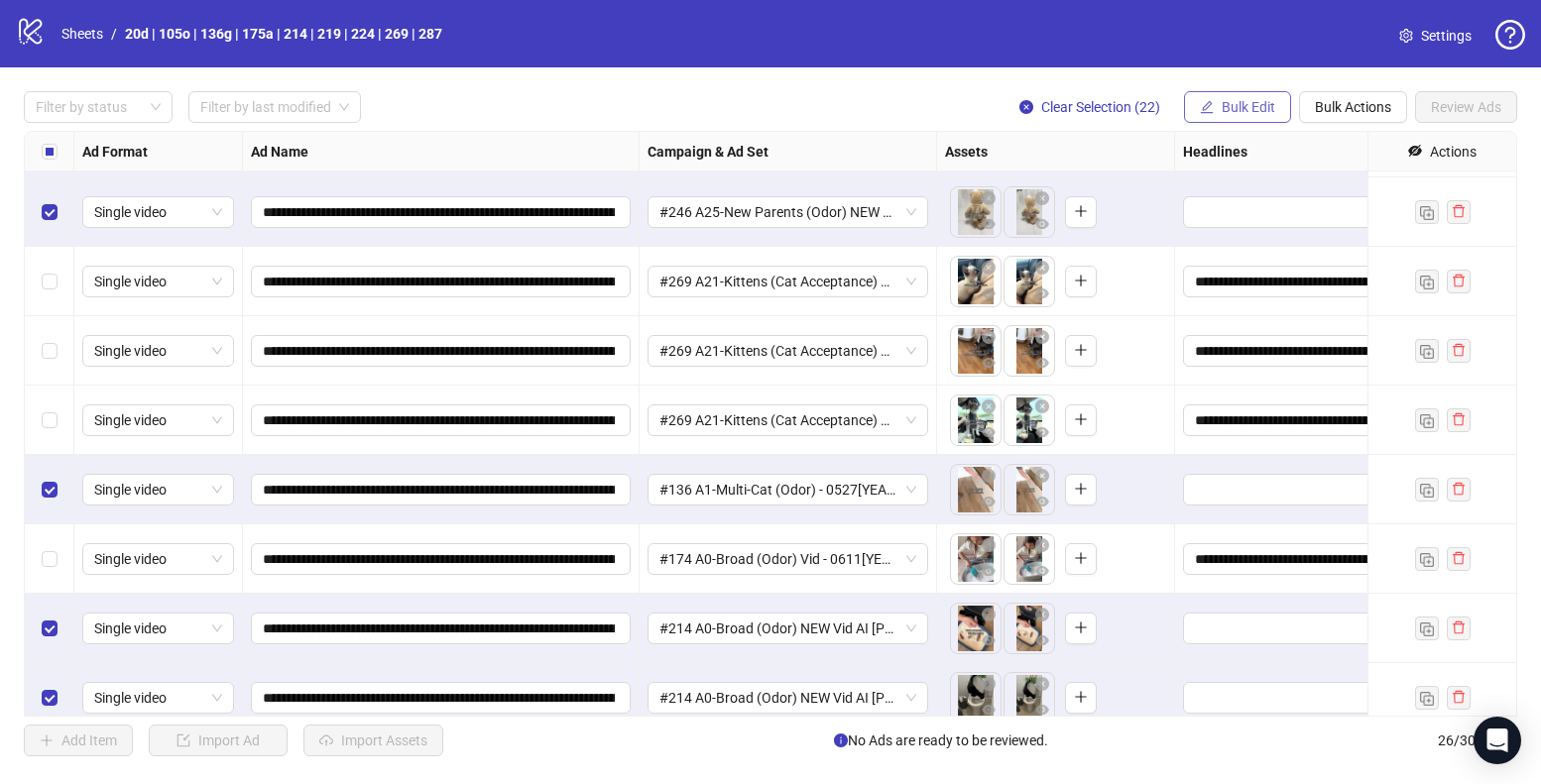 click on "Bulk Edit" at bounding box center (1248, 107) 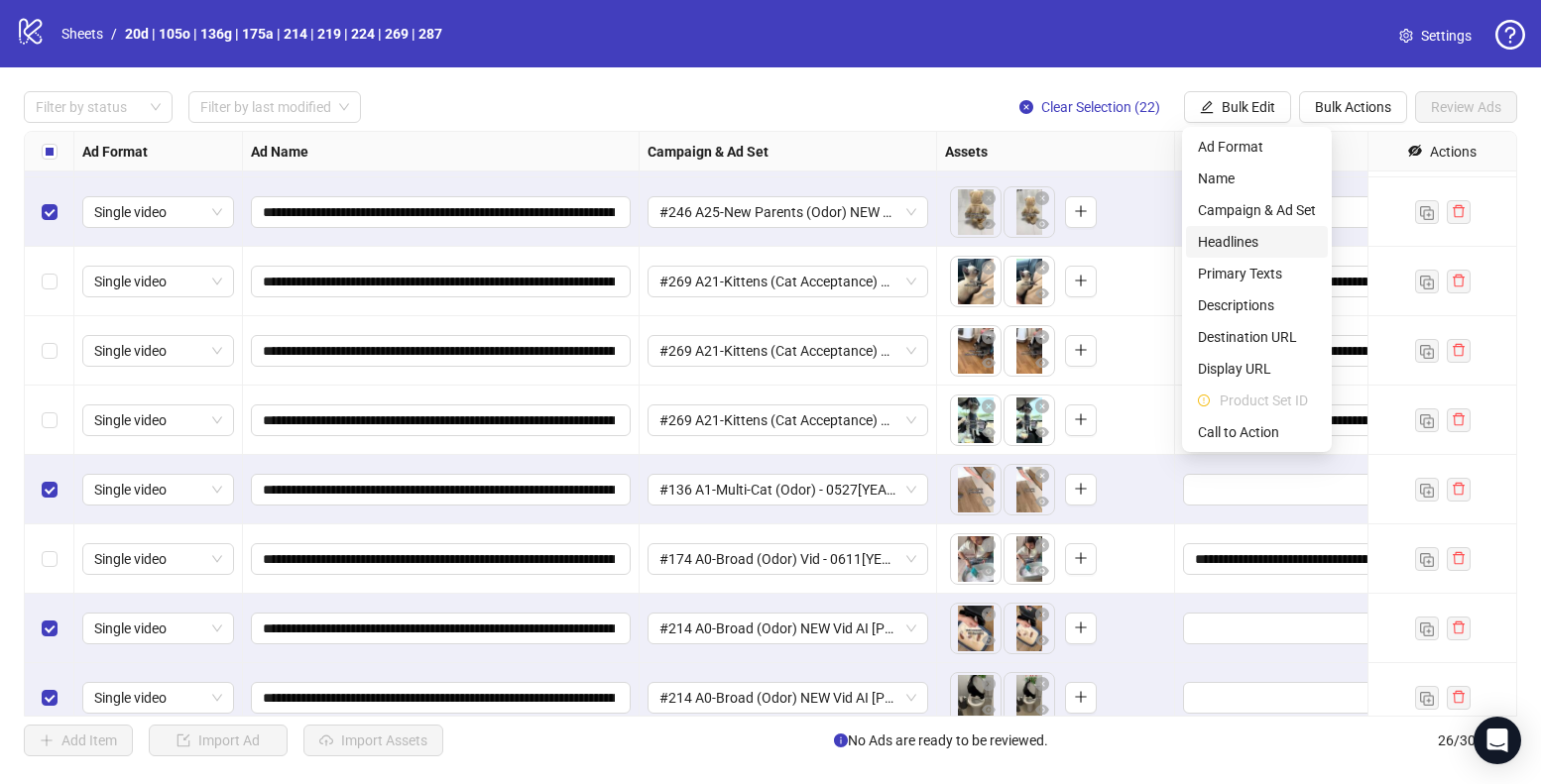 click on "Headlines" at bounding box center [1256, 242] 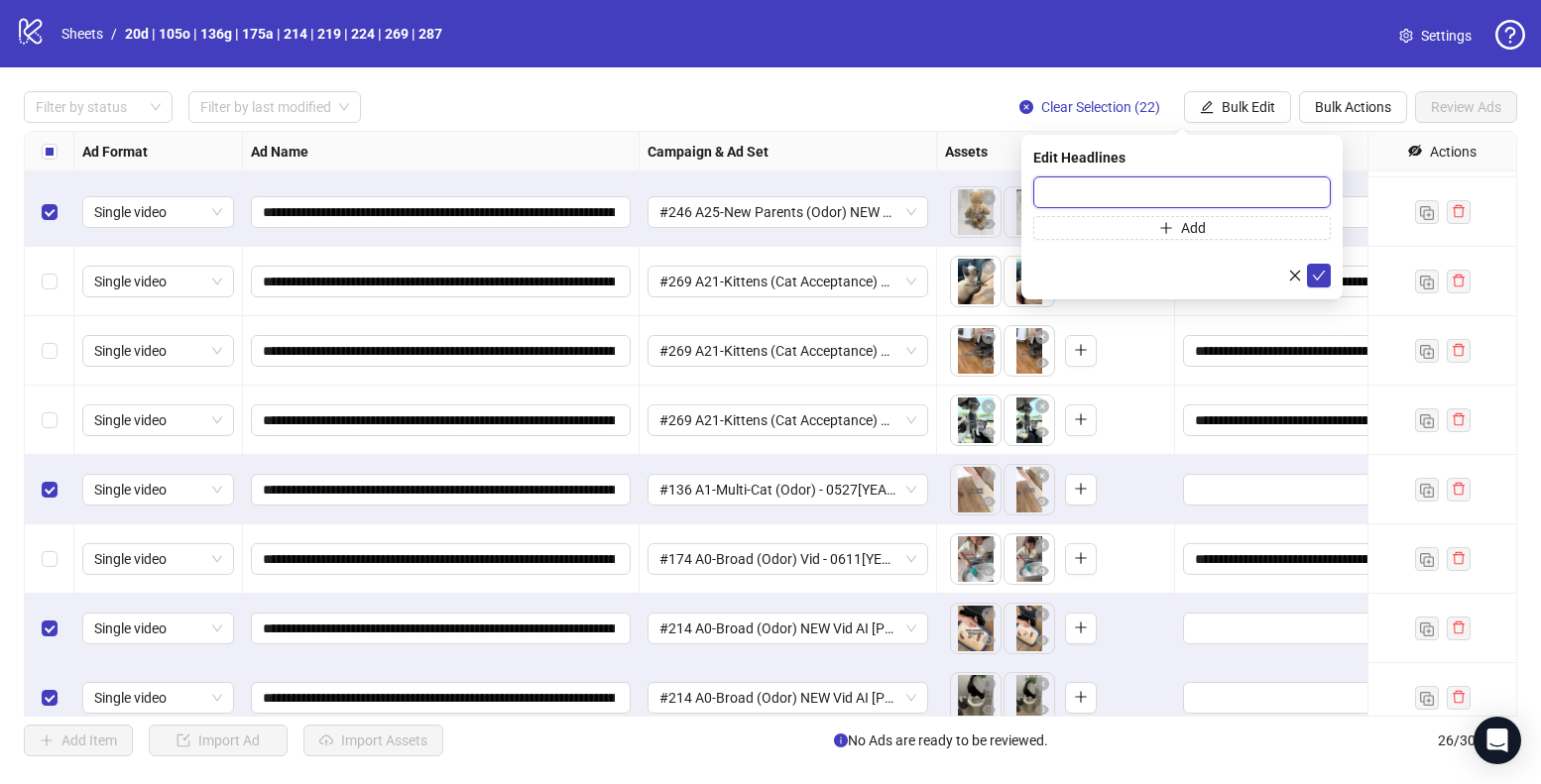 click at bounding box center [1182, 192] 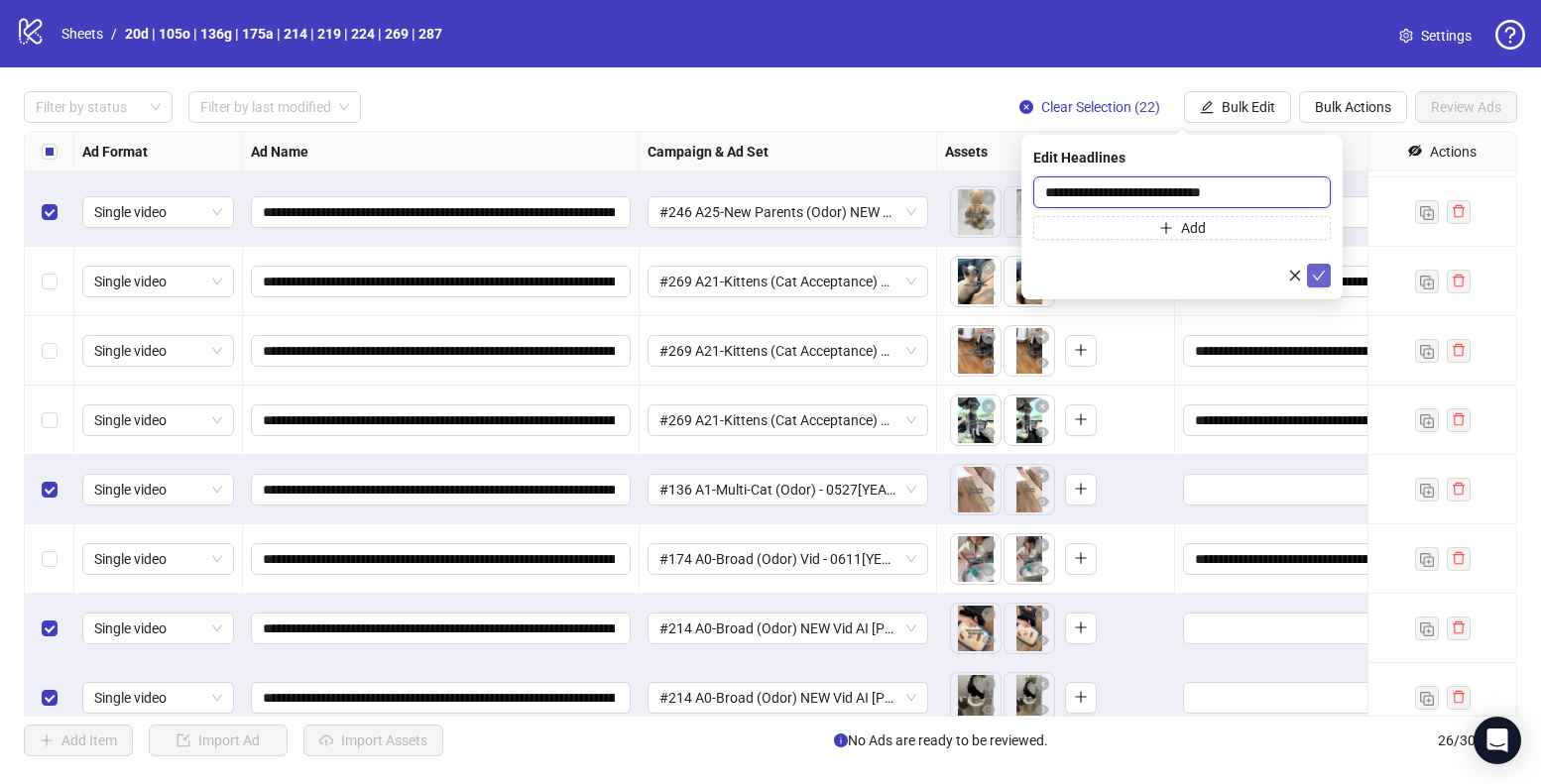 type on "**********" 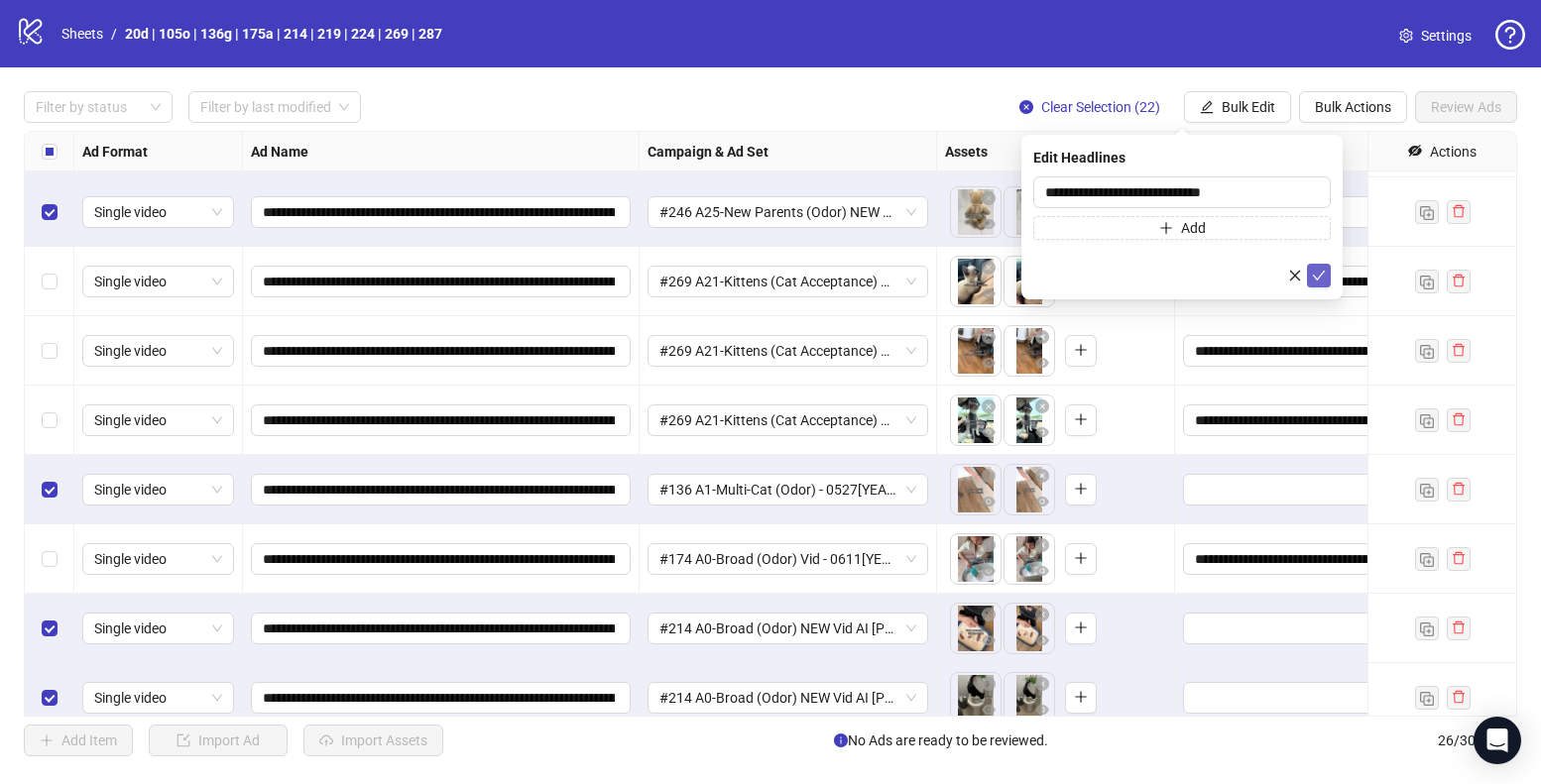 click 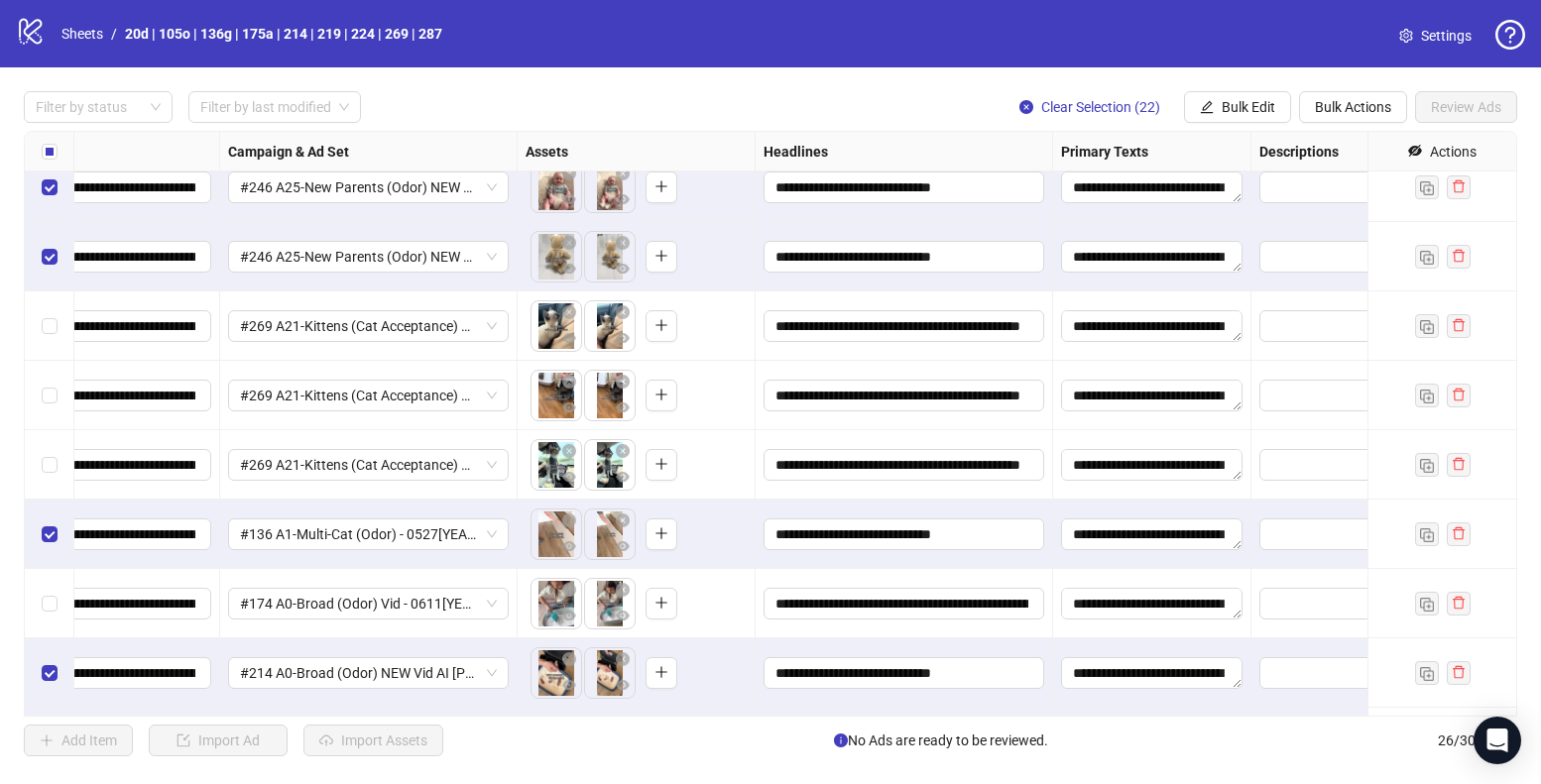 scroll, scrollTop: 784, scrollLeft: 419, axis: both 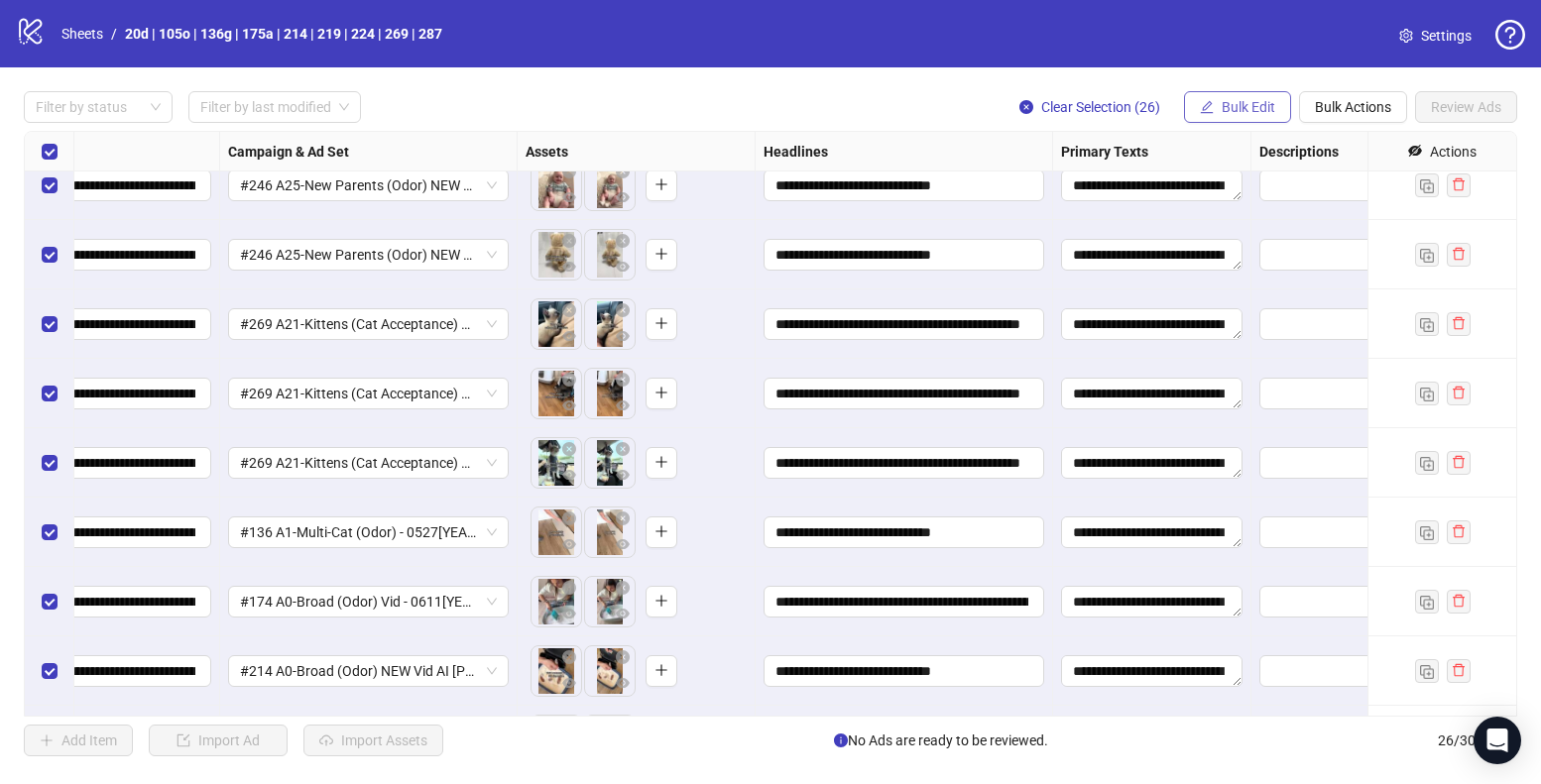 click on "Bulk Edit" at bounding box center (1248, 107) 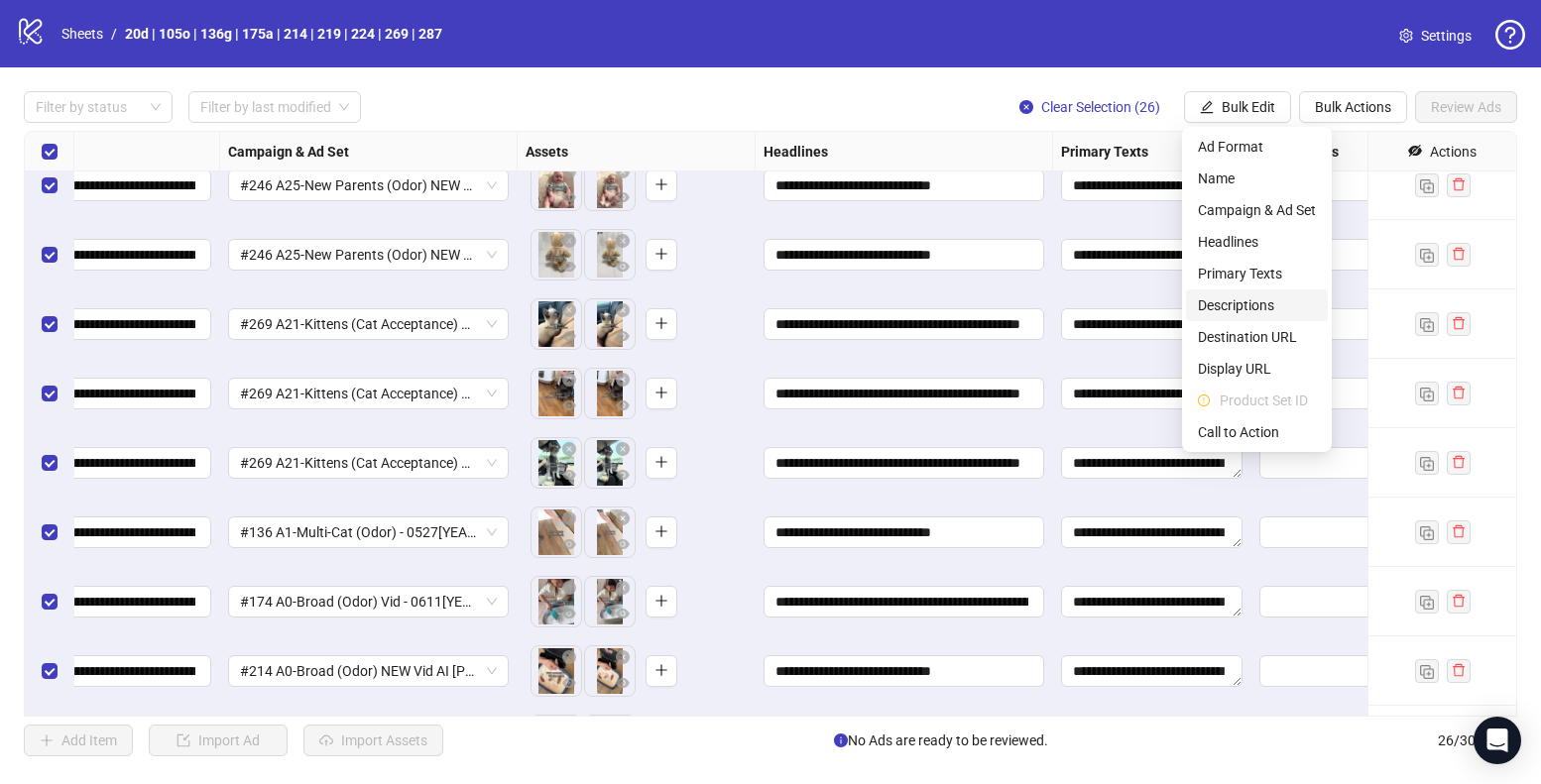 click on "Descriptions" at bounding box center (1256, 305) 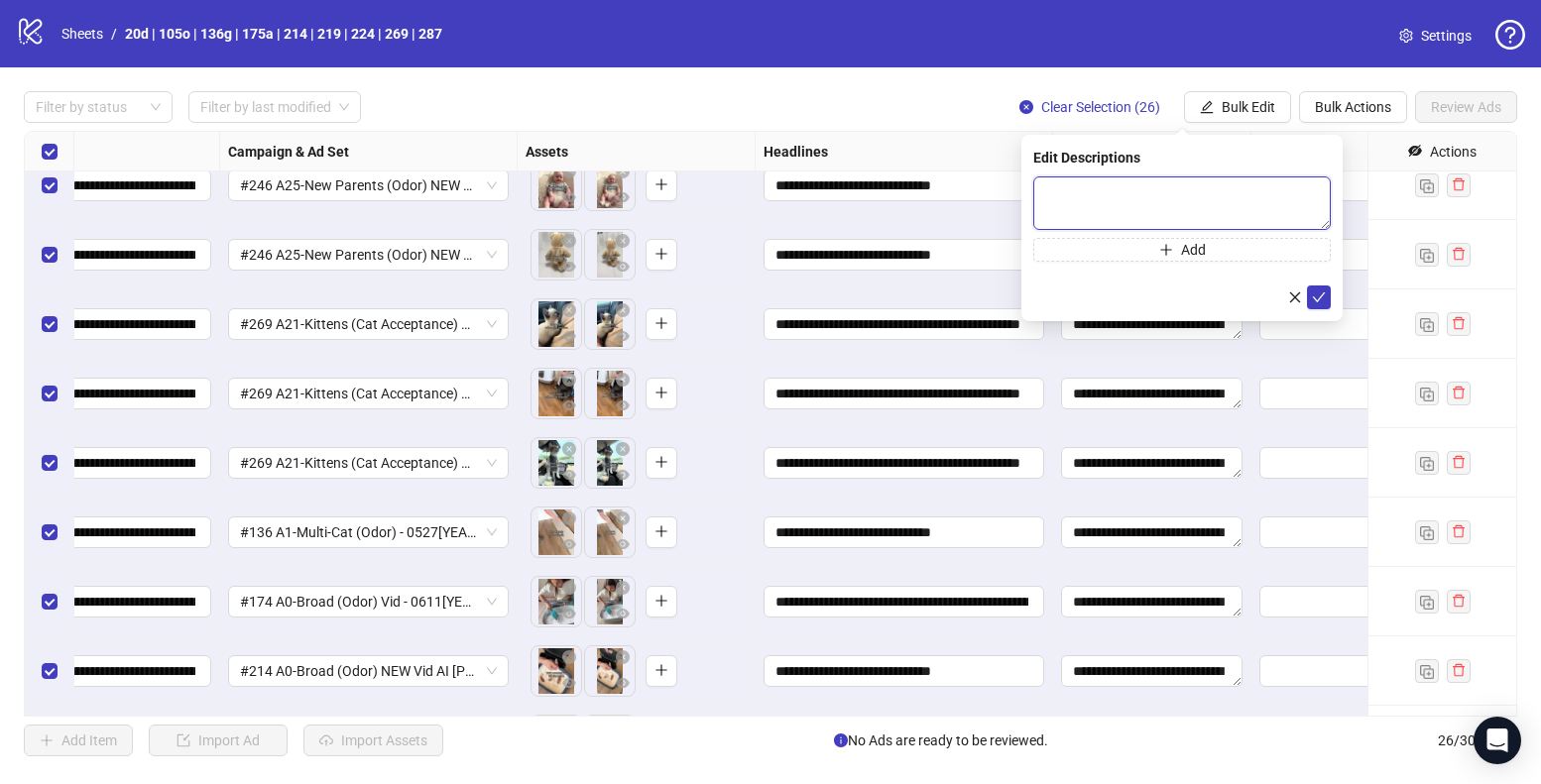click at bounding box center [1182, 203] 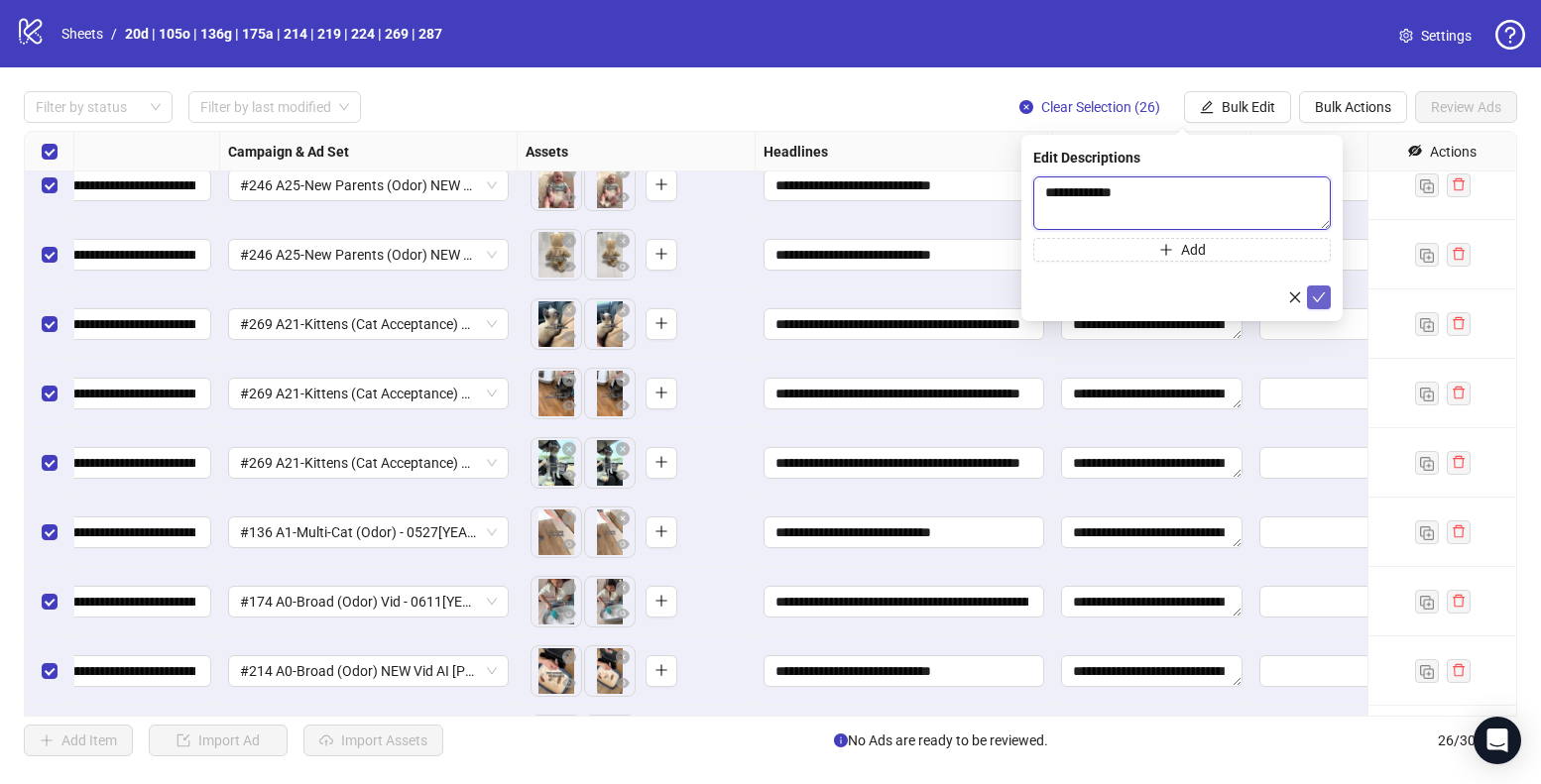 type on "**********" 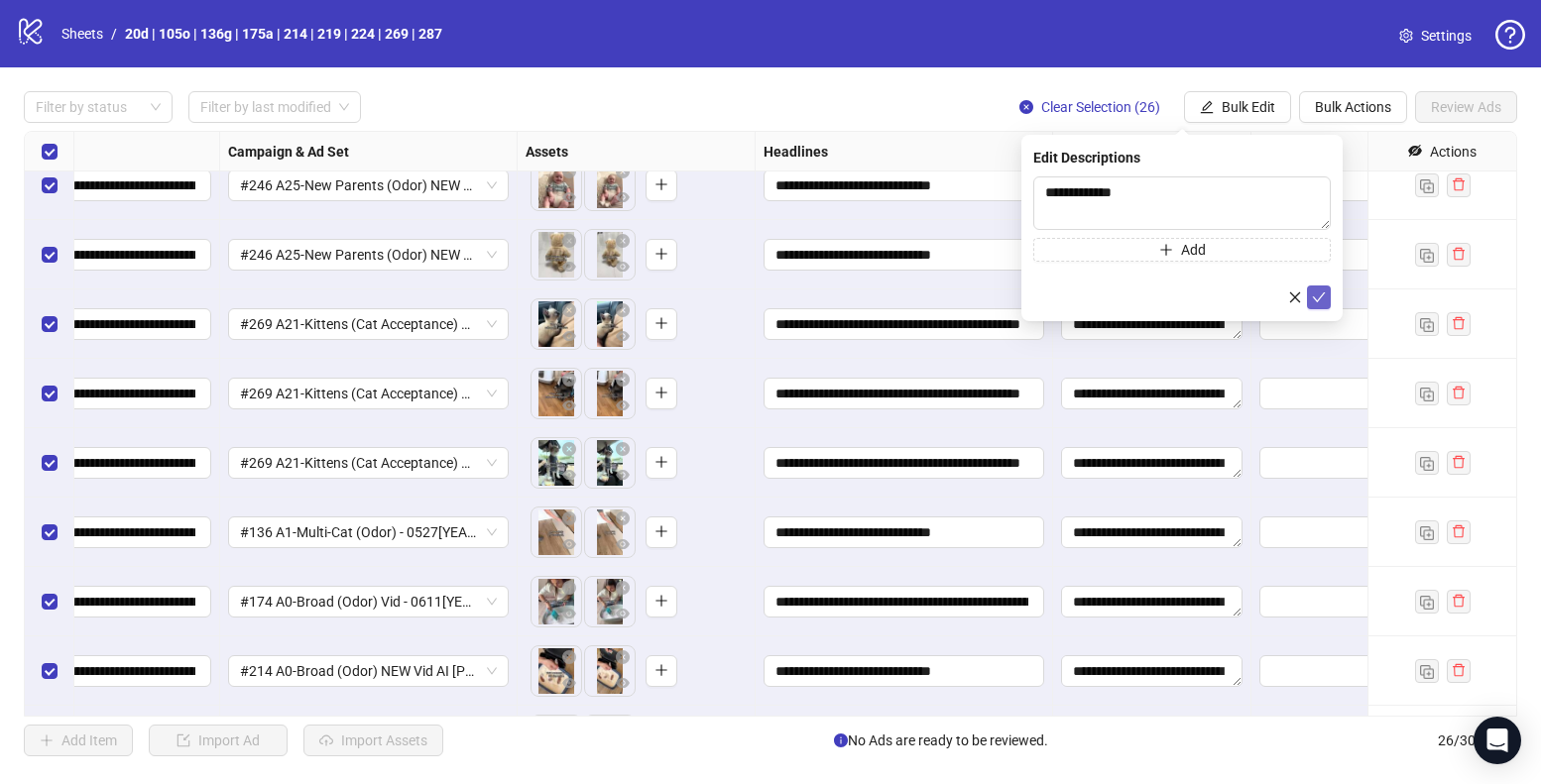 click 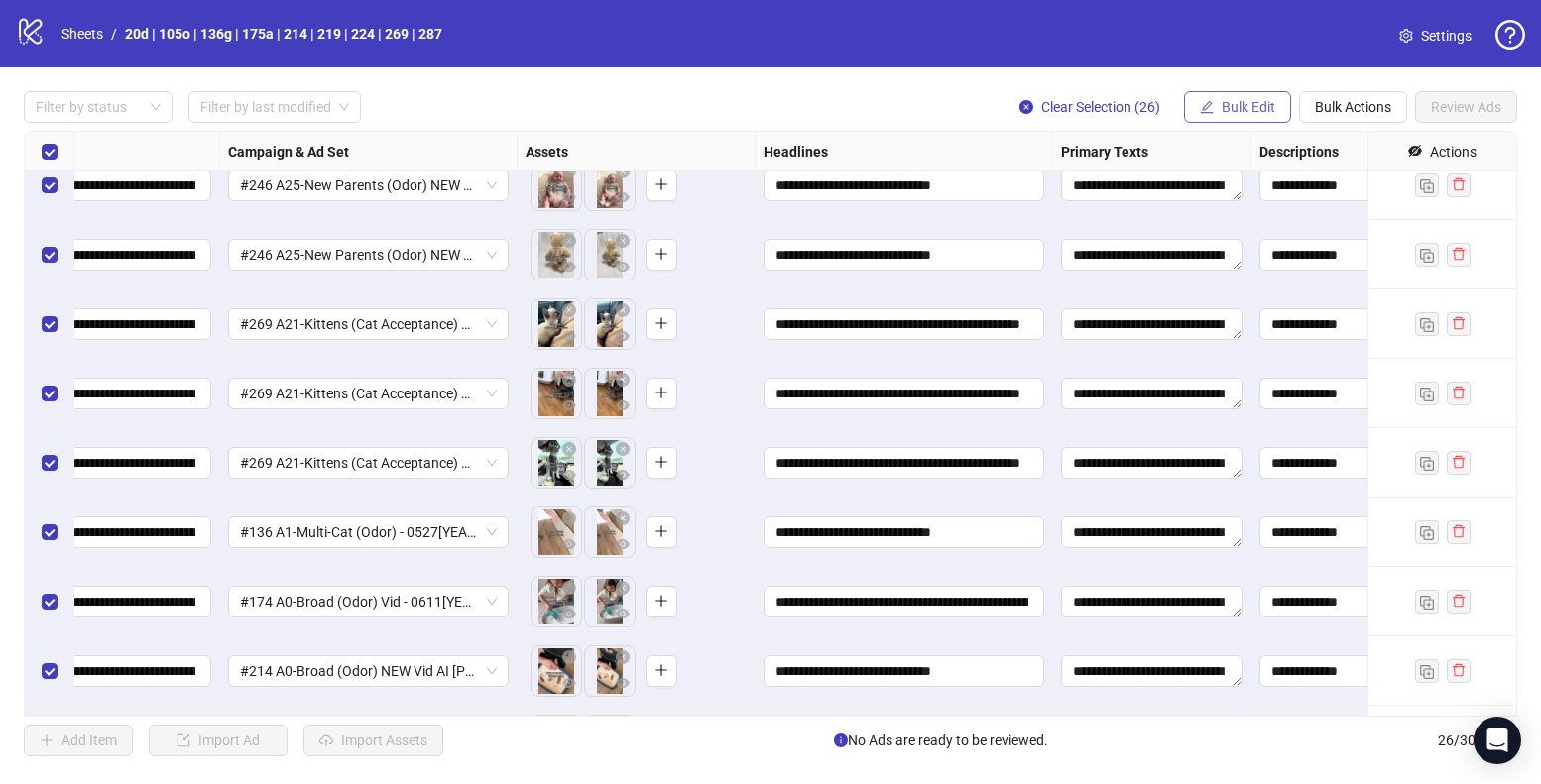 click on "Bulk Edit" at bounding box center (1248, 107) 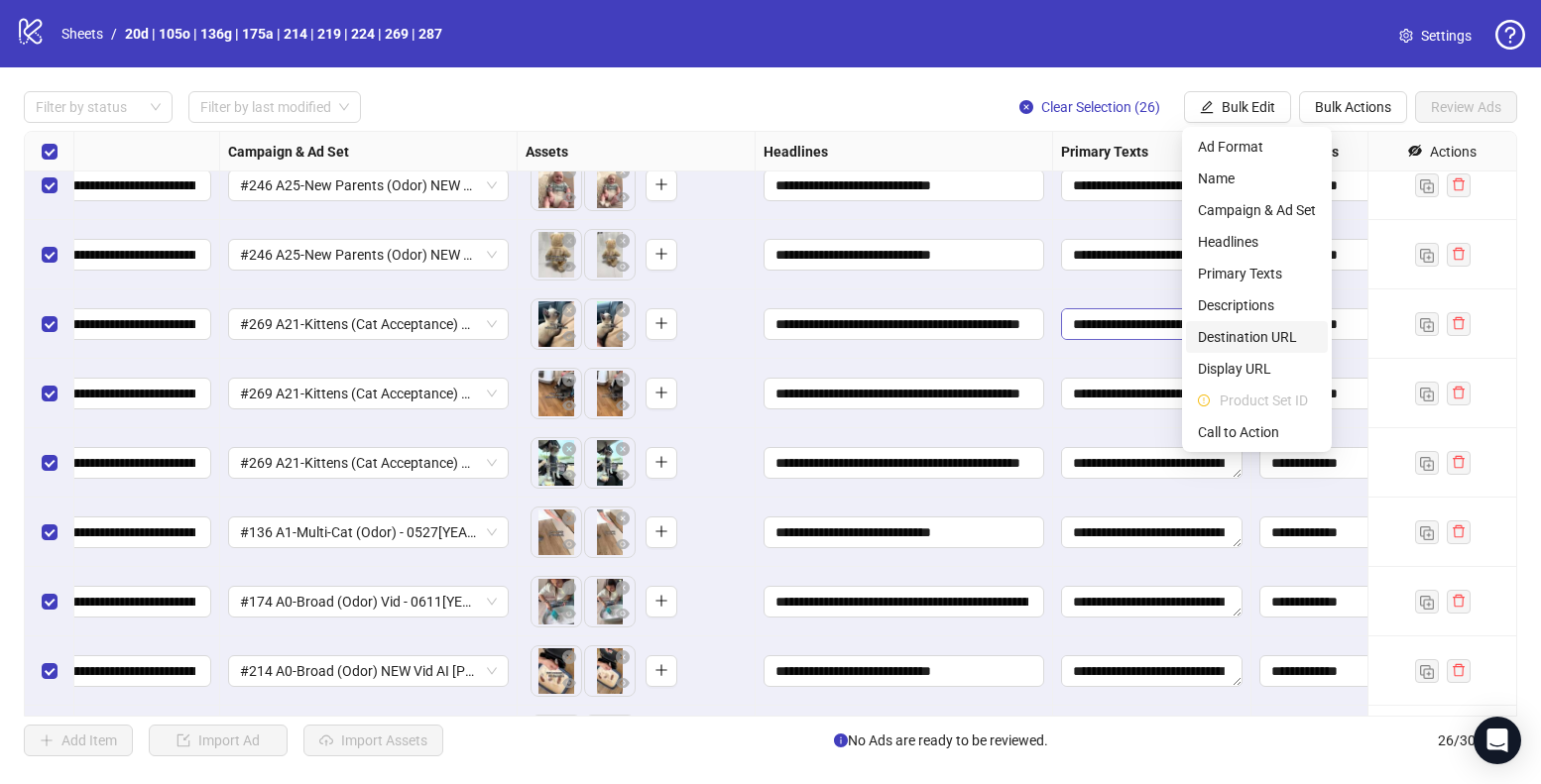drag, startPoint x: 1255, startPoint y: 338, endPoint x: 1234, endPoint y: 328, distance: 23.259407 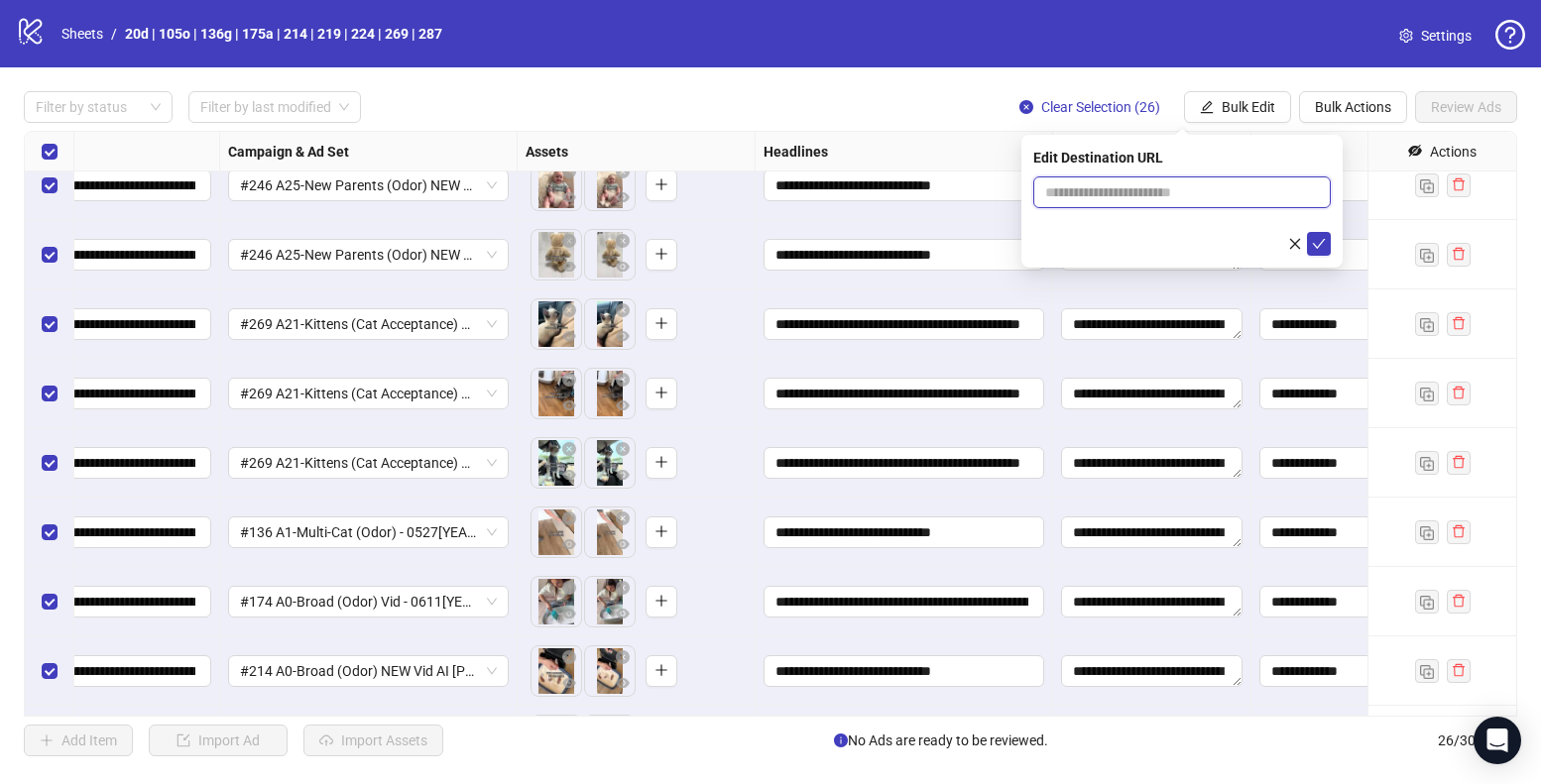 click at bounding box center (1174, 192) 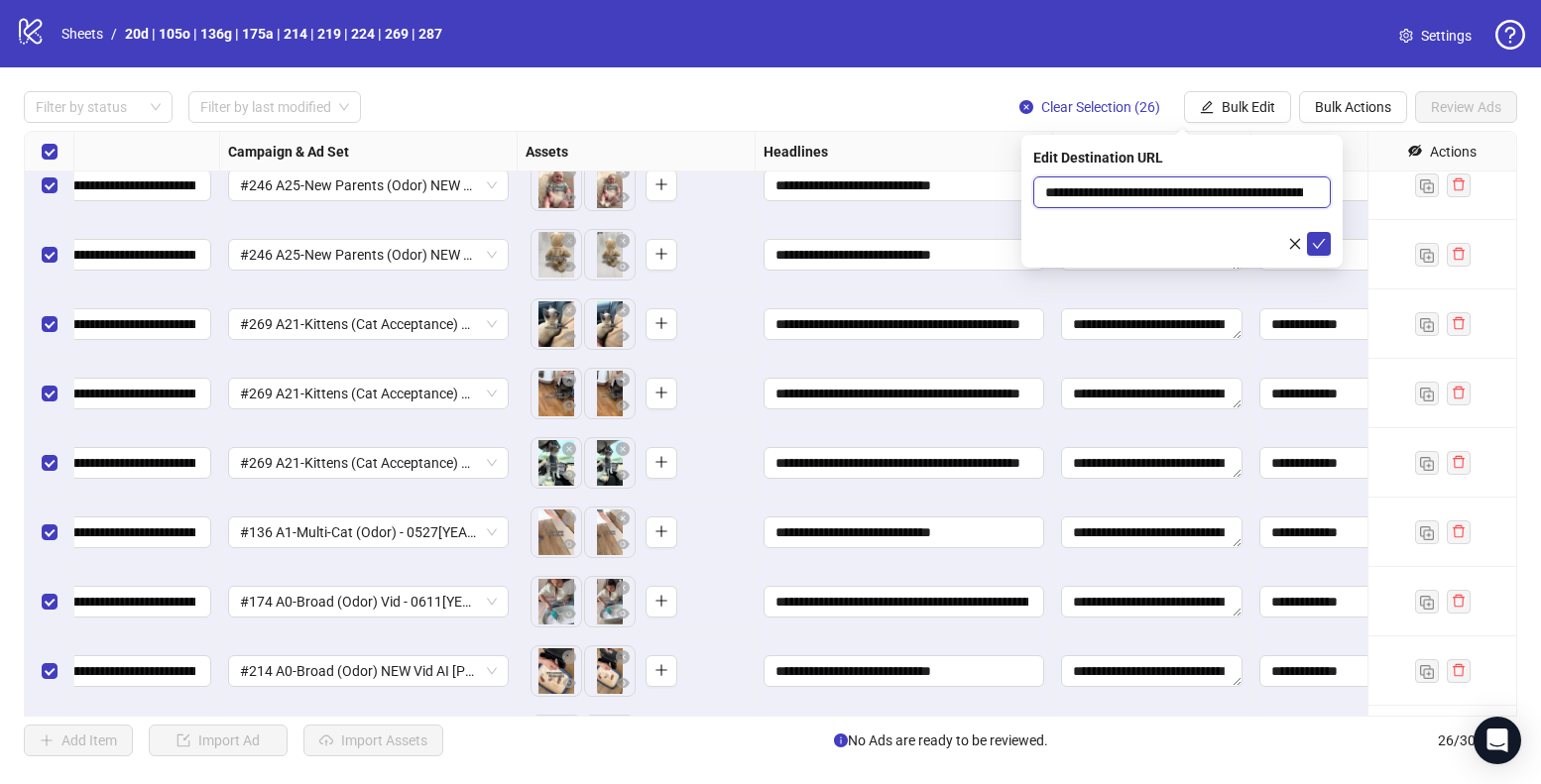 scroll, scrollTop: 0, scrollLeft: 82, axis: horizontal 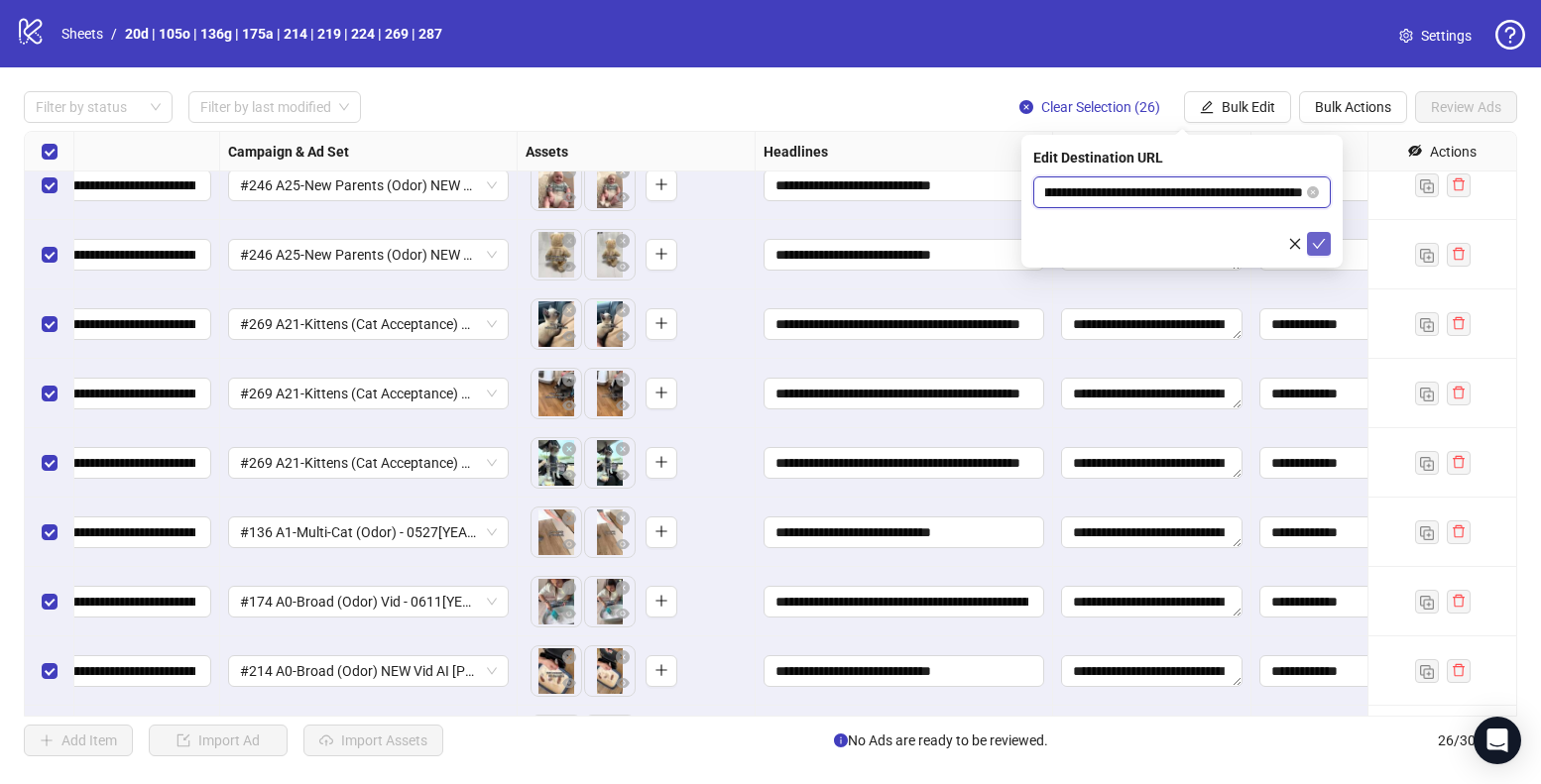 type on "**********" 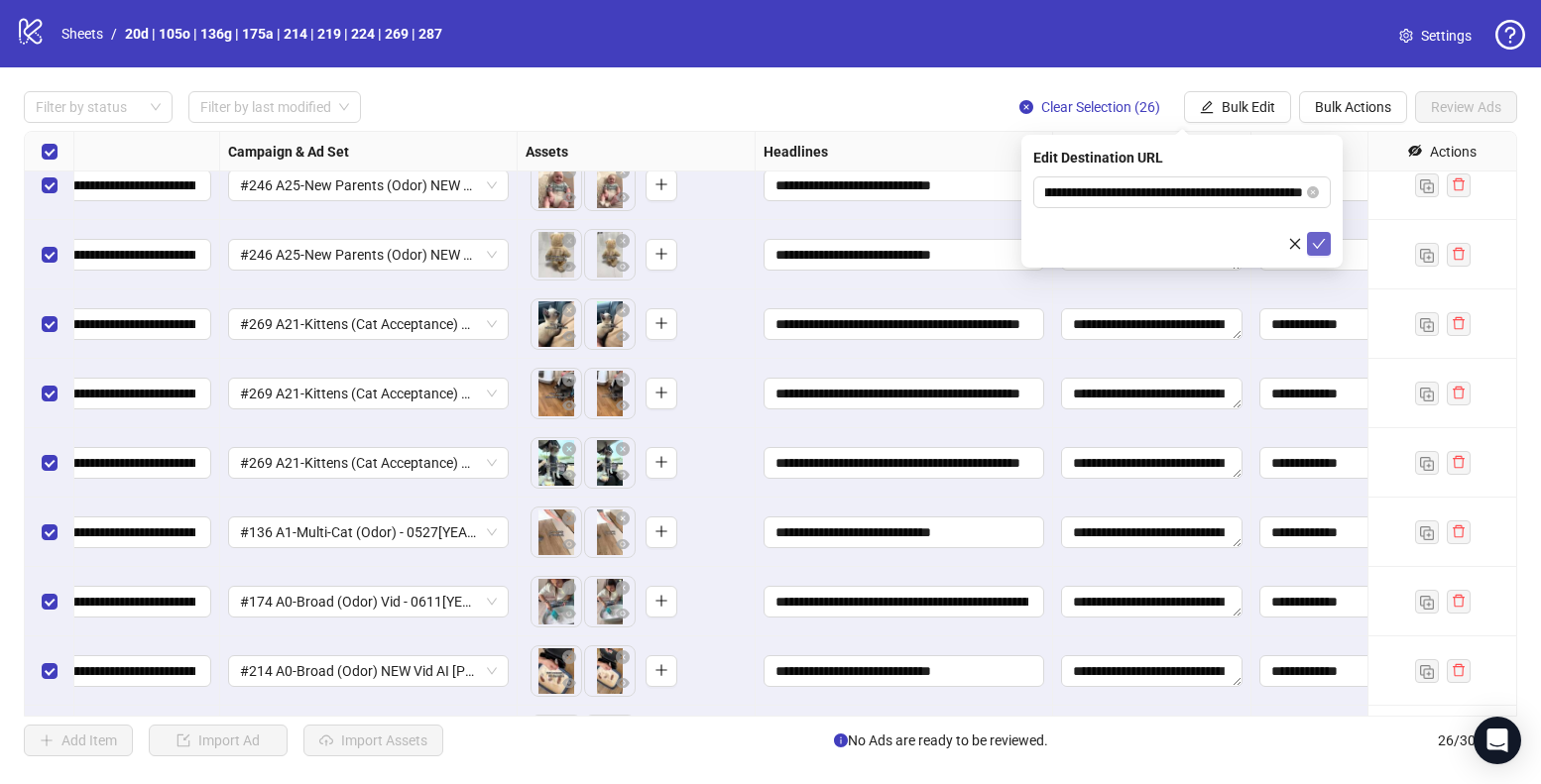 click 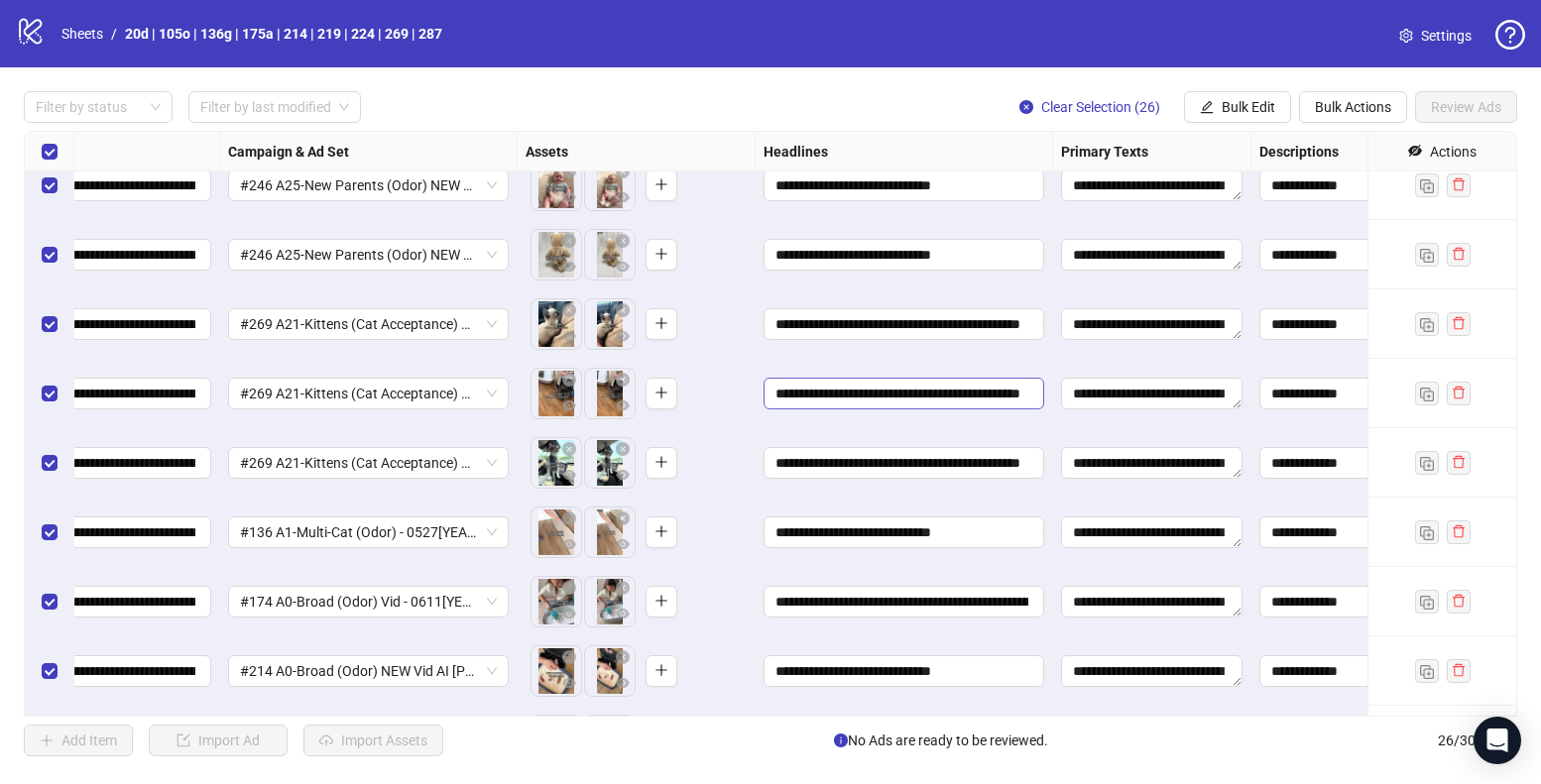 scroll, scrollTop: 0, scrollLeft: 57, axis: horizontal 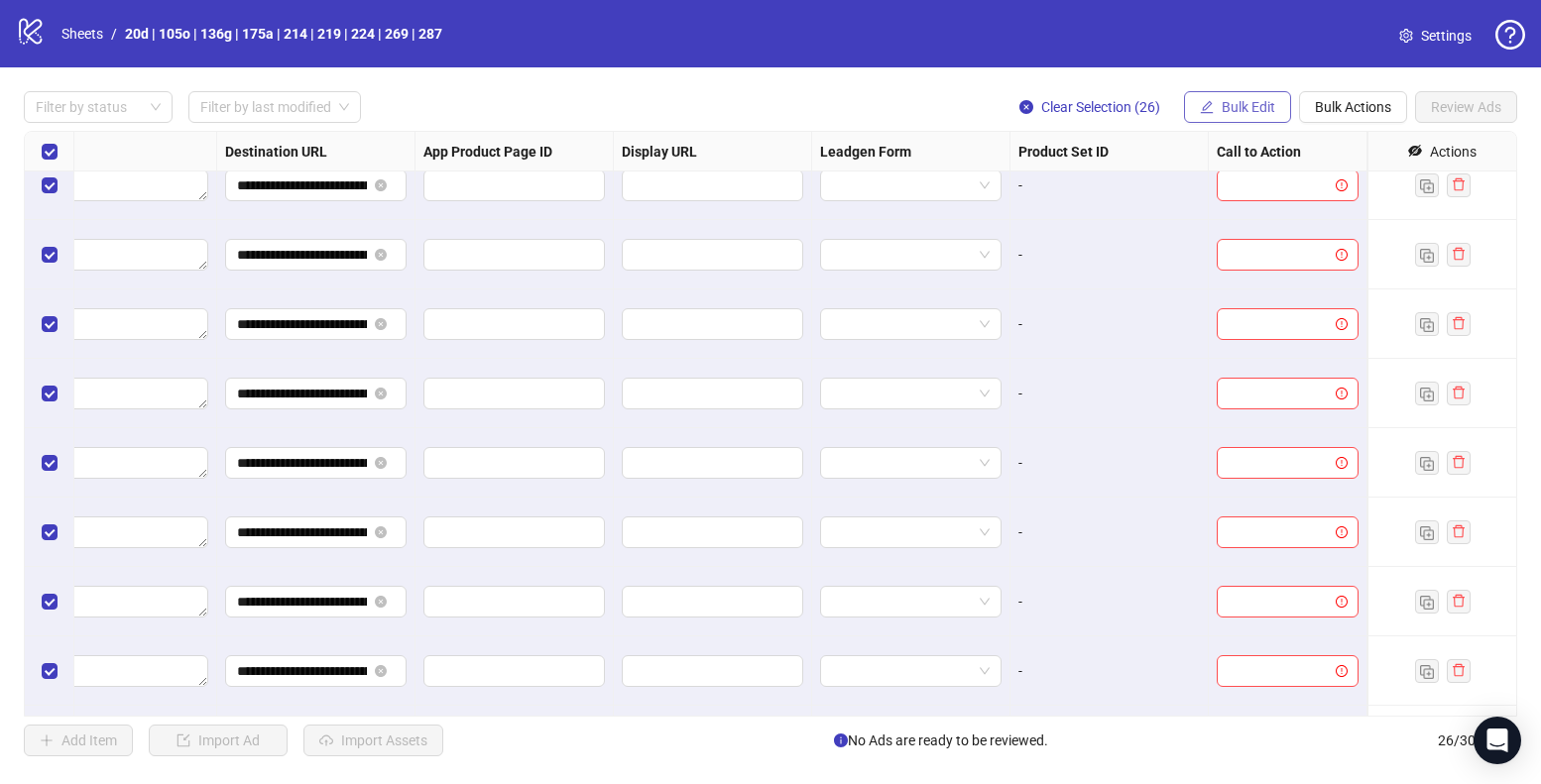click on "Bulk Edit" at bounding box center (1248, 107) 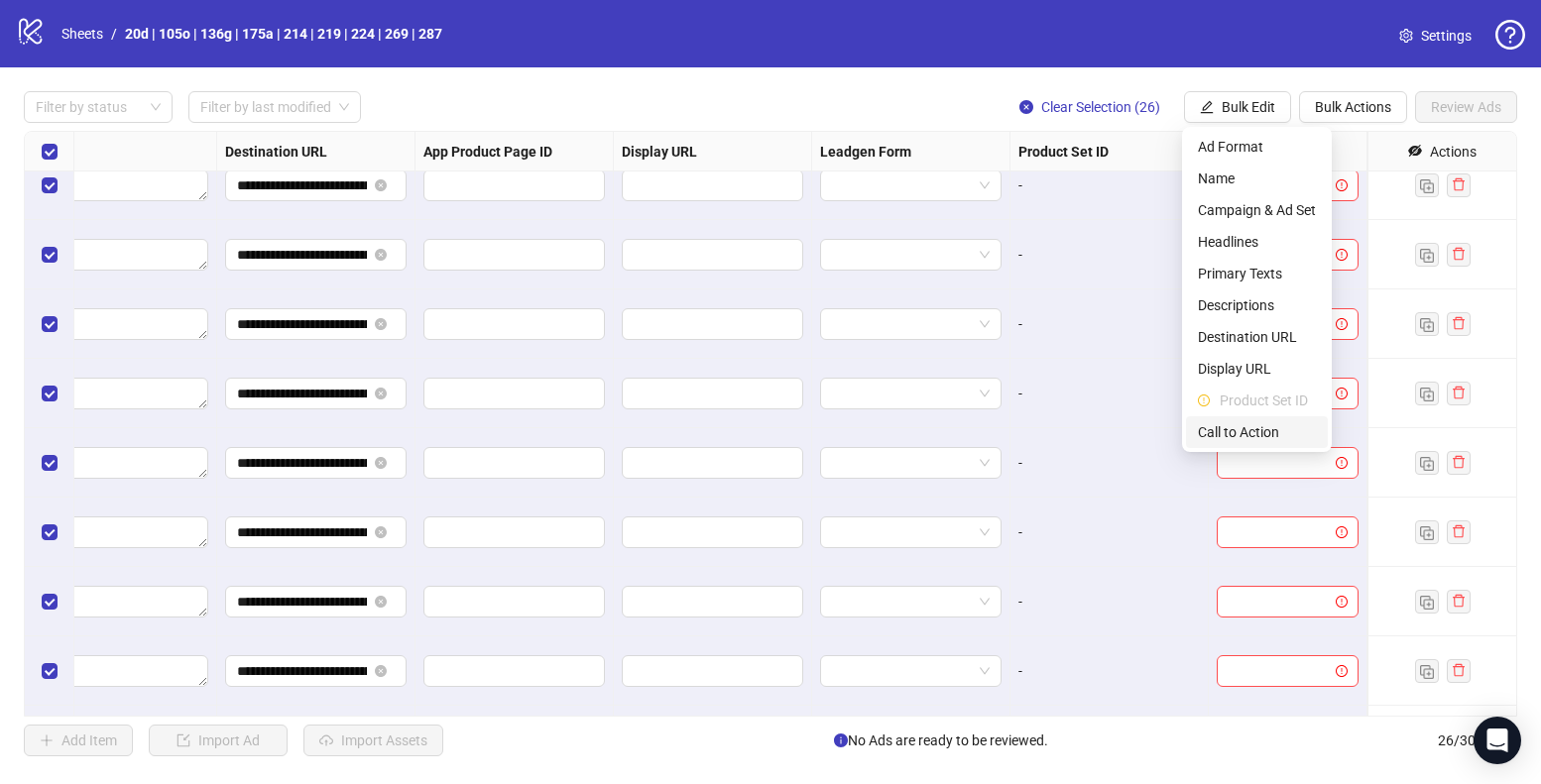 click on "Call to Action" at bounding box center [1256, 432] 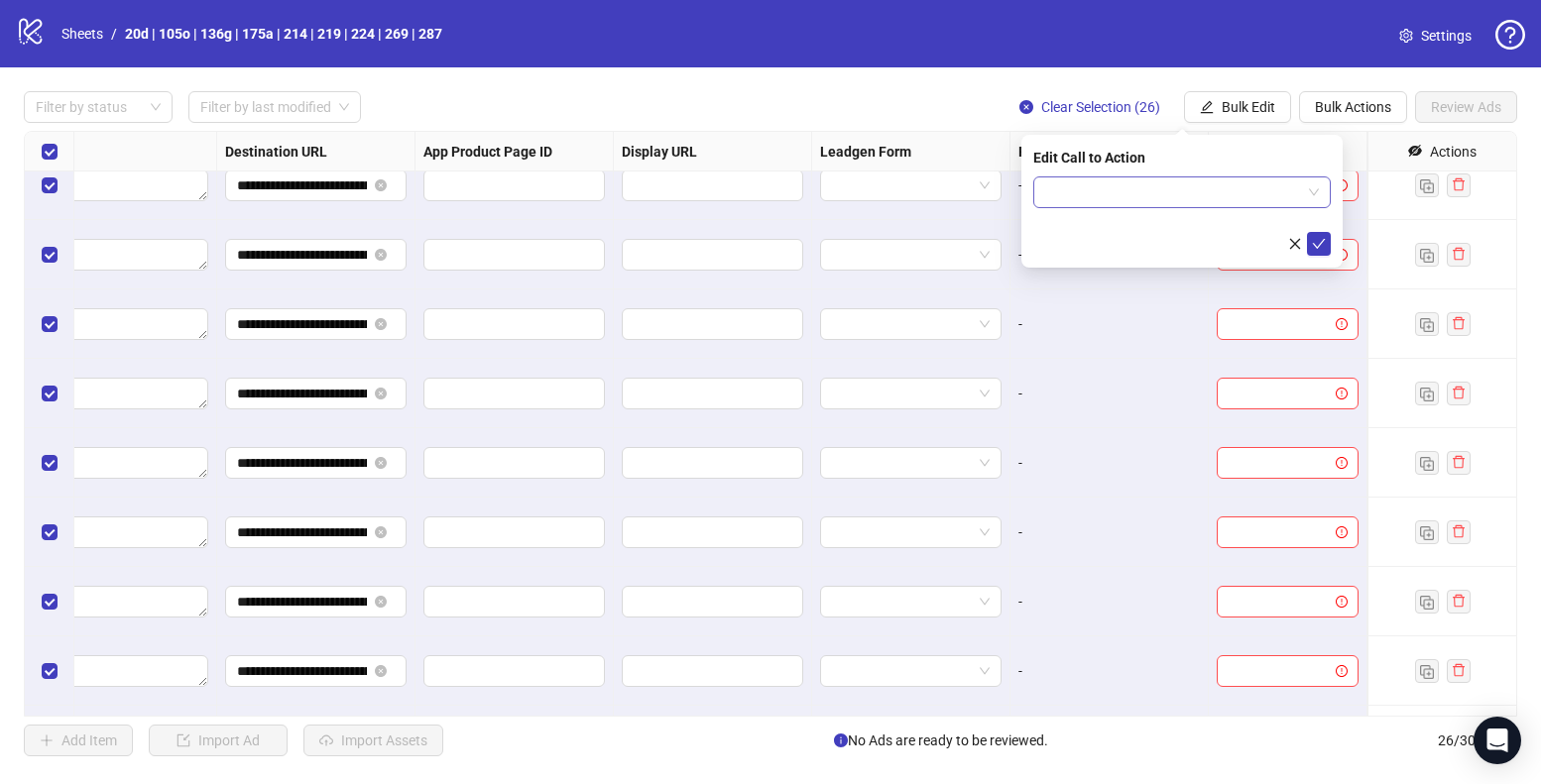 click at bounding box center [1173, 192] 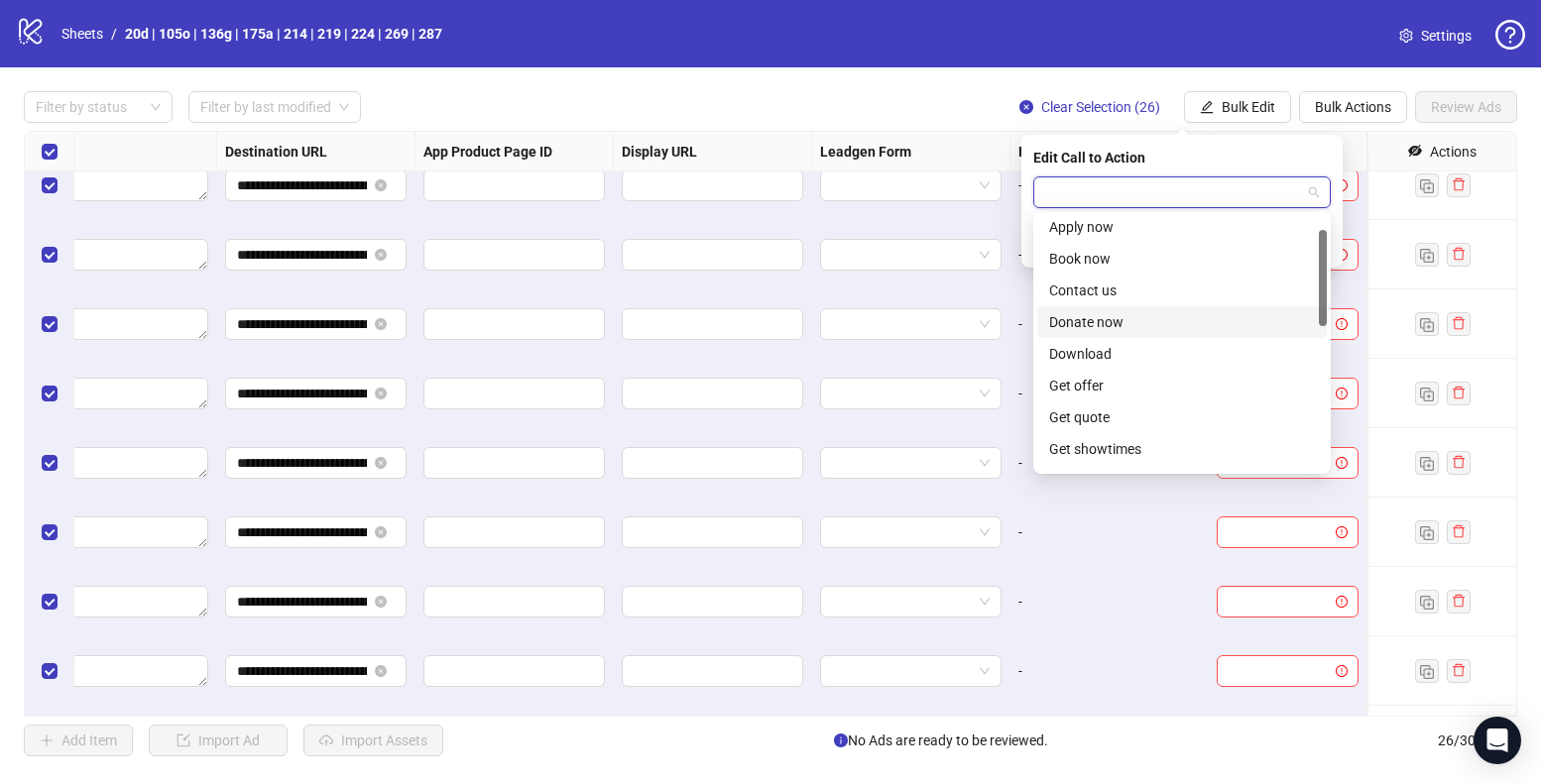 scroll, scrollTop: 110, scrollLeft: 0, axis: vertical 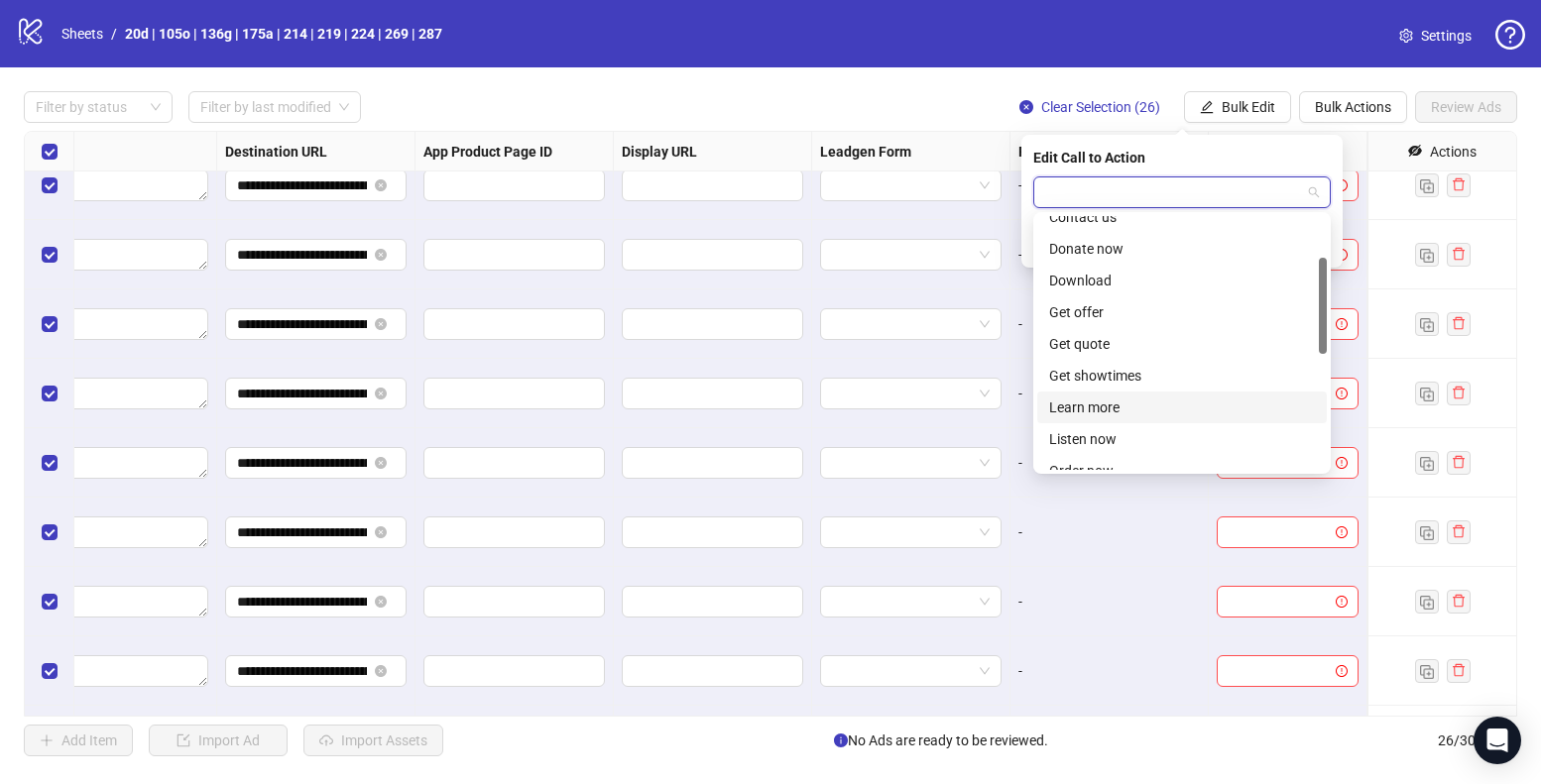 click on "Learn more" at bounding box center [1182, 407] 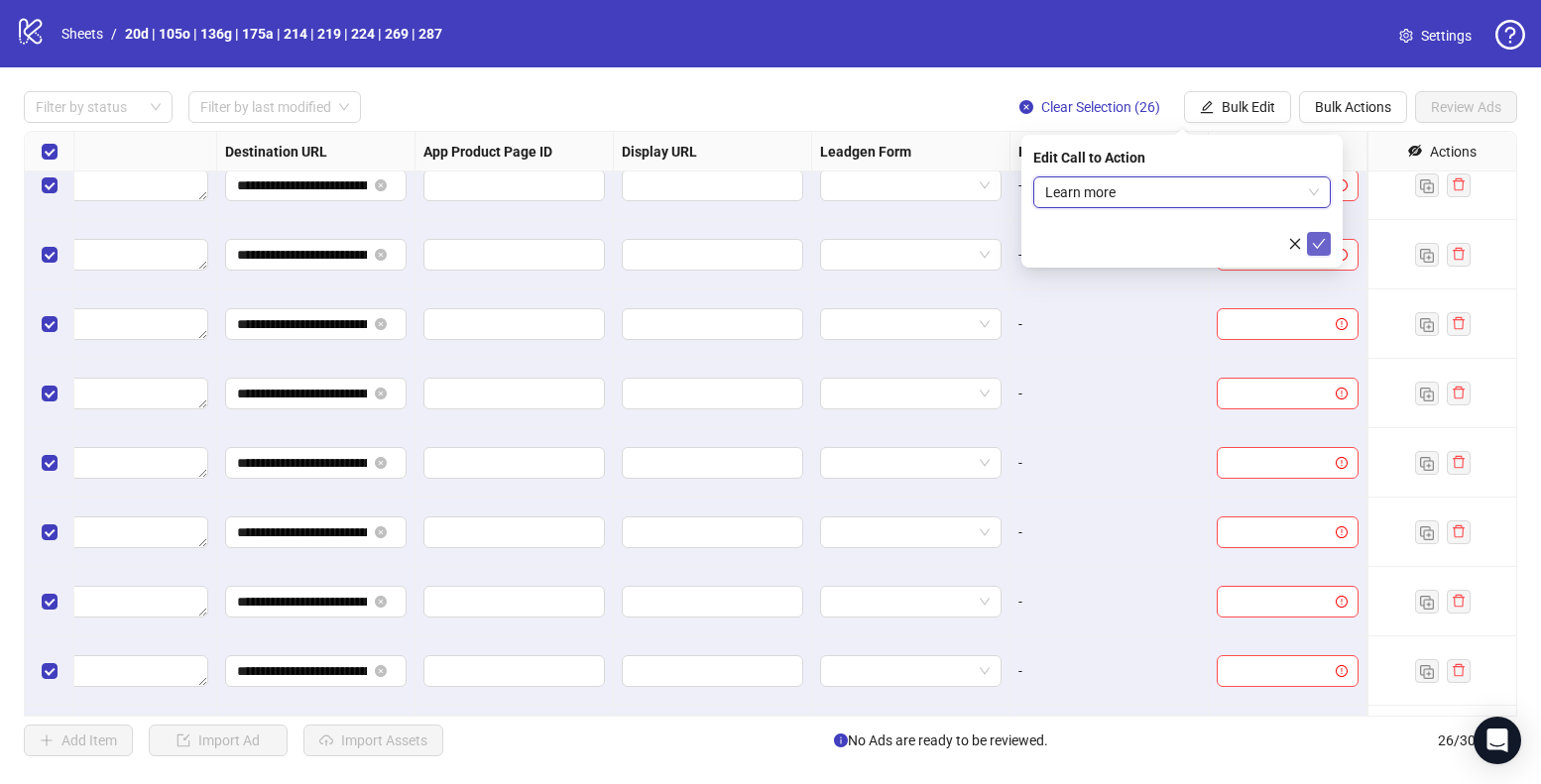 click 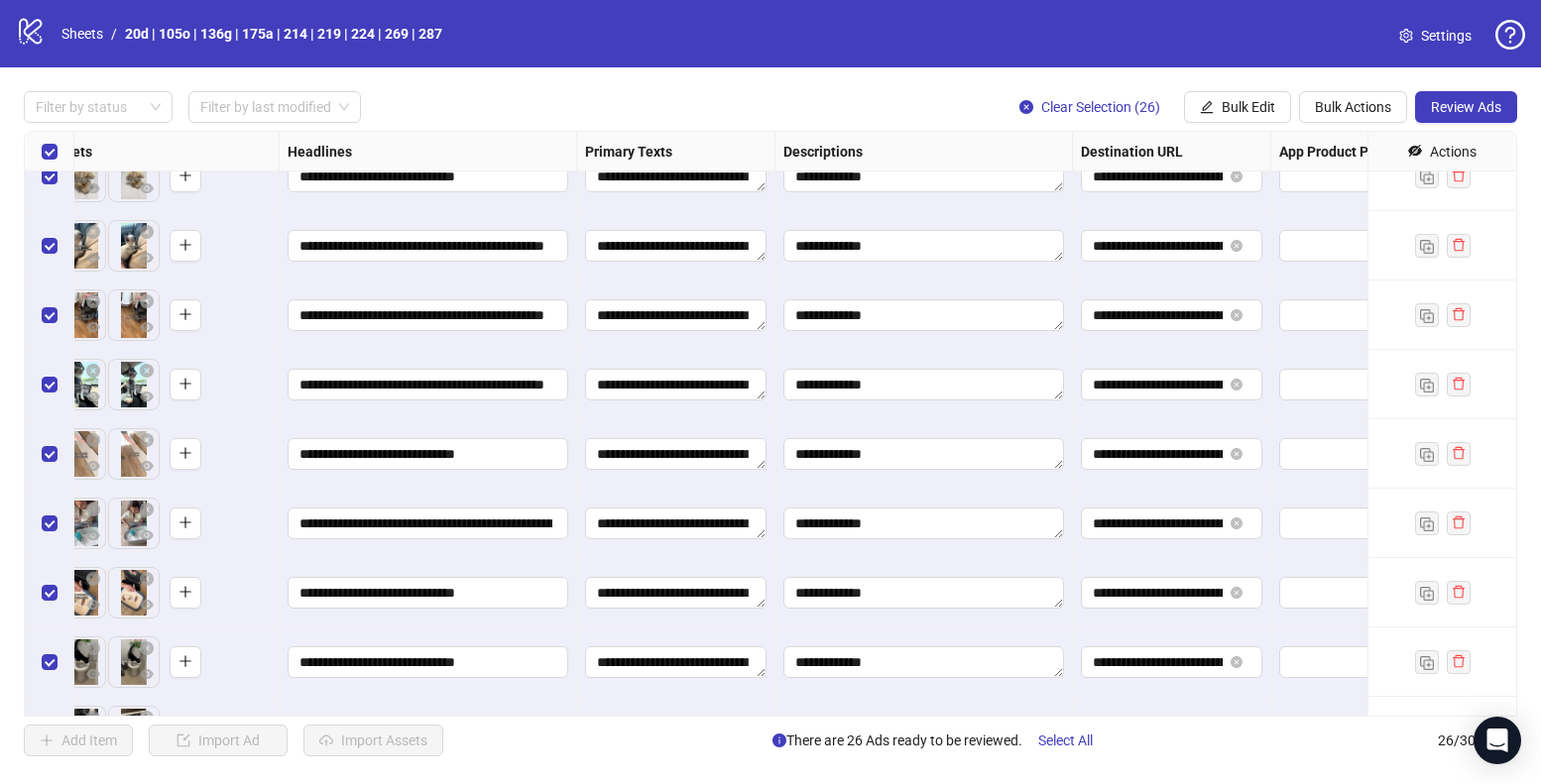 scroll, scrollTop: 869, scrollLeft: 895, axis: both 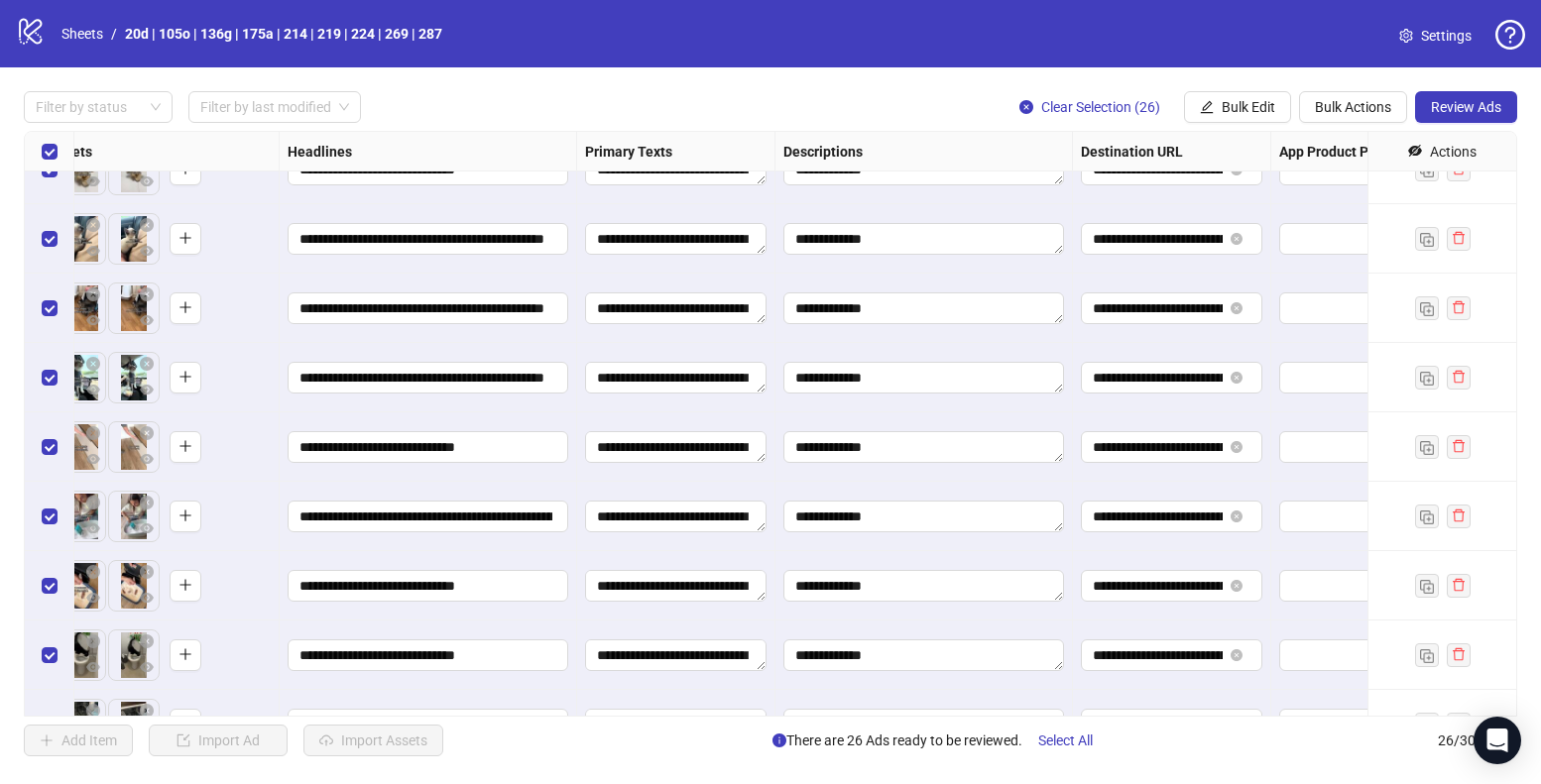 click on "Filter by status Filter by last modified Clear Selection (26) Bulk Edit Bulk Actions Review Ads" at bounding box center [770, 107] 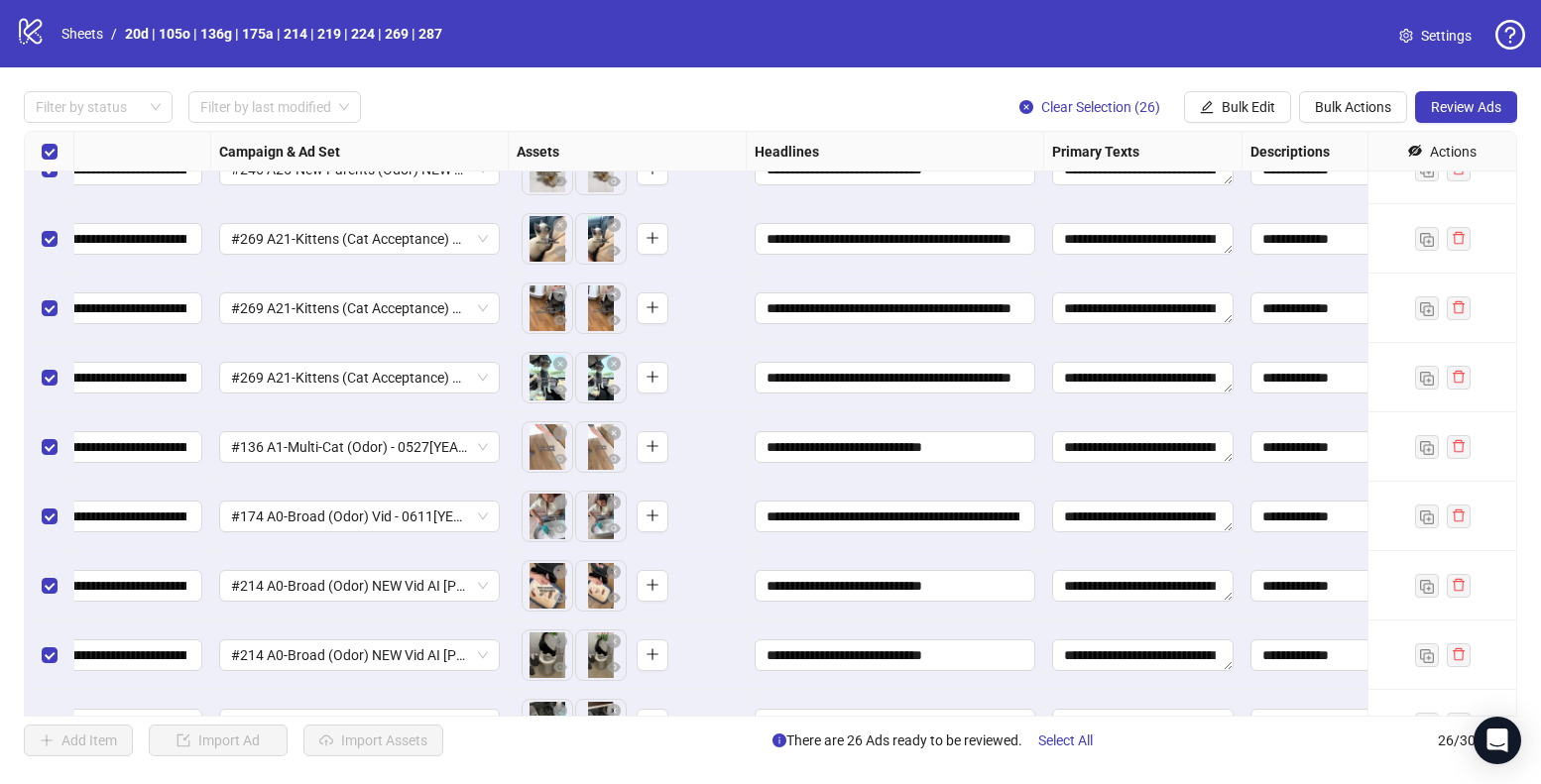 scroll, scrollTop: 869, scrollLeft: 0, axis: vertical 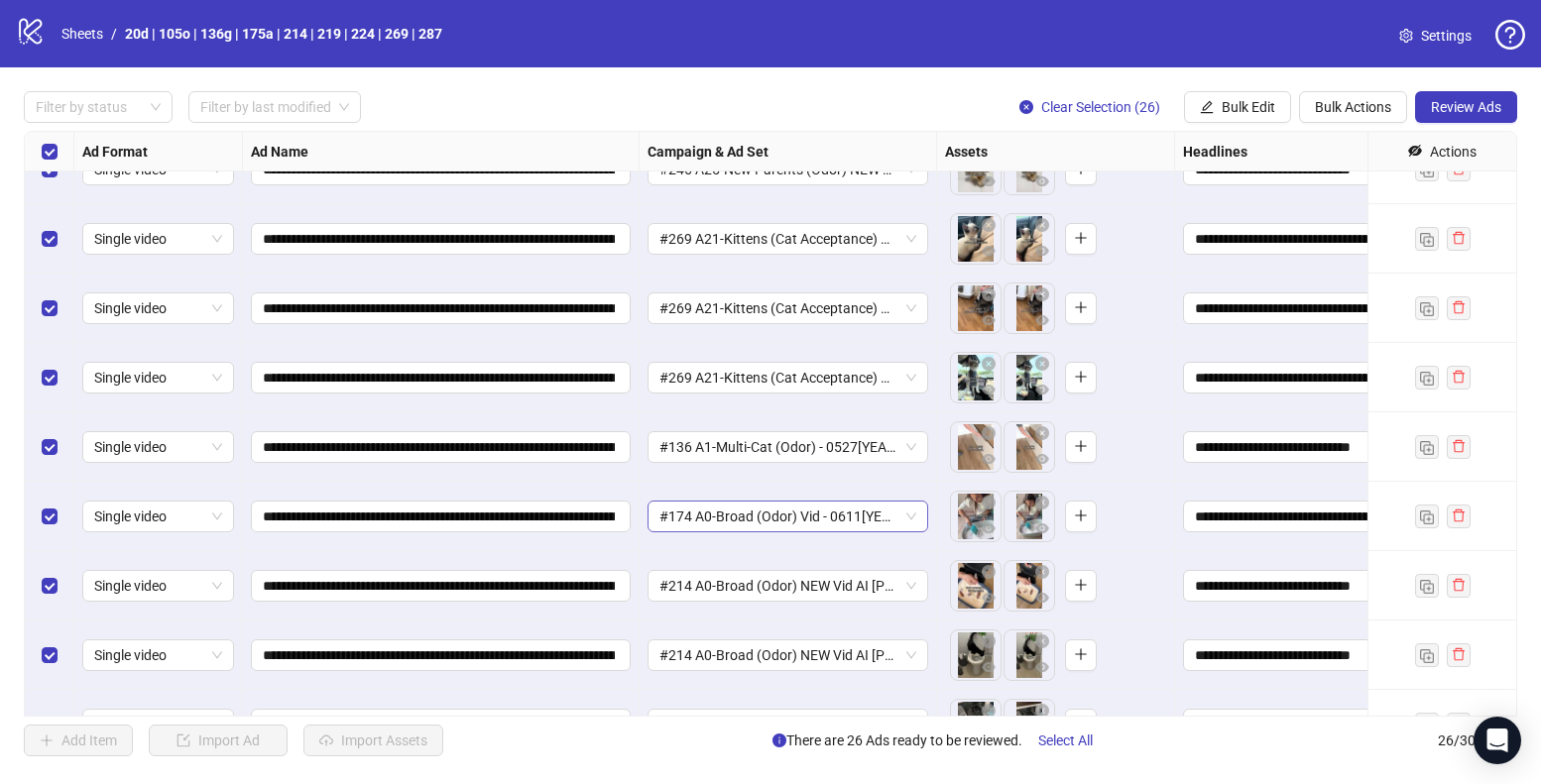 click on "#174 A0-Broad (Odor) Vid  - 061125" at bounding box center [787, 516] 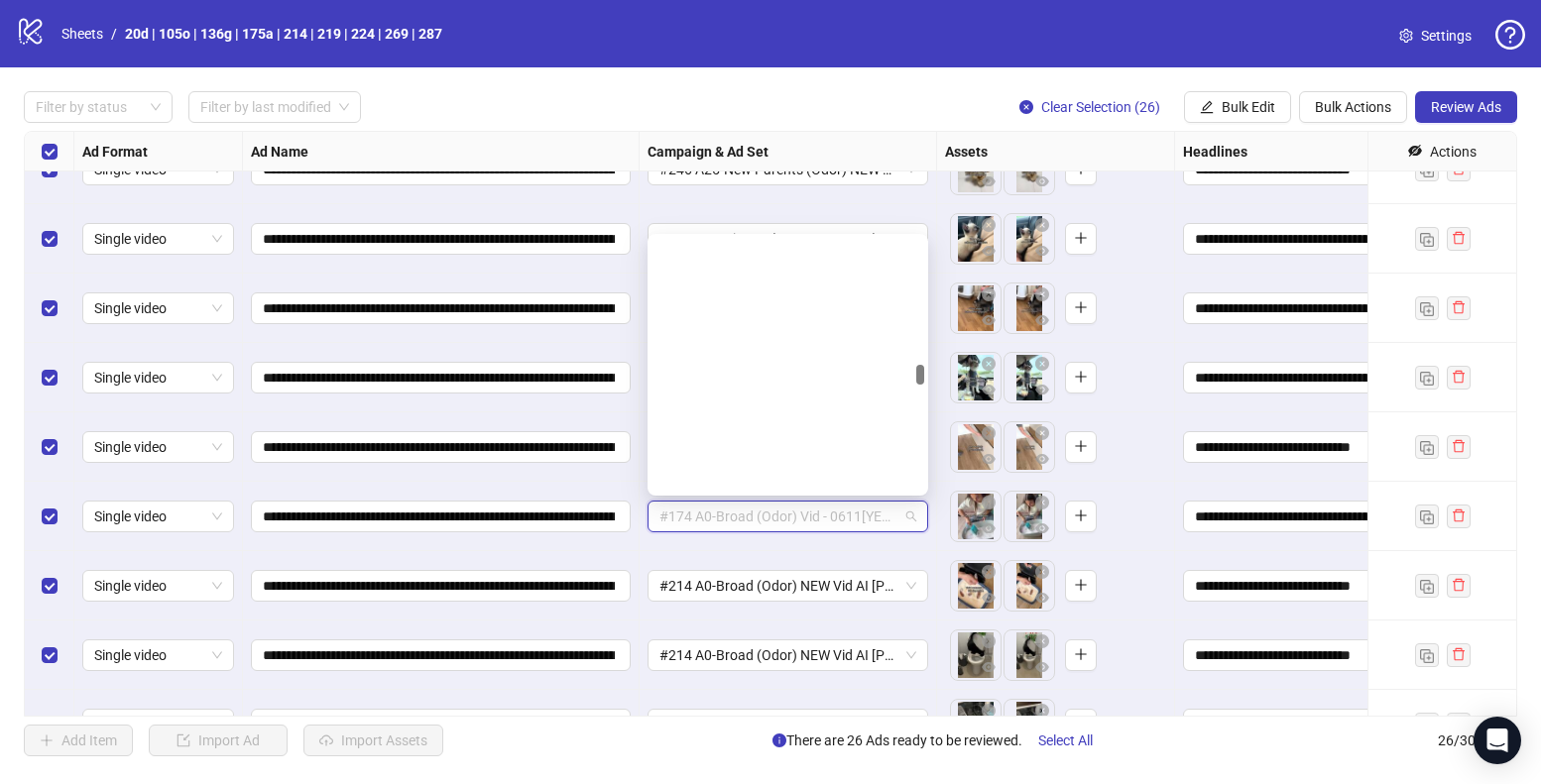 scroll, scrollTop: 3307, scrollLeft: 0, axis: vertical 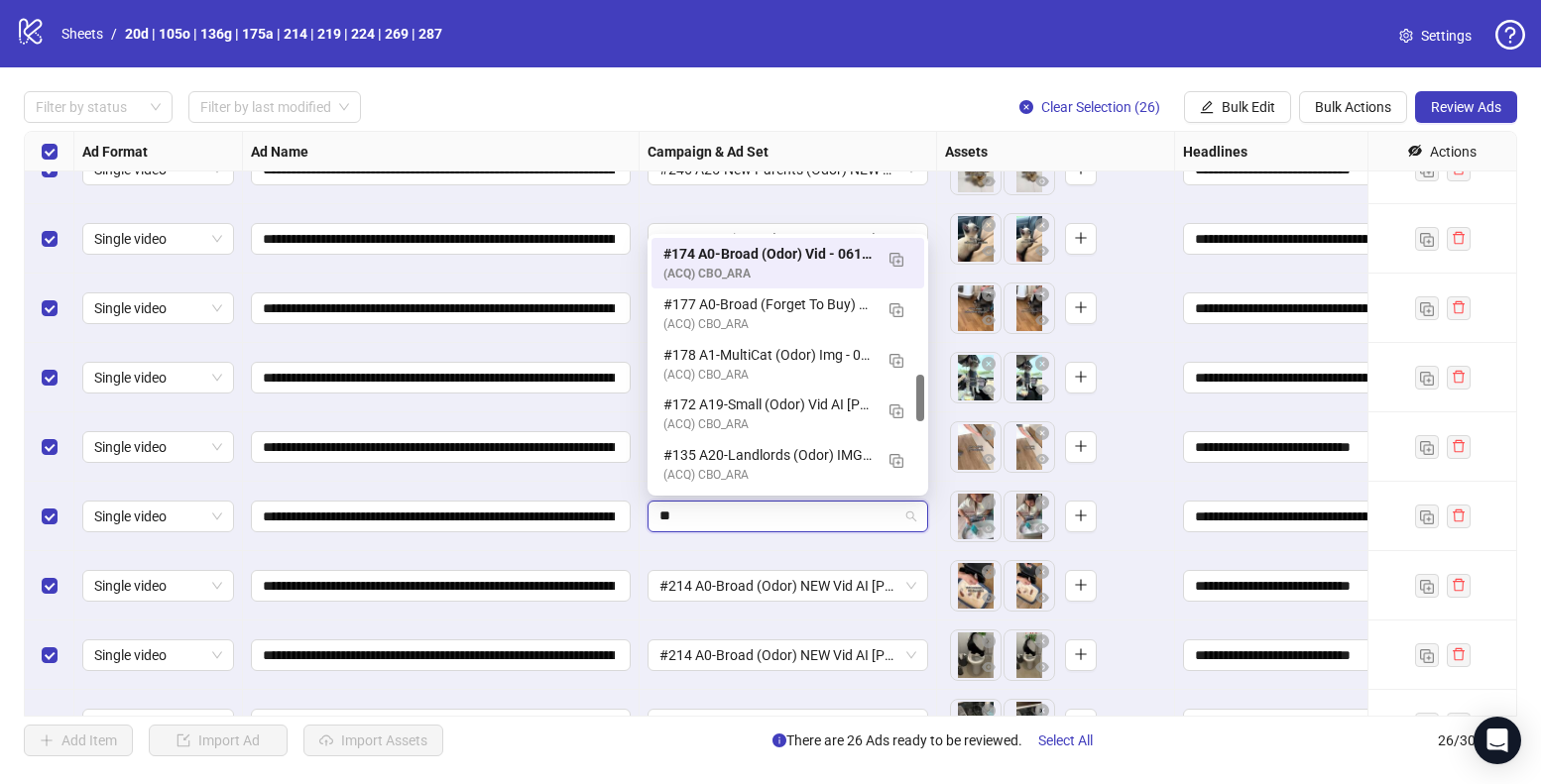 type on "***" 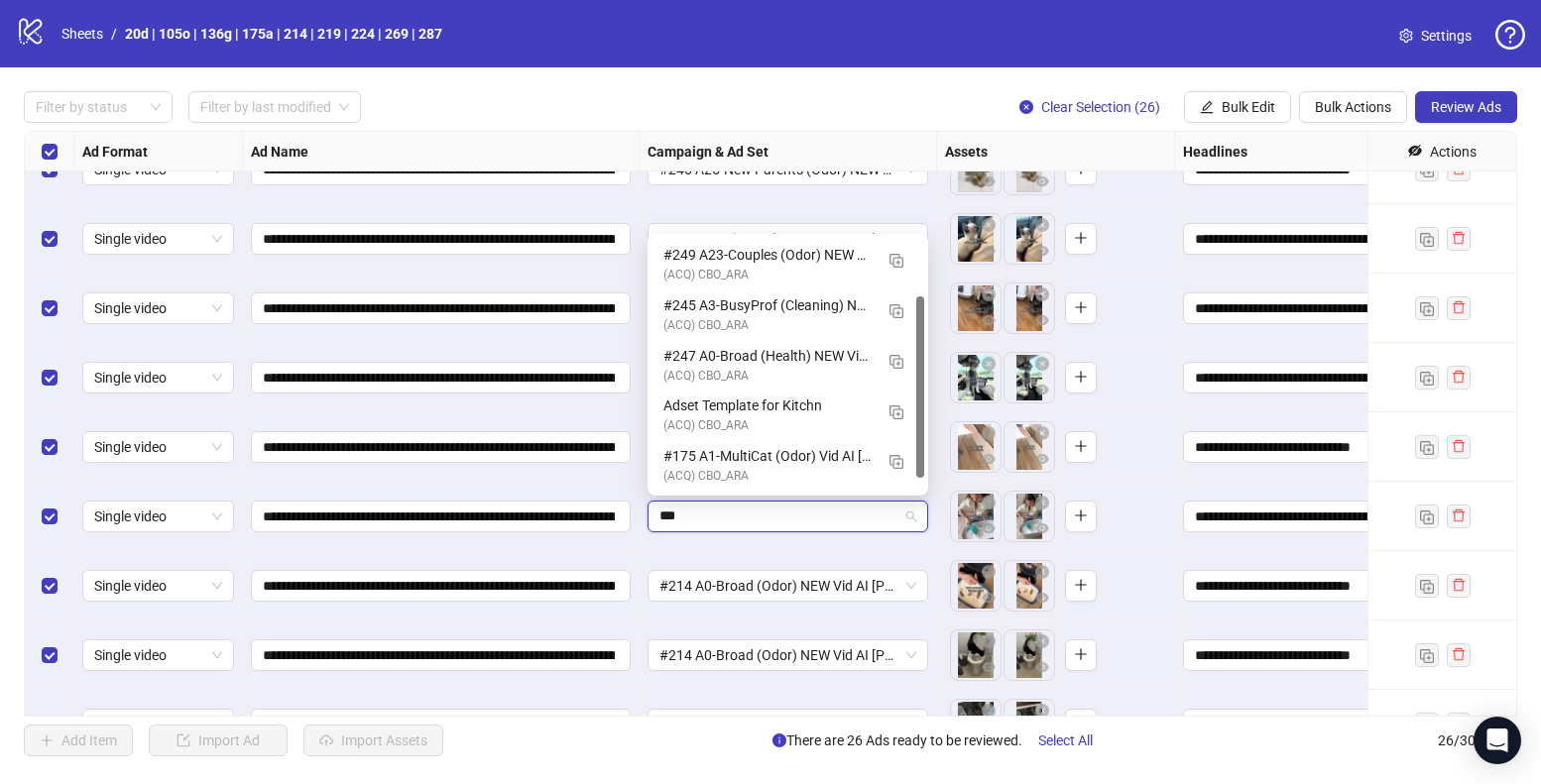 scroll, scrollTop: 81, scrollLeft: 0, axis: vertical 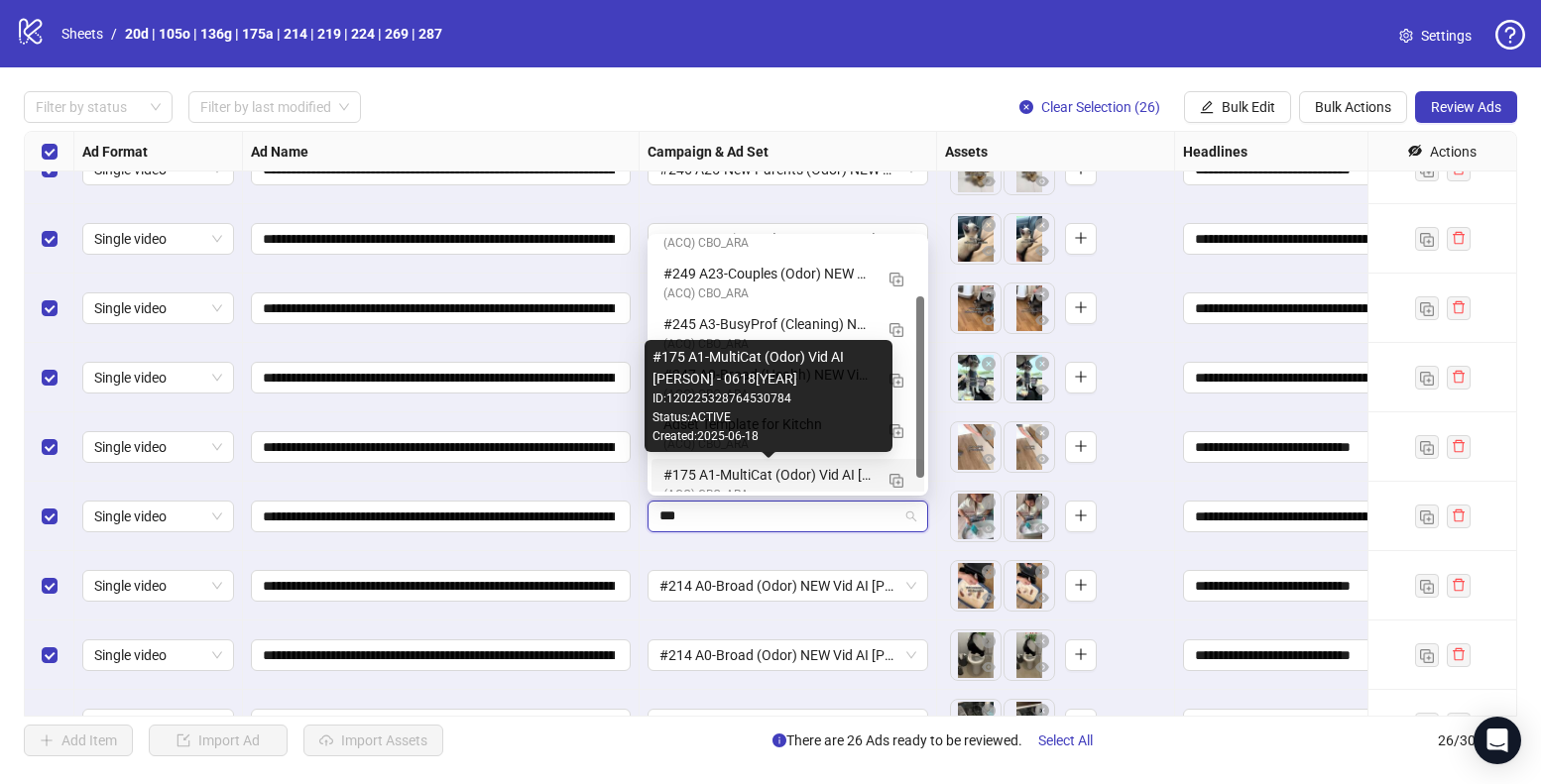 click on "#175 A1-MultiCat (Odor) Vid AI [VOICEOVER] - [DATE]" at bounding box center (768, 475) 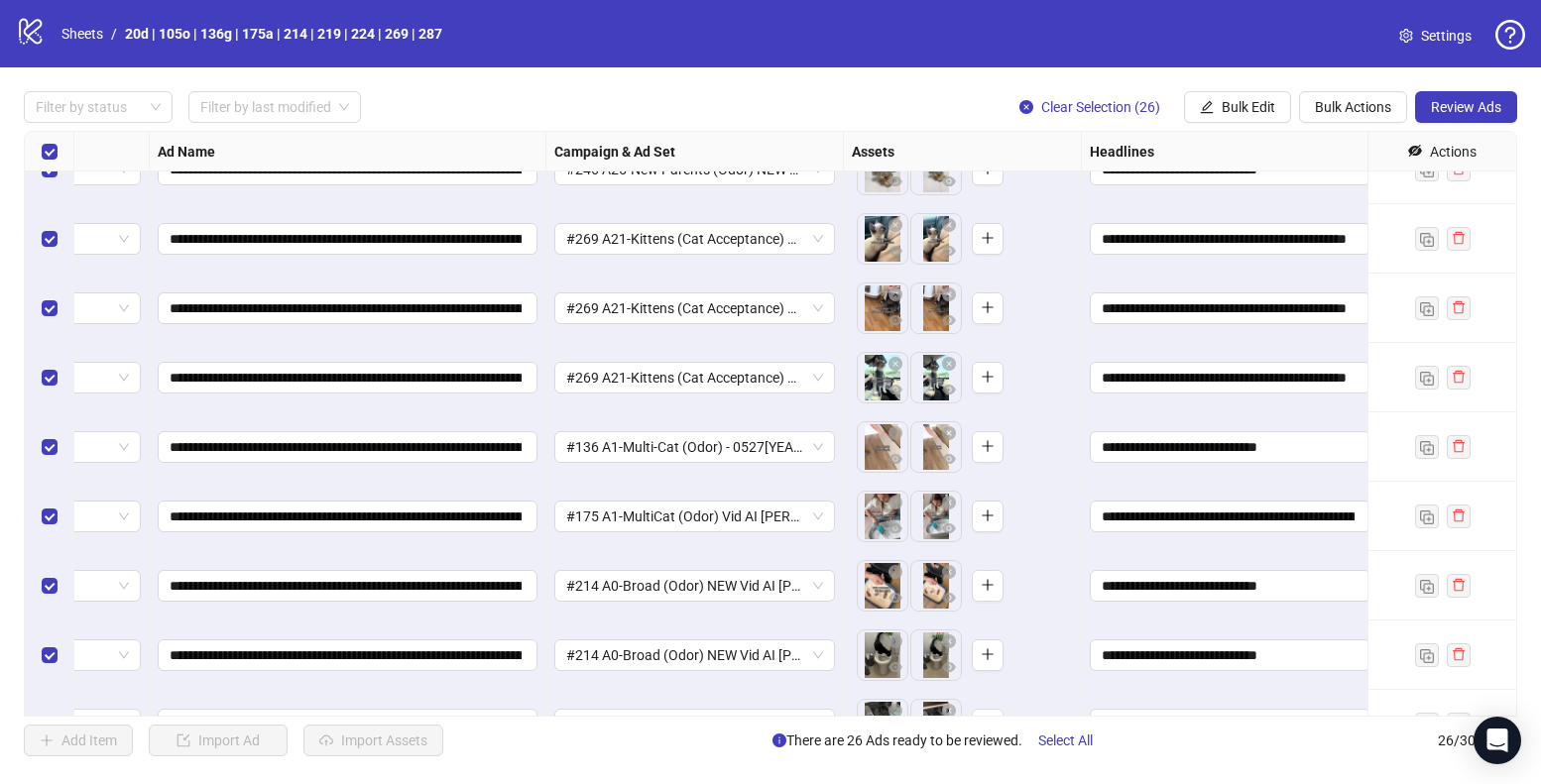 scroll, scrollTop: 869, scrollLeft: 91, axis: both 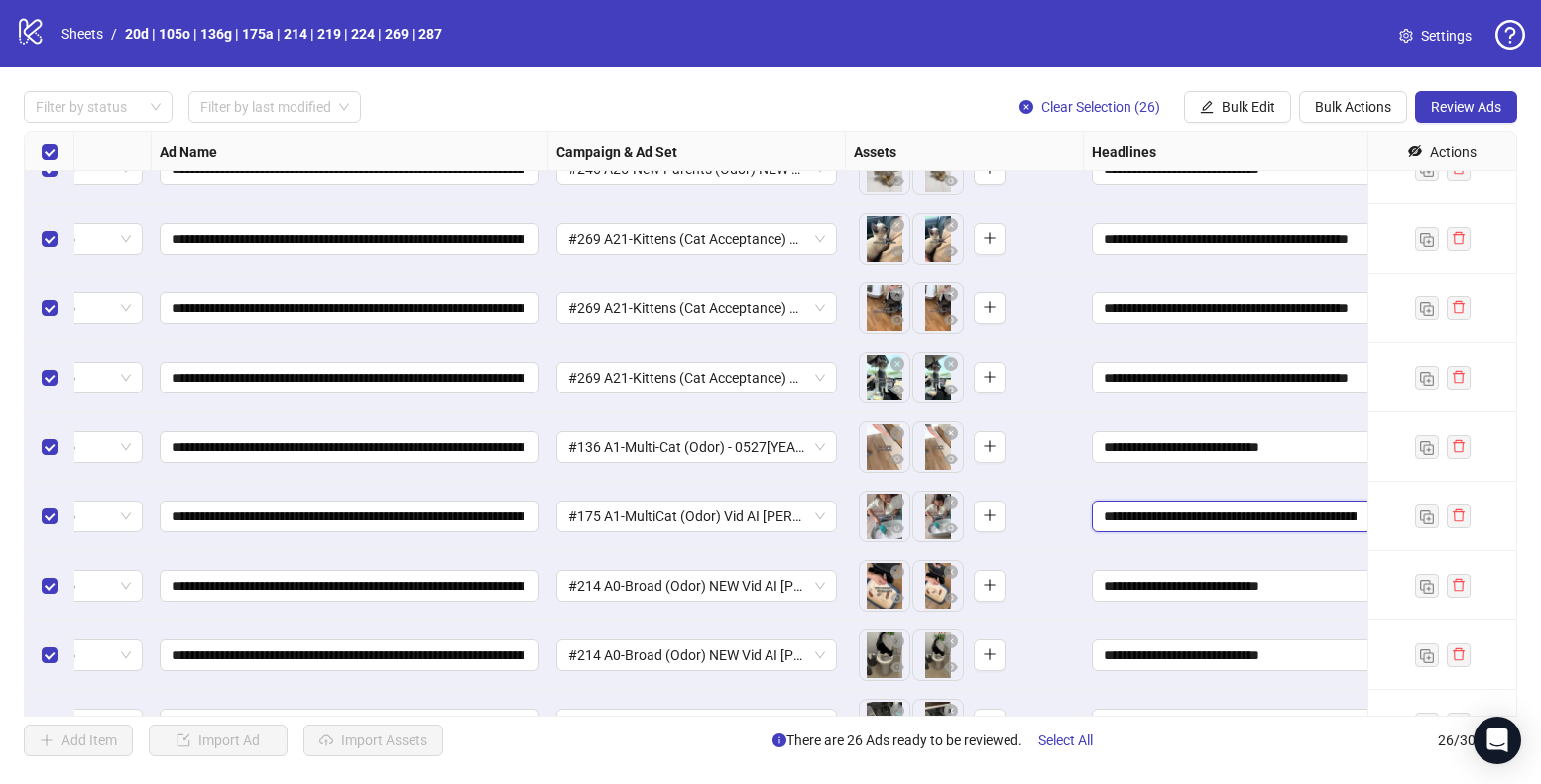 click on "**********" at bounding box center [1230, 516] 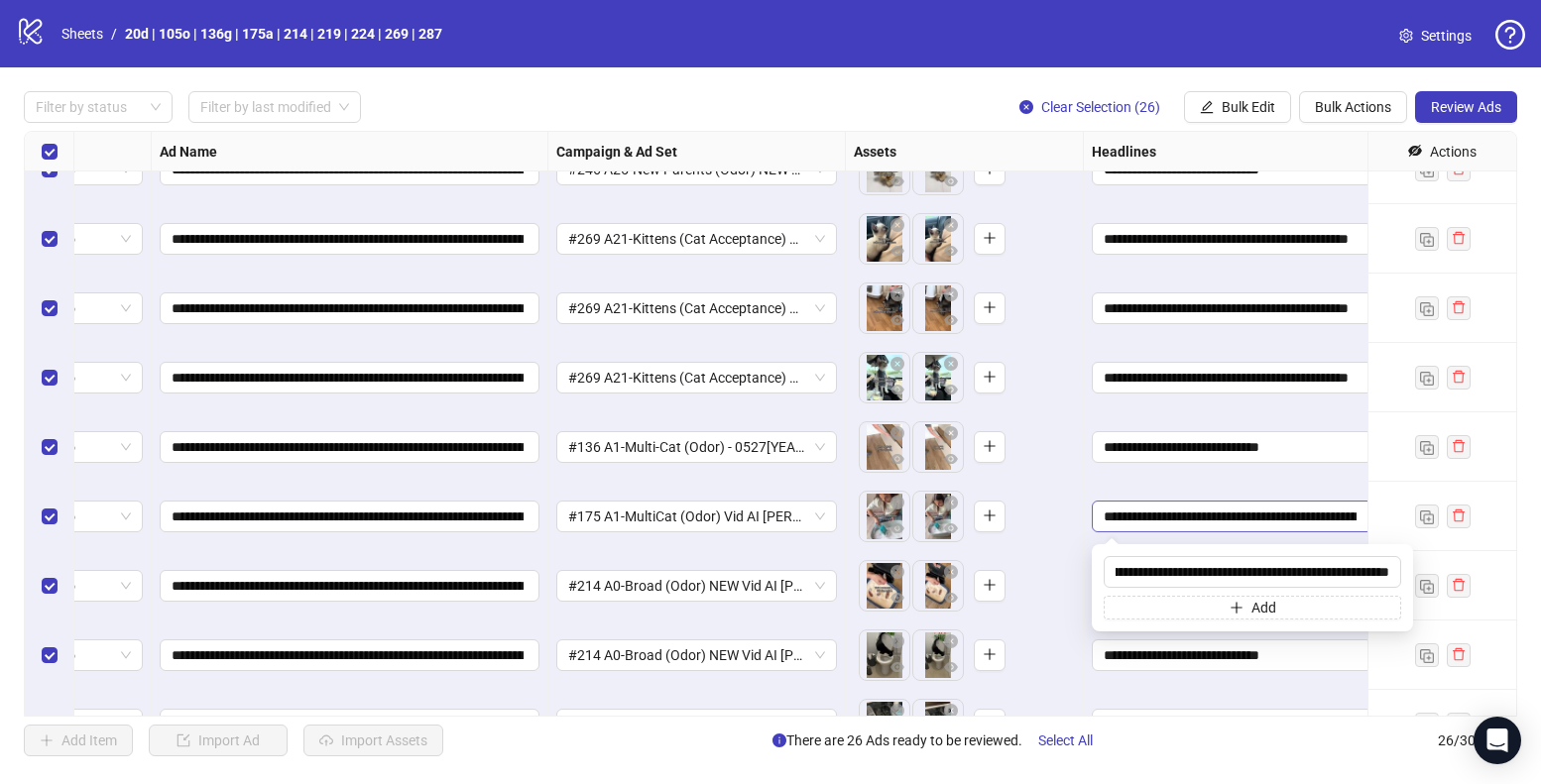 type on "**********" 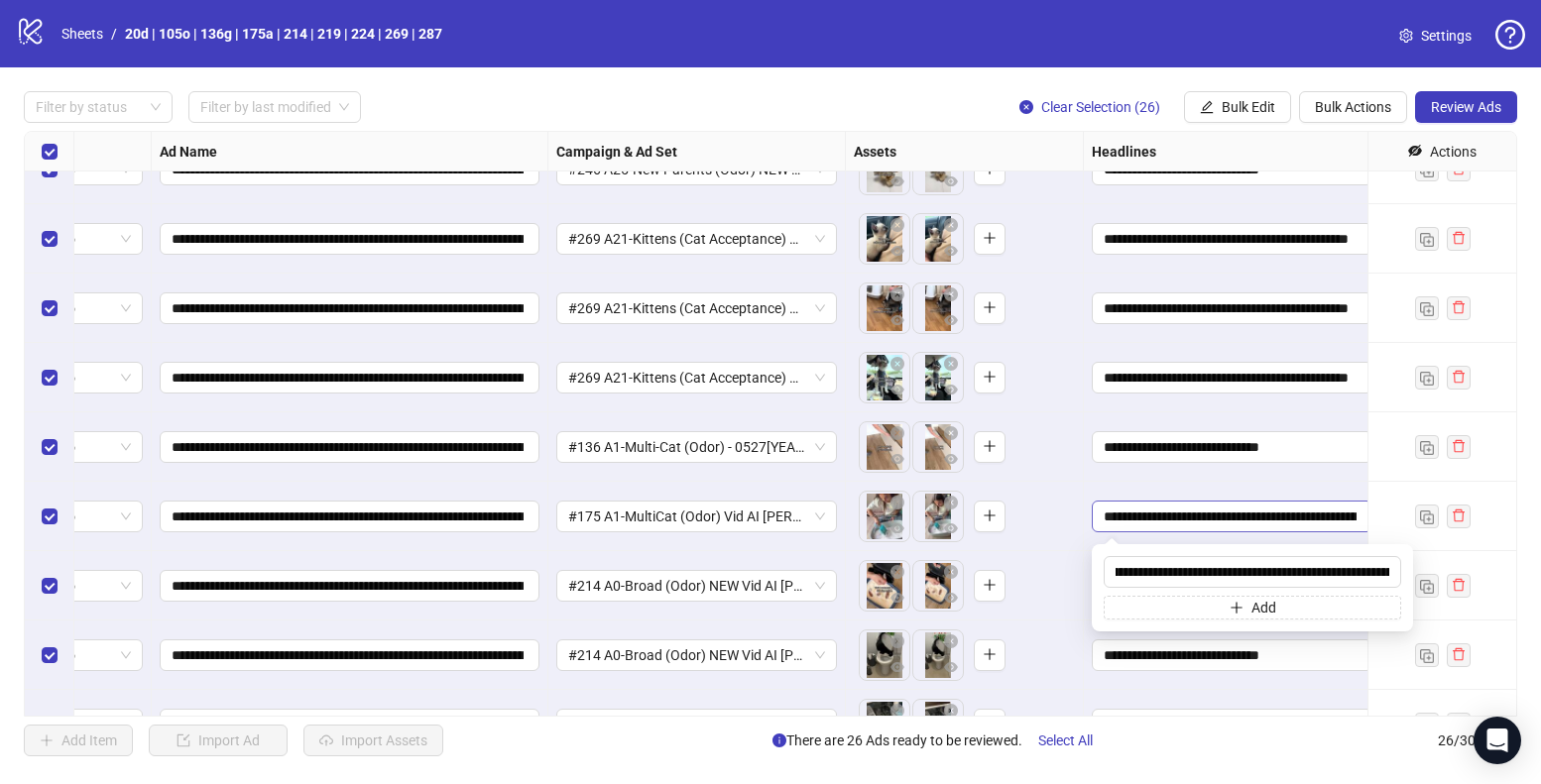 scroll, scrollTop: 0, scrollLeft: 1693, axis: horizontal 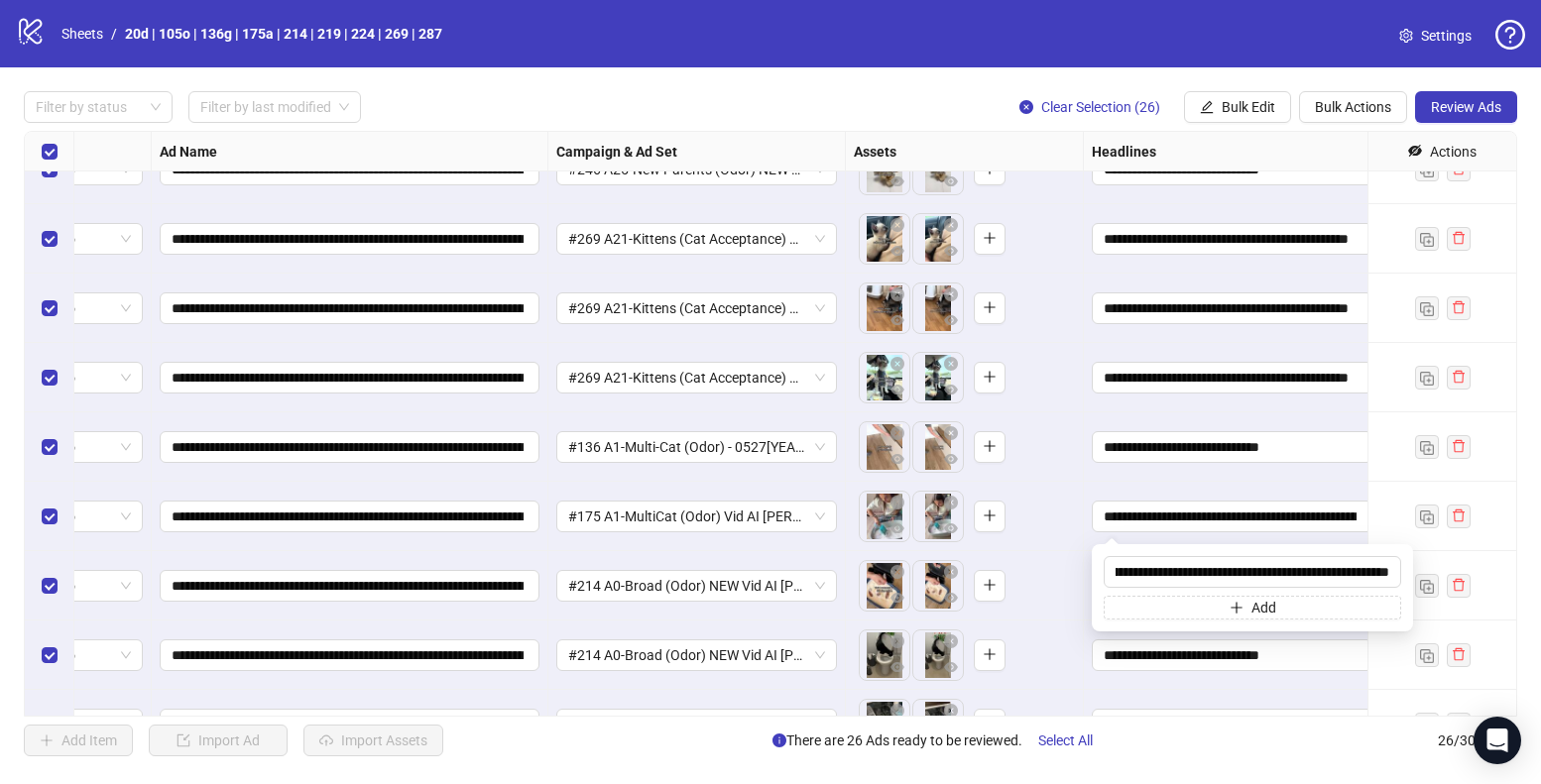 click on "To pick up a draggable item, press the space bar.
While dragging, use the arrow keys to move the item.
Press space again to drop the item in its new position, or press escape to cancel." at bounding box center (965, 516) 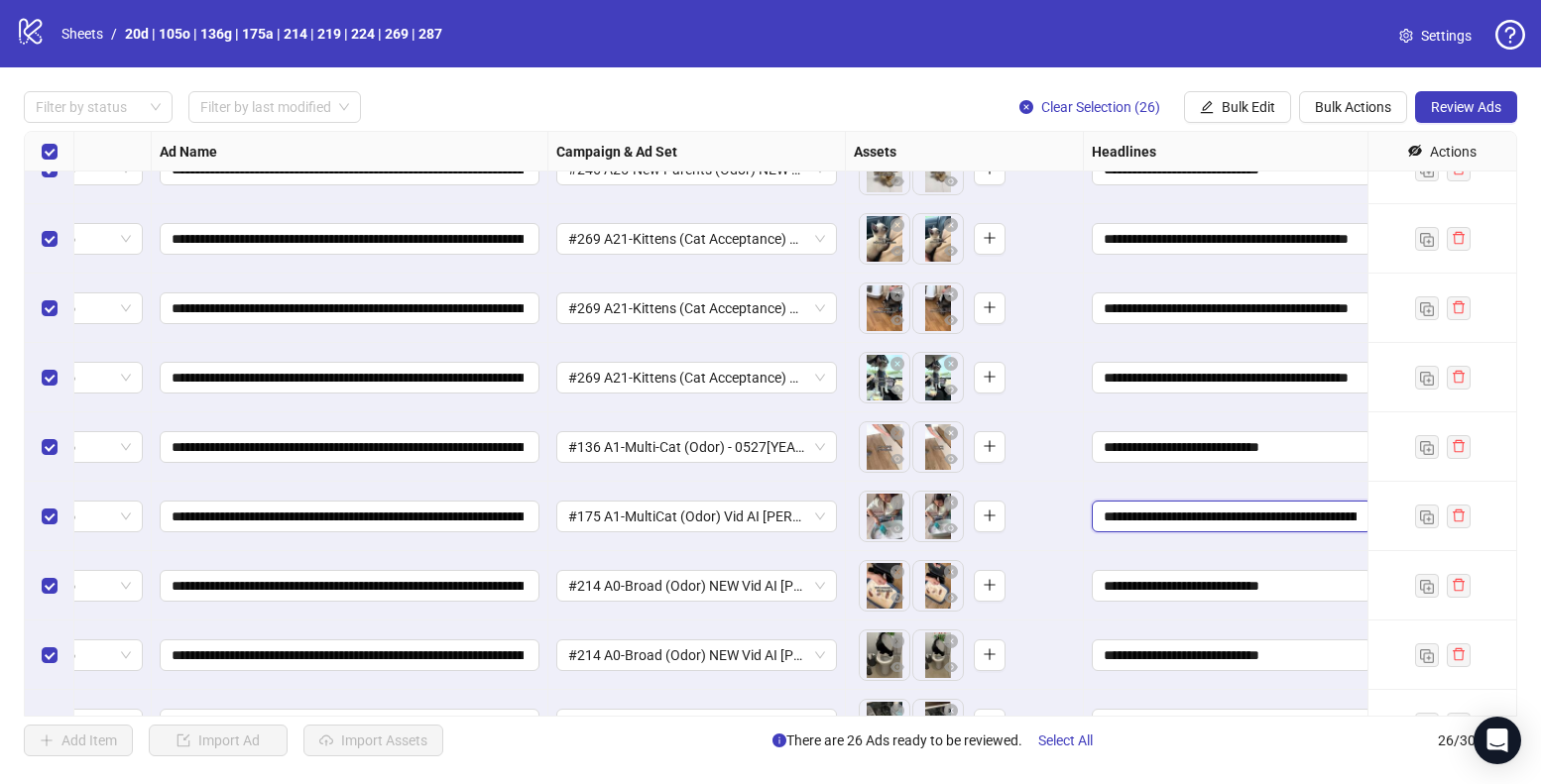 click on "**********" at bounding box center (1230, 516) 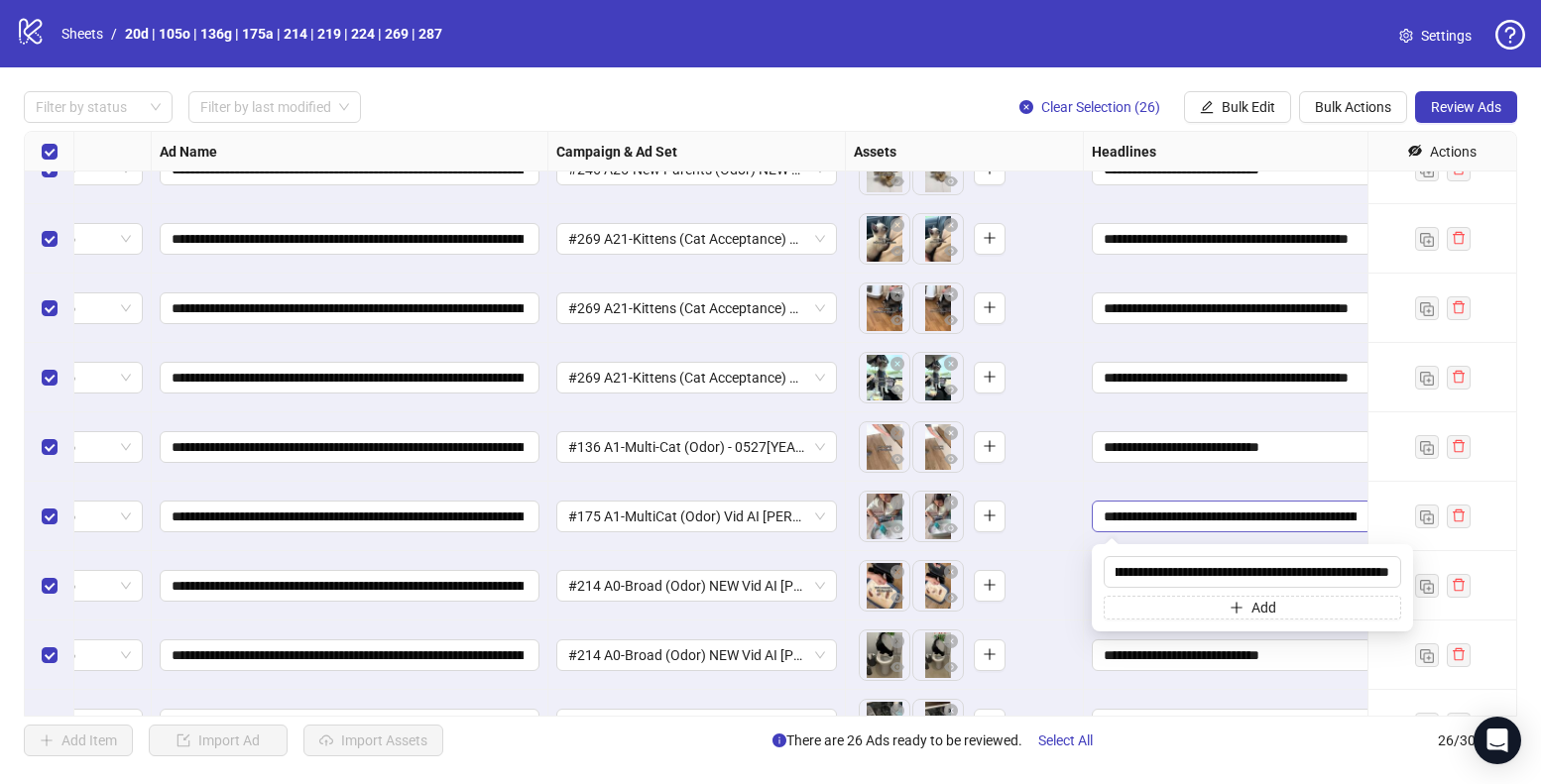type on "**********" 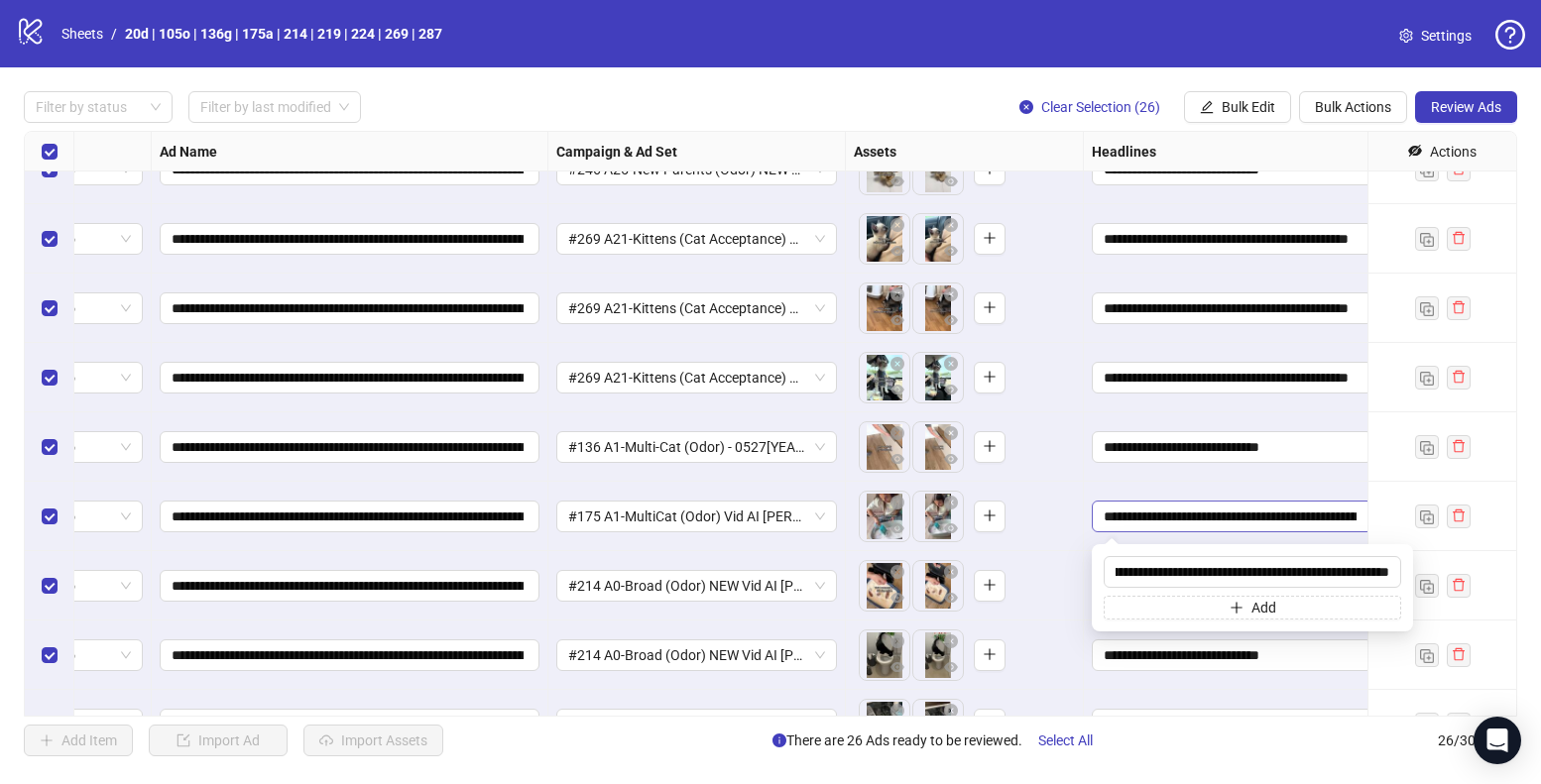 scroll, scrollTop: 0, scrollLeft: 65, axis: horizontal 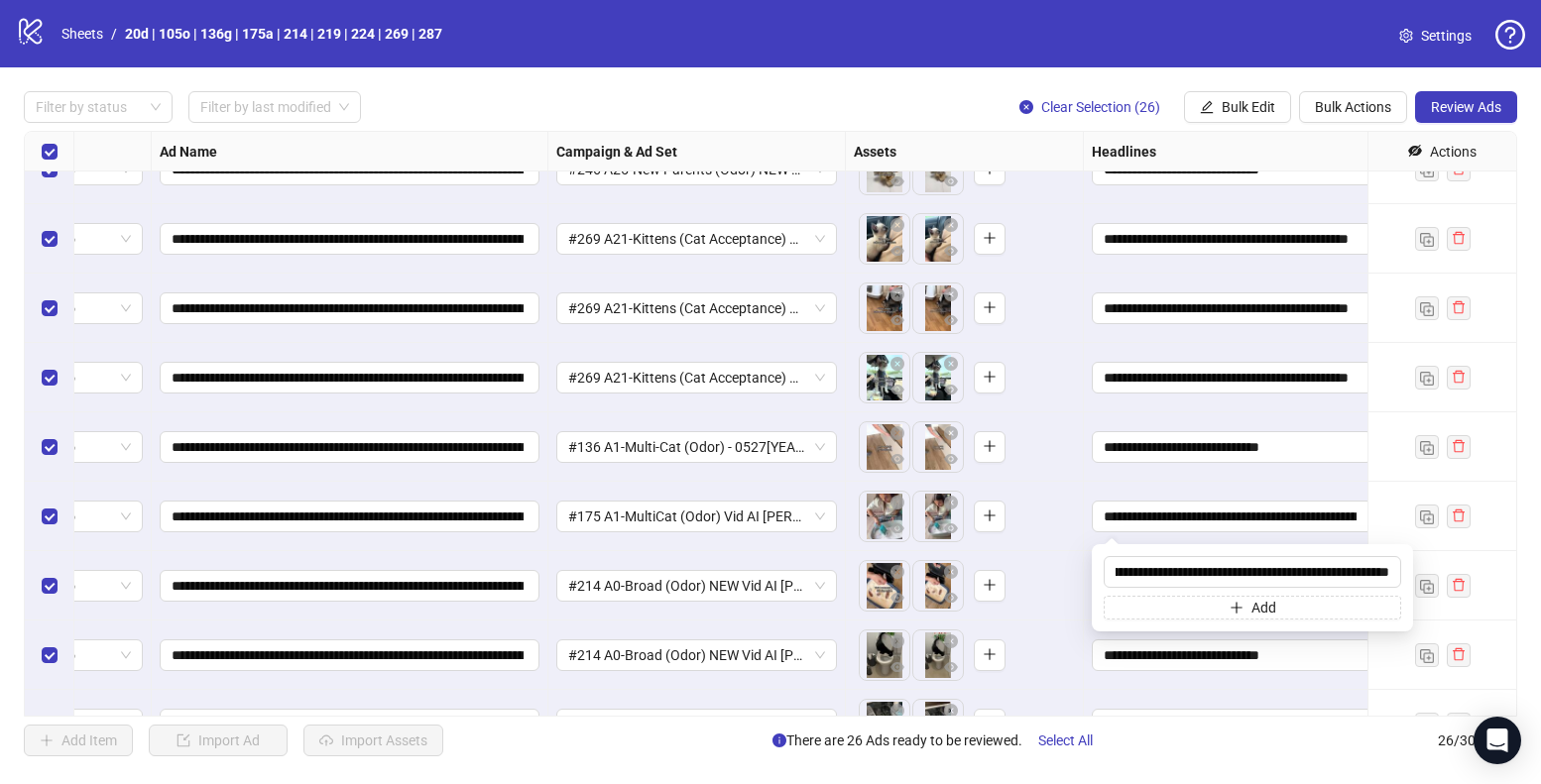 click on "To pick up a draggable item, press the space bar.
While dragging, use the arrow keys to move the item.
Press space again to drop the item in its new position, or press escape to cancel." at bounding box center (964, 516) 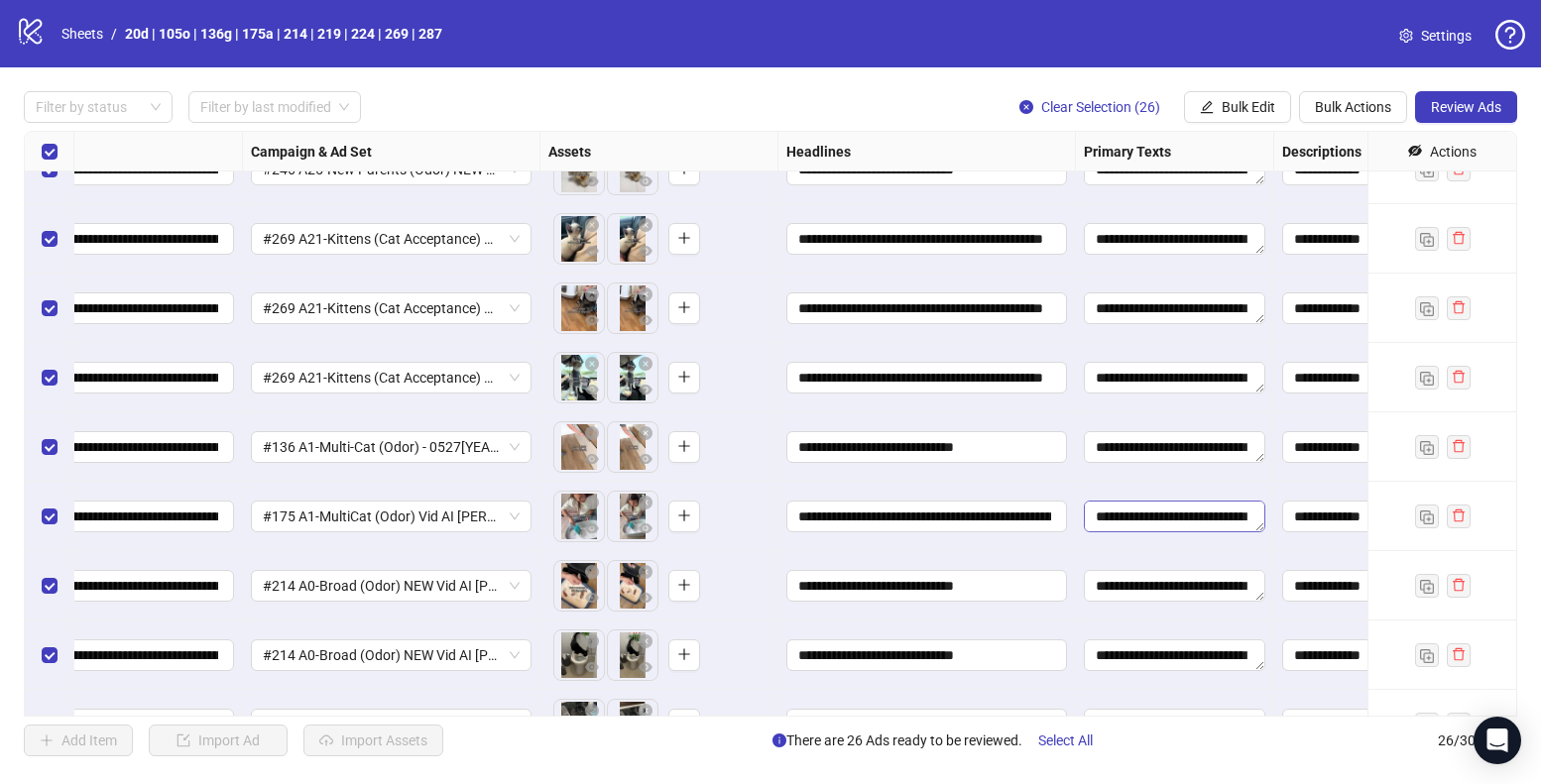 scroll, scrollTop: 869, scrollLeft: 402, axis: both 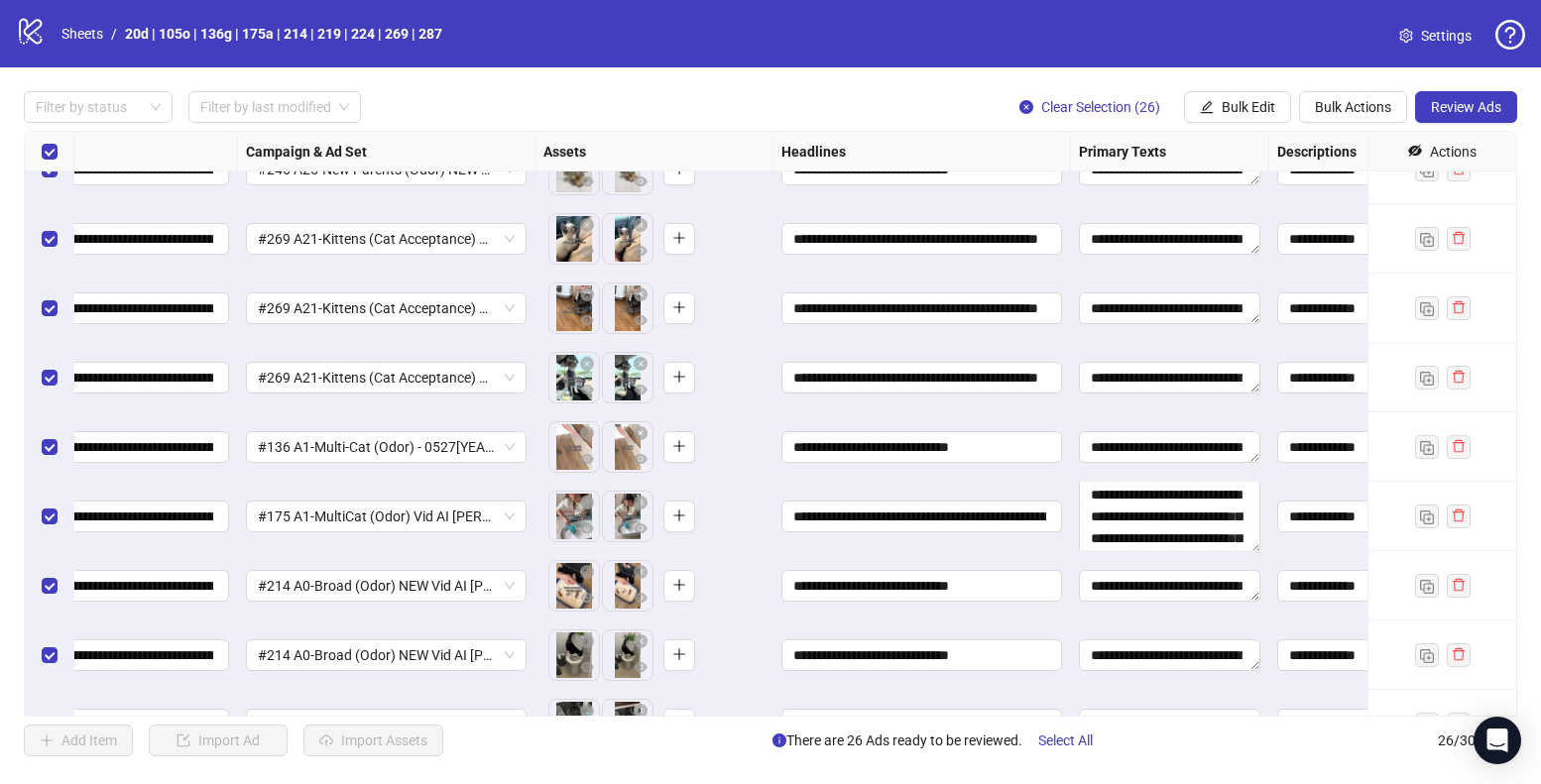 drag, startPoint x: 1256, startPoint y: 526, endPoint x: 1264, endPoint y: 570, distance: 44.72136 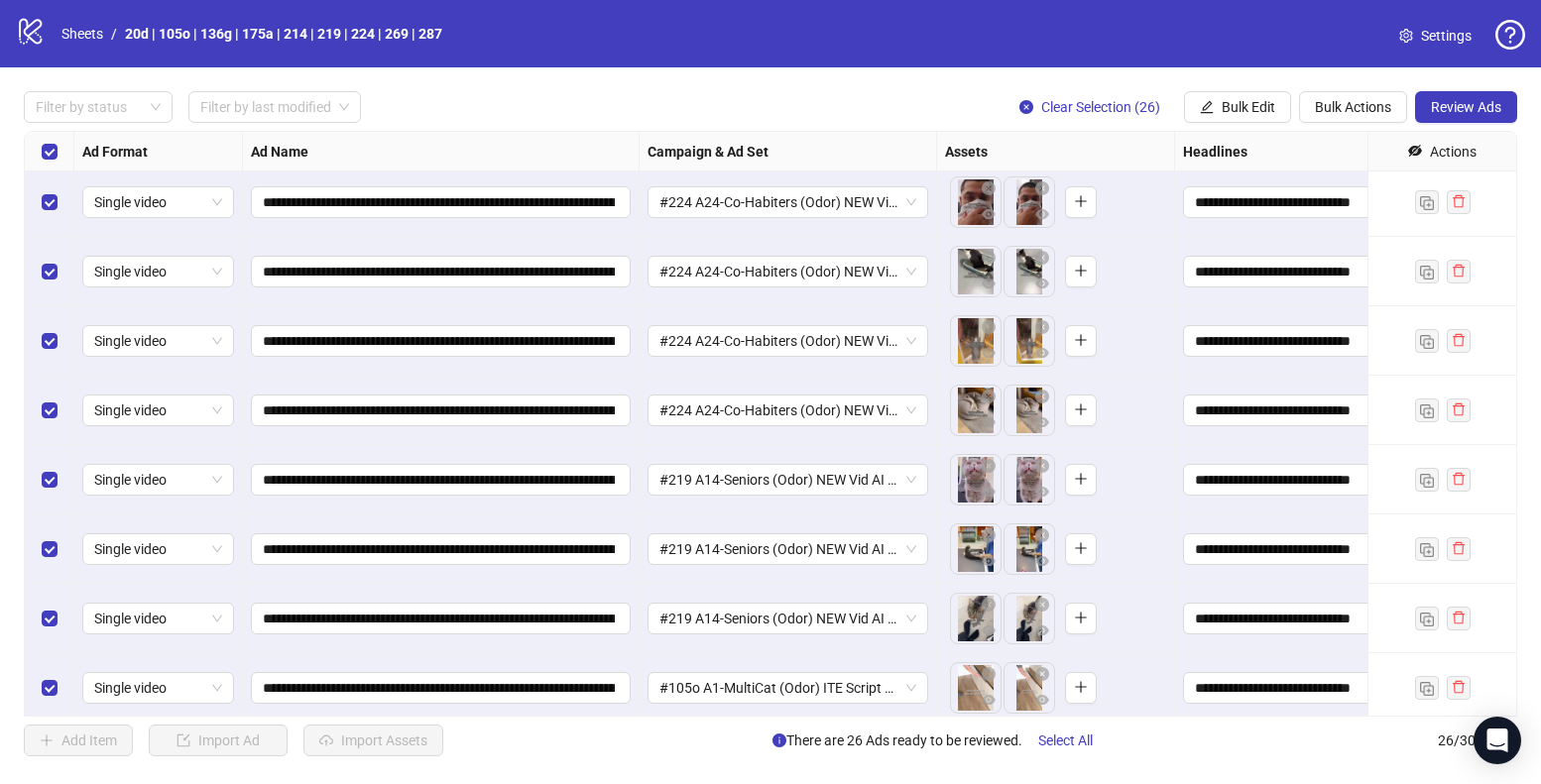 scroll, scrollTop: 0, scrollLeft: 0, axis: both 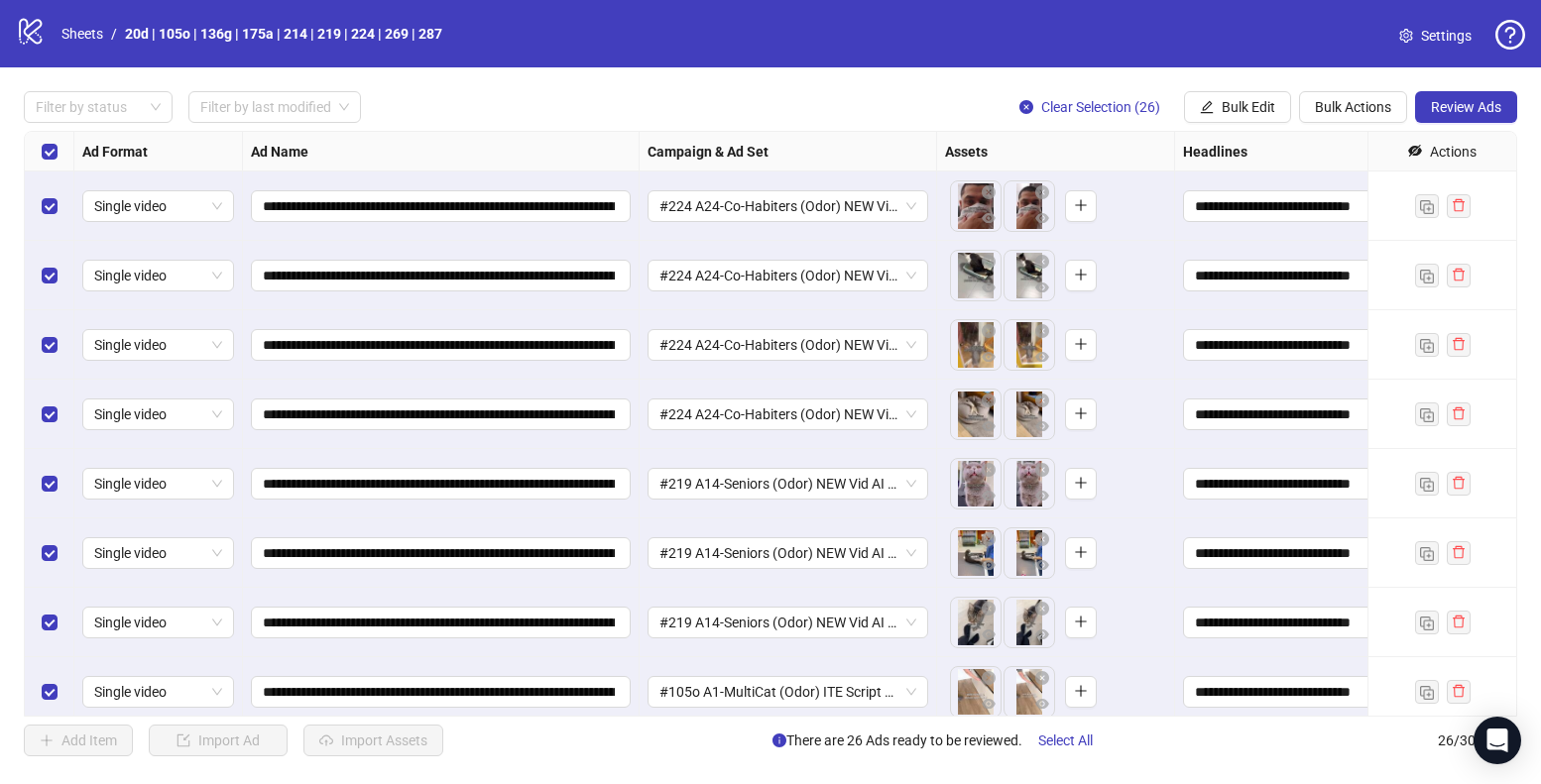 click on "logo/logo-mobile Sheets / 20d | 105o | 136g | 175a | 214 | 219 | 224 | 269 | 287 Settings" at bounding box center (770, 34) 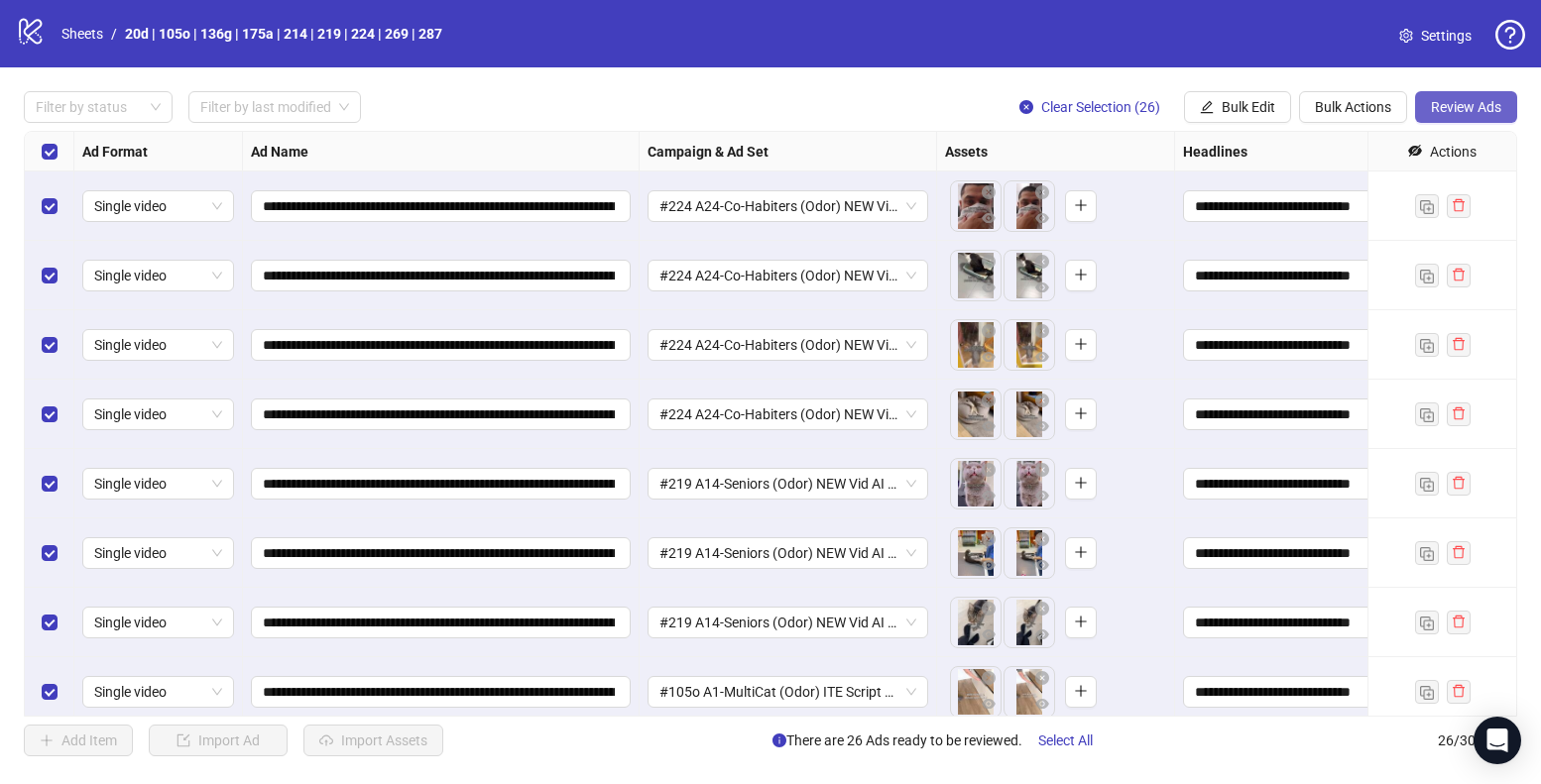click on "Review Ads" at bounding box center [1466, 107] 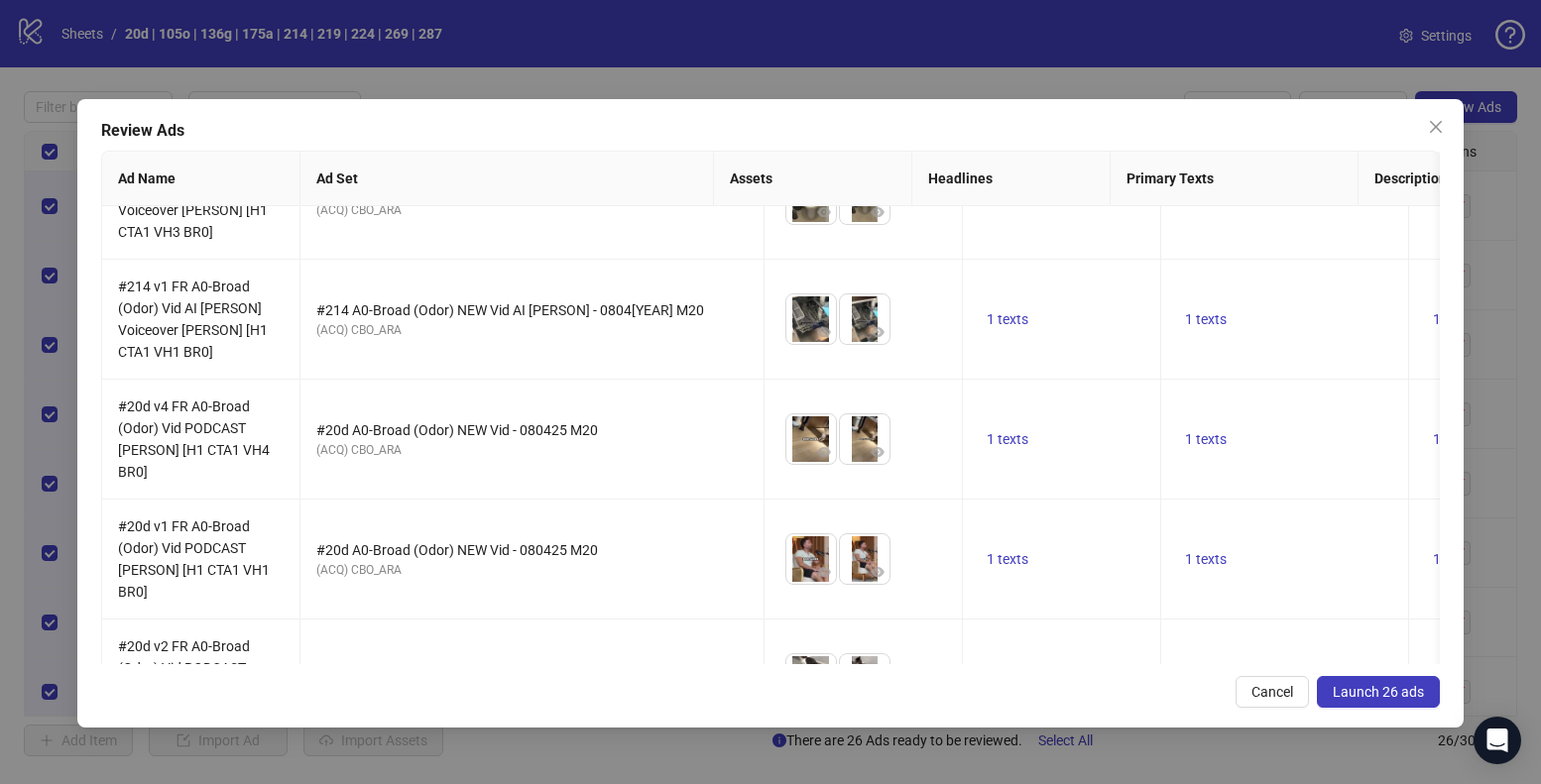 scroll, scrollTop: 2617, scrollLeft: 0, axis: vertical 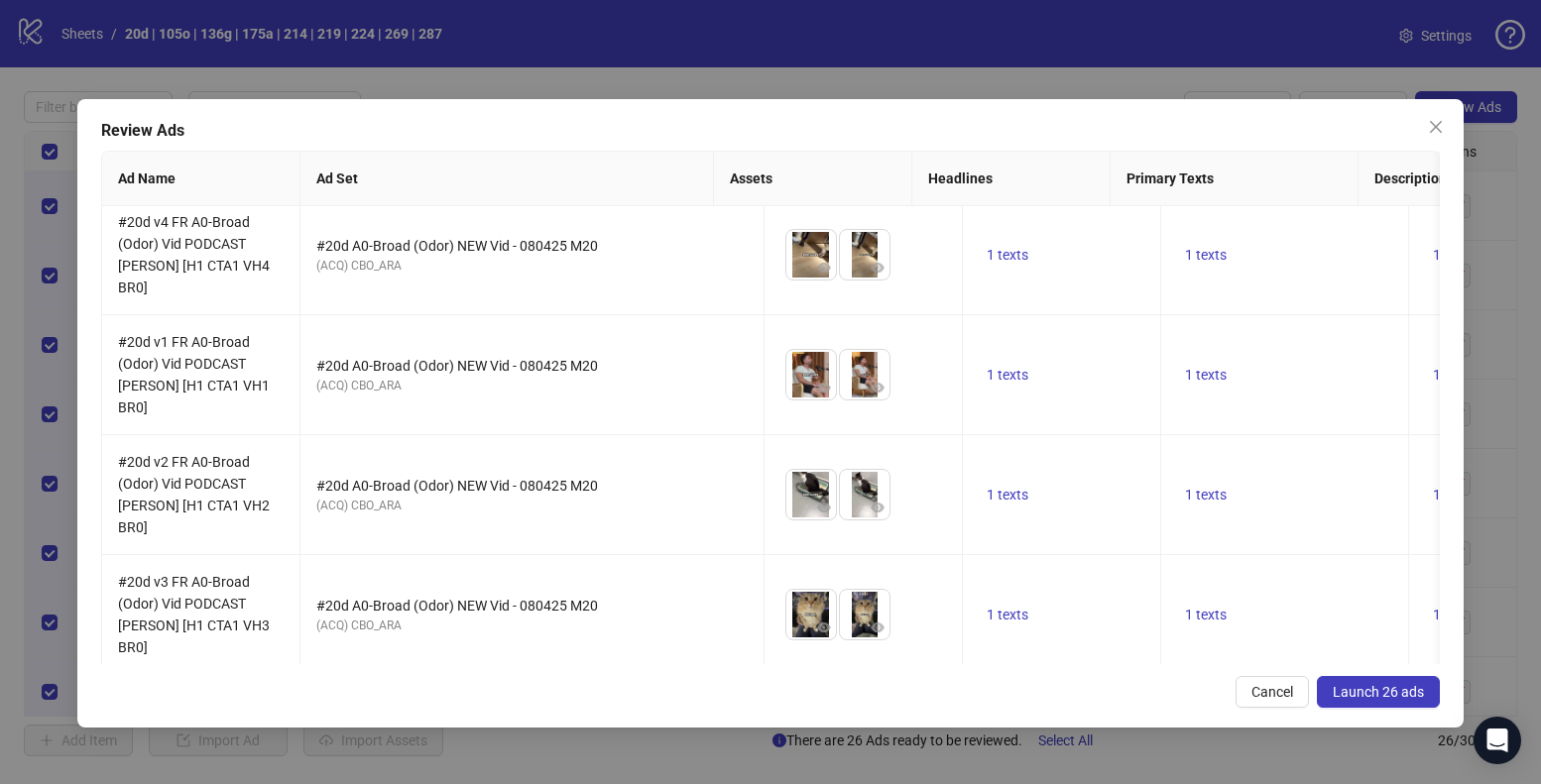 click on "Launch 26 ads" at bounding box center (1378, 692) 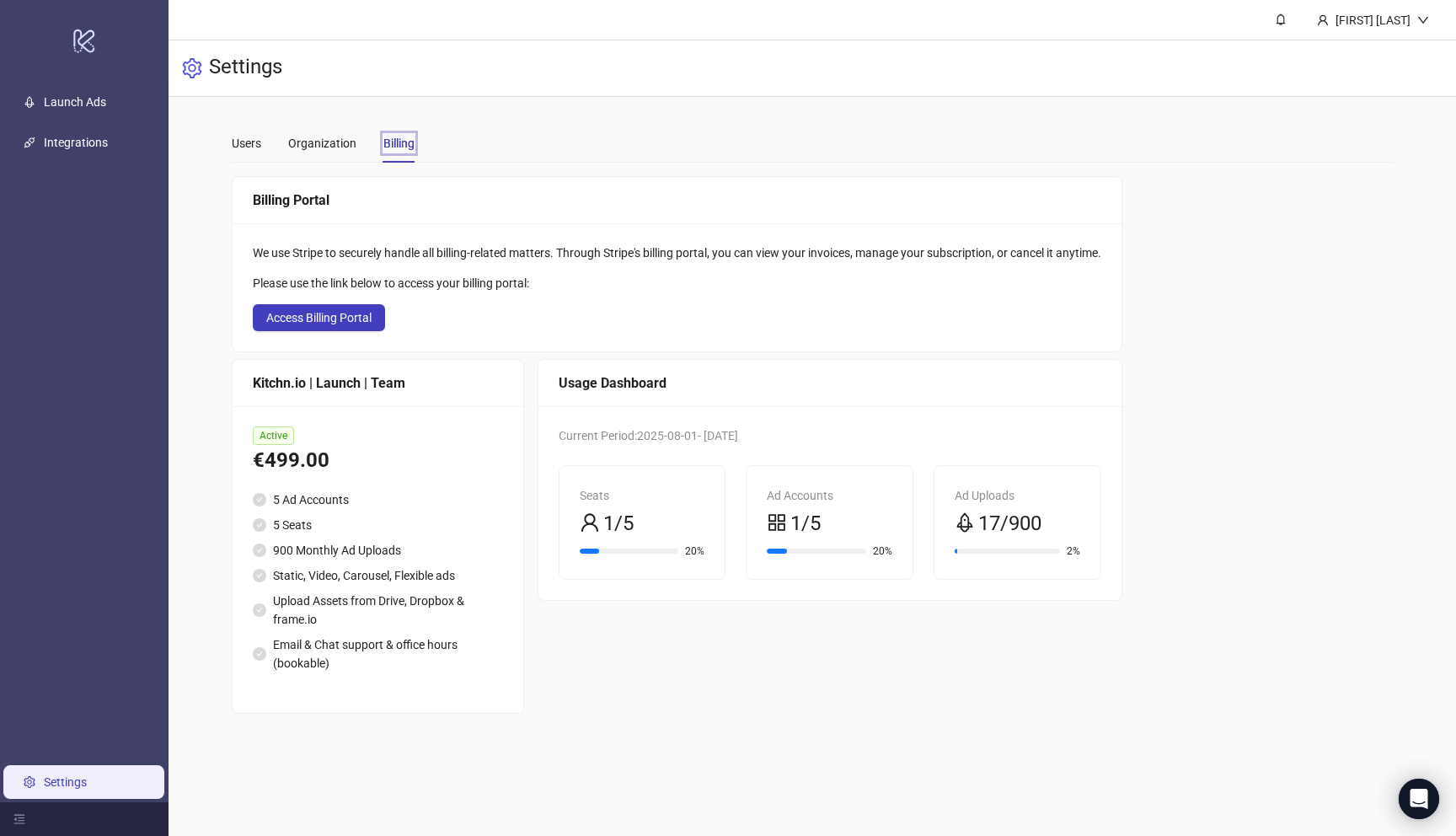 scroll, scrollTop: 0, scrollLeft: 0, axis: both 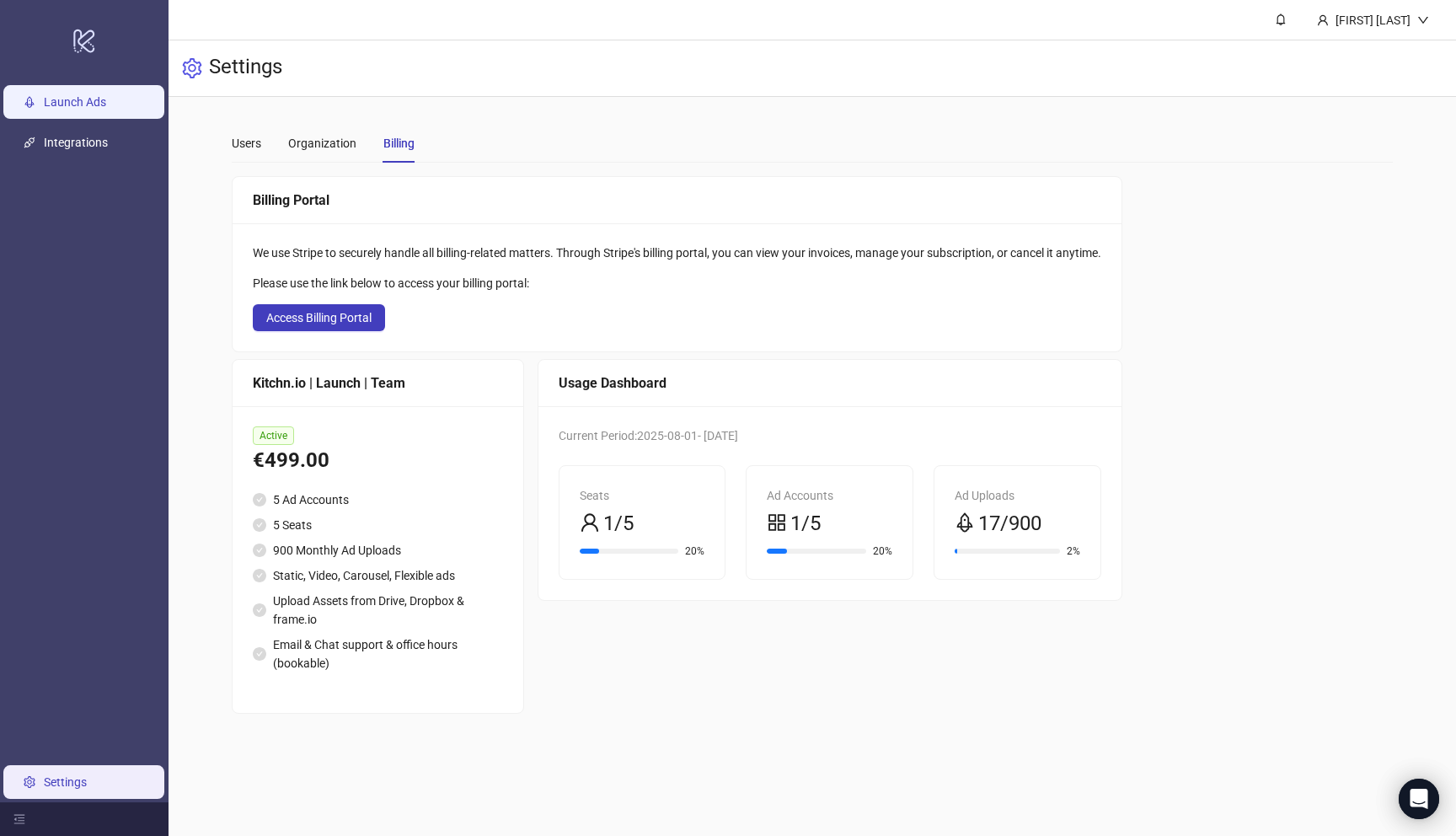 click on "Launch Ads" at bounding box center [75, 102] 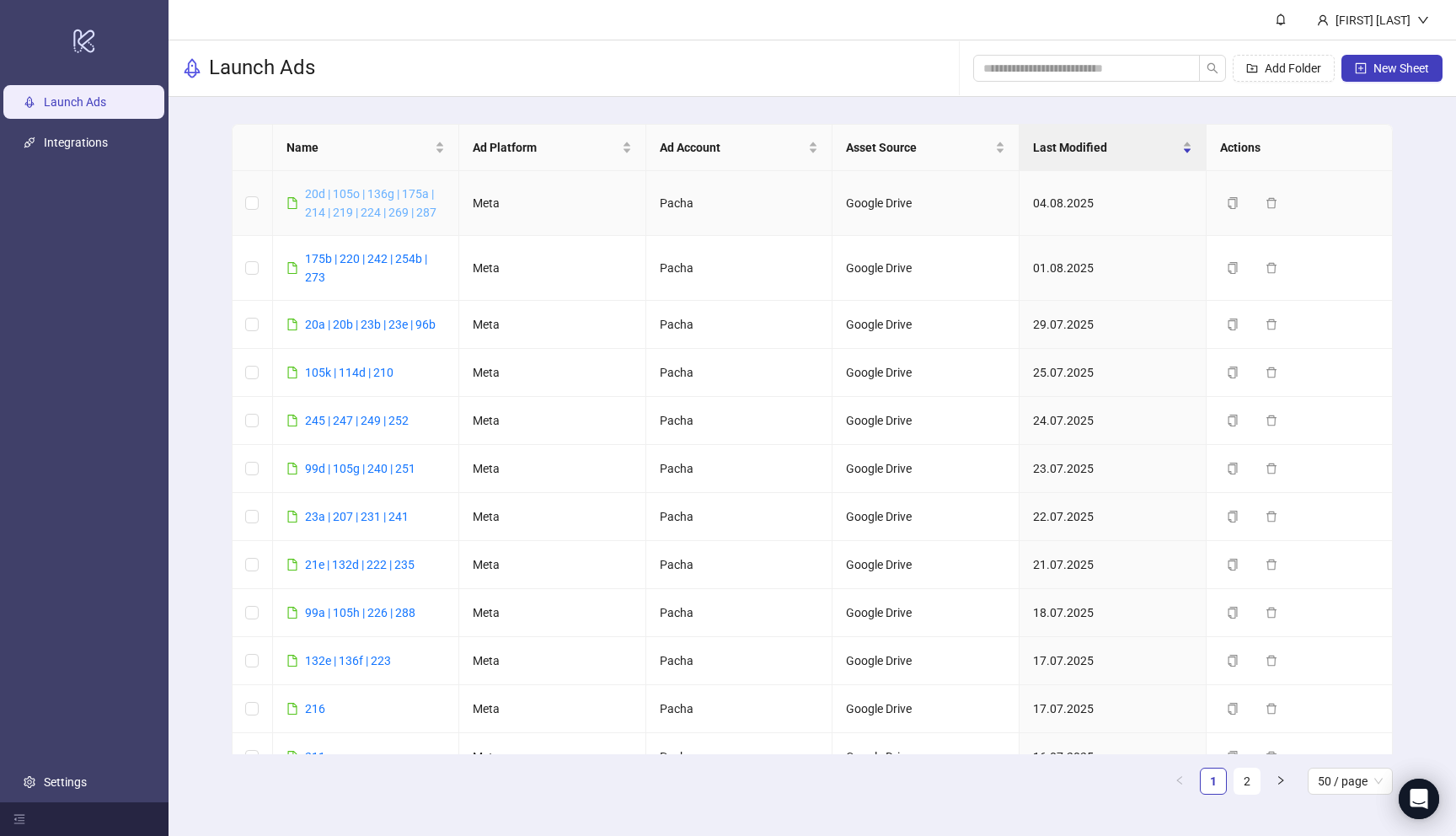 click on "20d | 105o | 136g | 175a | 214 | 219 | 224 | 269 | 287" at bounding box center [371, 203] 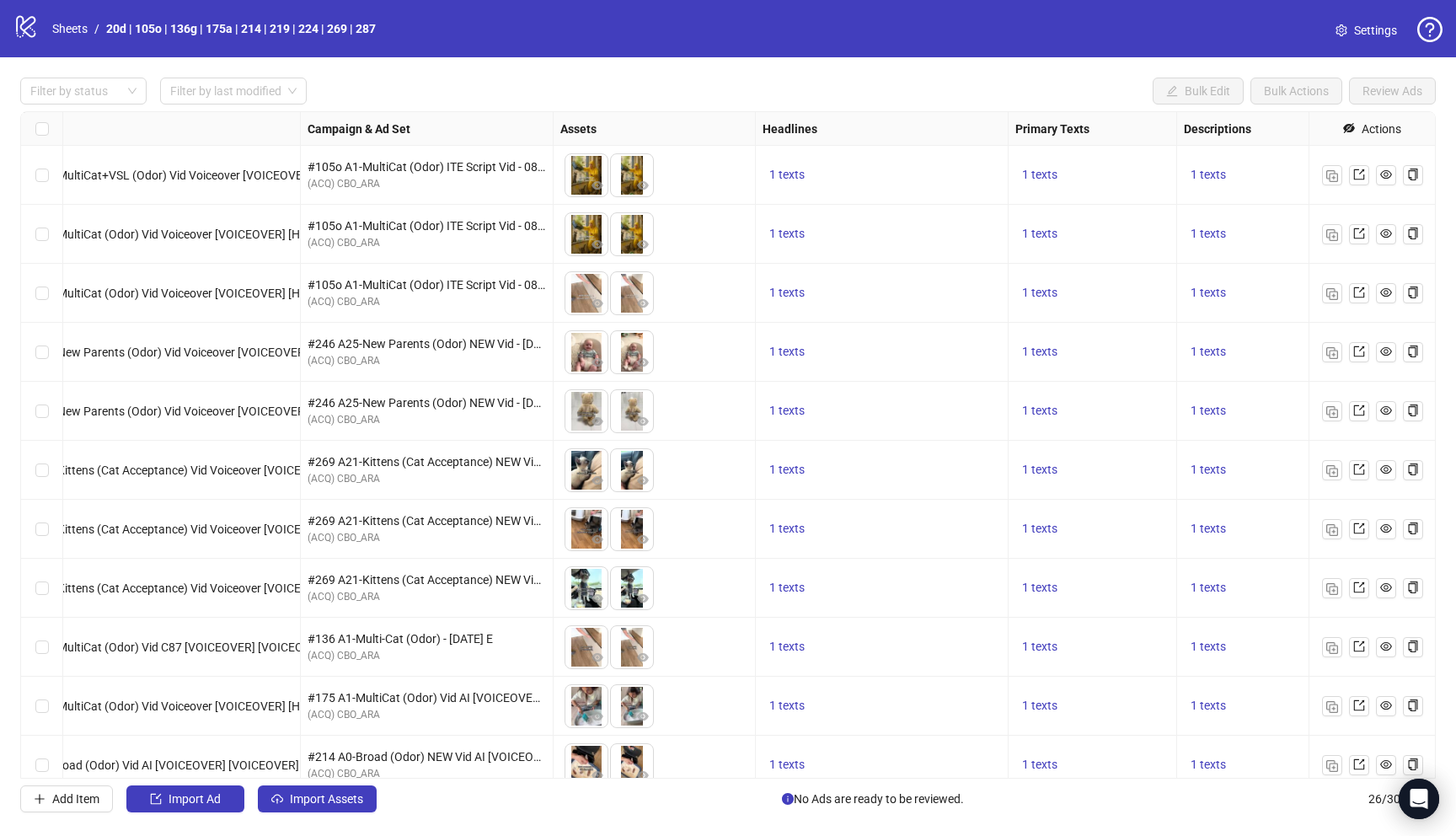 scroll, scrollTop: 472, scrollLeft: 273, axis: both 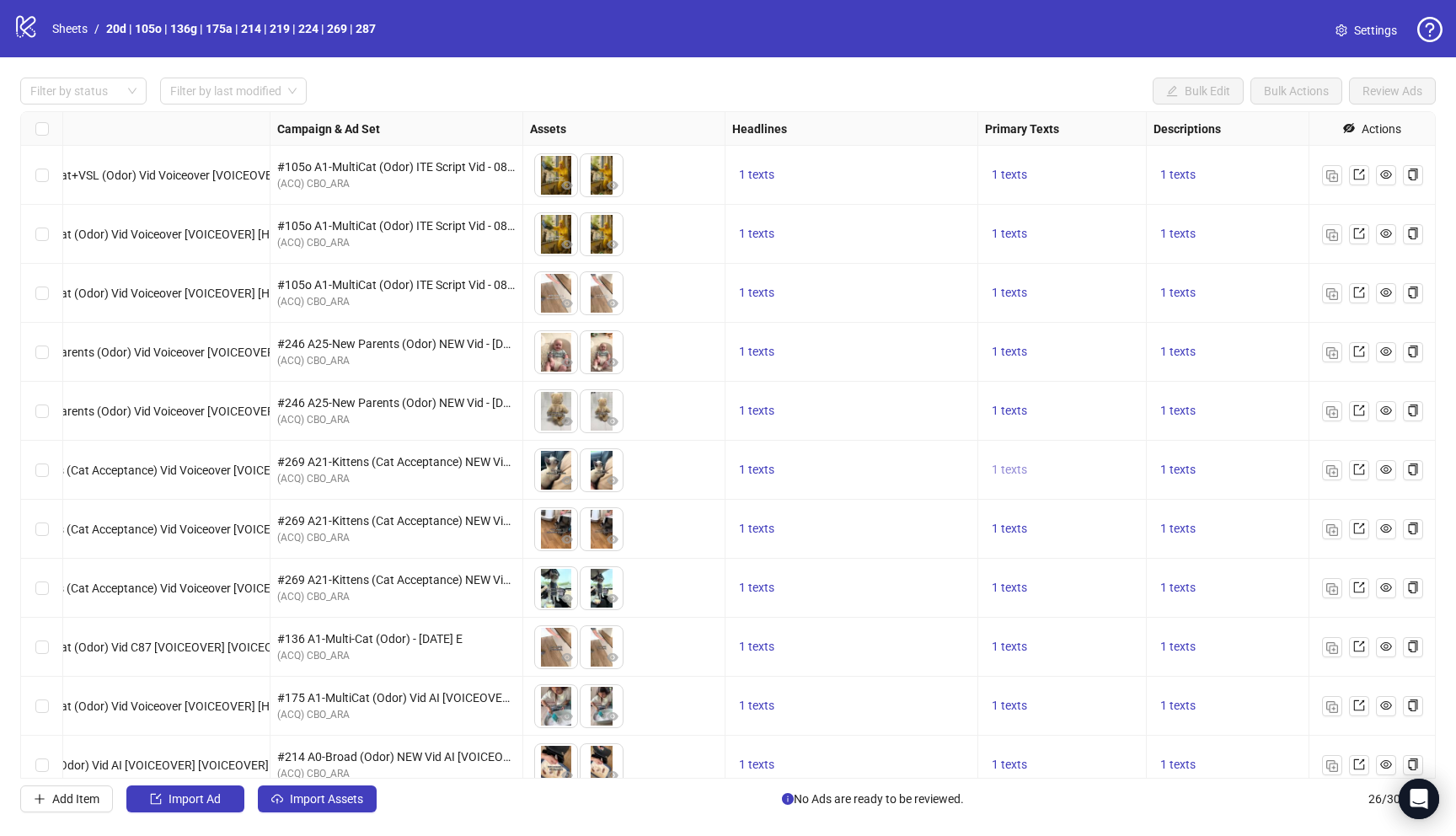 click on "1 texts" at bounding box center [1009, 469] 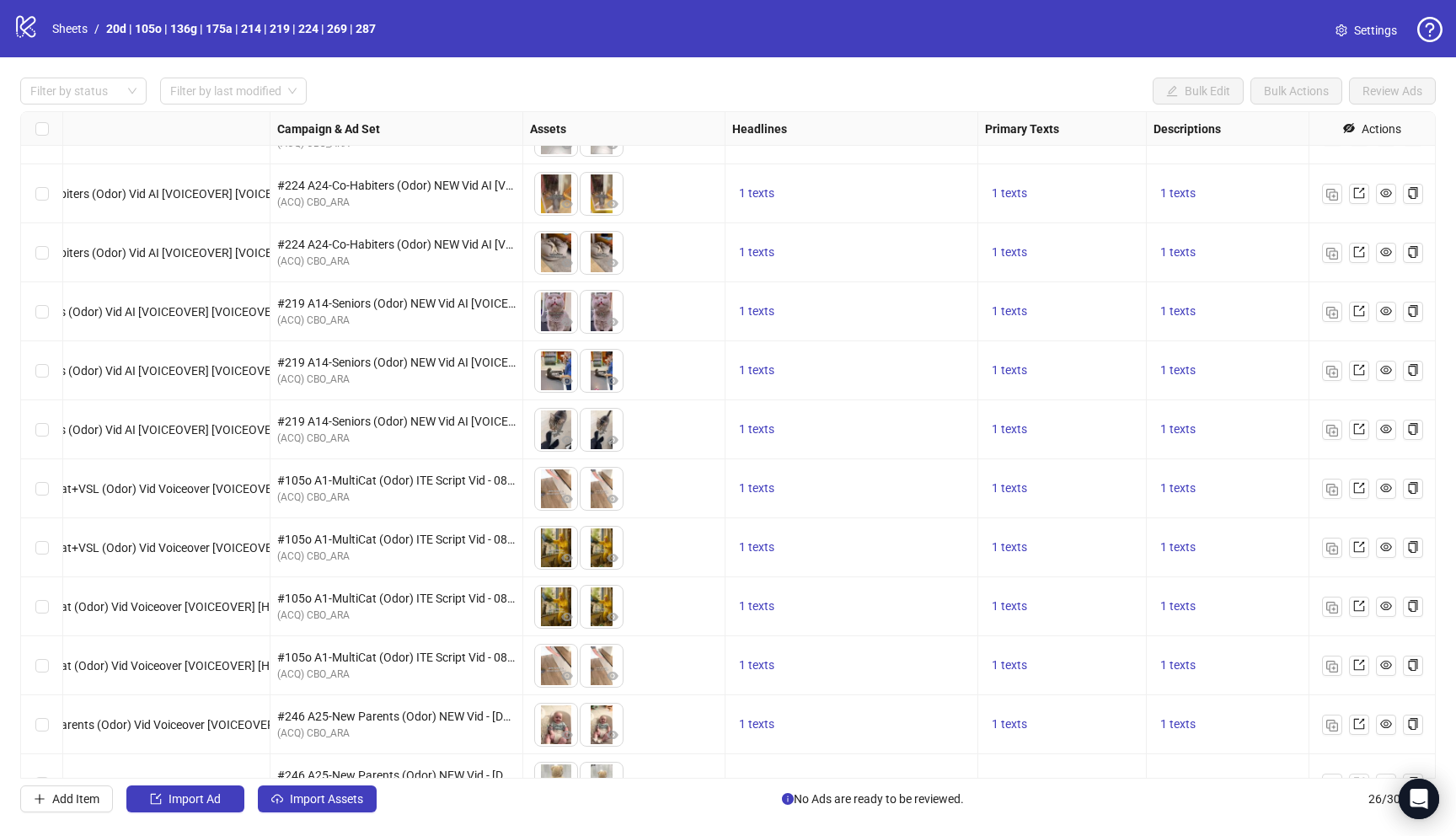 scroll, scrollTop: 0, scrollLeft: 273, axis: horizontal 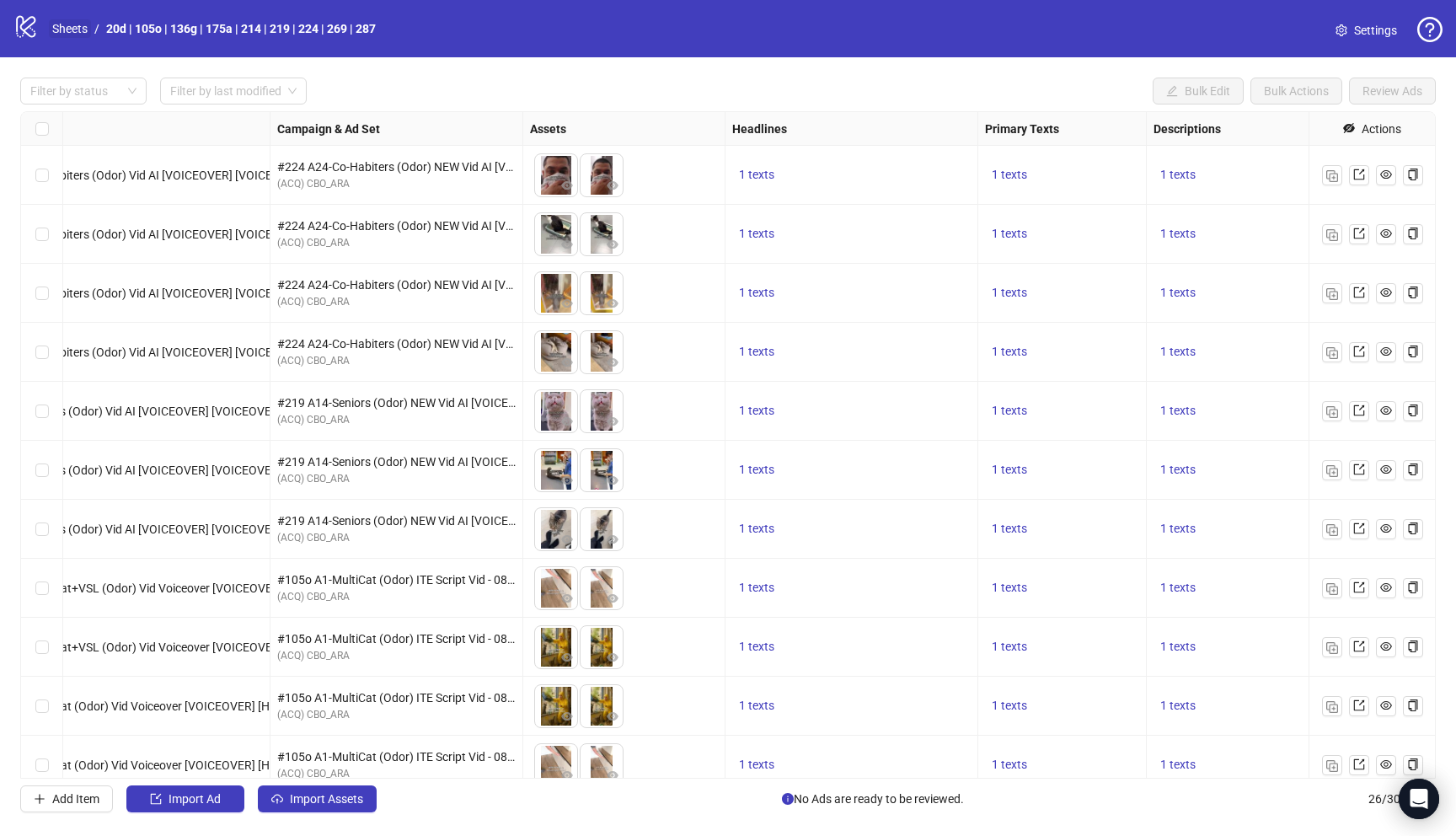 click on "Sheets" at bounding box center (70, 29) 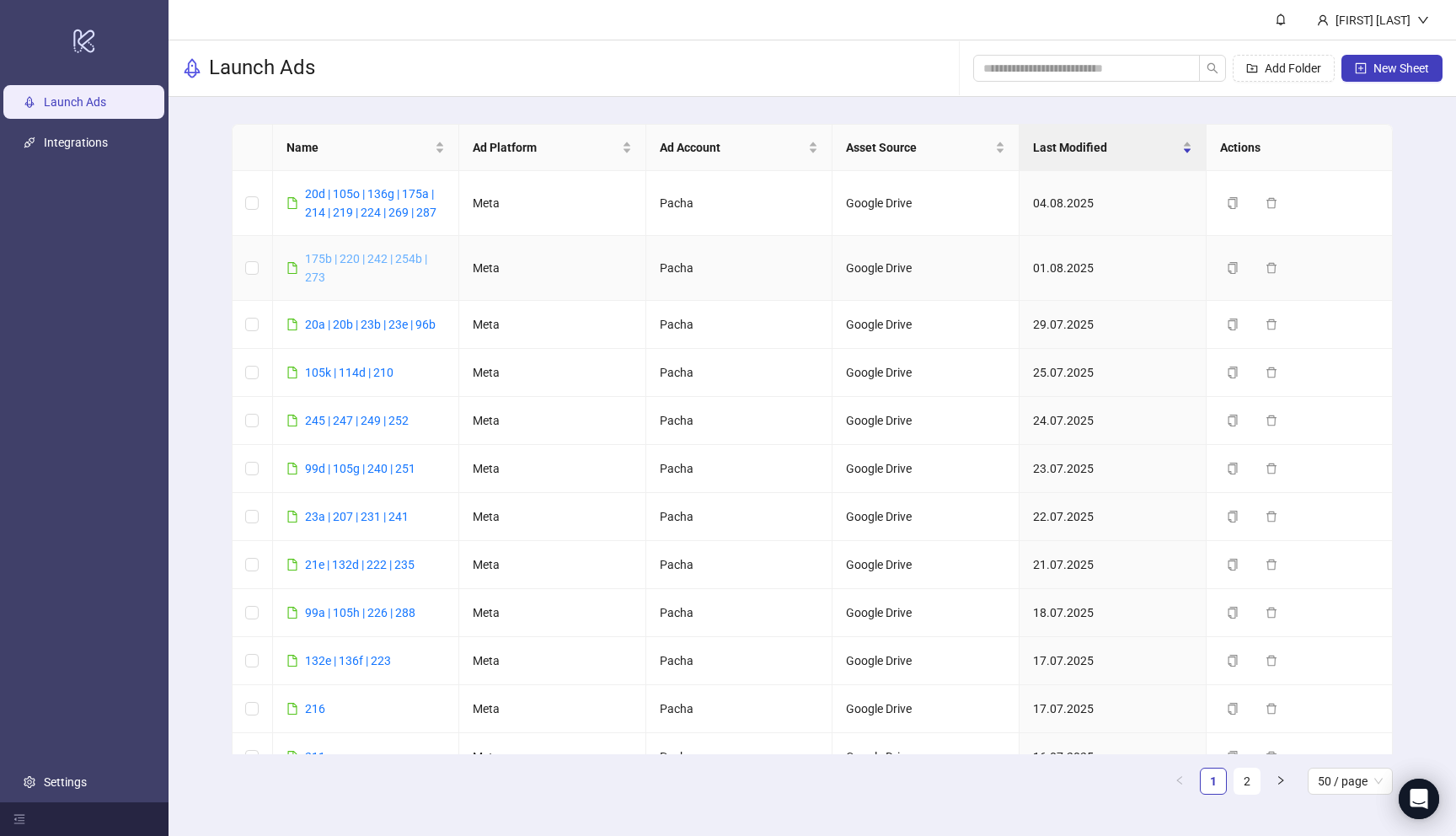click on "175b | 220 | 242 | 254b | 273" at bounding box center [366, 268] 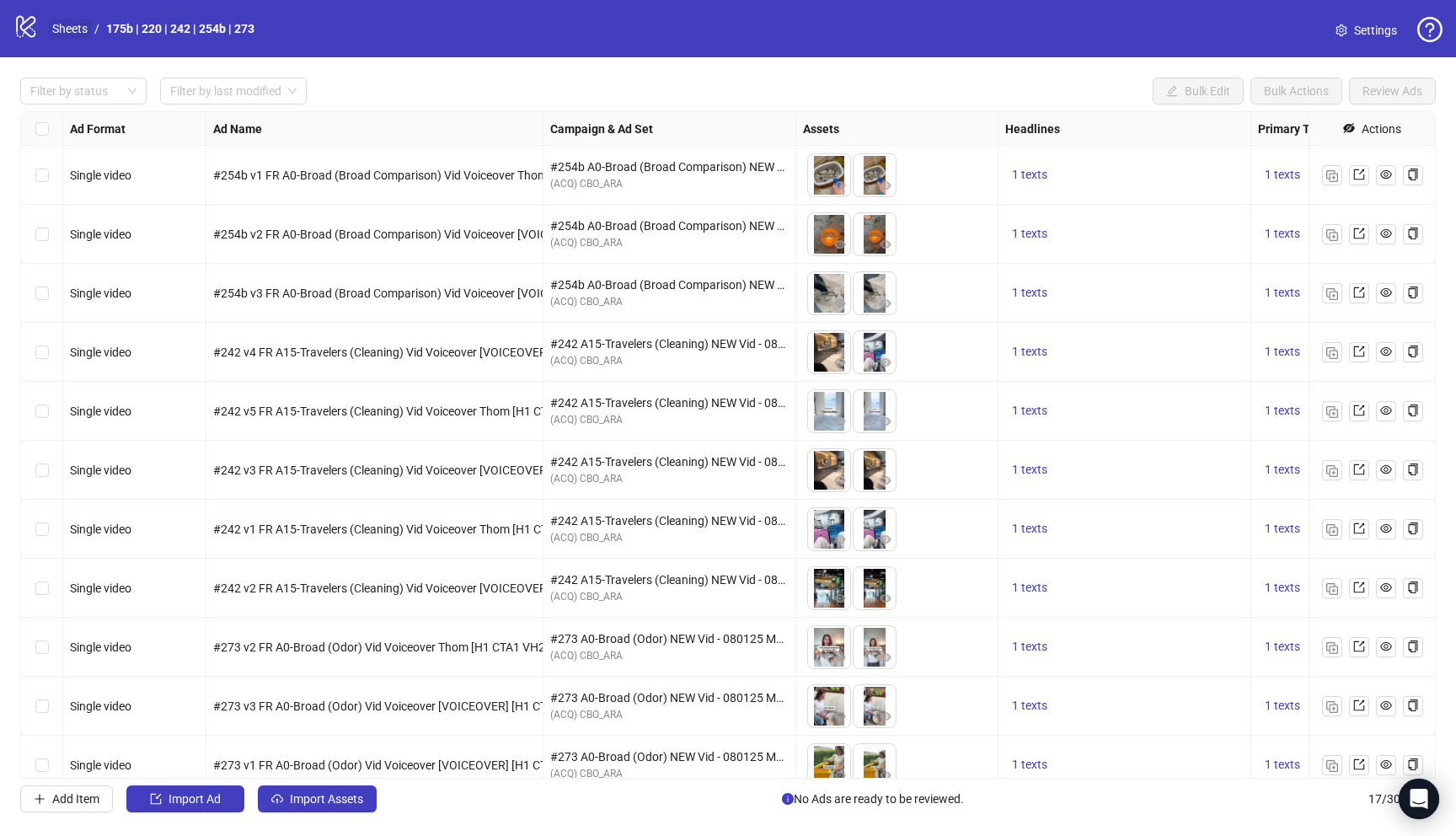 click on "Sheets" at bounding box center [70, 29] 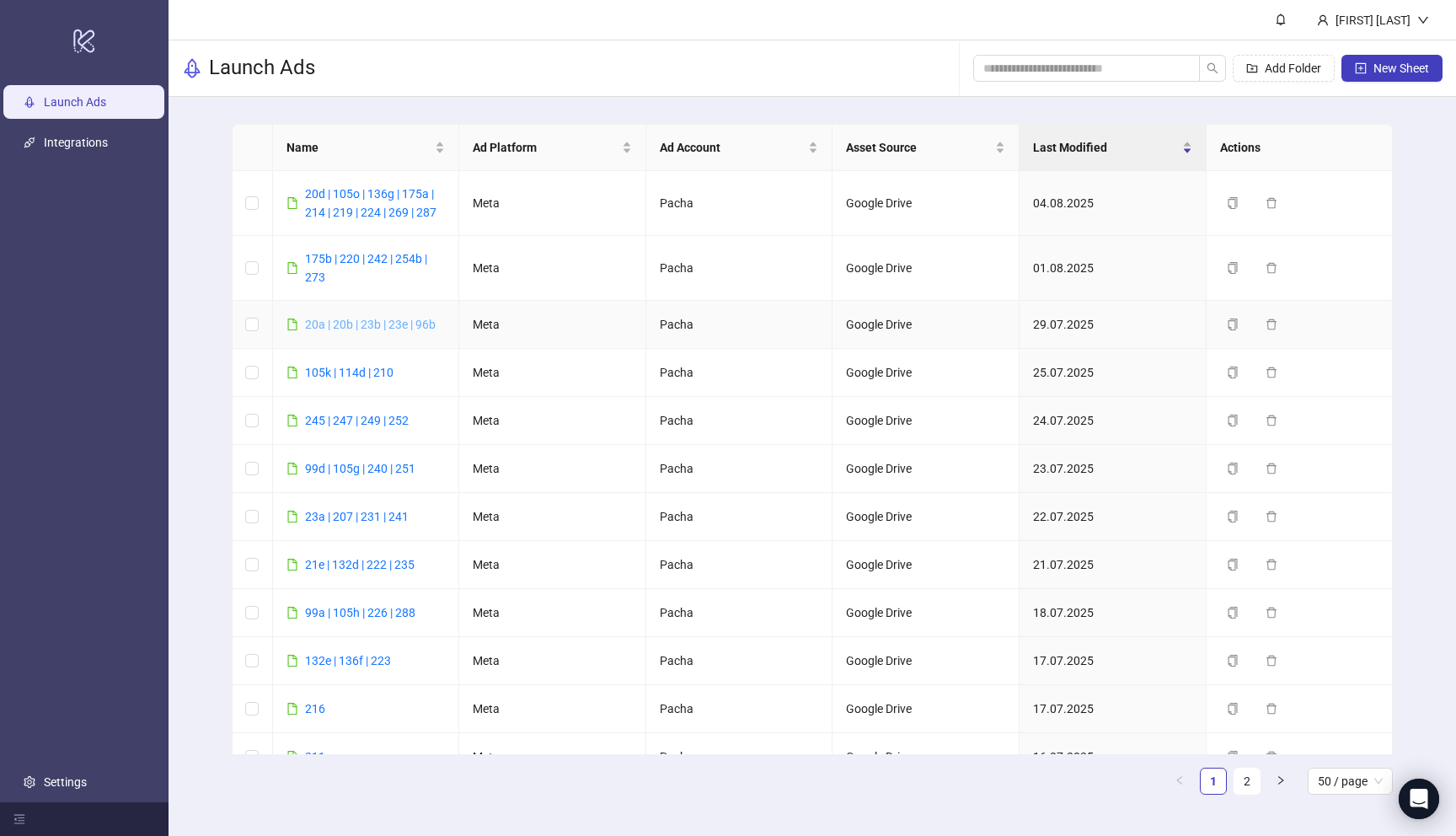 click on "20a | 20b | 23b | 23e | 96b" at bounding box center [370, 324] 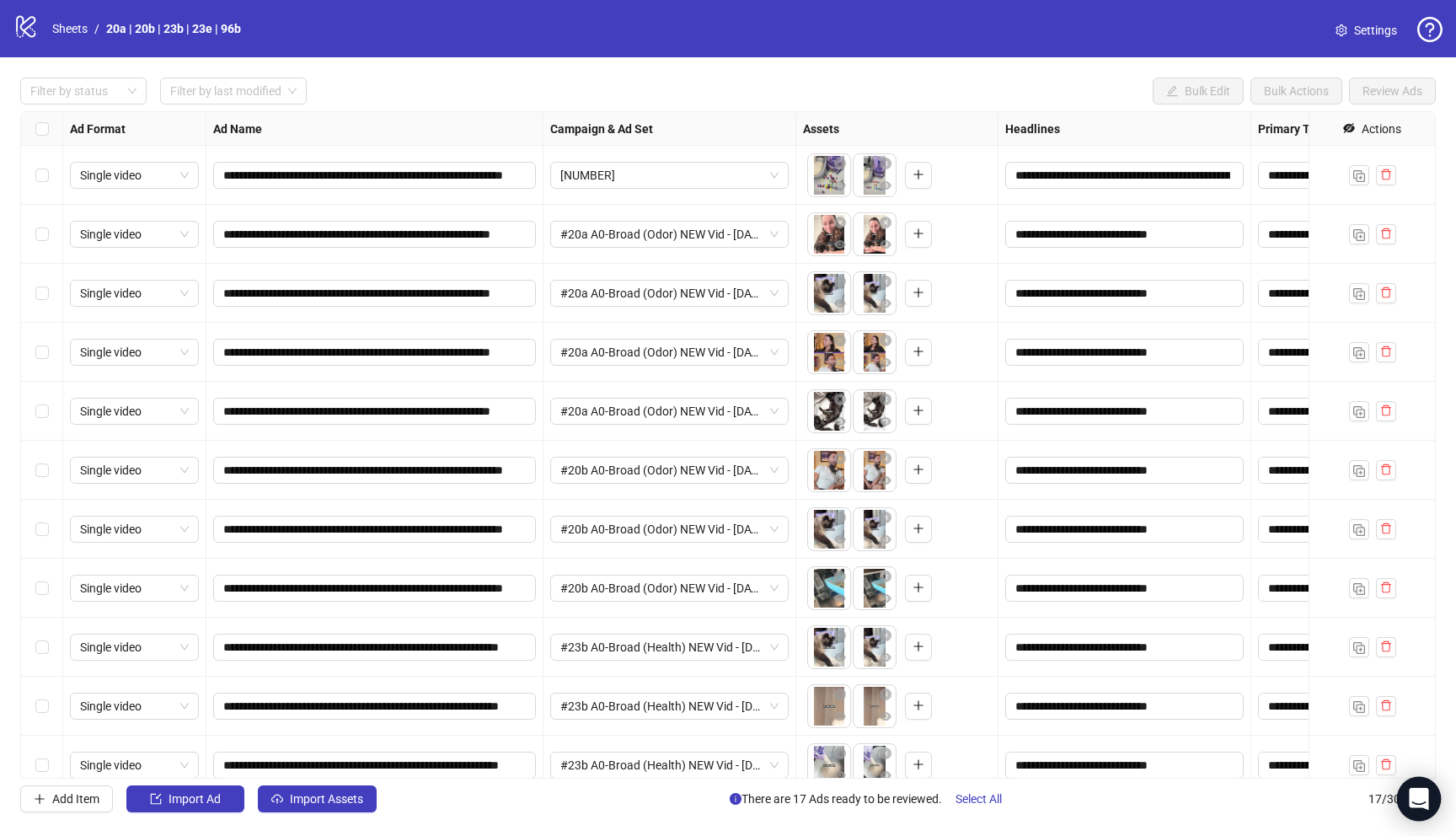 click 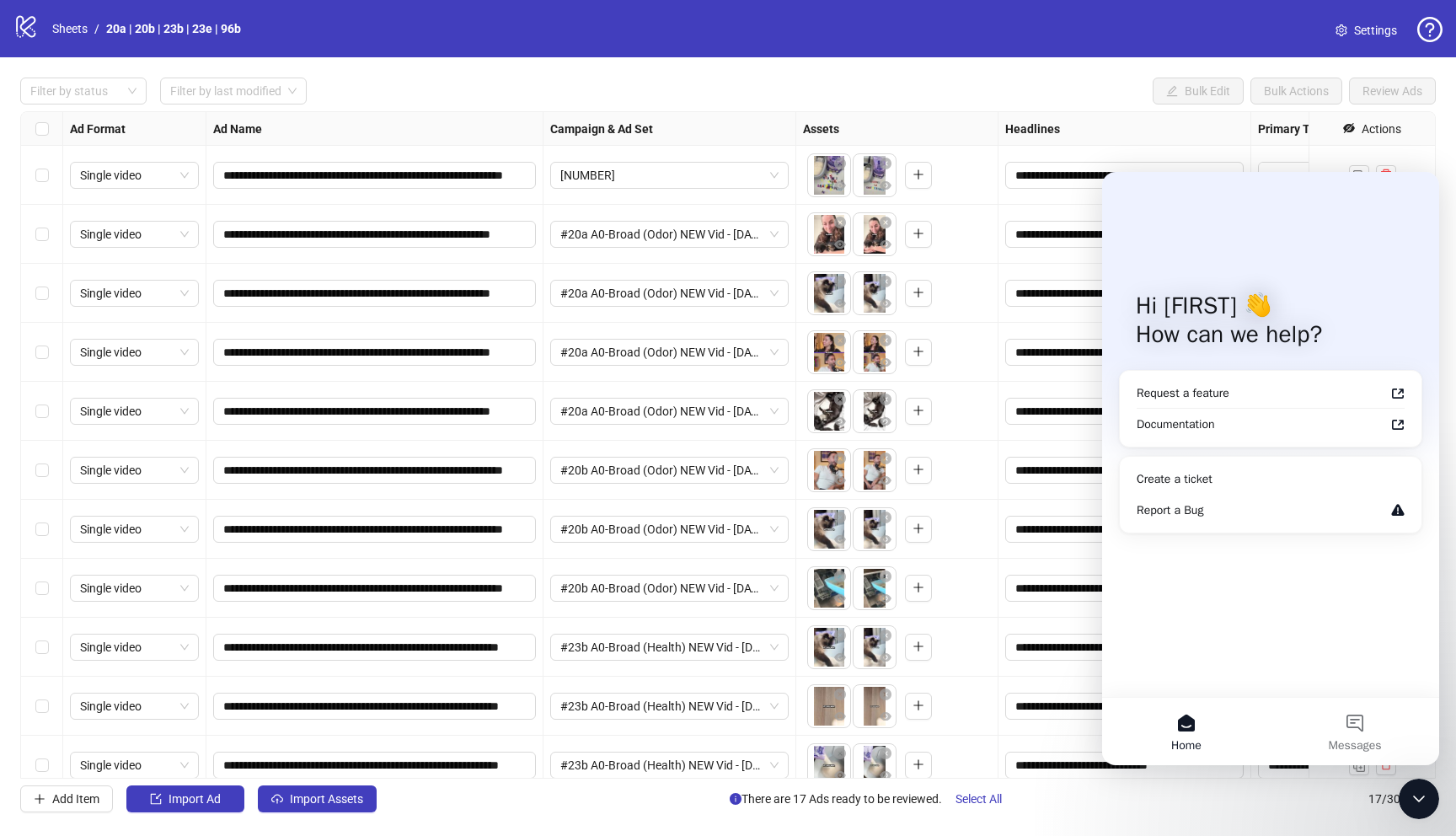 scroll, scrollTop: 0, scrollLeft: 0, axis: both 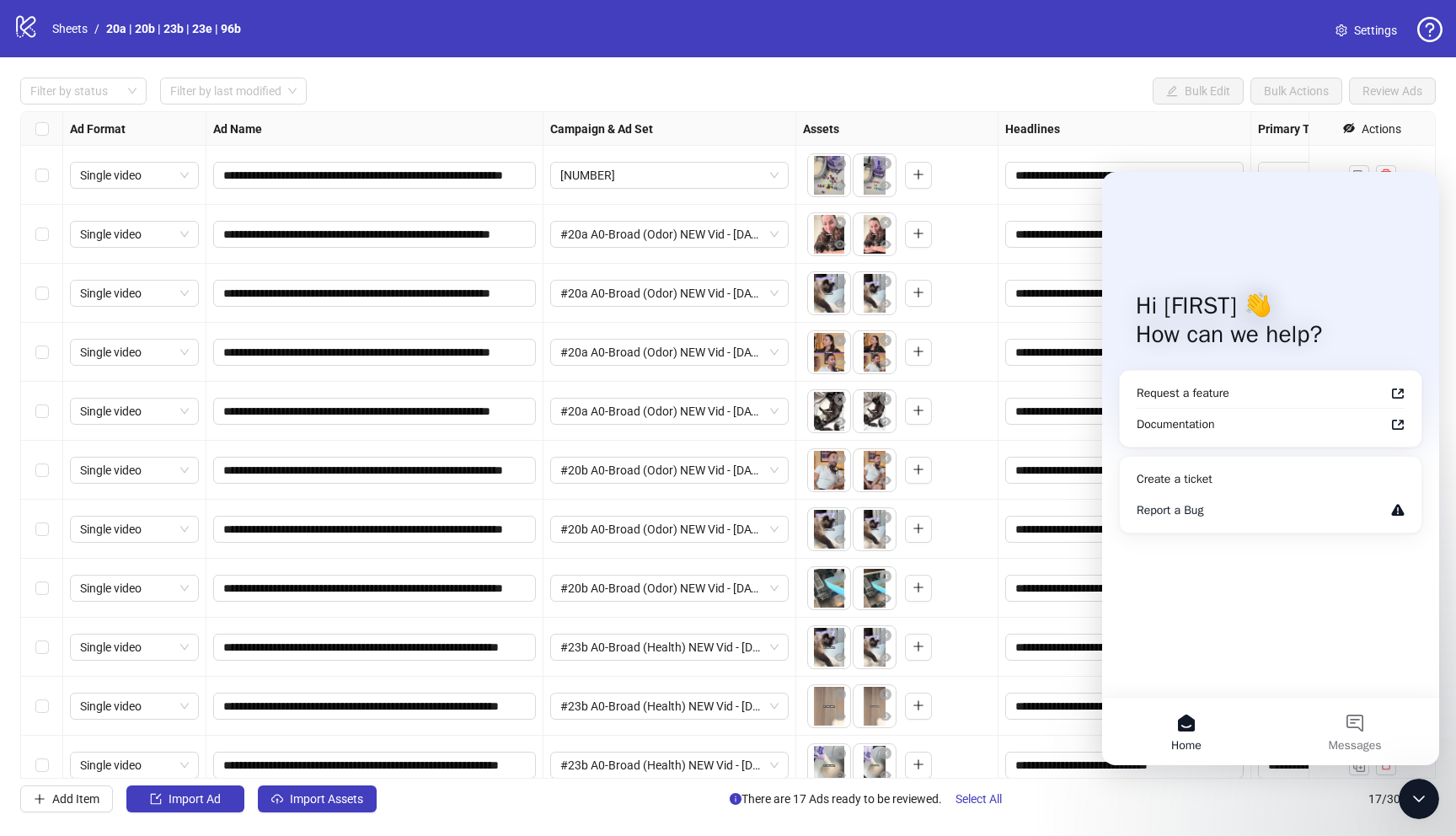 click on "Report a Bug" at bounding box center (1271, 510) 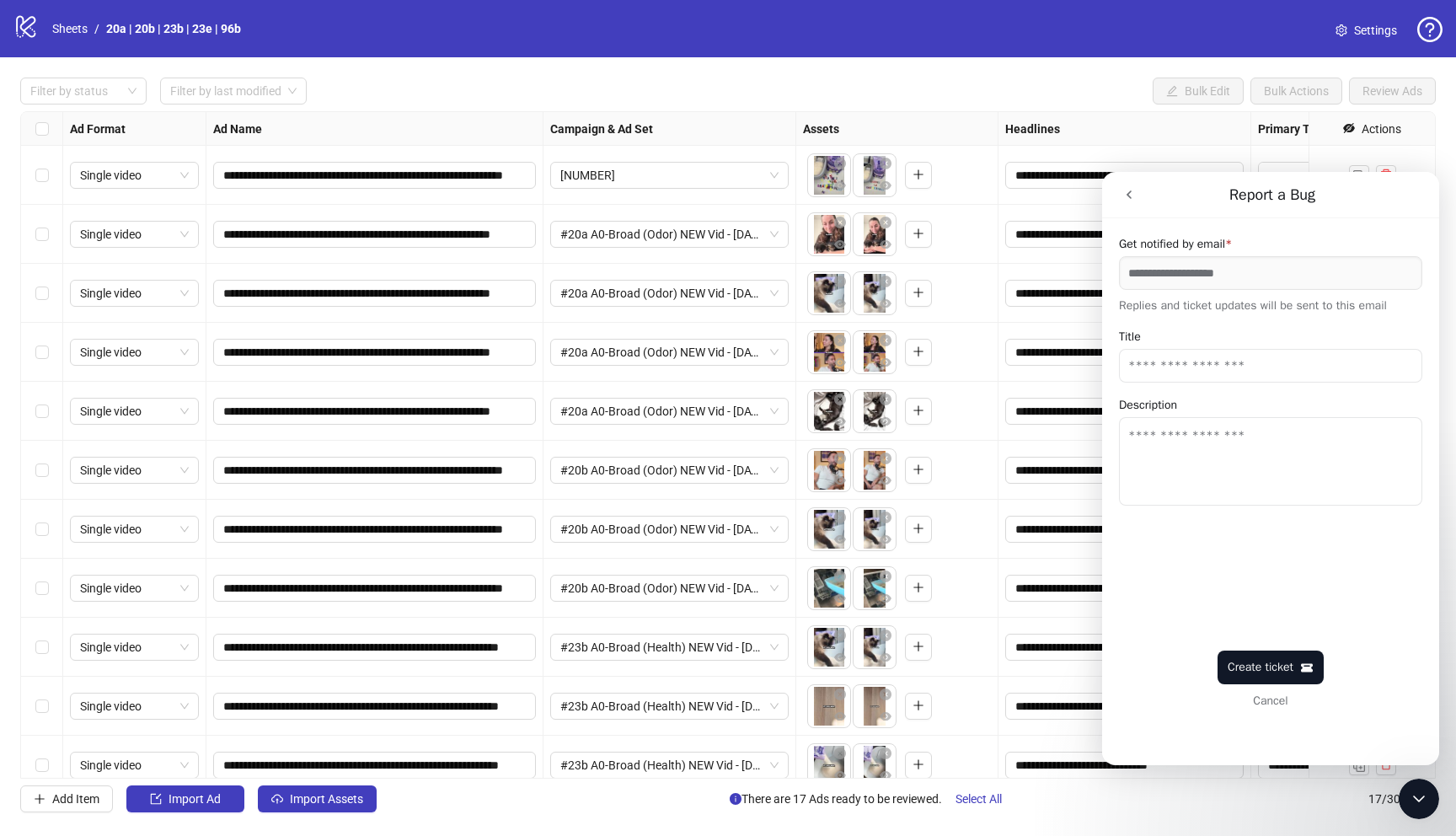 click on "Title" at bounding box center (1271, 366) 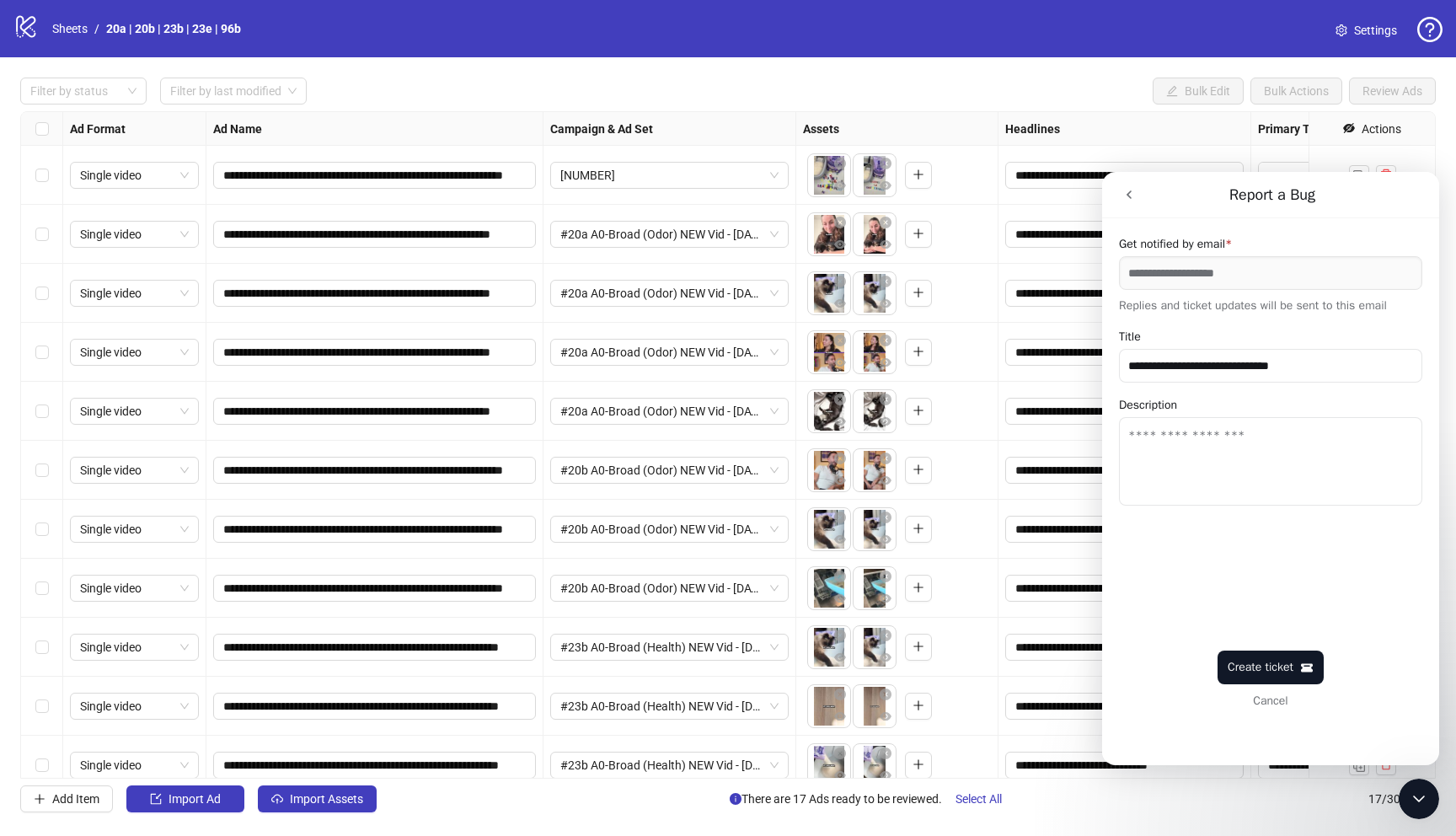 type on "**********" 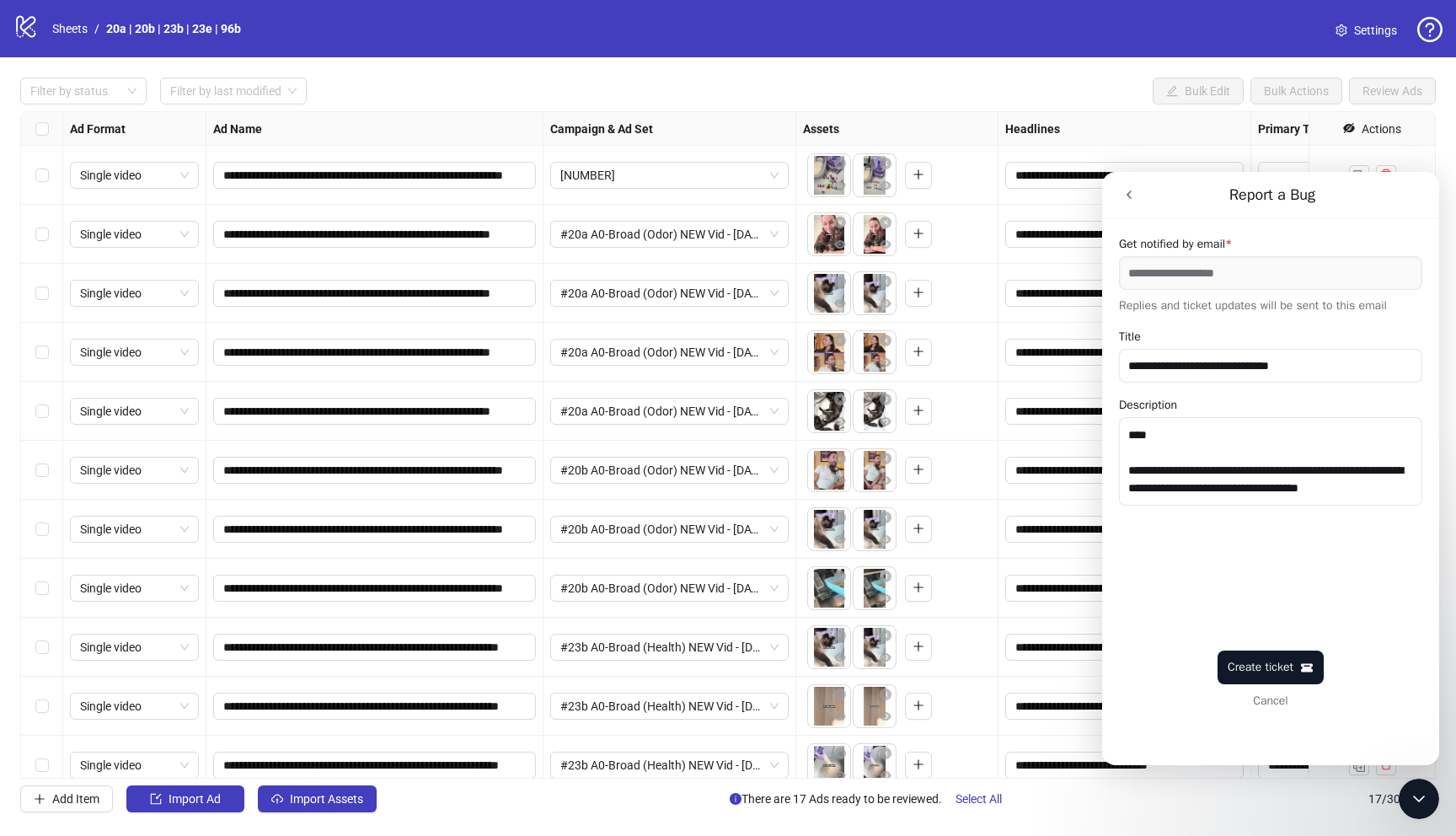 scroll, scrollTop: 8, scrollLeft: 0, axis: vertical 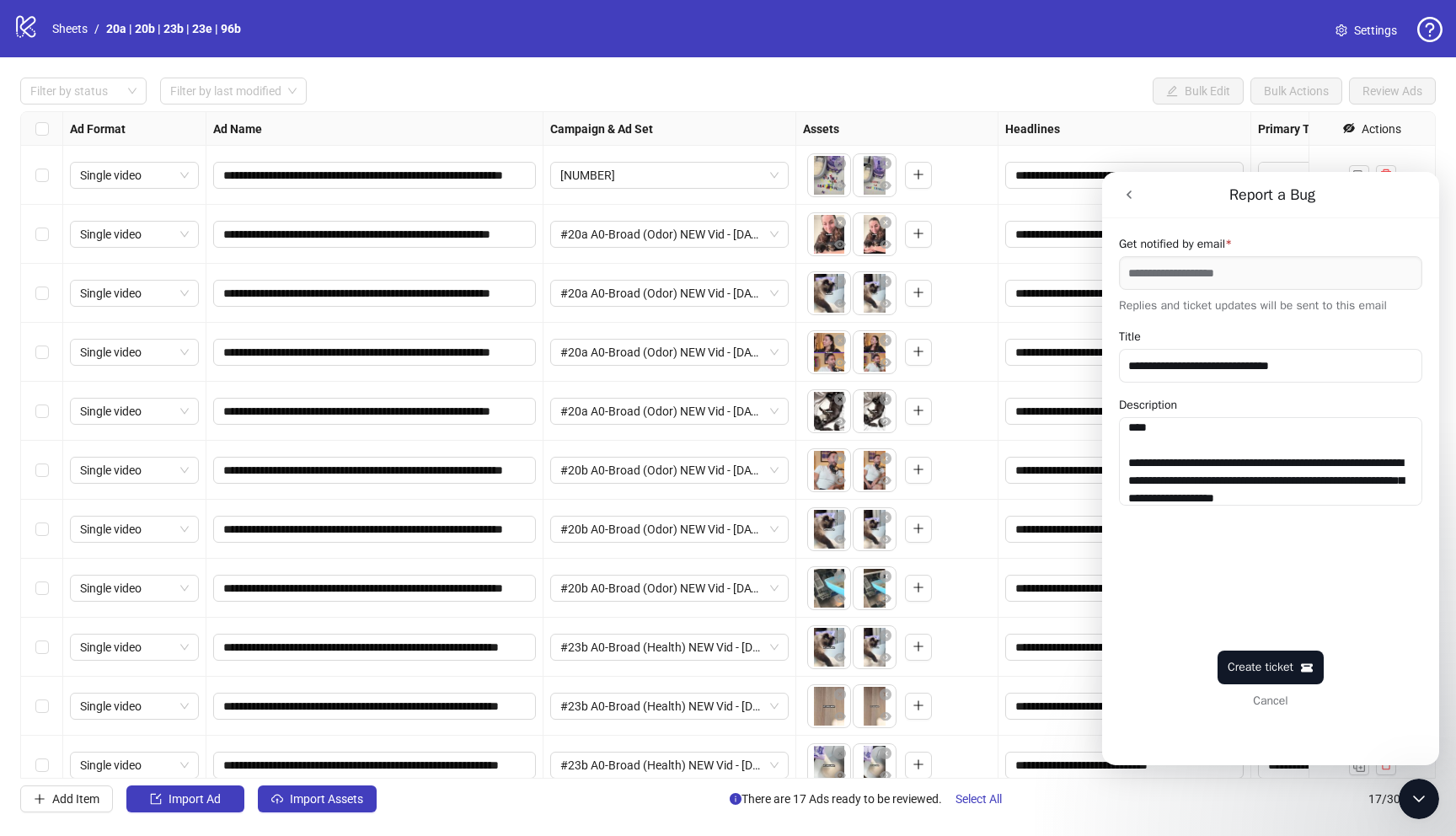 click on "**********" at bounding box center [1271, 461] 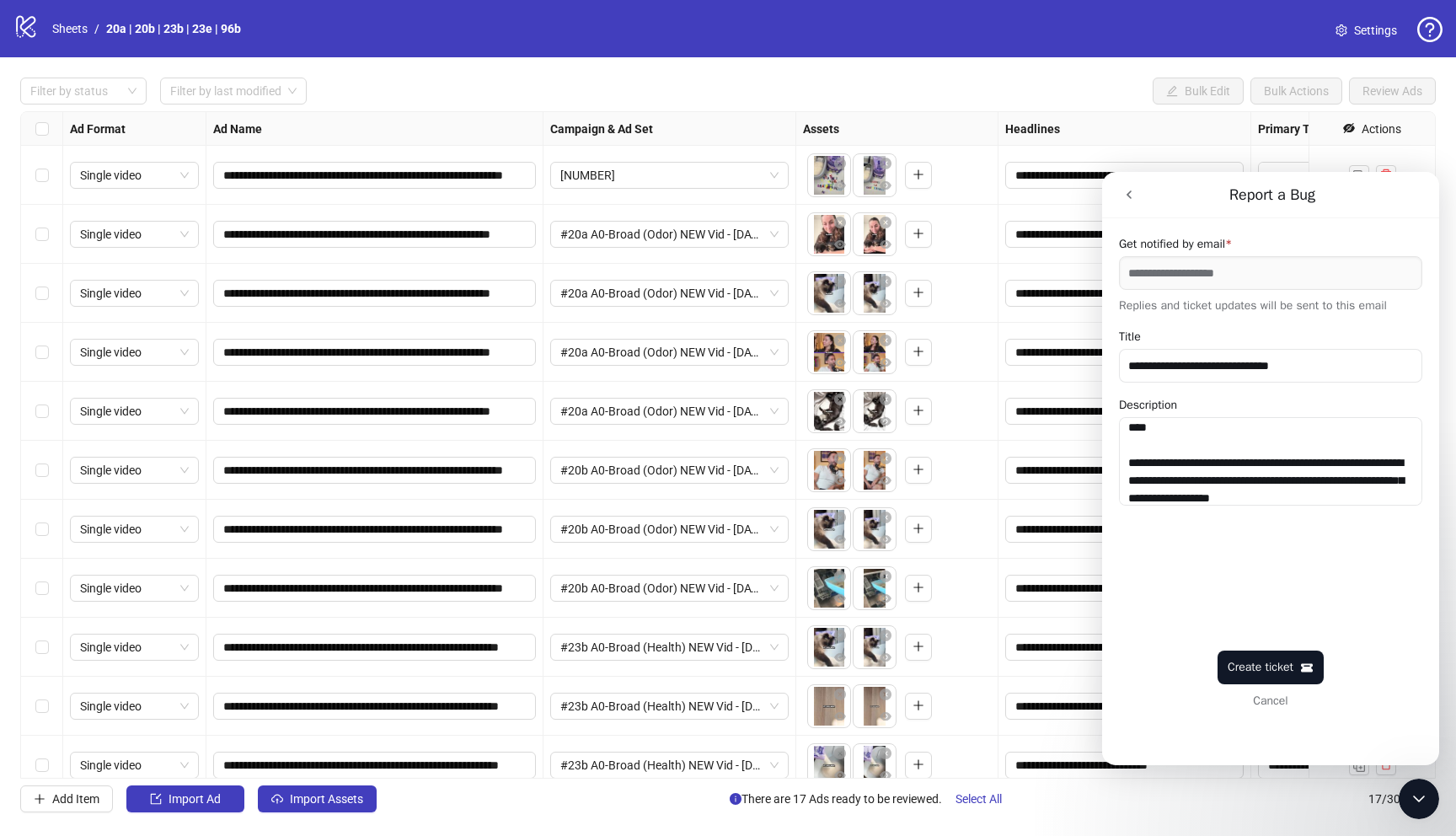 click on "**********" at bounding box center [1271, 461] 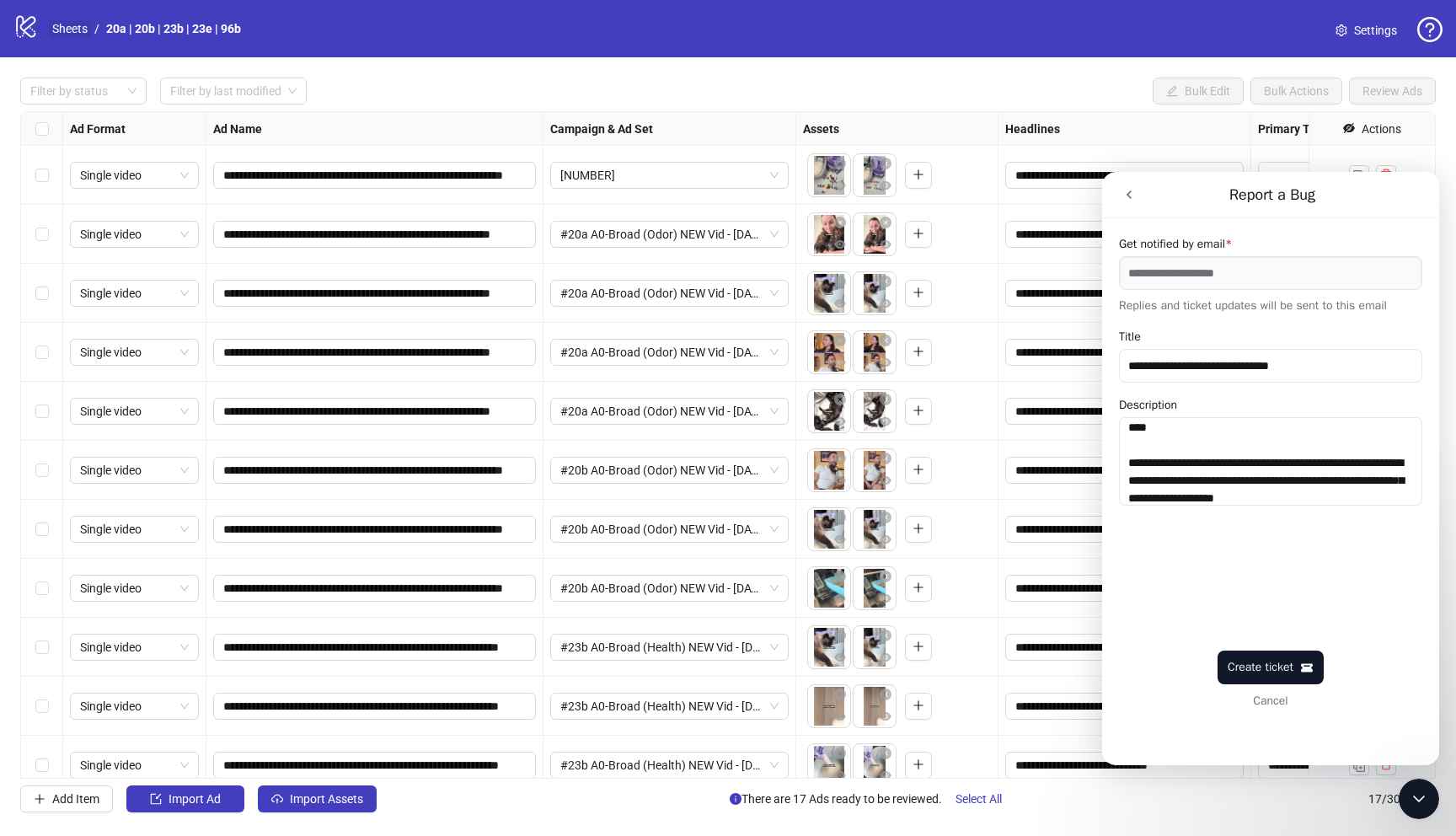 click on "Sheets" at bounding box center [70, 29] 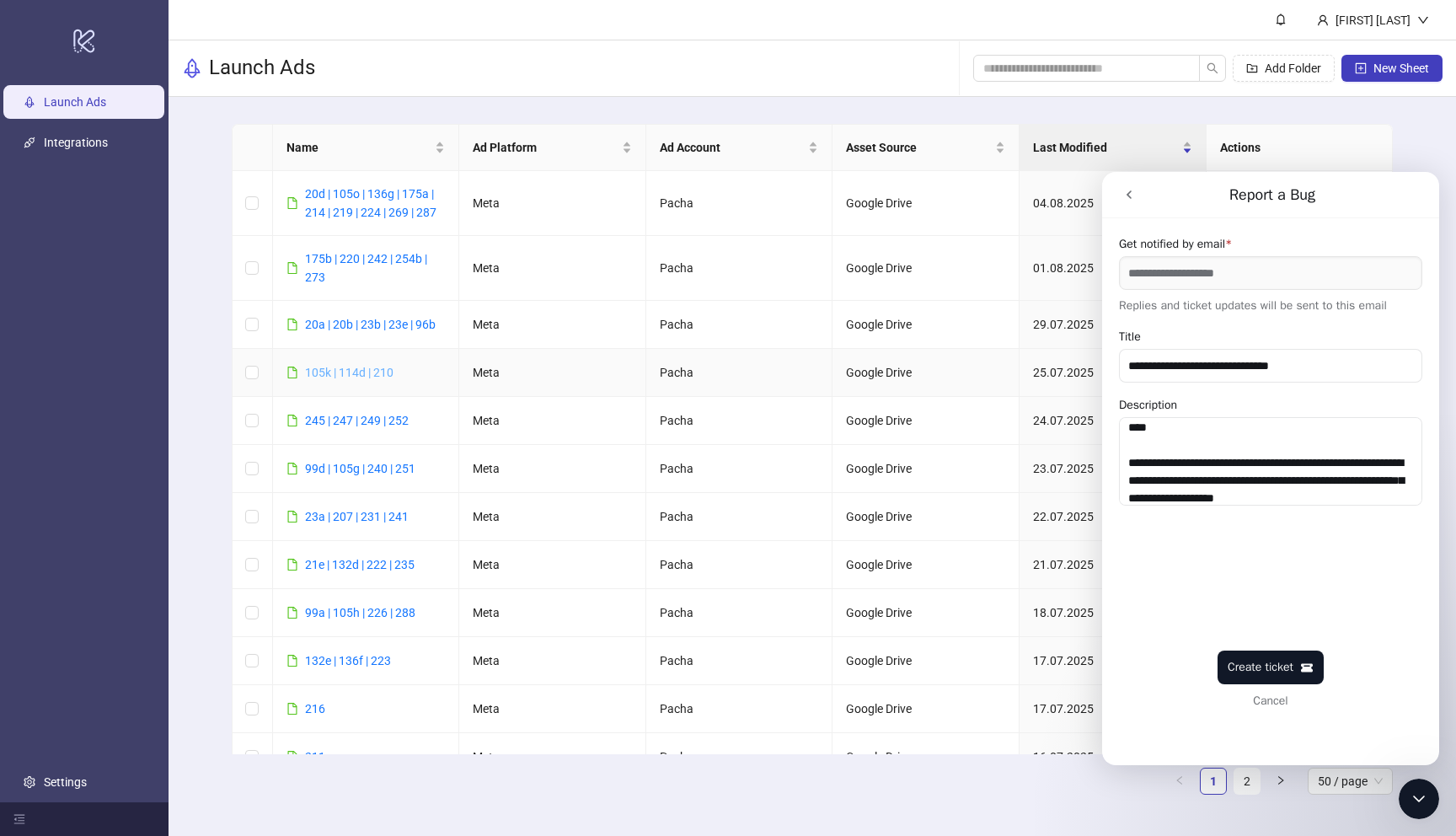 click on "105k | 114d | 210" at bounding box center (349, 372) 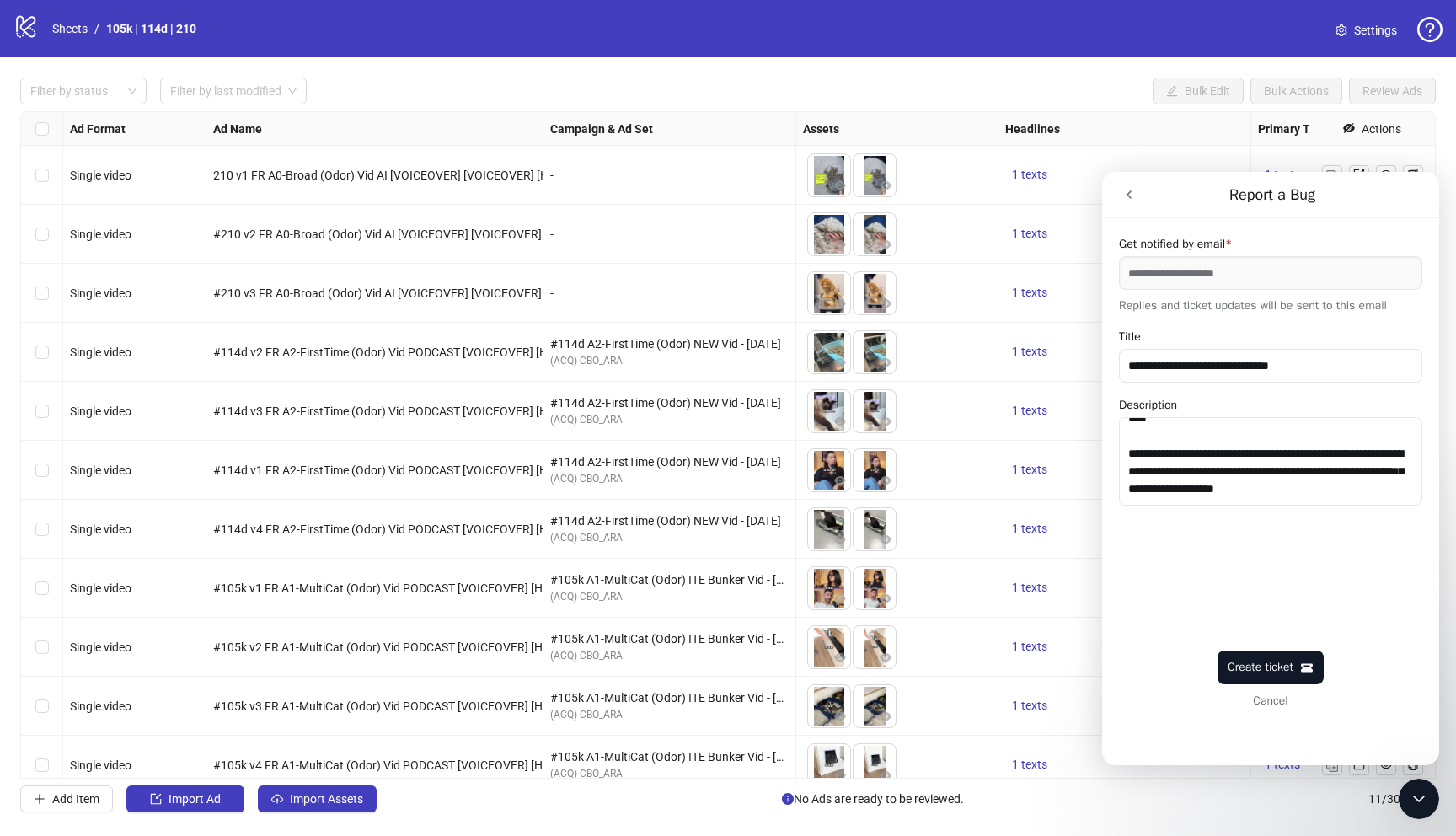 scroll, scrollTop: 18, scrollLeft: 0, axis: vertical 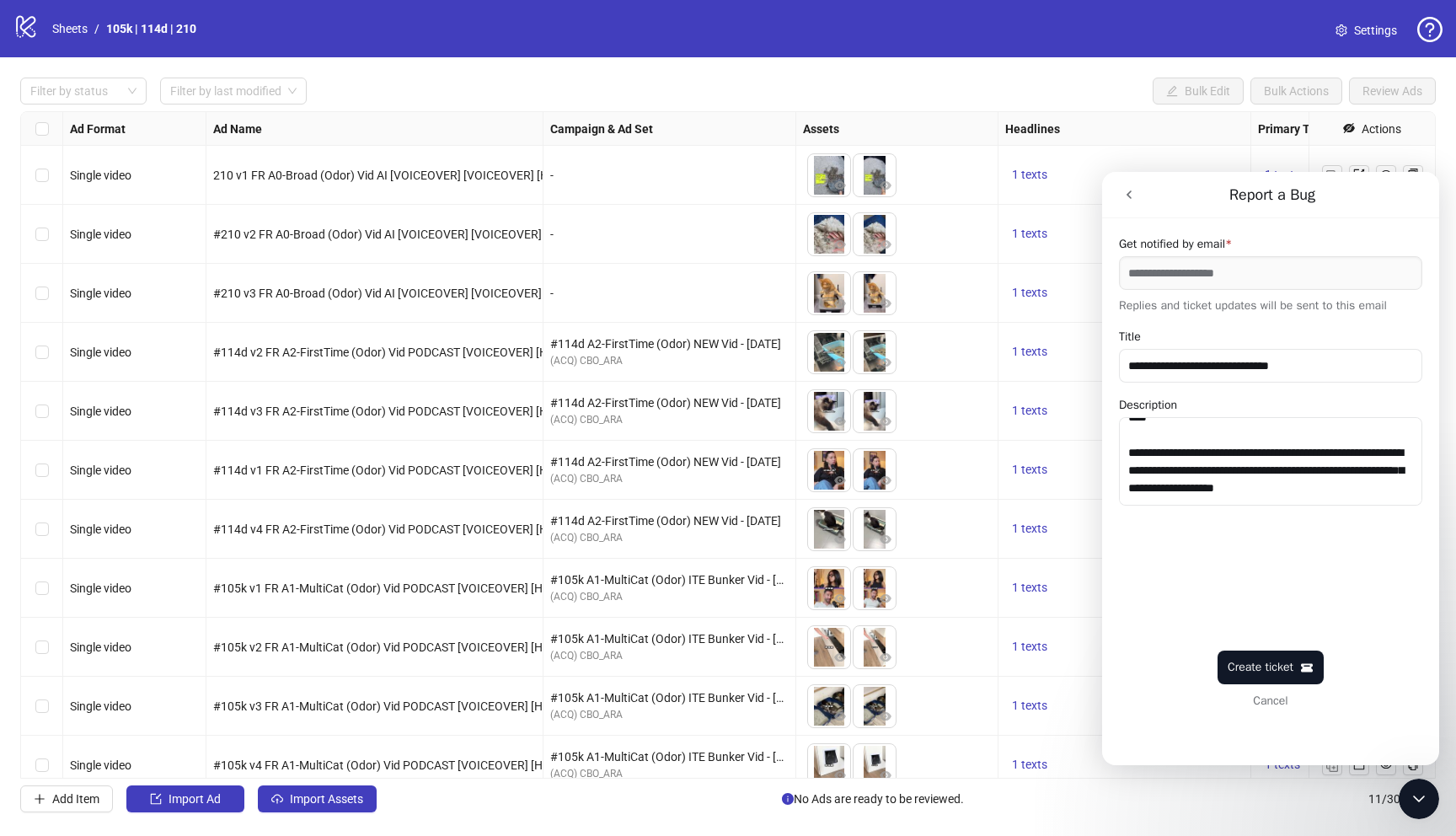 click on "**********" at bounding box center (1271, 461) 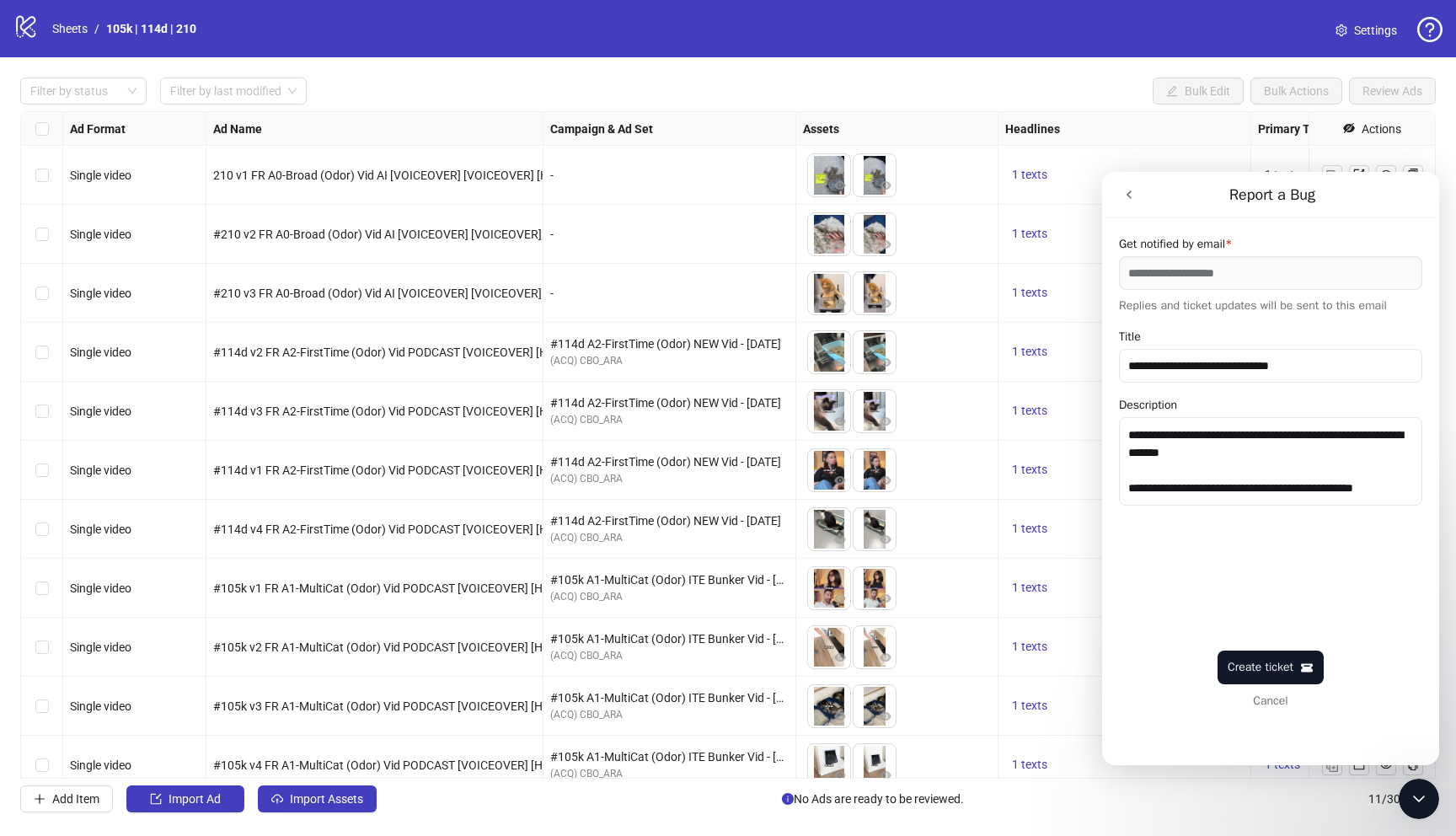 scroll, scrollTop: 131, scrollLeft: 0, axis: vertical 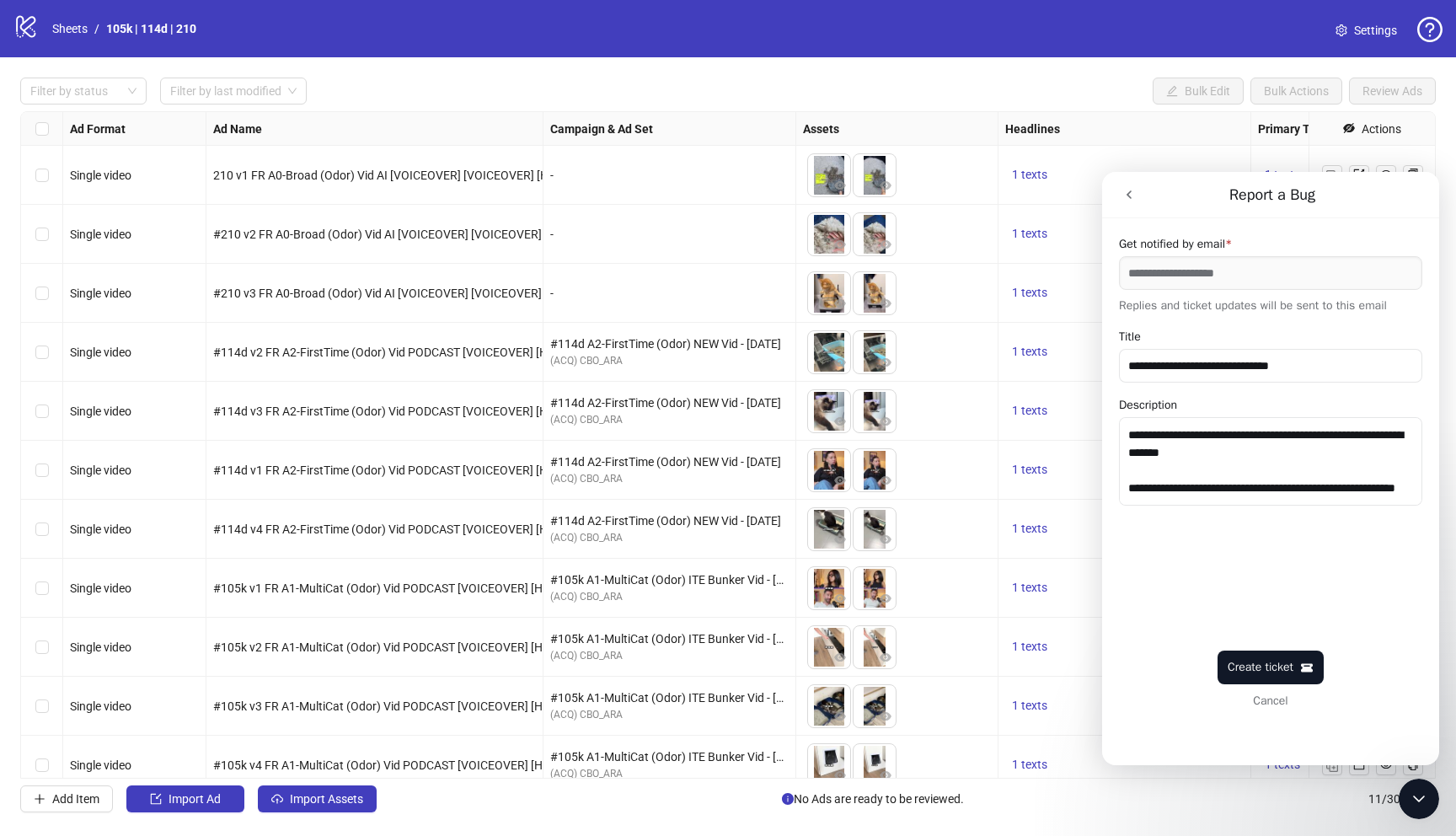 click on "**********" at bounding box center [1271, 461] 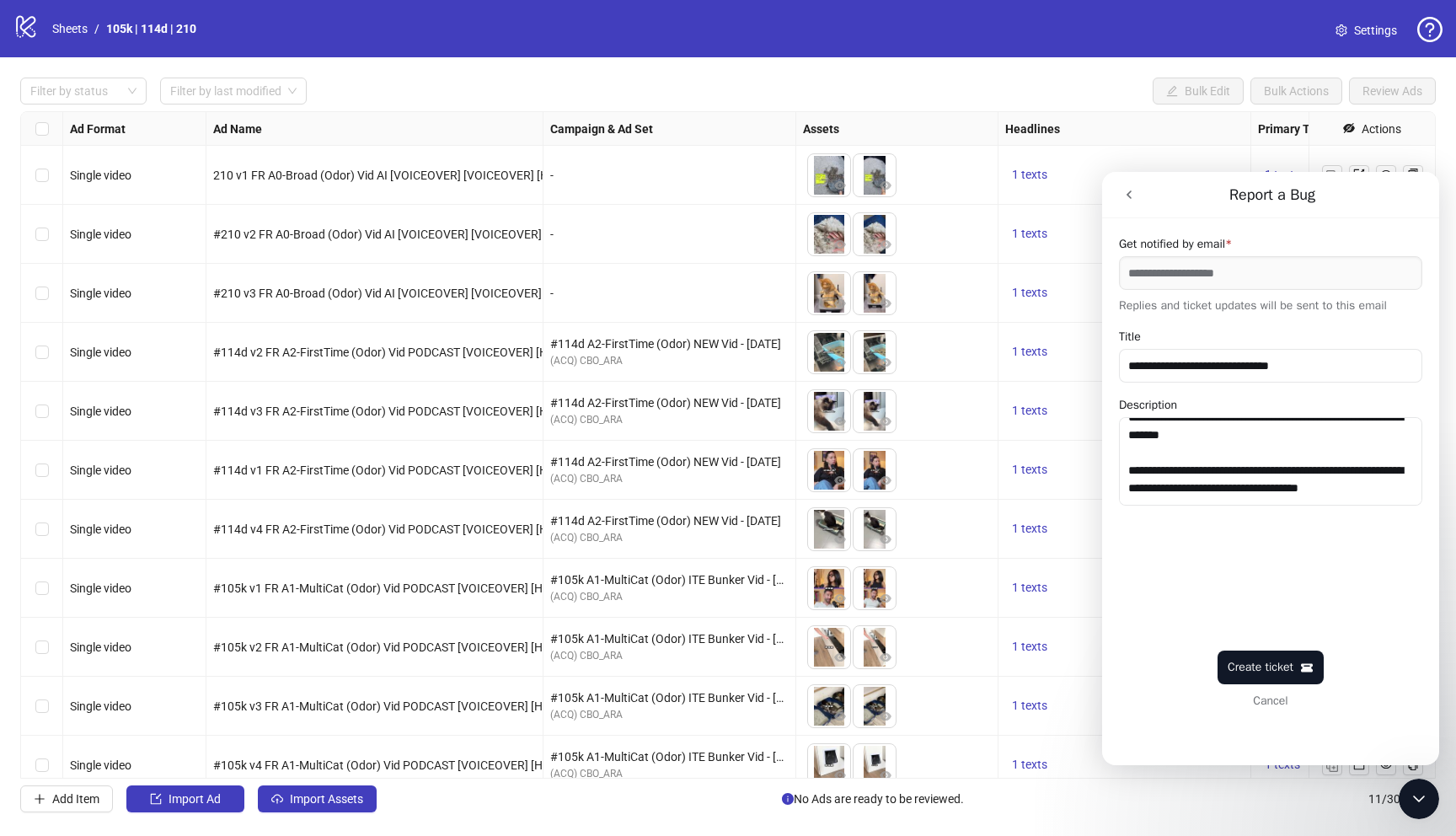 scroll, scrollTop: 185, scrollLeft: 0, axis: vertical 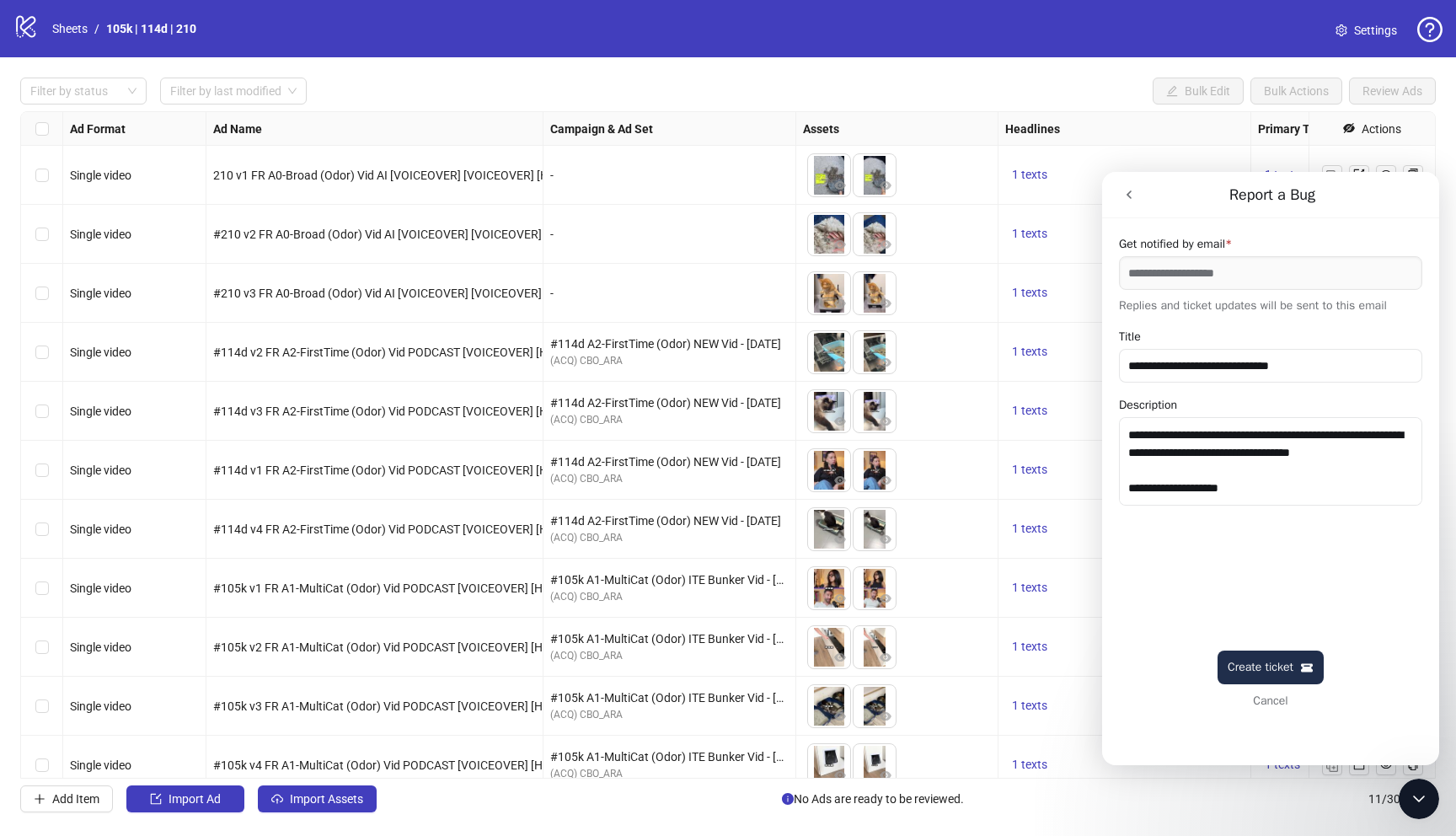 type on "**********" 